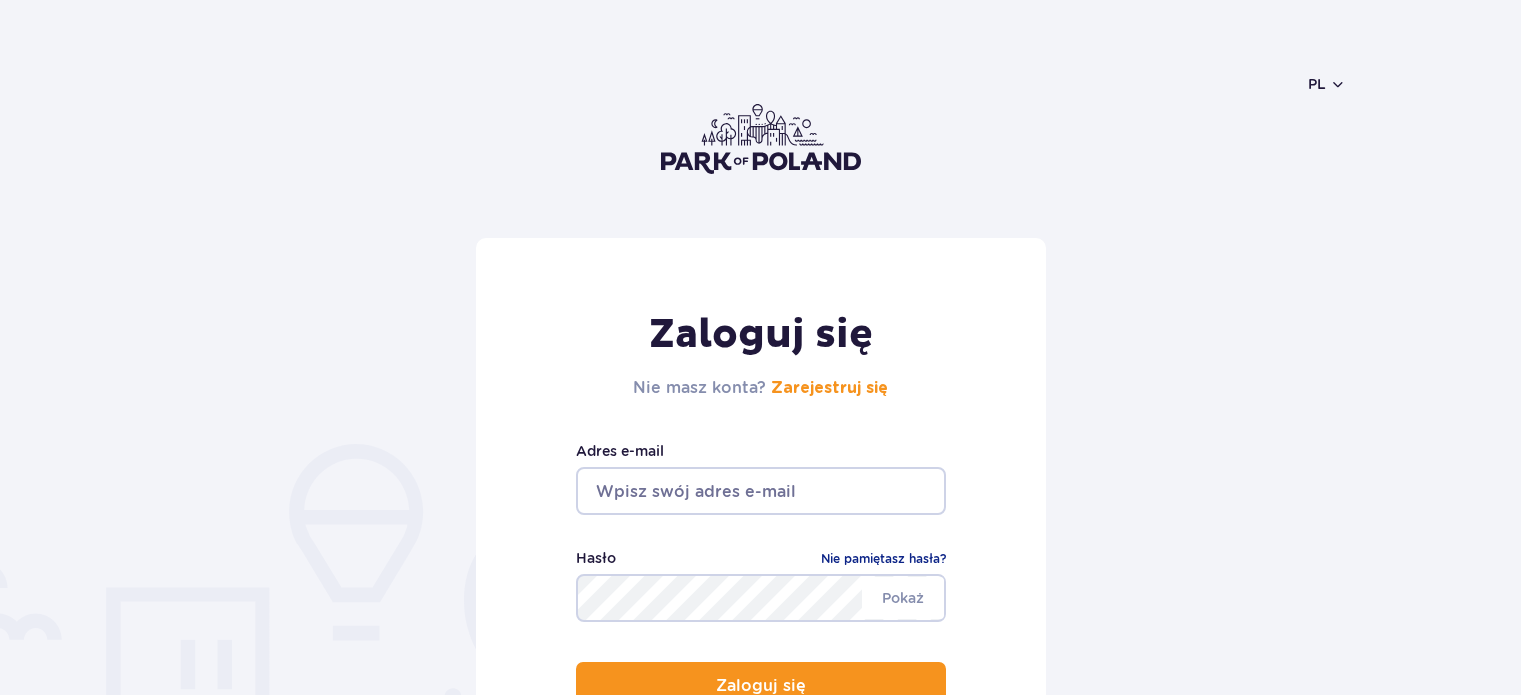 scroll, scrollTop: 0, scrollLeft: 0, axis: both 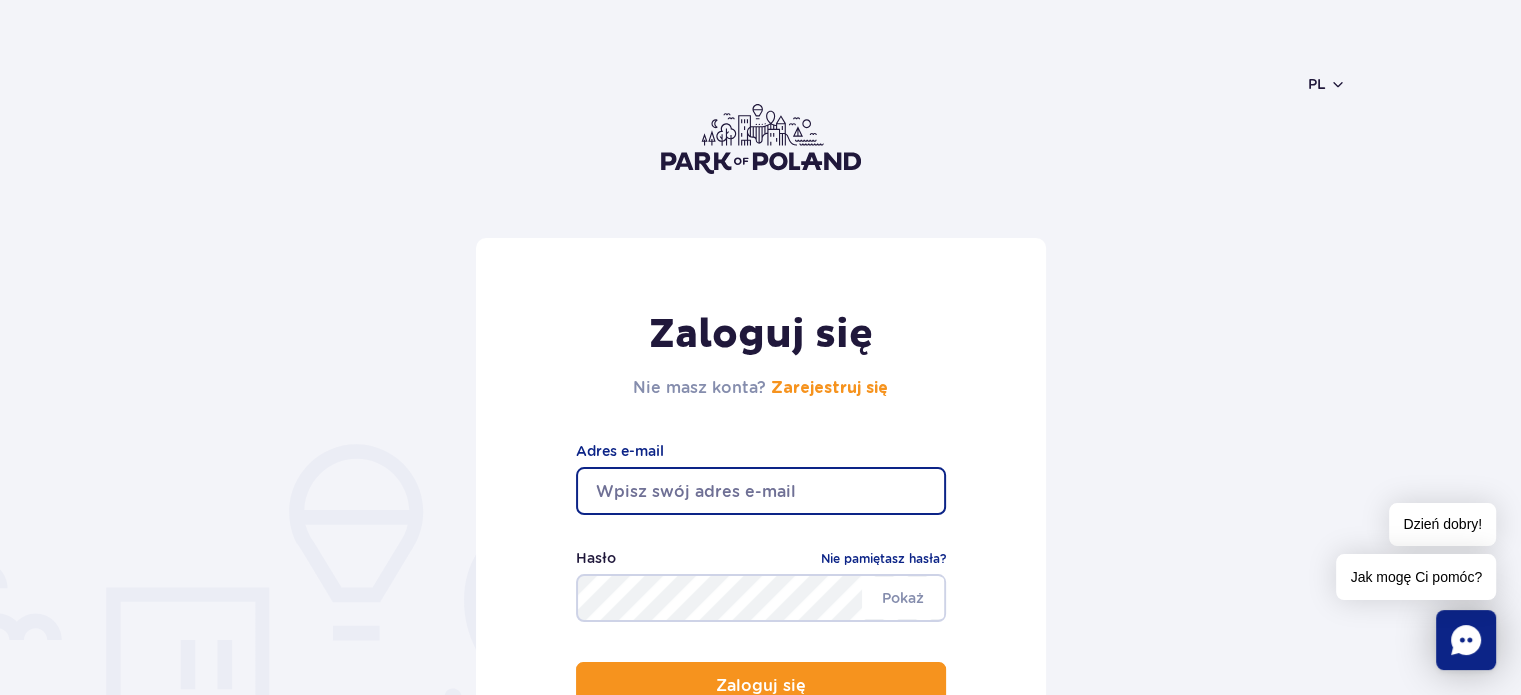 click at bounding box center (761, 491) 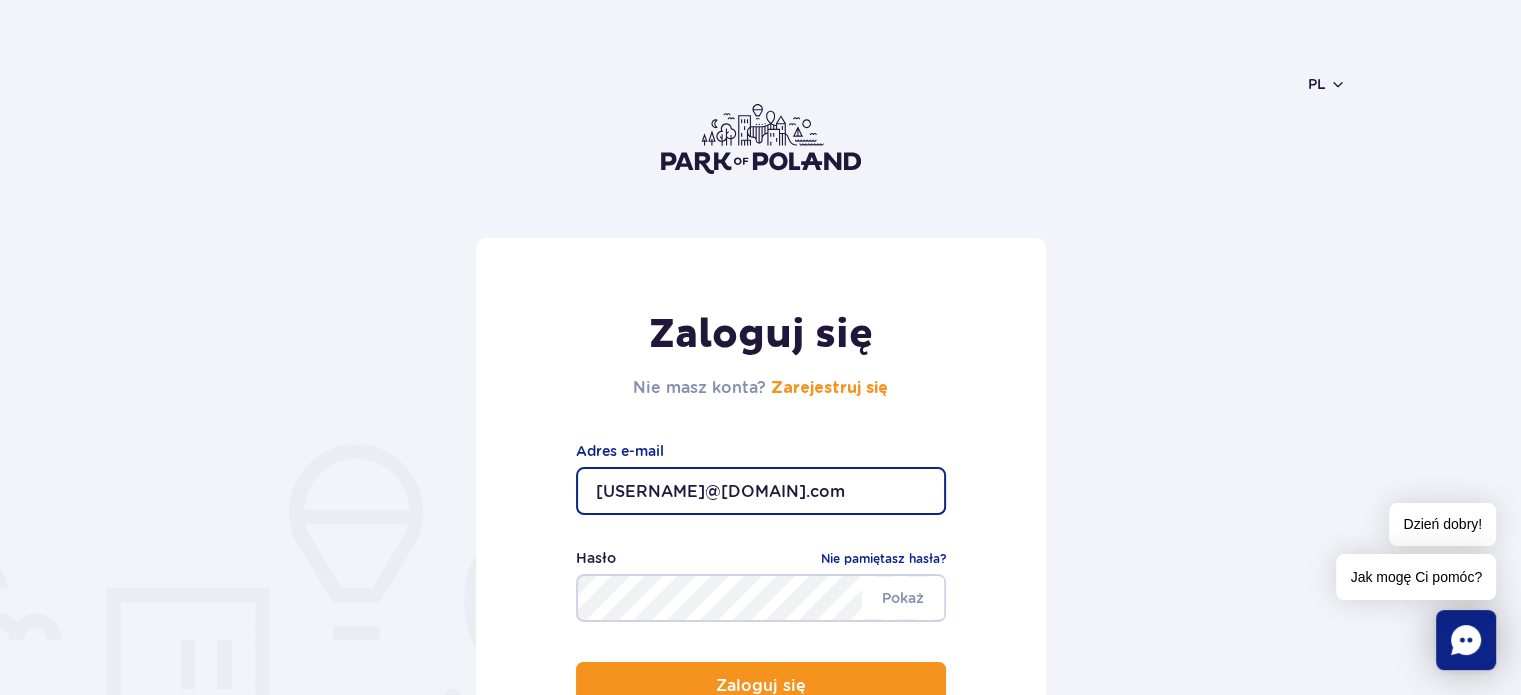 type on "[EMAIL]" 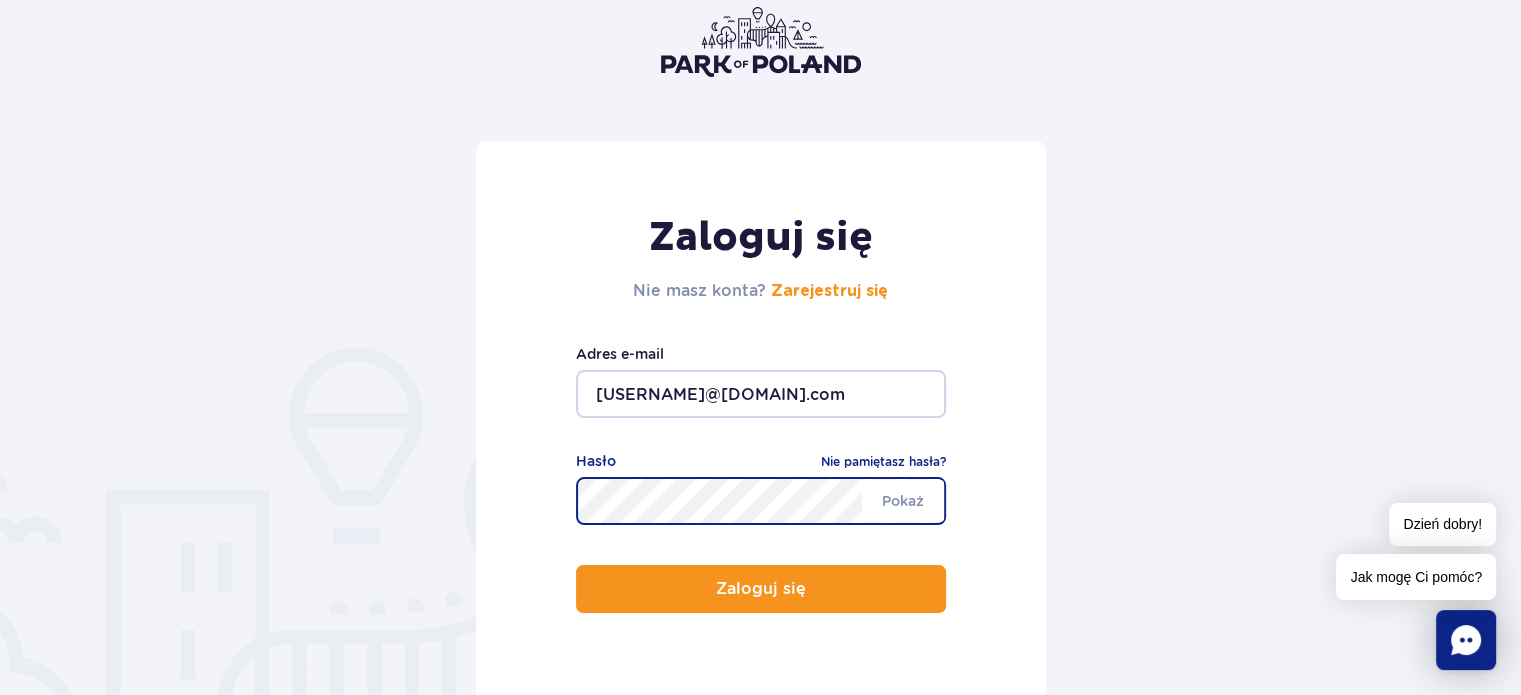 scroll, scrollTop: 100, scrollLeft: 0, axis: vertical 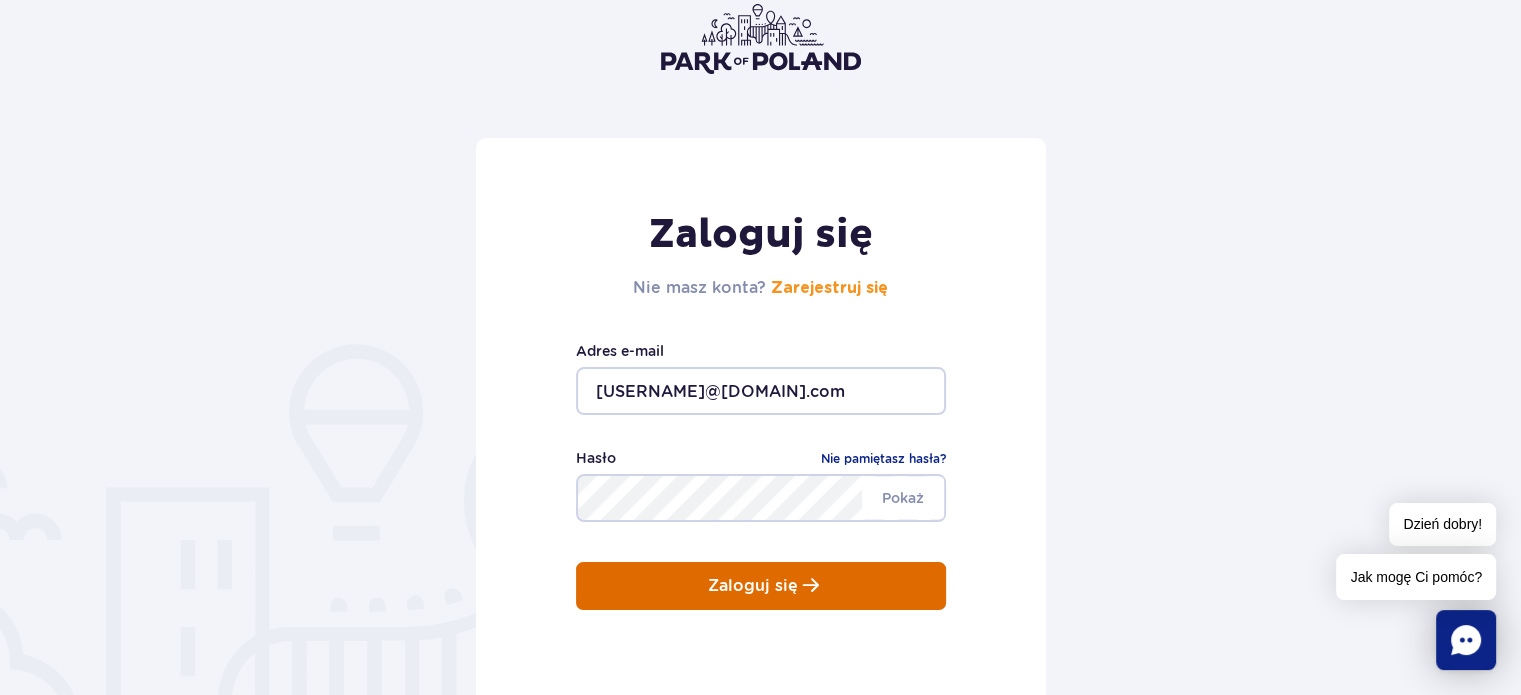 click on "Zaloguj się" at bounding box center (761, 586) 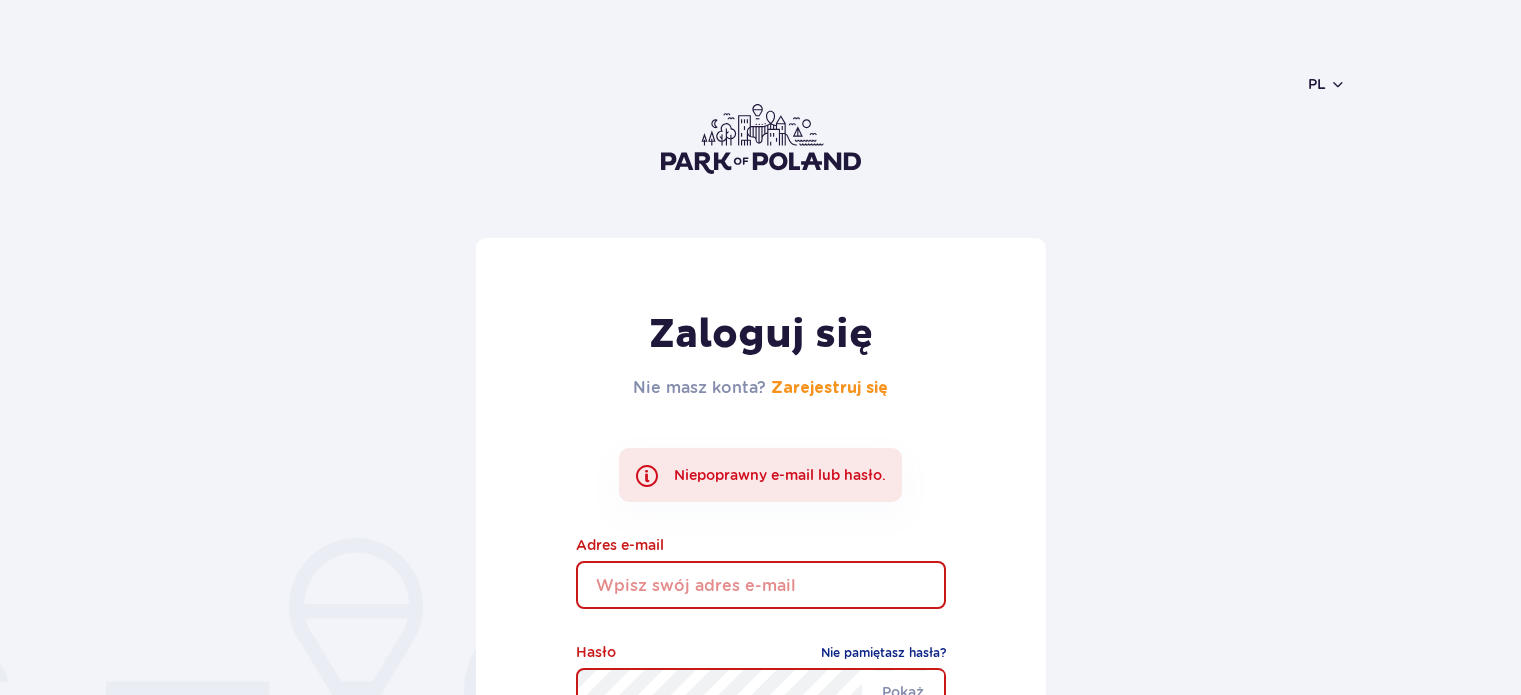 scroll, scrollTop: 0, scrollLeft: 0, axis: both 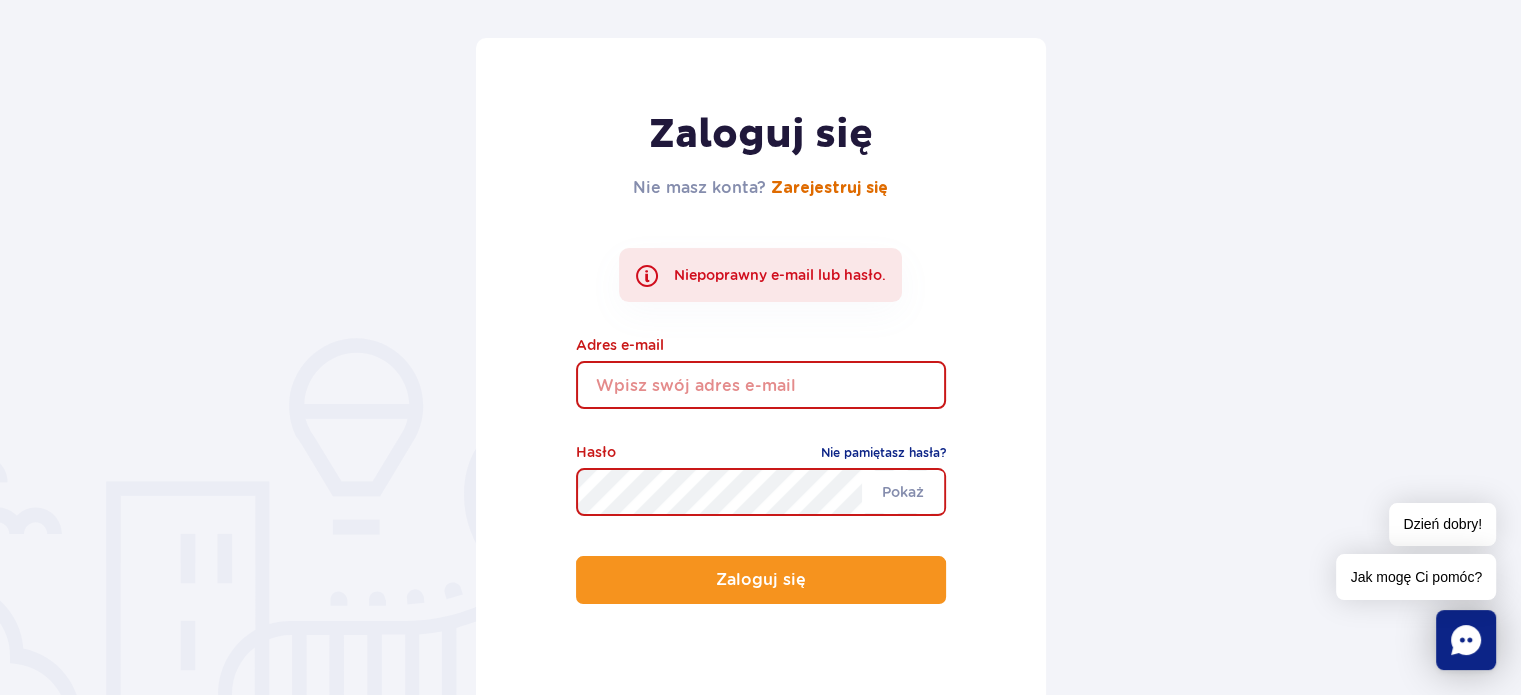 click on "Zarejestruj się" at bounding box center [829, 188] 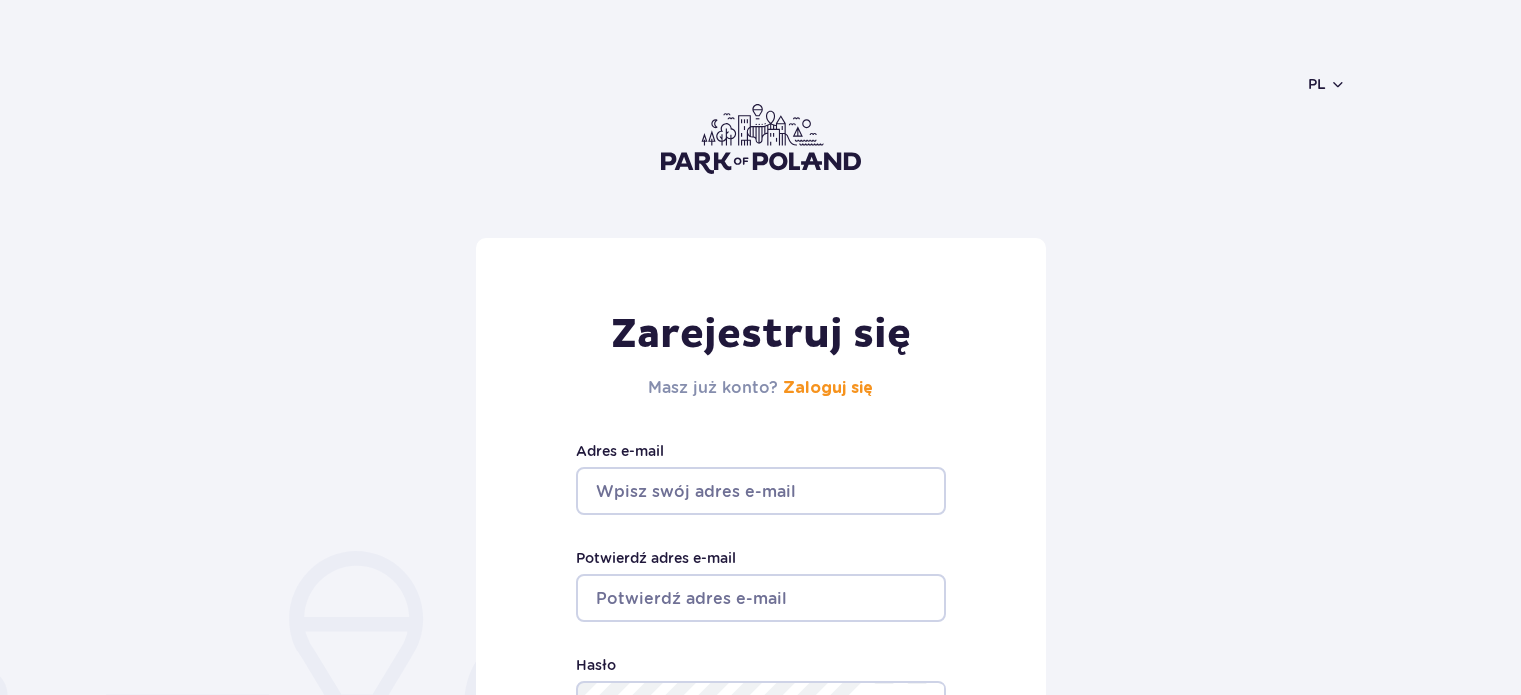 scroll, scrollTop: 0, scrollLeft: 0, axis: both 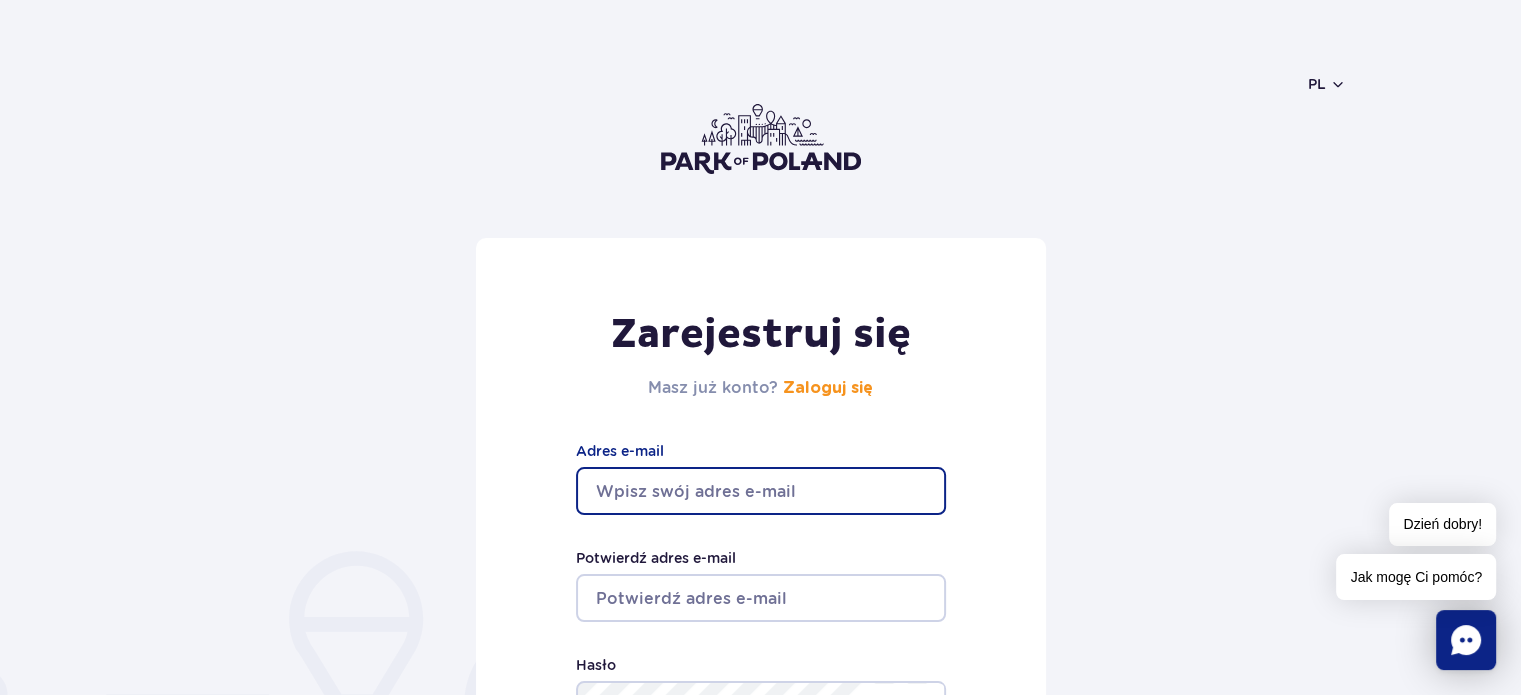 click on "Adres e-mail" at bounding box center (761, 491) 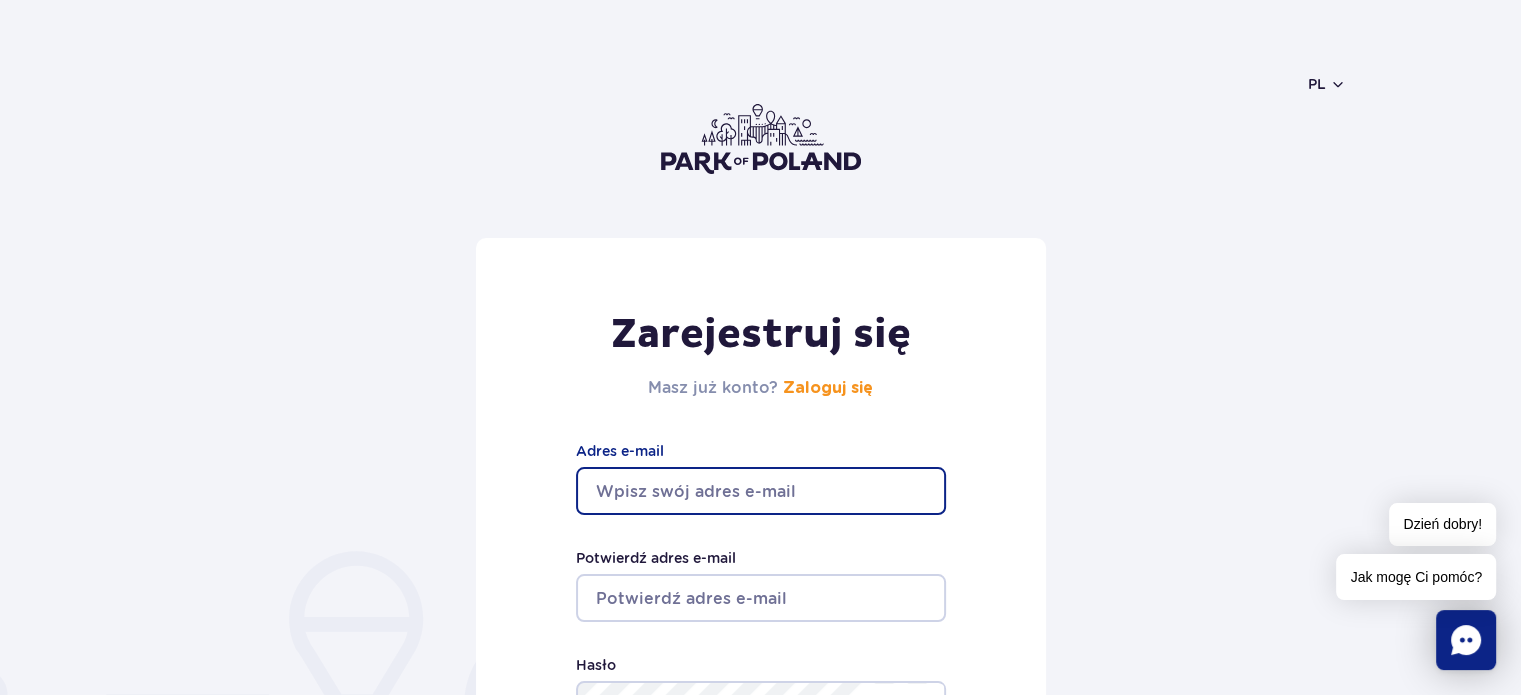 click on "Adres e-mail" at bounding box center (761, 491) 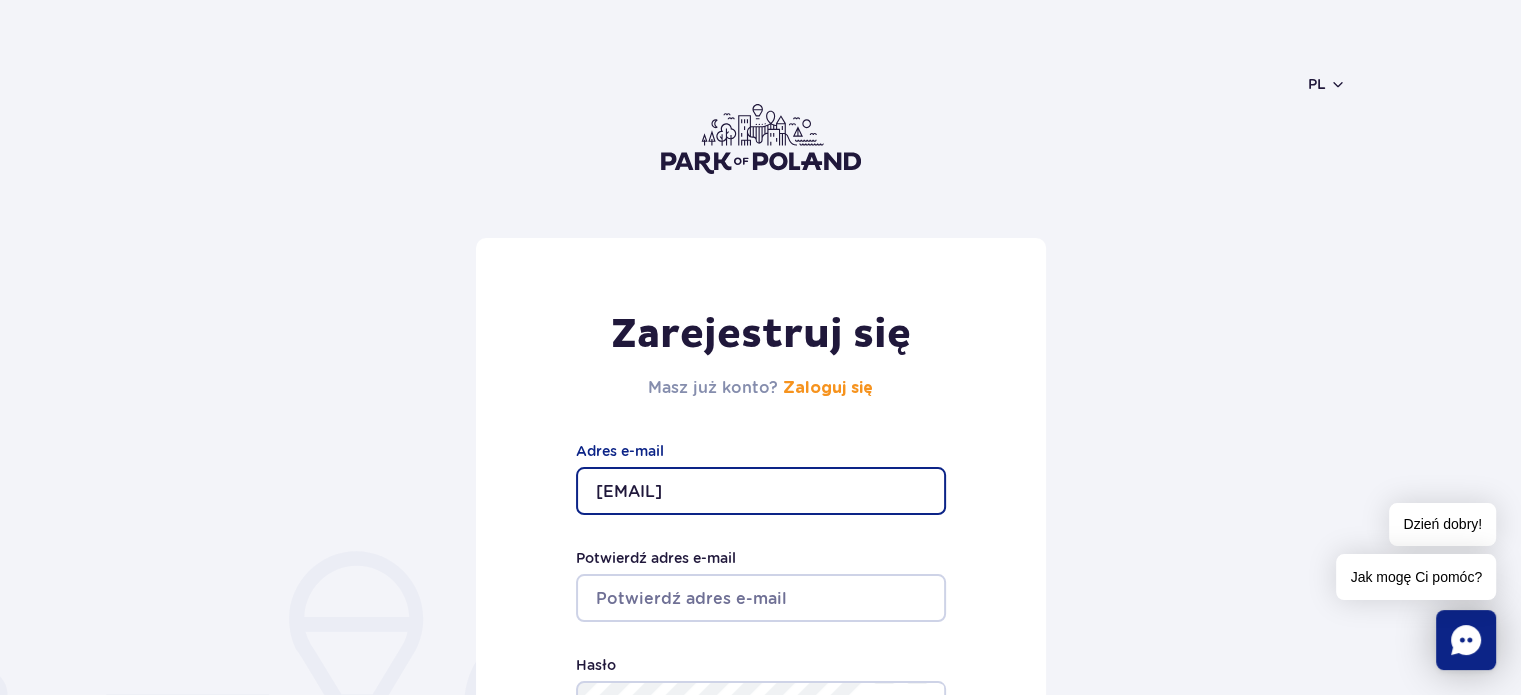 drag, startPoint x: 814, startPoint y: 500, endPoint x: 429, endPoint y: 497, distance: 385.0117 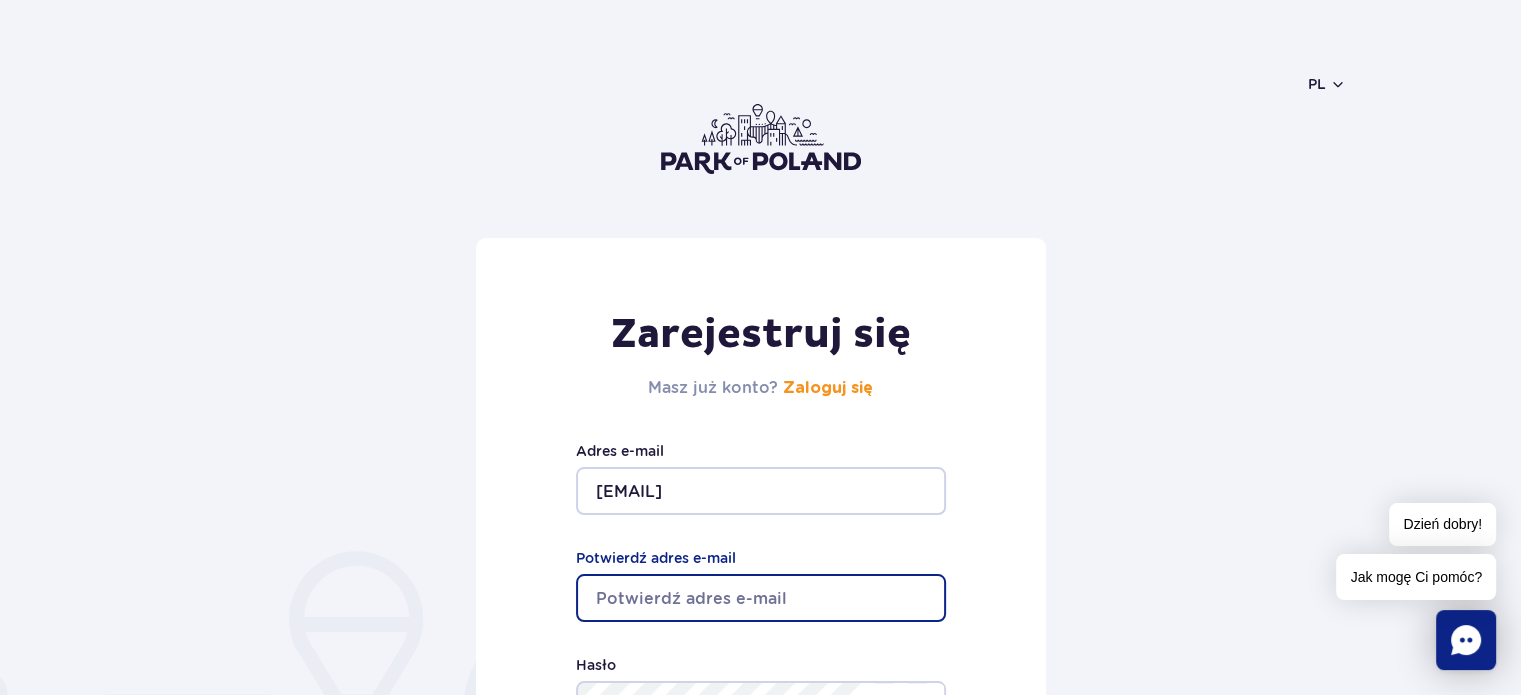 paste on "[EMAIL]" 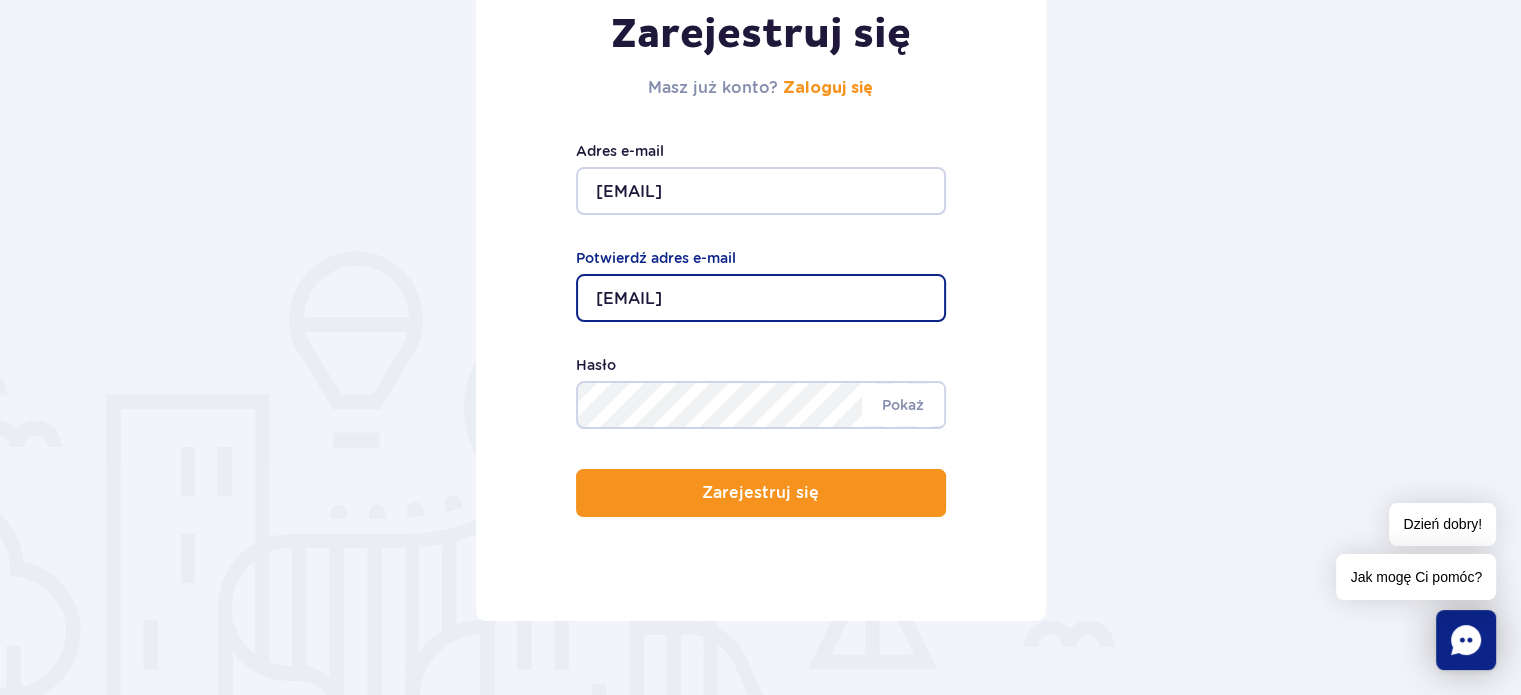 type on "[EMAIL]" 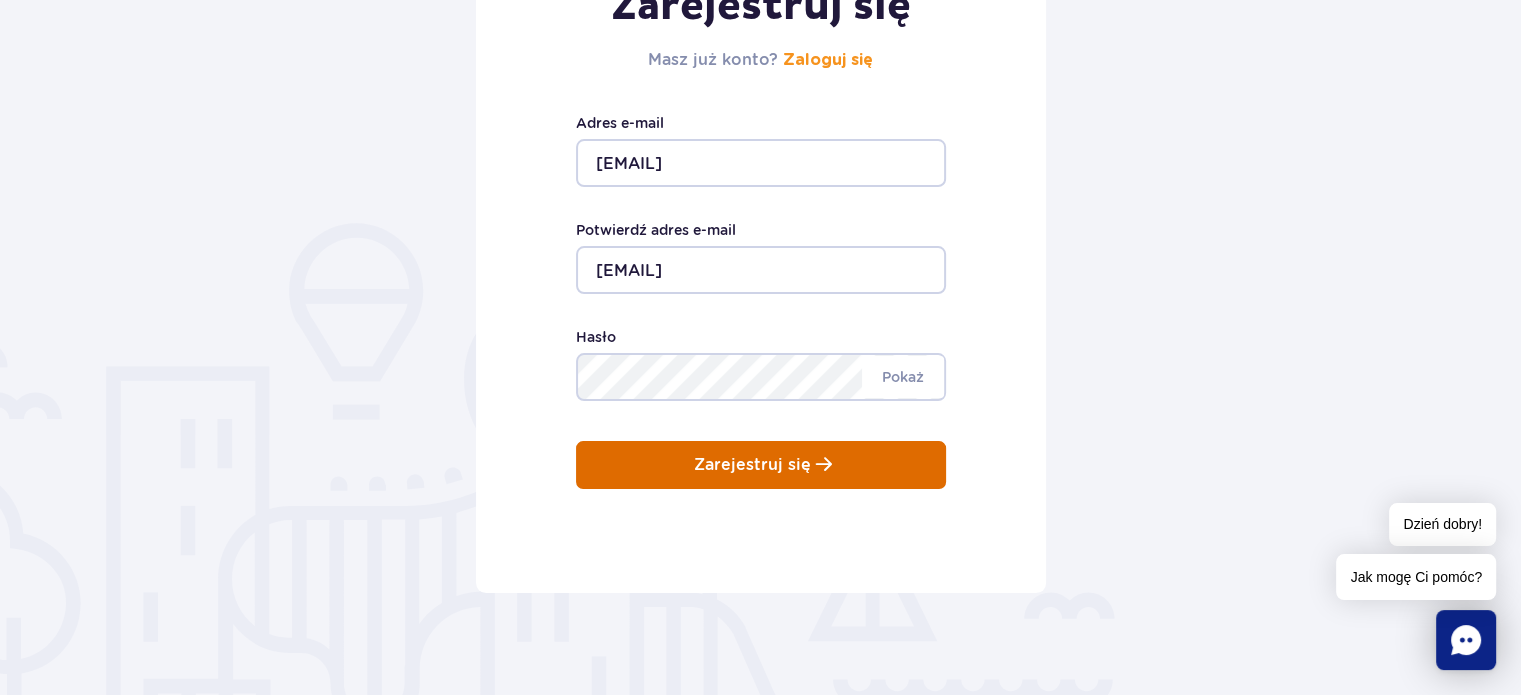 scroll, scrollTop: 300, scrollLeft: 0, axis: vertical 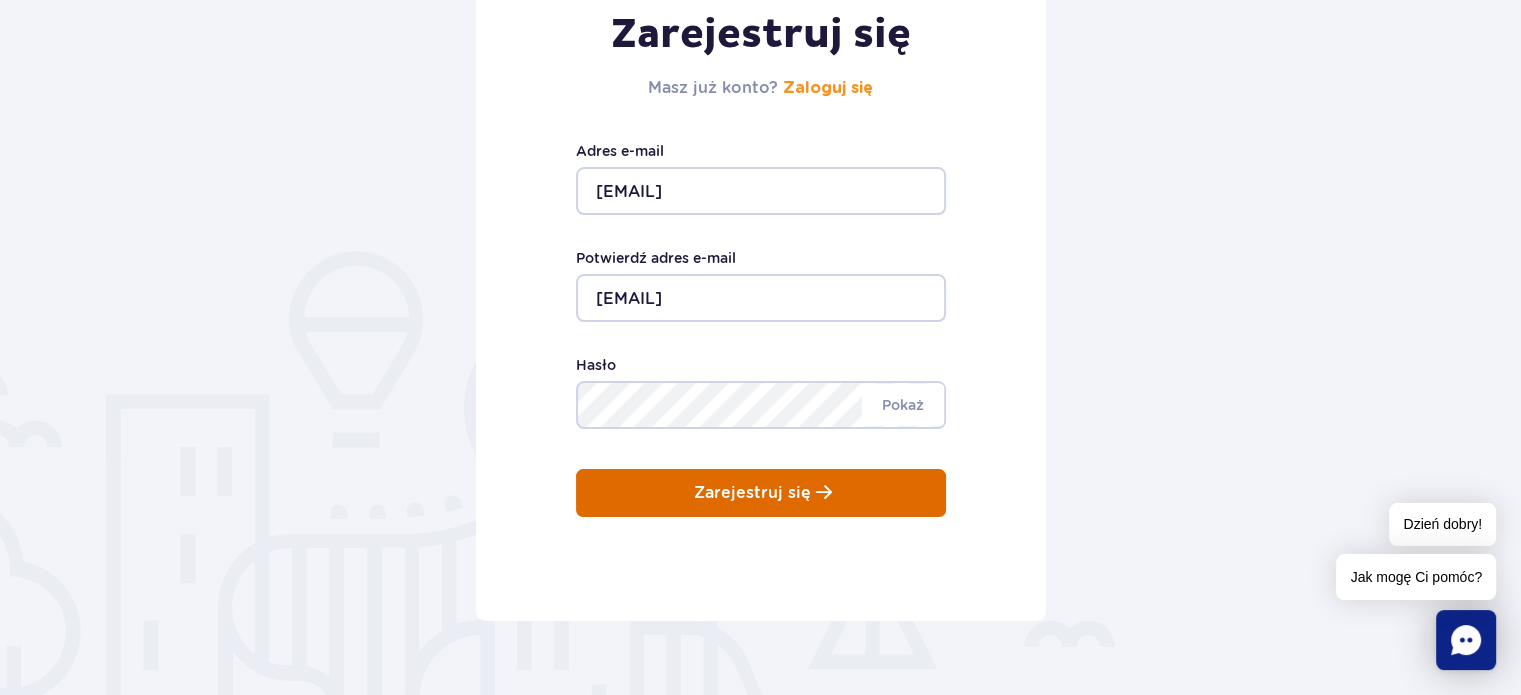 click on "Zarejestruj się" at bounding box center (752, 493) 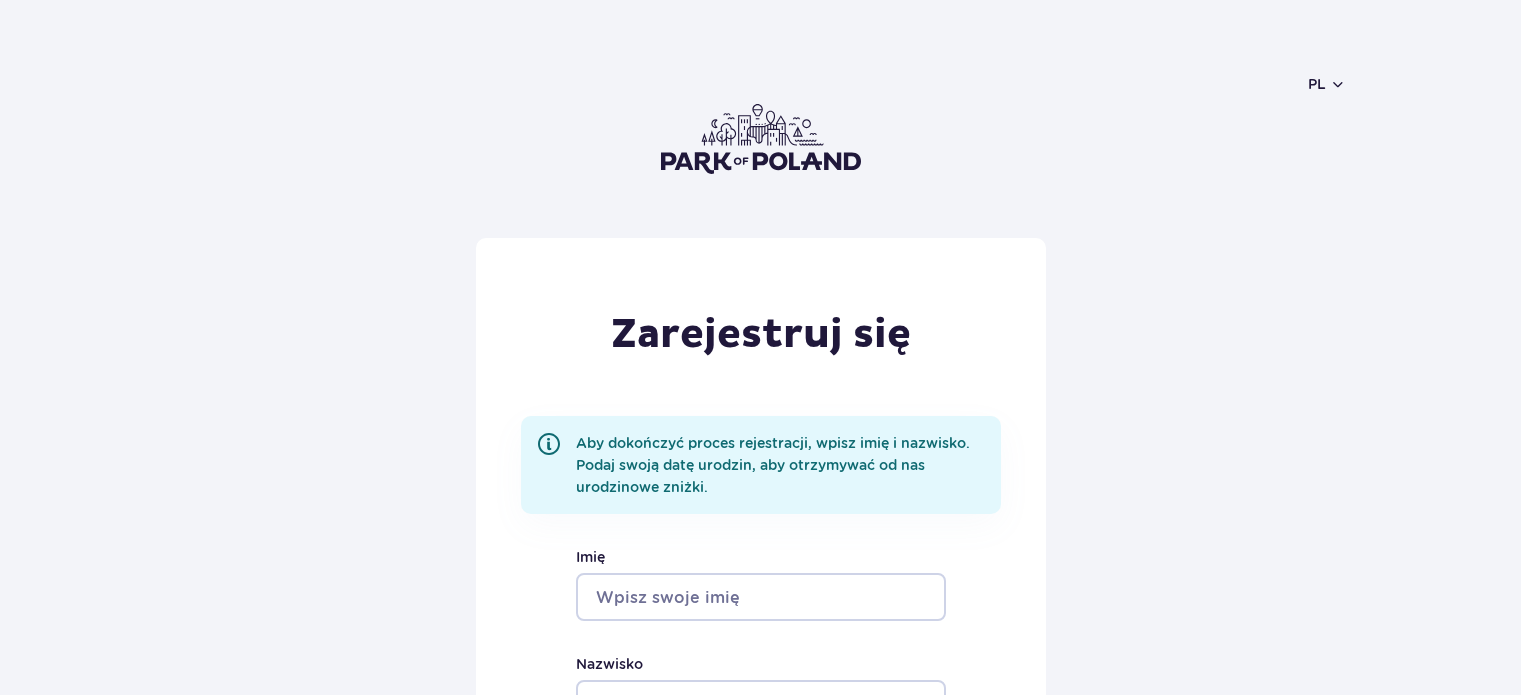 scroll, scrollTop: 0, scrollLeft: 0, axis: both 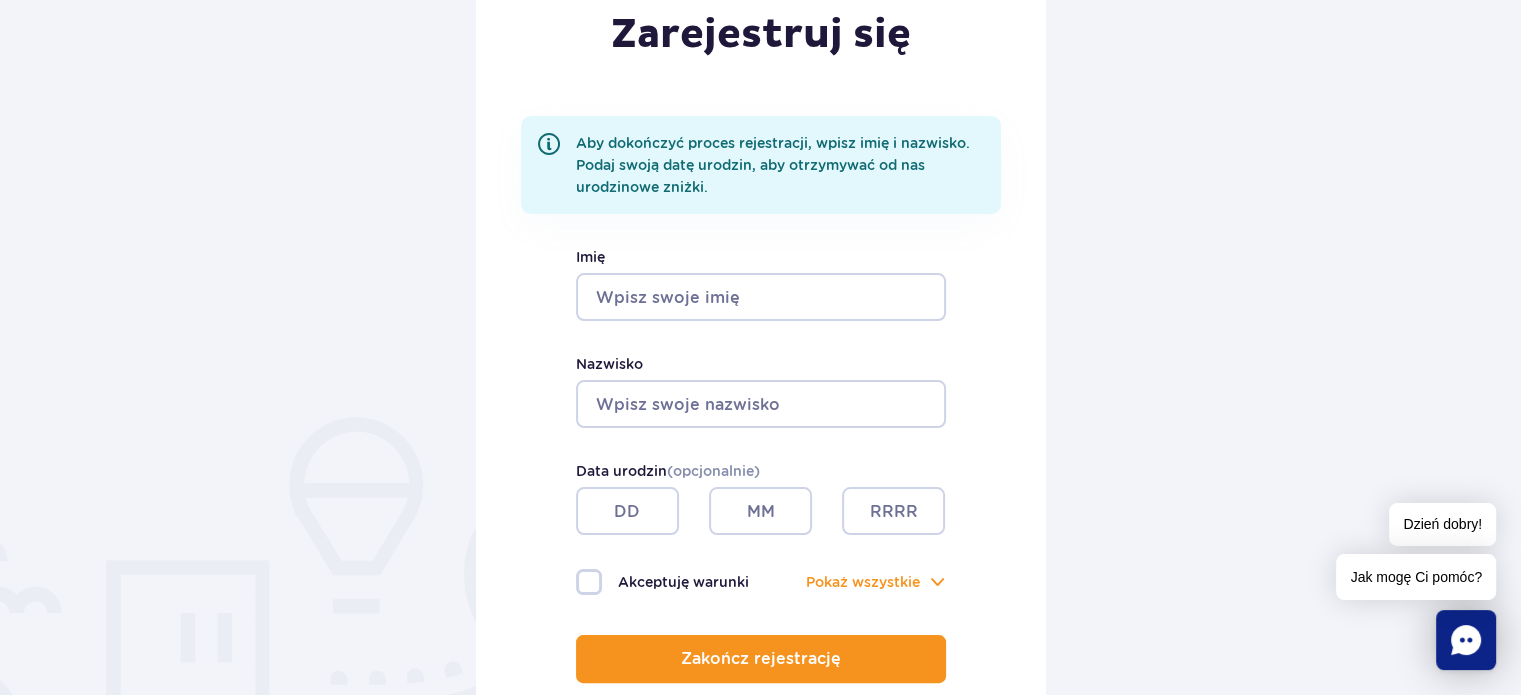 click on "Imię" at bounding box center (761, 297) 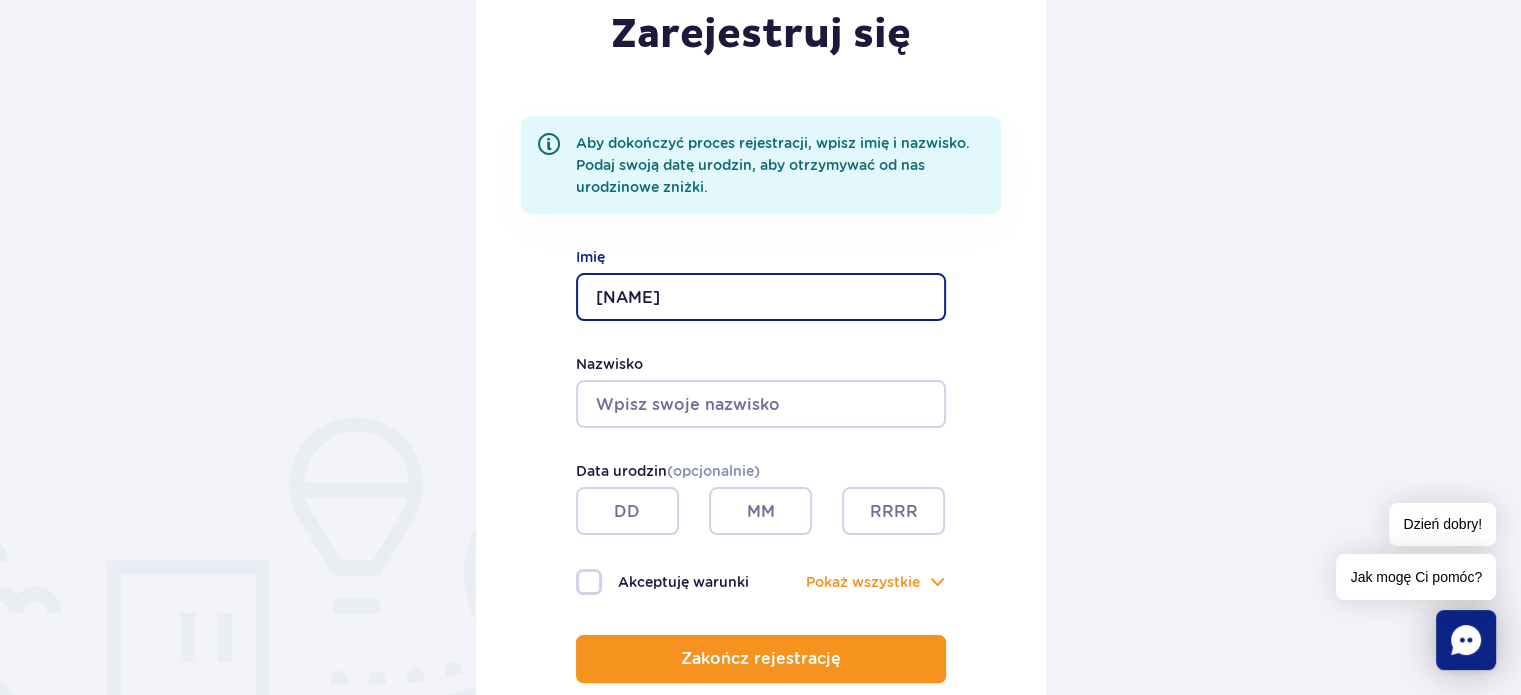 type on "Zbigniew" 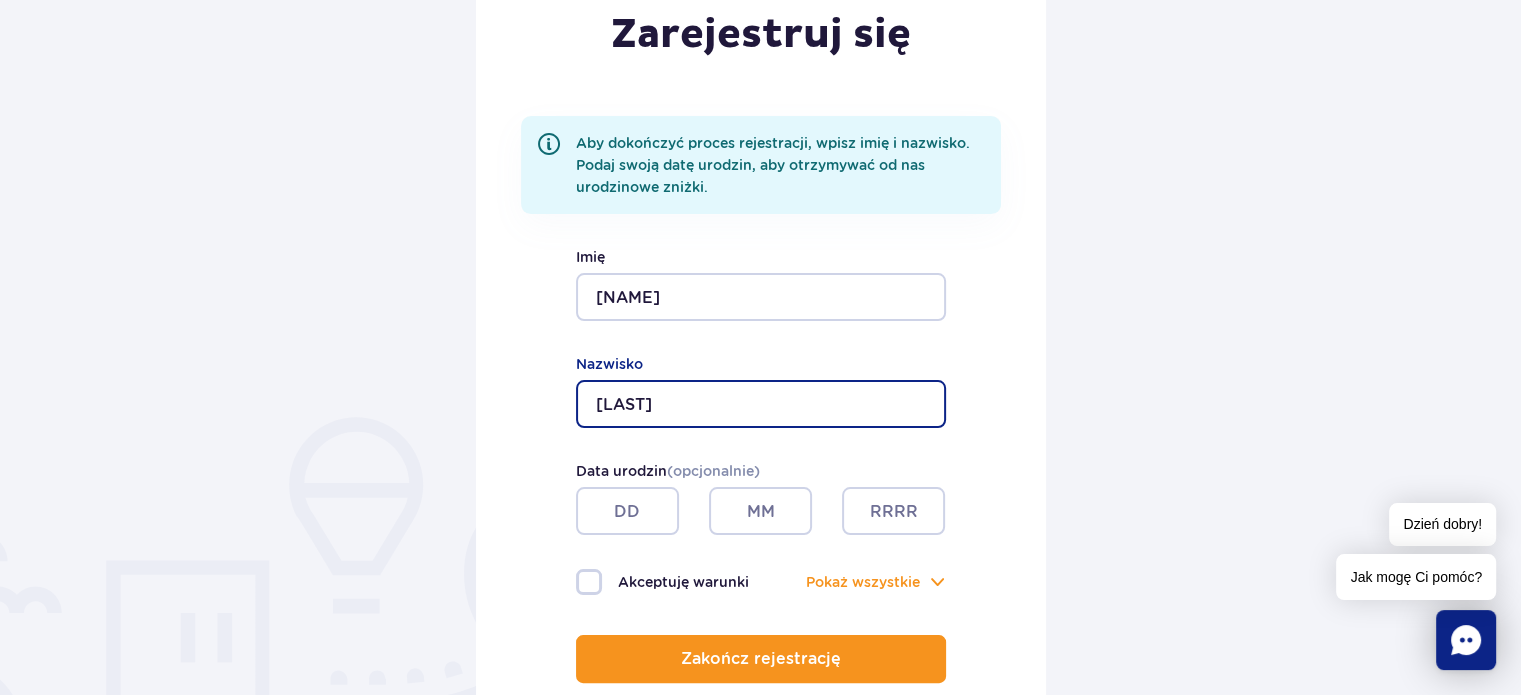 type on "Czyżewski" 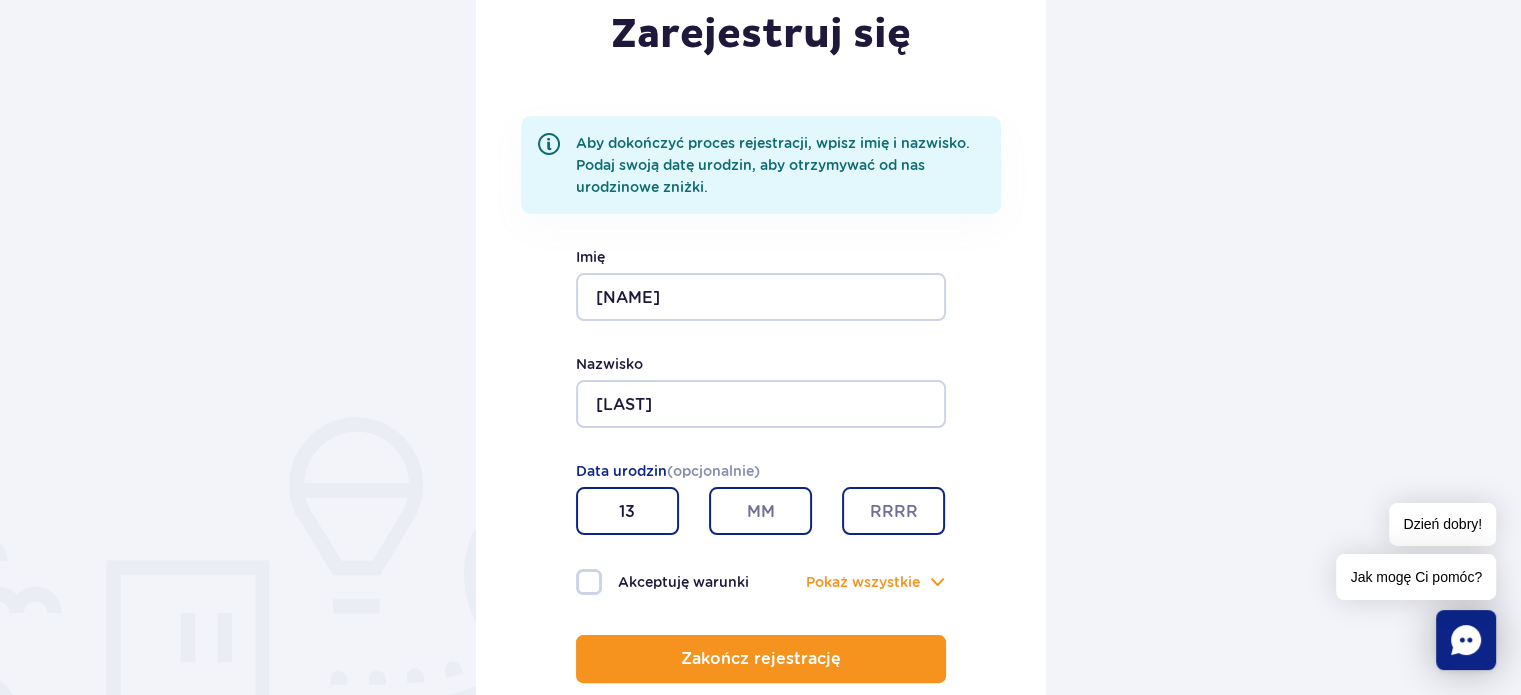 type on "13" 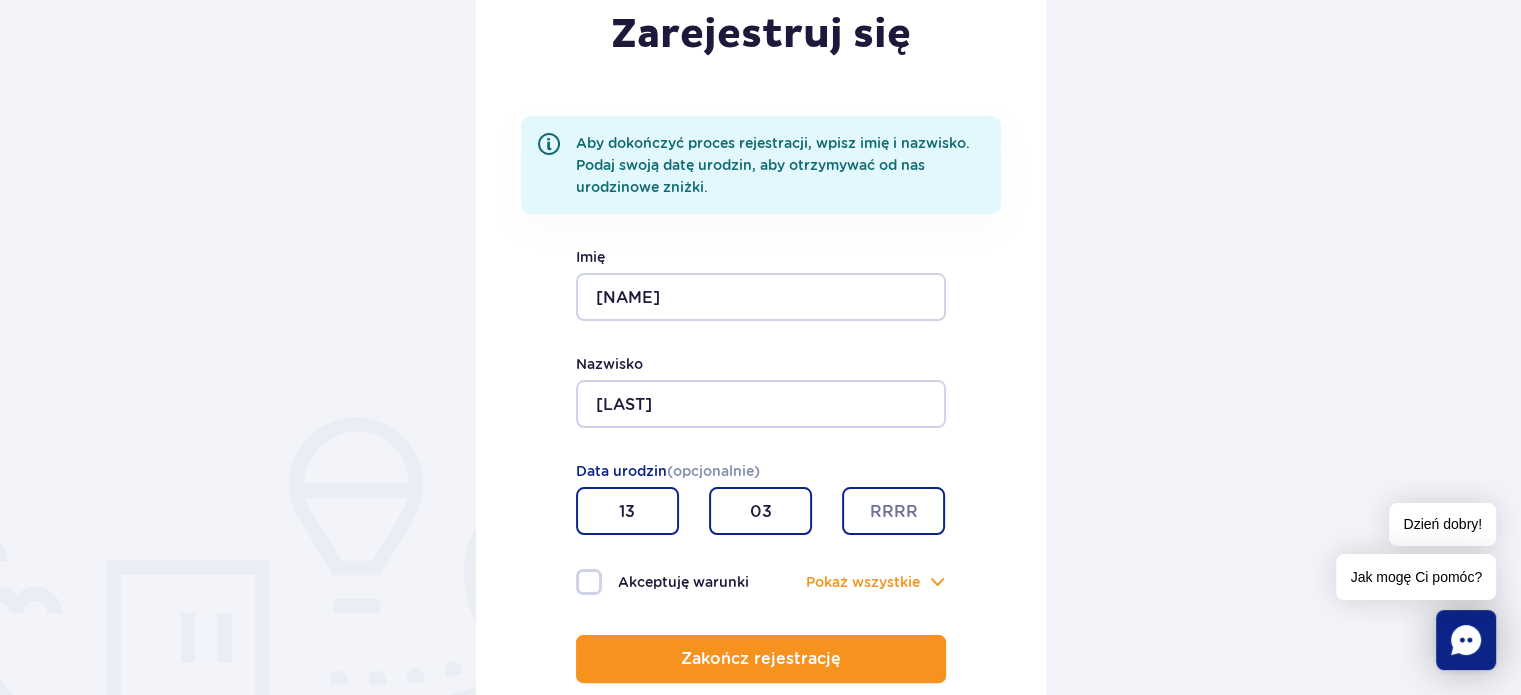type on "03" 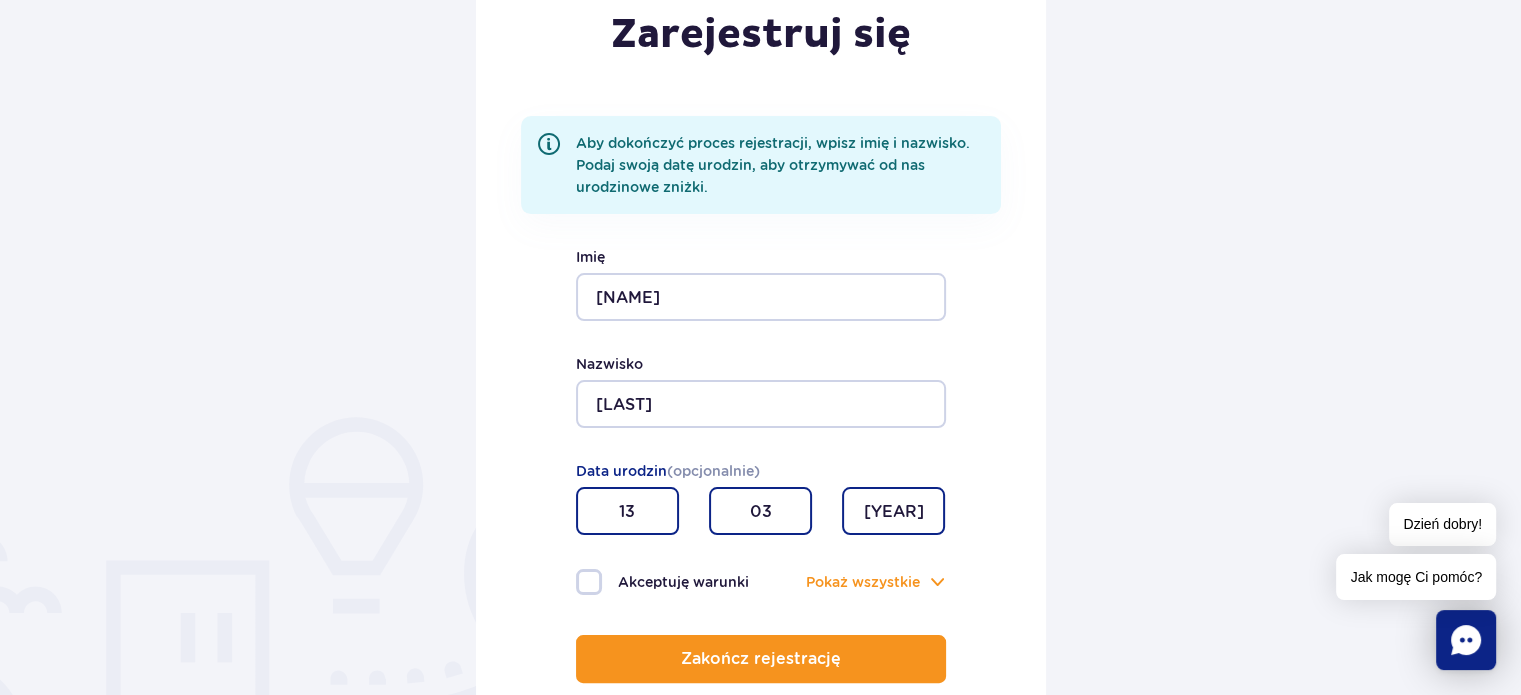 type on "1977" 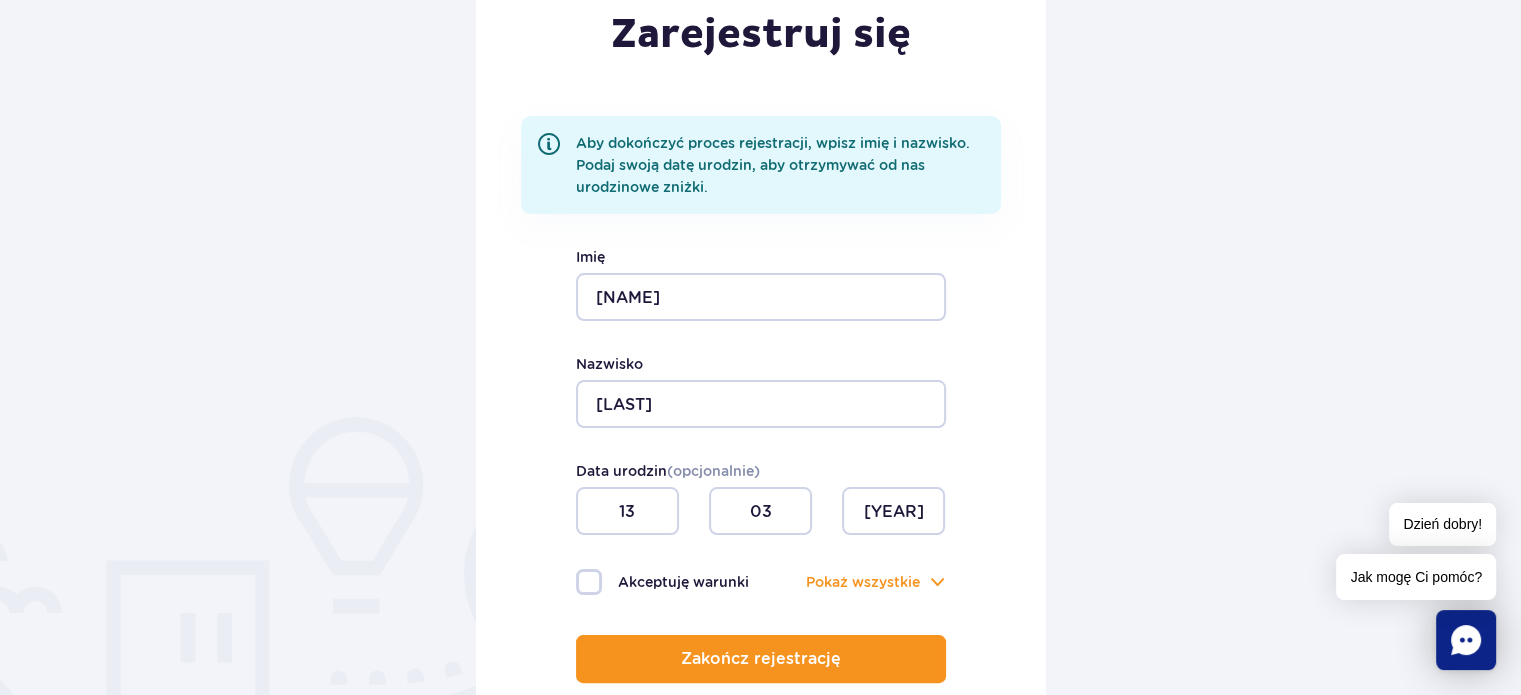 click on "Akceptuję warunki" at bounding box center (668, 582) 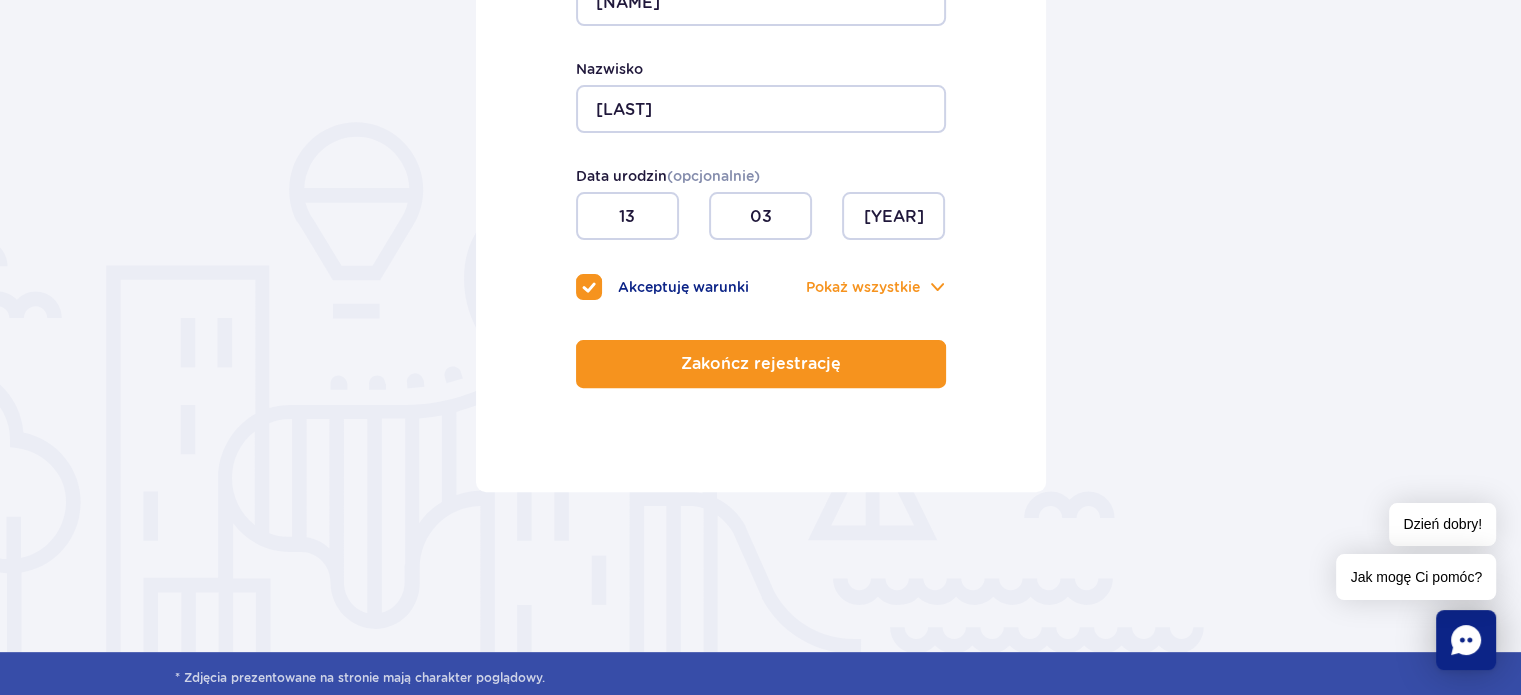 scroll, scrollTop: 600, scrollLeft: 0, axis: vertical 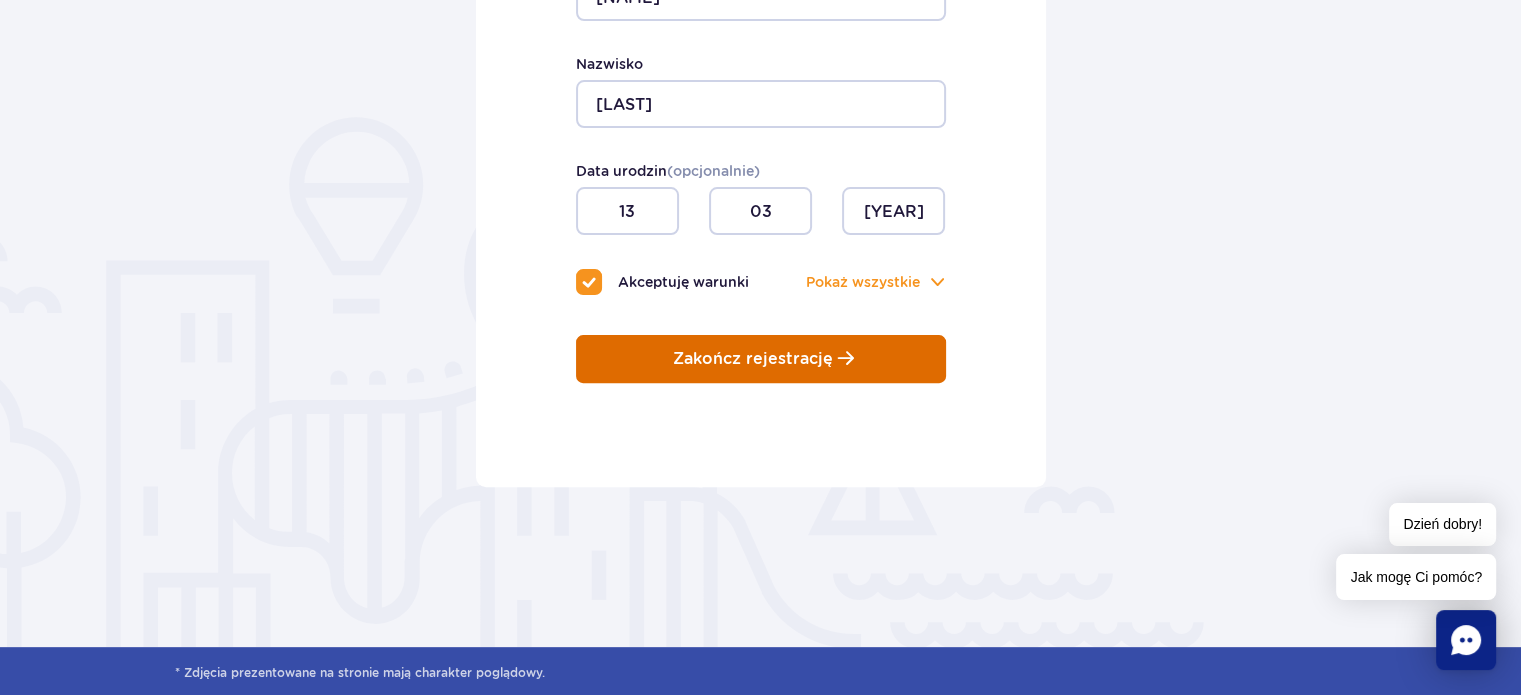 click on "Zakończ rejestrację" at bounding box center (753, 359) 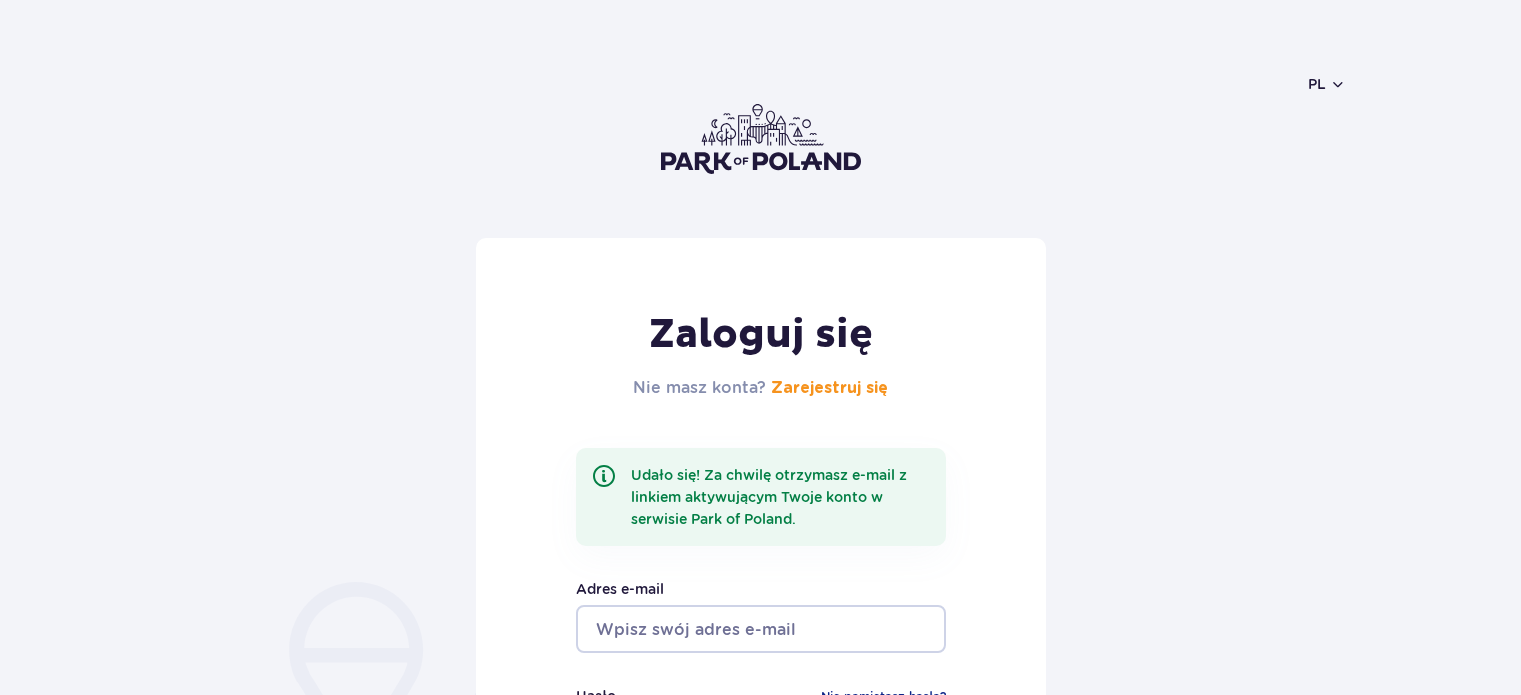 scroll, scrollTop: 0, scrollLeft: 0, axis: both 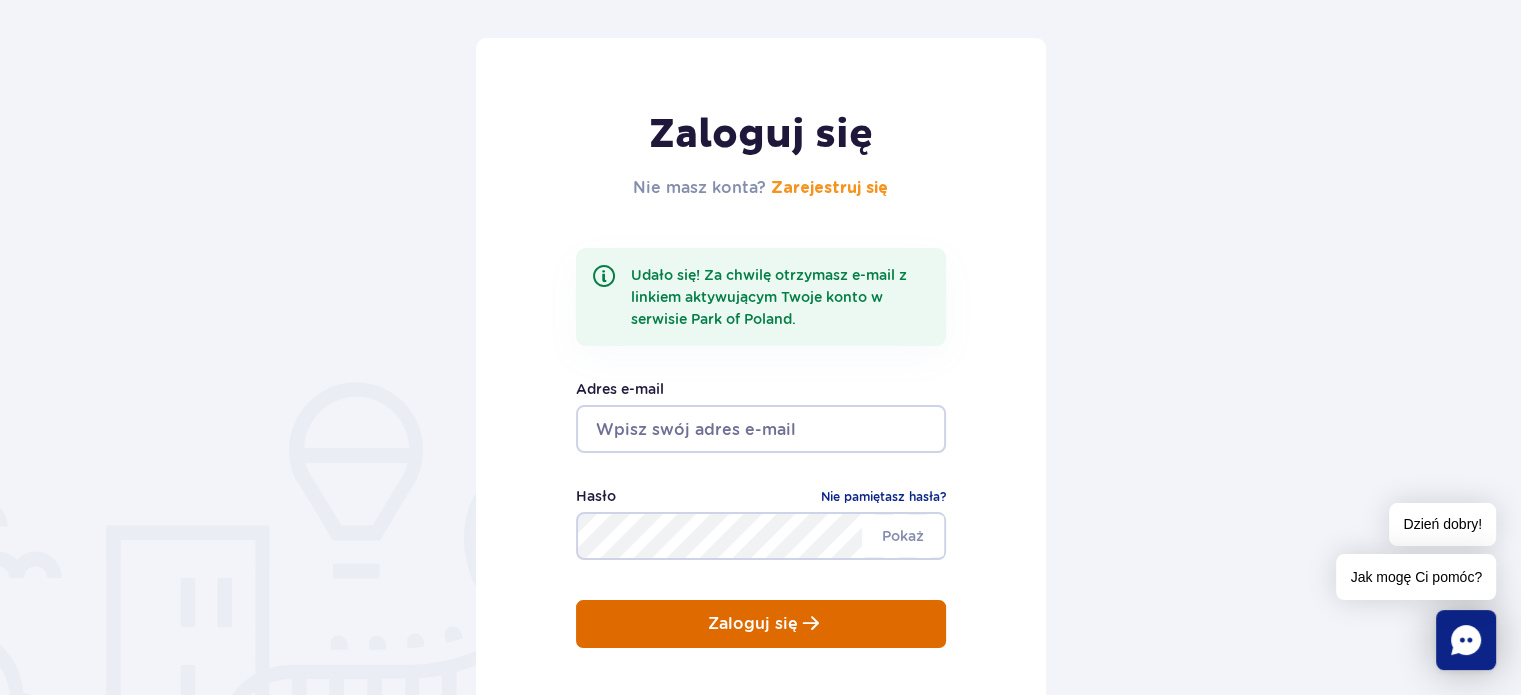 type on "toschiba37@gmail.com" 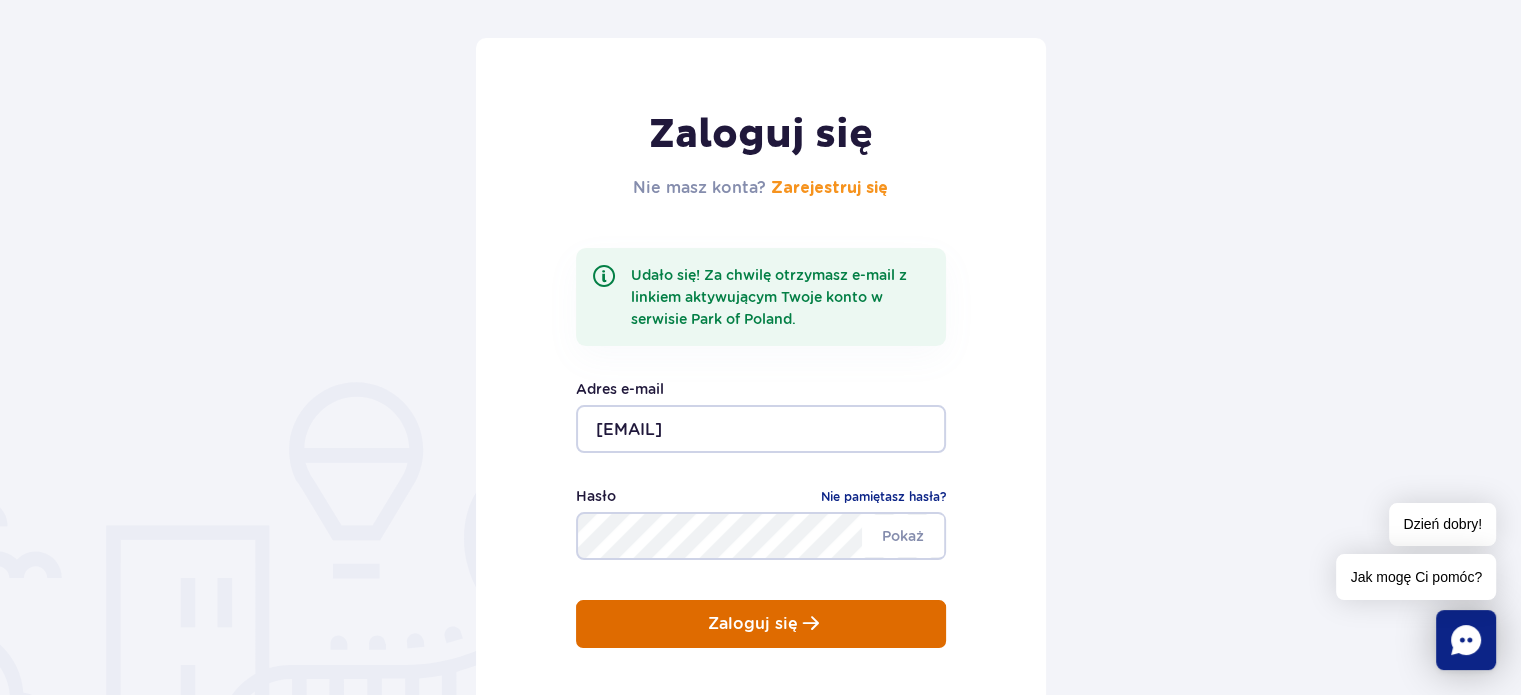 click on "Zaloguj się" at bounding box center (761, 624) 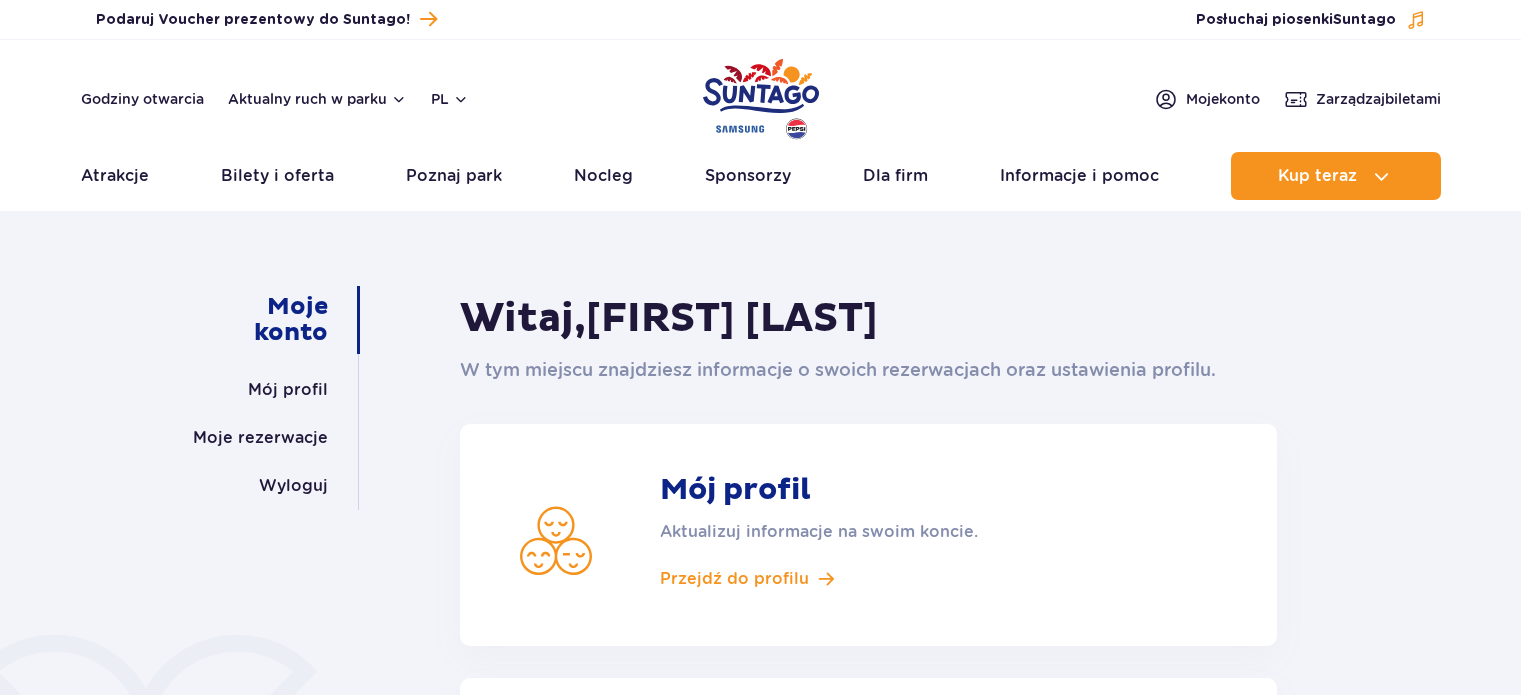 scroll, scrollTop: 0, scrollLeft: 0, axis: both 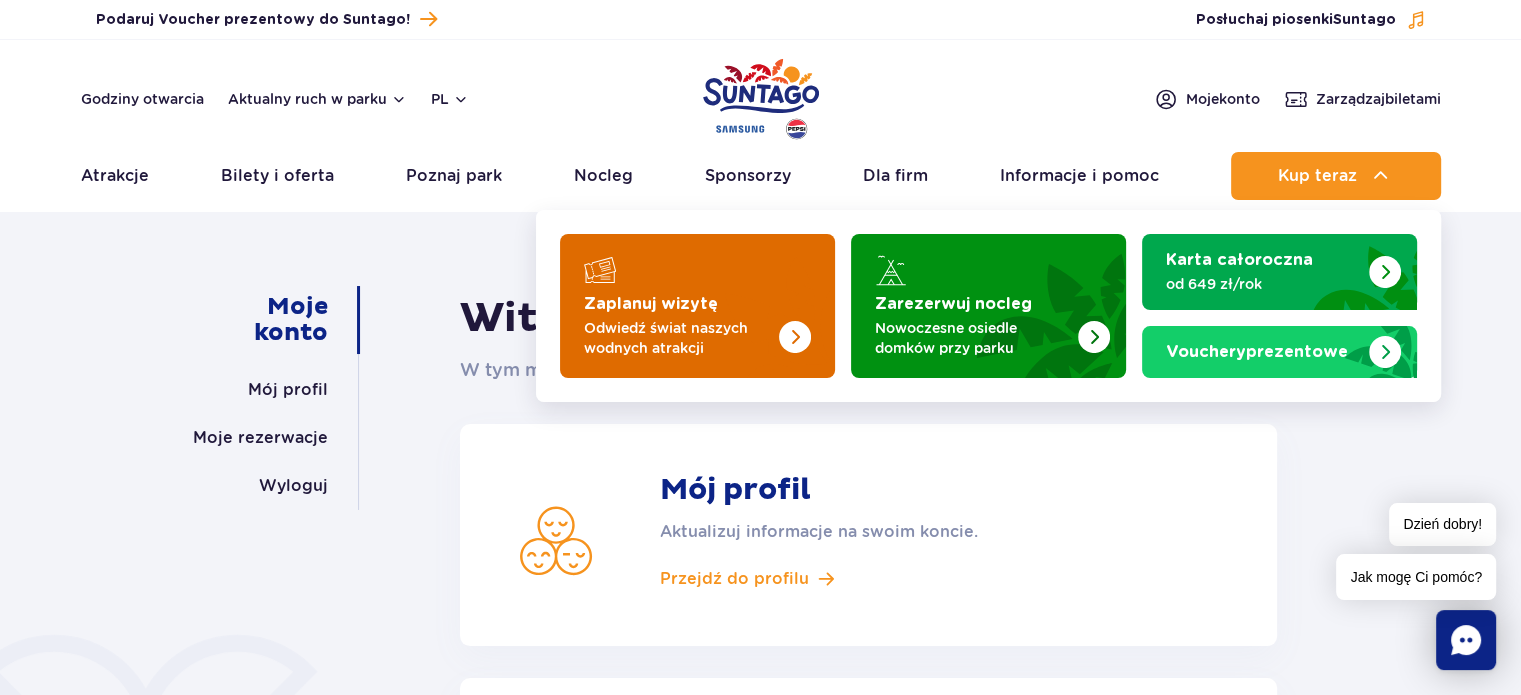 click on "Zaplanuj wizytę" at bounding box center (651, 304) 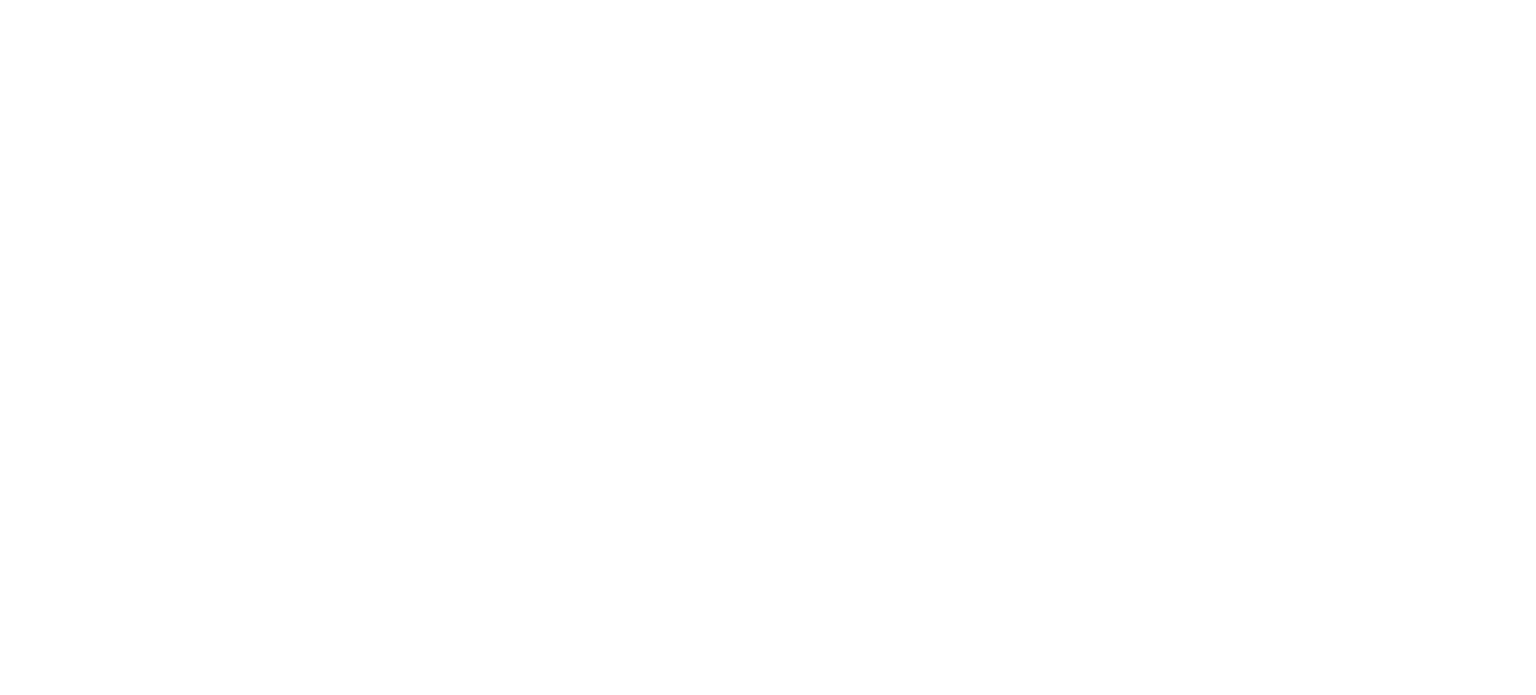 scroll, scrollTop: 0, scrollLeft: 0, axis: both 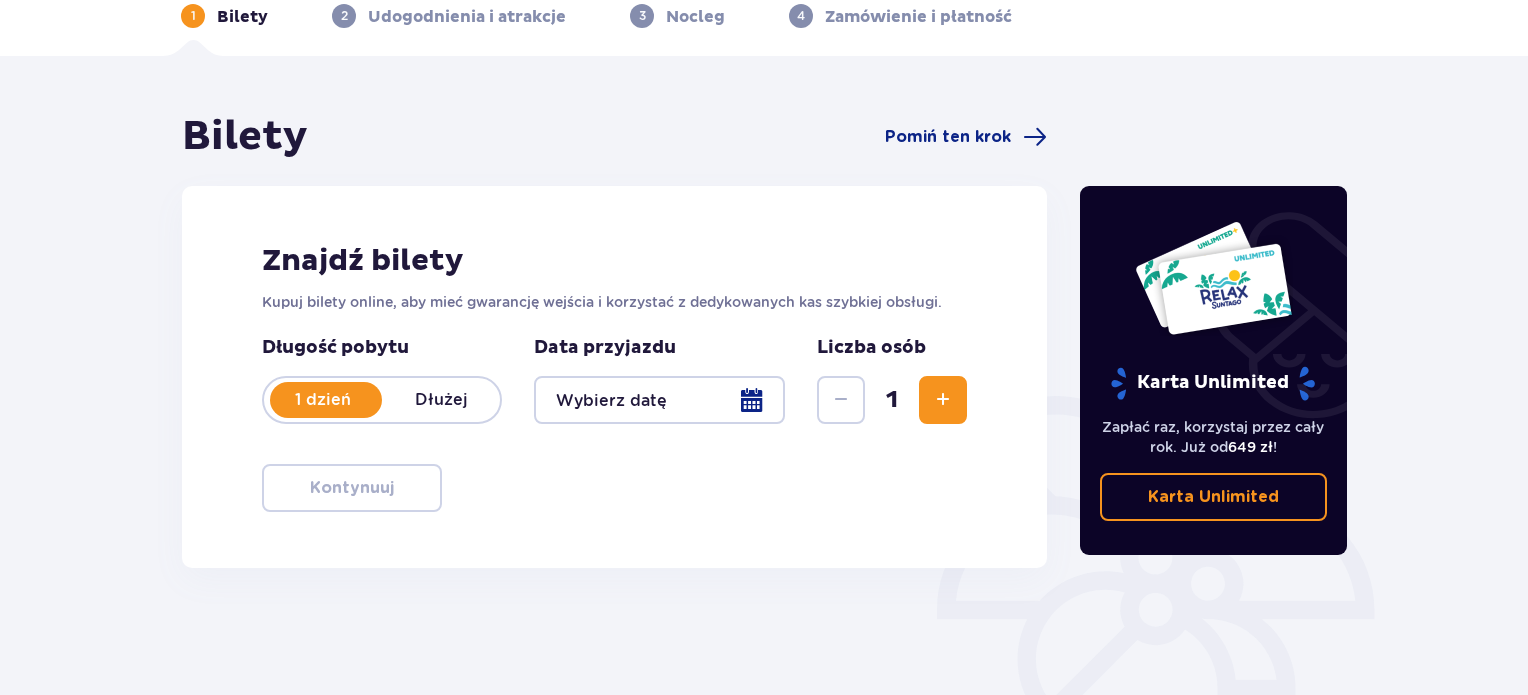 click at bounding box center [659, 400] 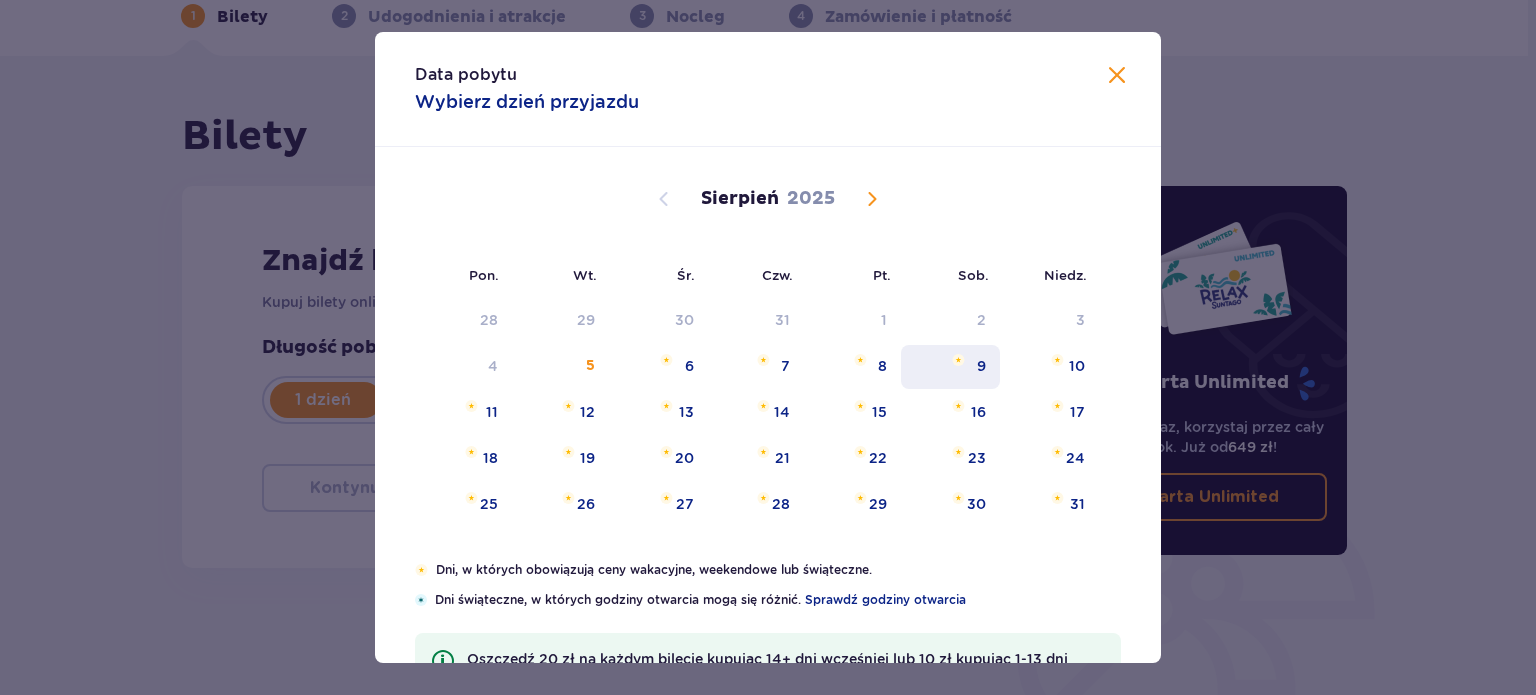 click on "9" at bounding box center (981, 366) 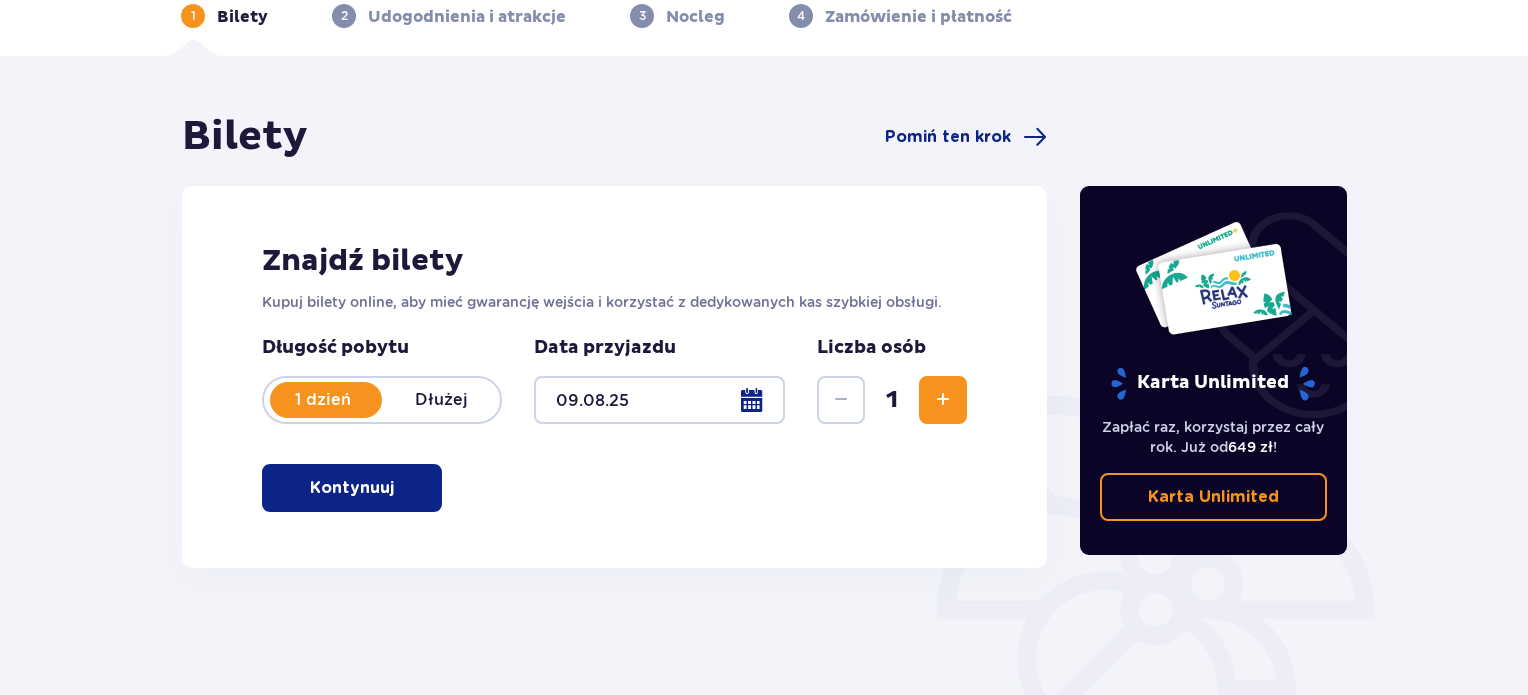 click at bounding box center (943, 400) 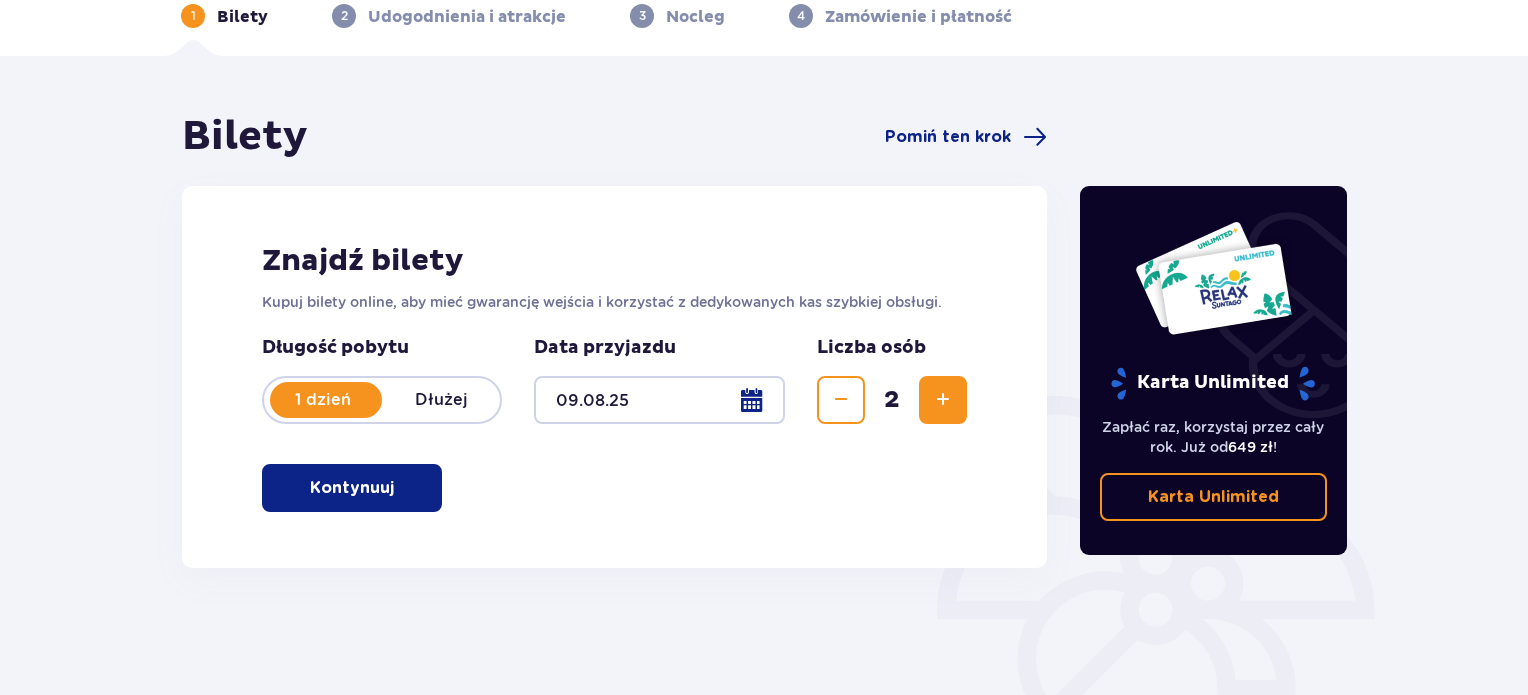 click at bounding box center [943, 400] 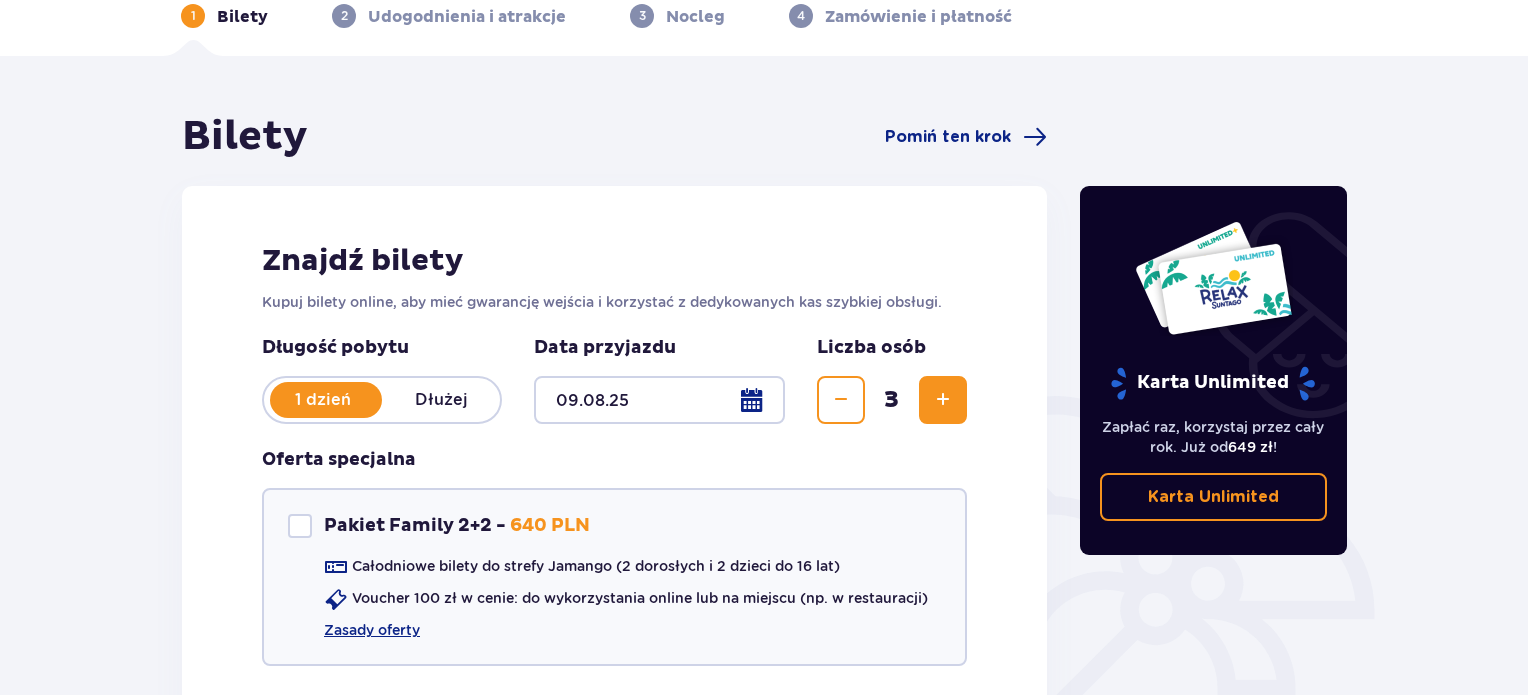 click at bounding box center (943, 400) 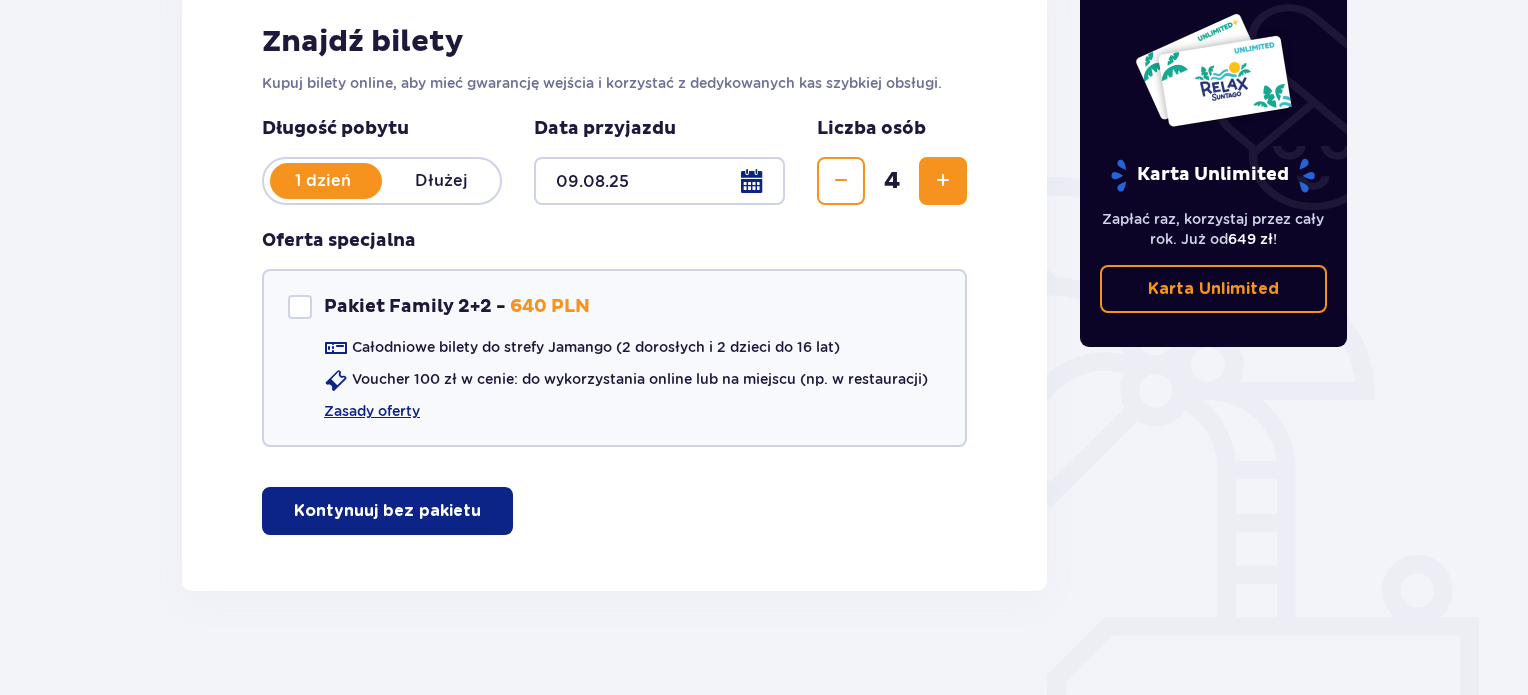 scroll, scrollTop: 334, scrollLeft: 0, axis: vertical 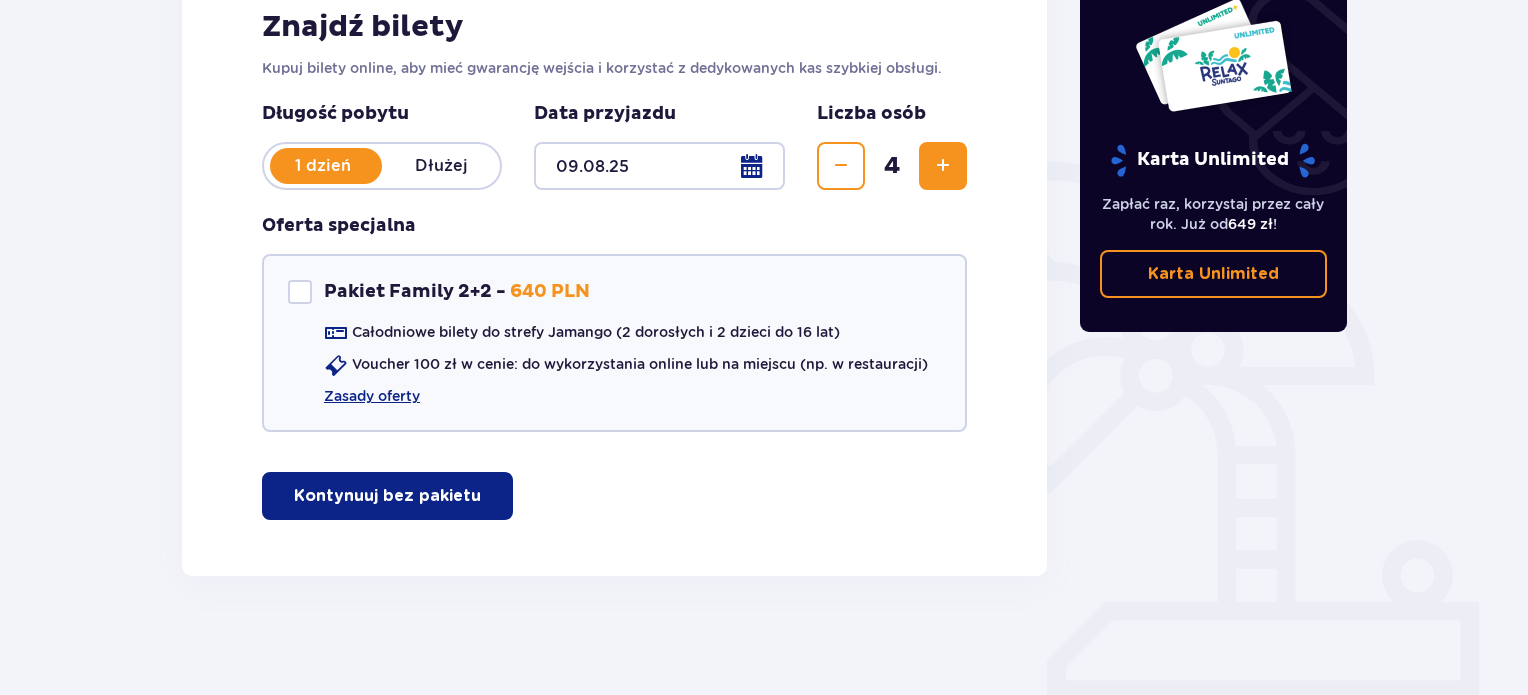 click on "Kontynuuj bez pakietu" at bounding box center (387, 496) 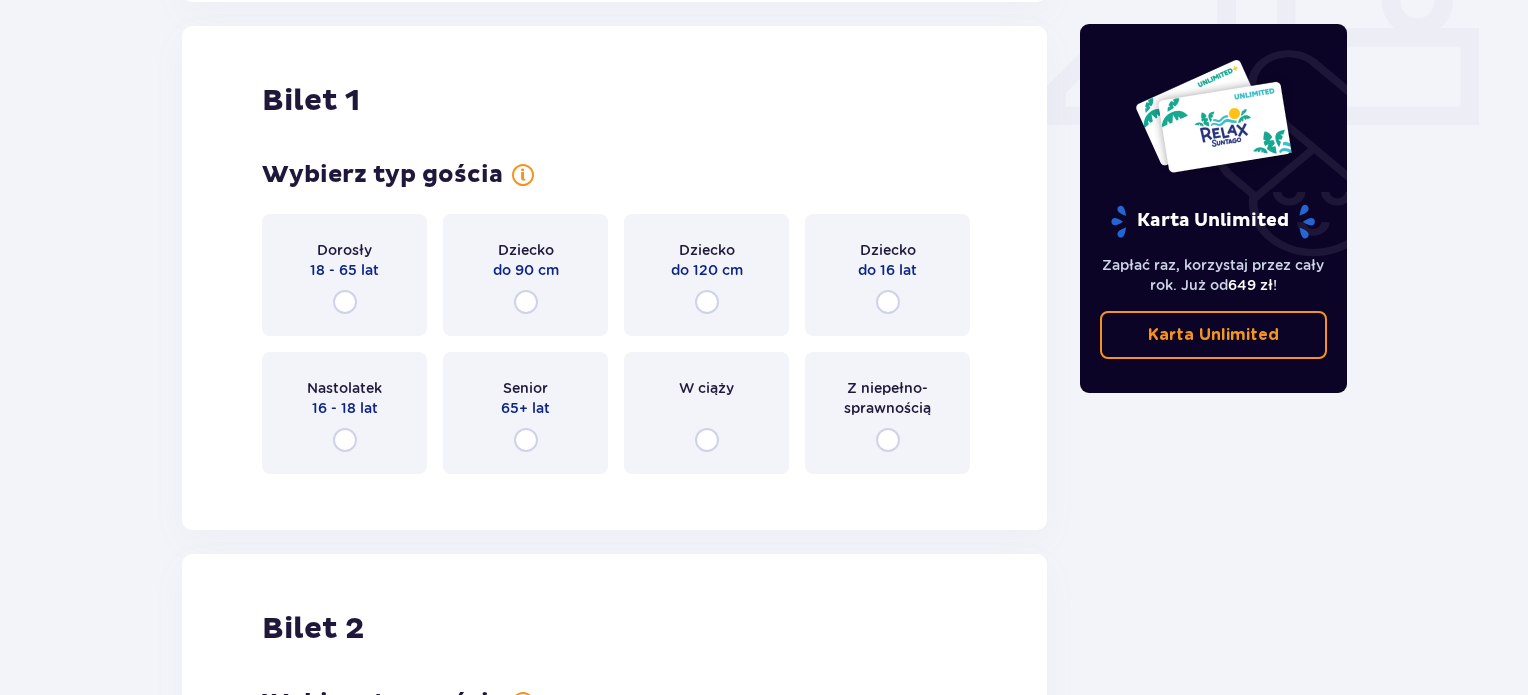 scroll, scrollTop: 909, scrollLeft: 0, axis: vertical 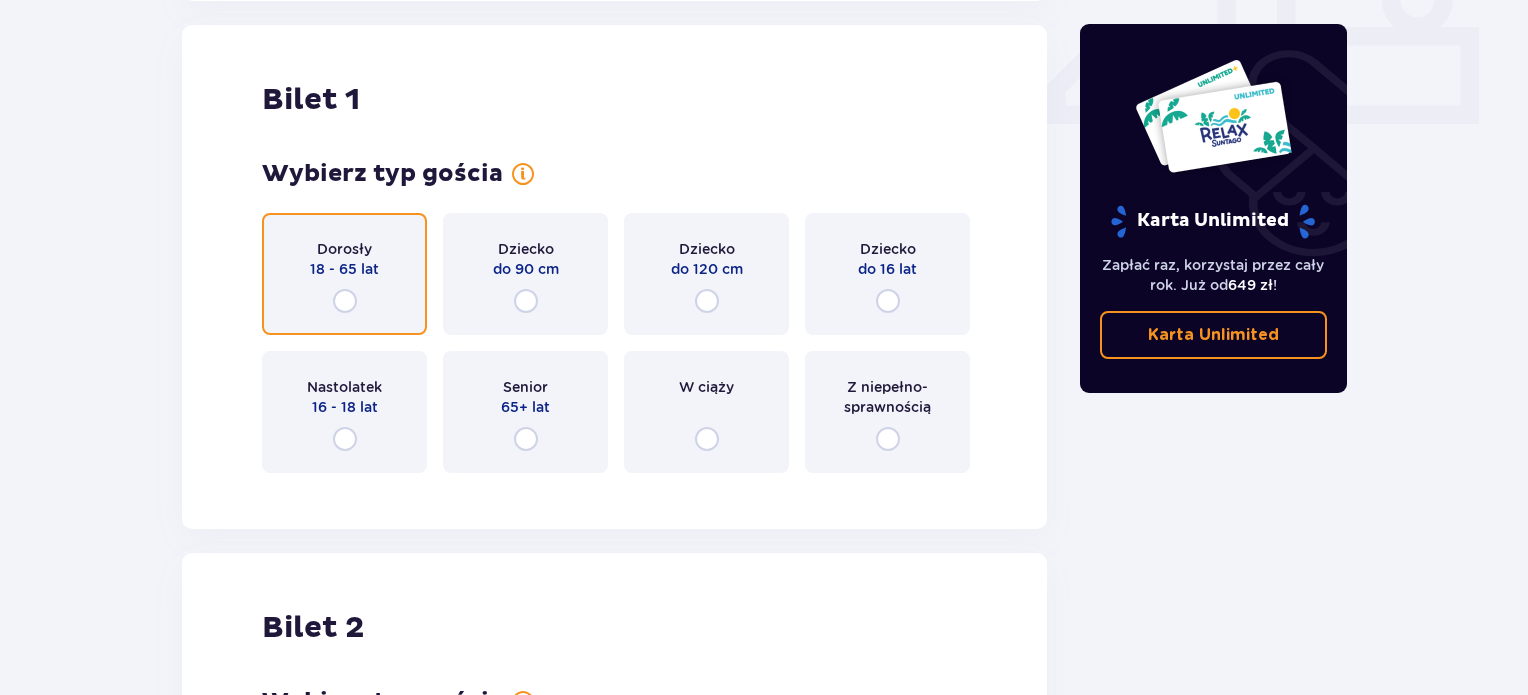 click at bounding box center (345, 301) 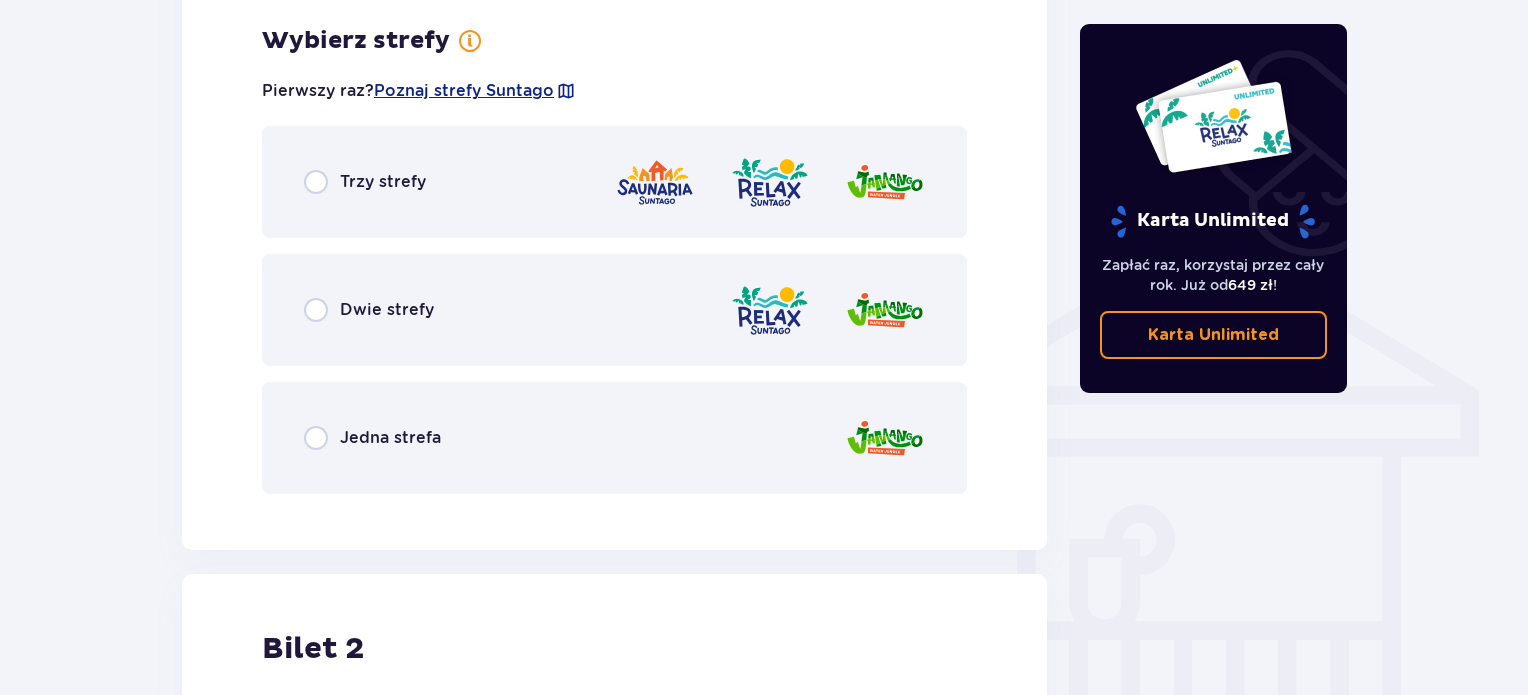 scroll, scrollTop: 1397, scrollLeft: 0, axis: vertical 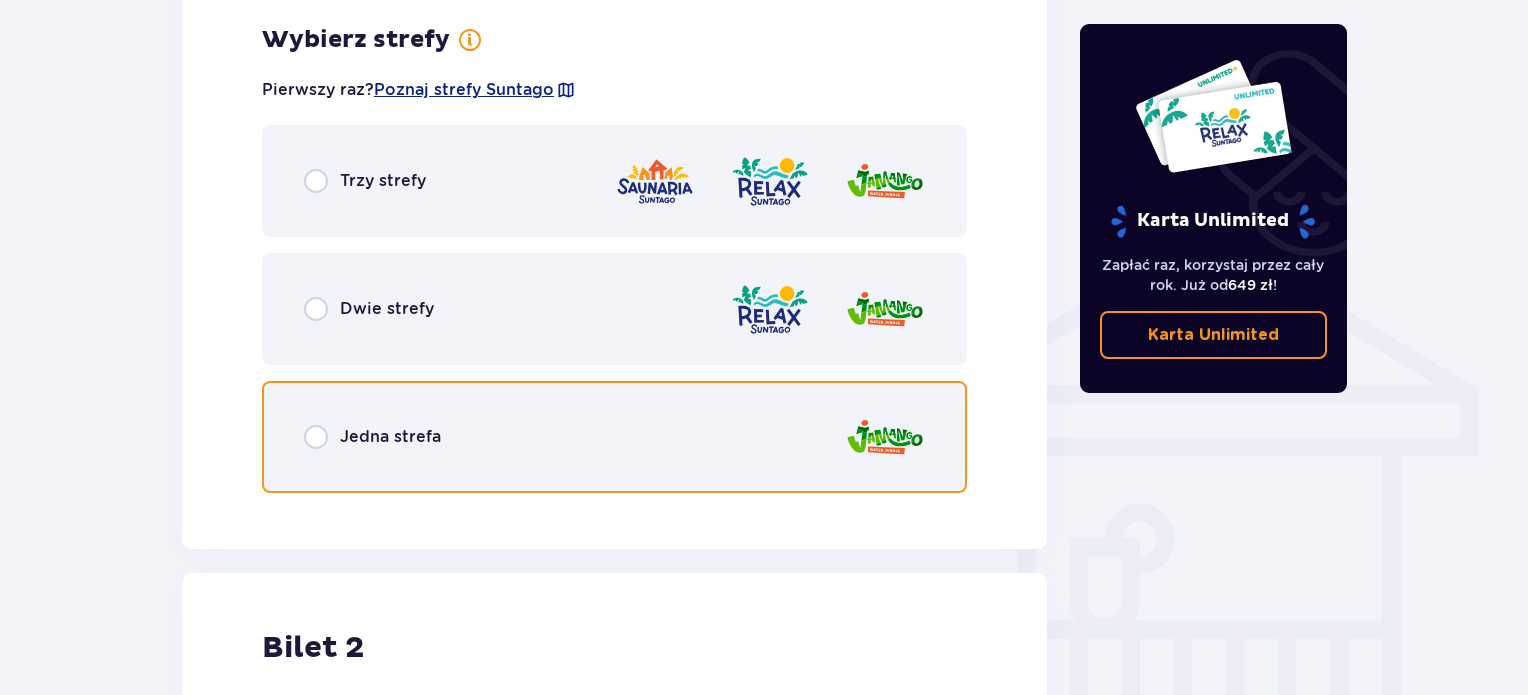 click at bounding box center [316, 437] 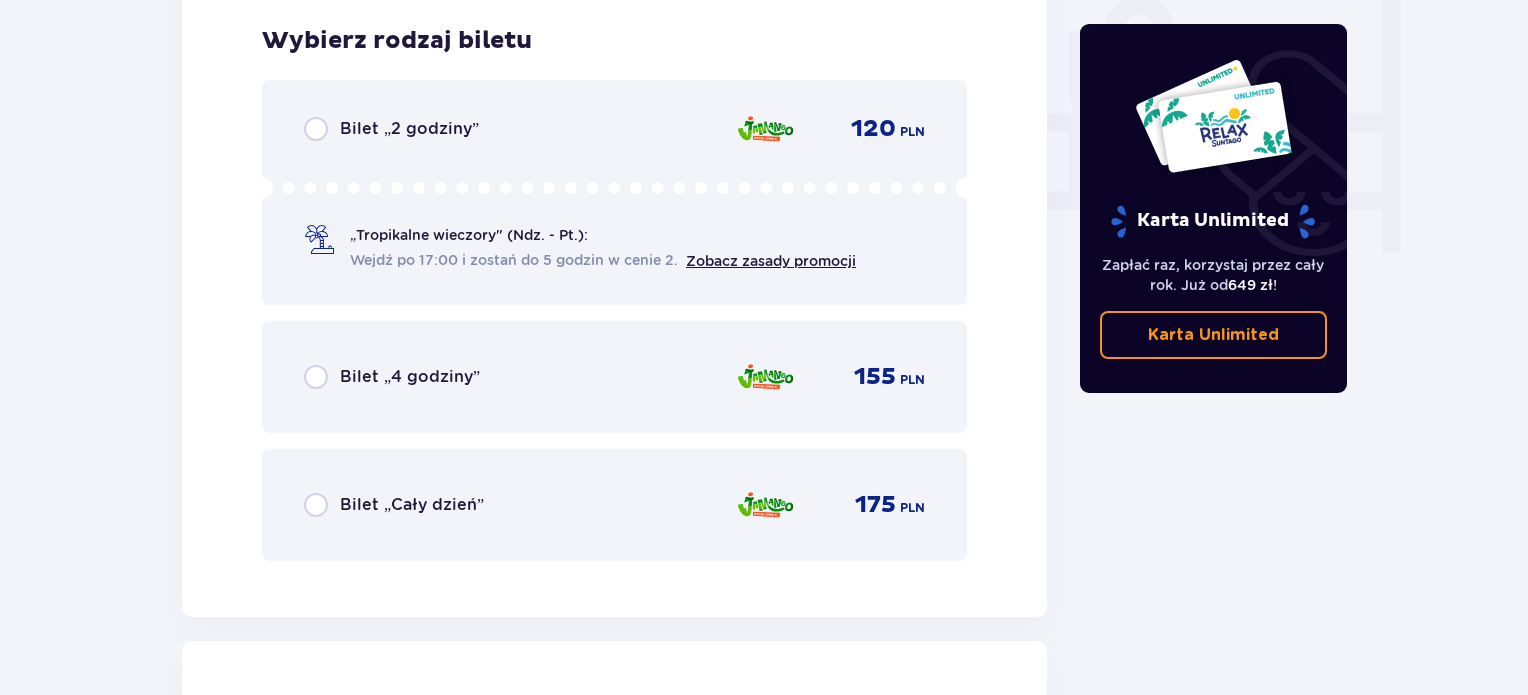 scroll, scrollTop: 1905, scrollLeft: 0, axis: vertical 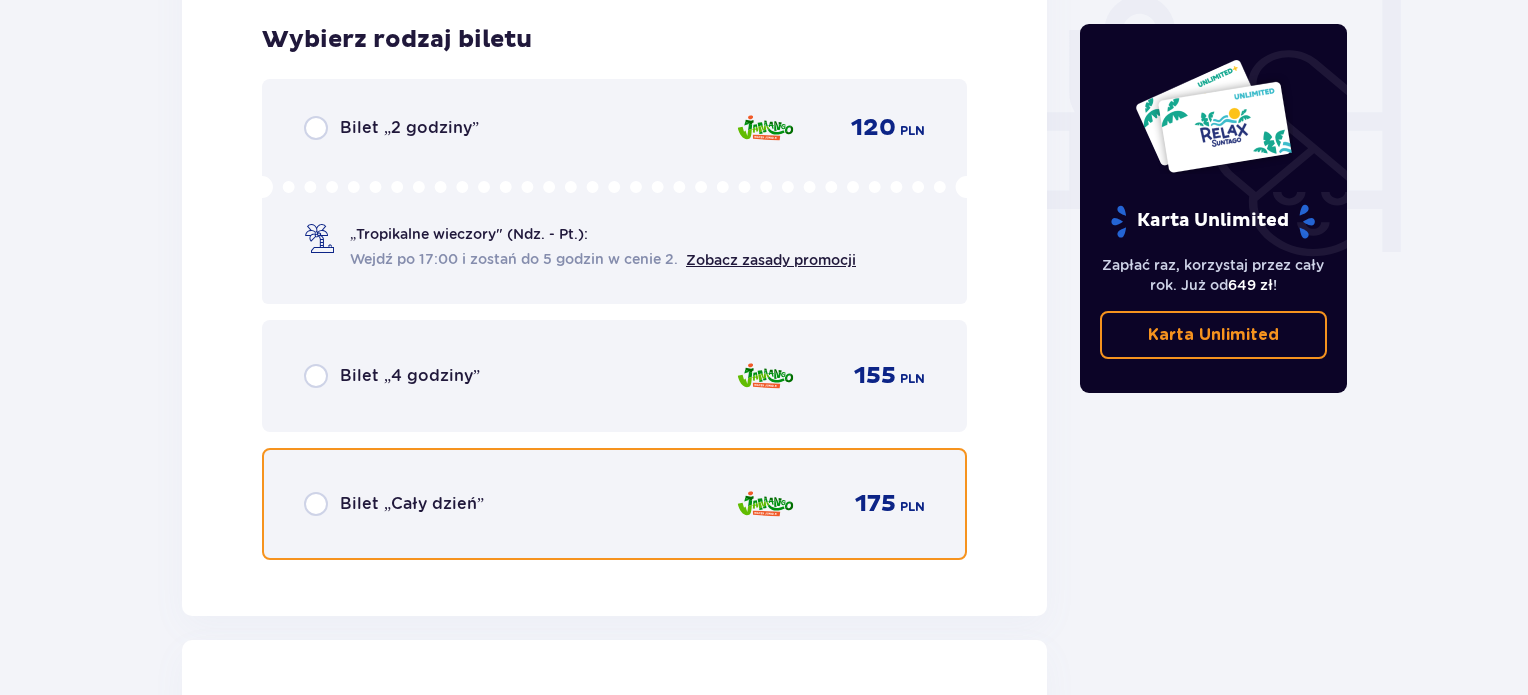 click at bounding box center [316, 504] 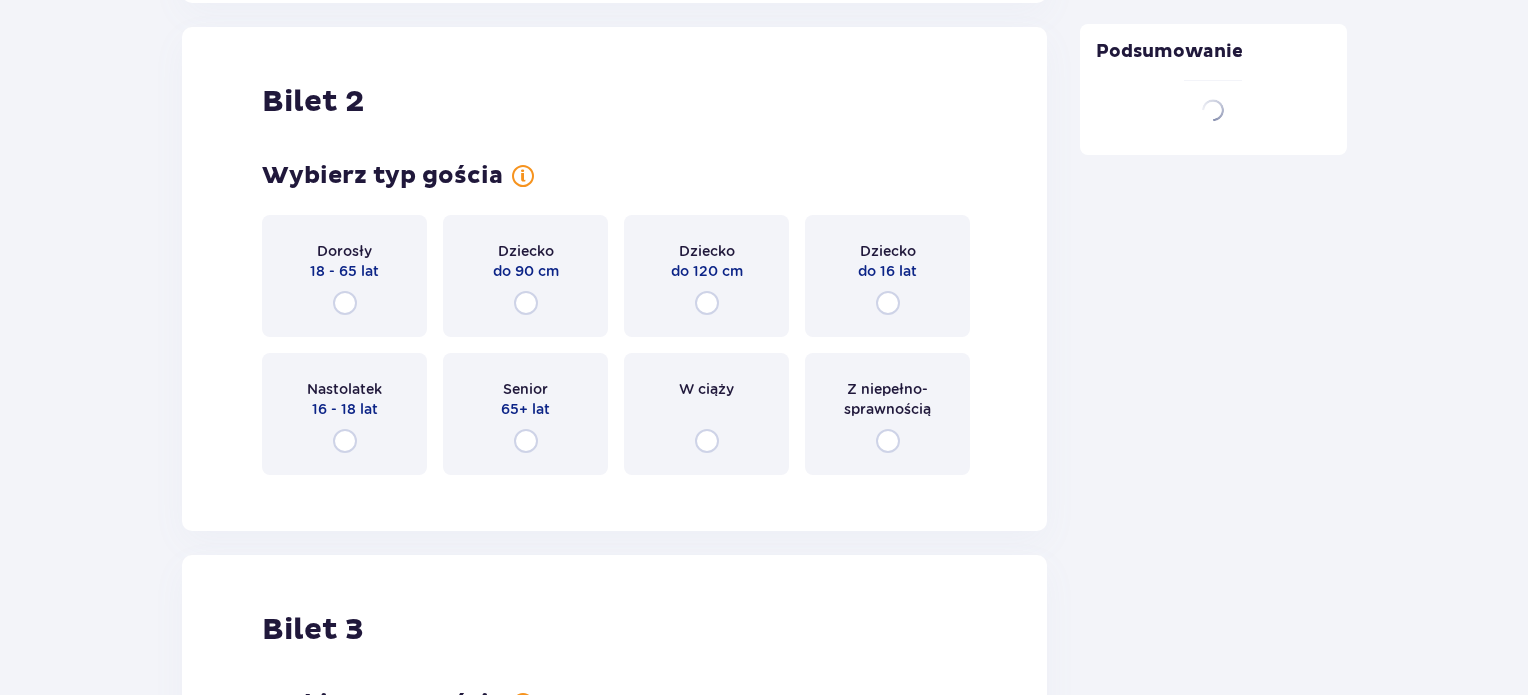 scroll, scrollTop: 2519, scrollLeft: 0, axis: vertical 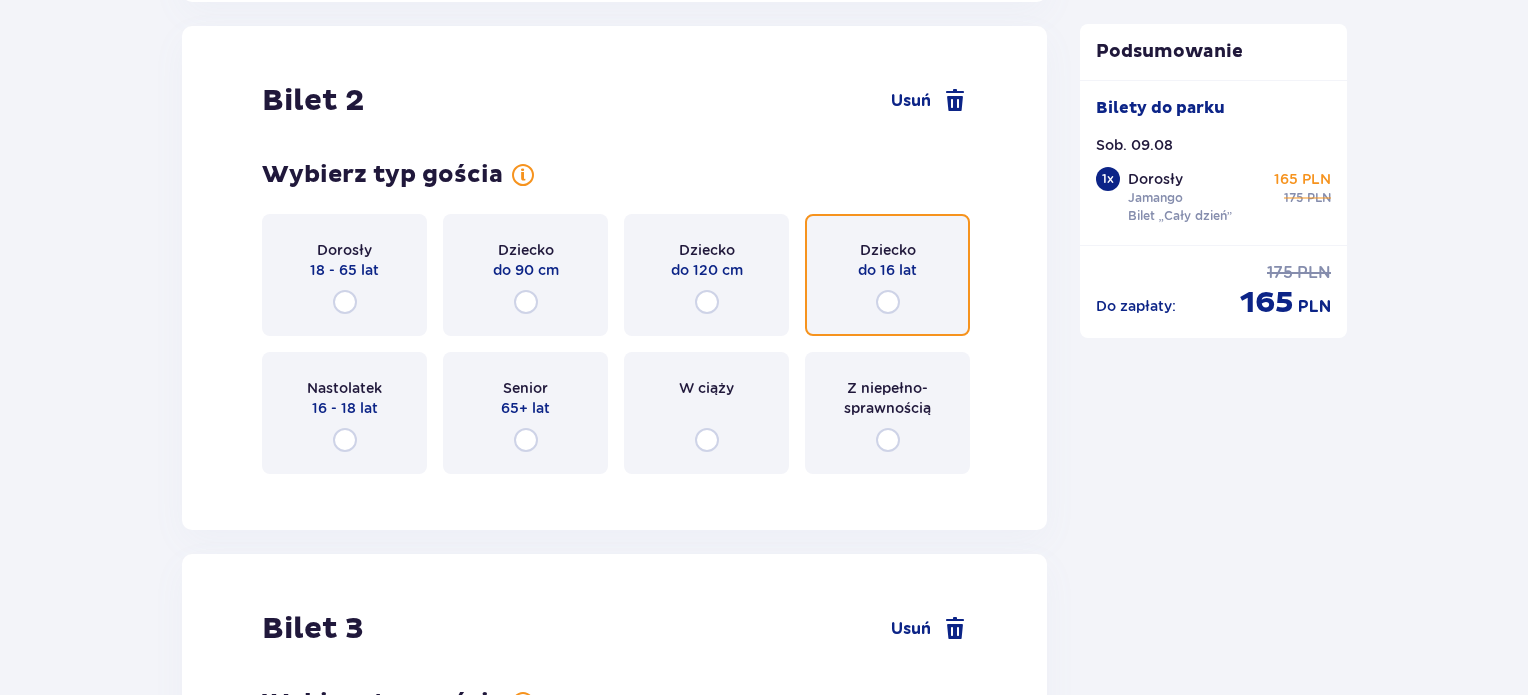 click at bounding box center [888, 302] 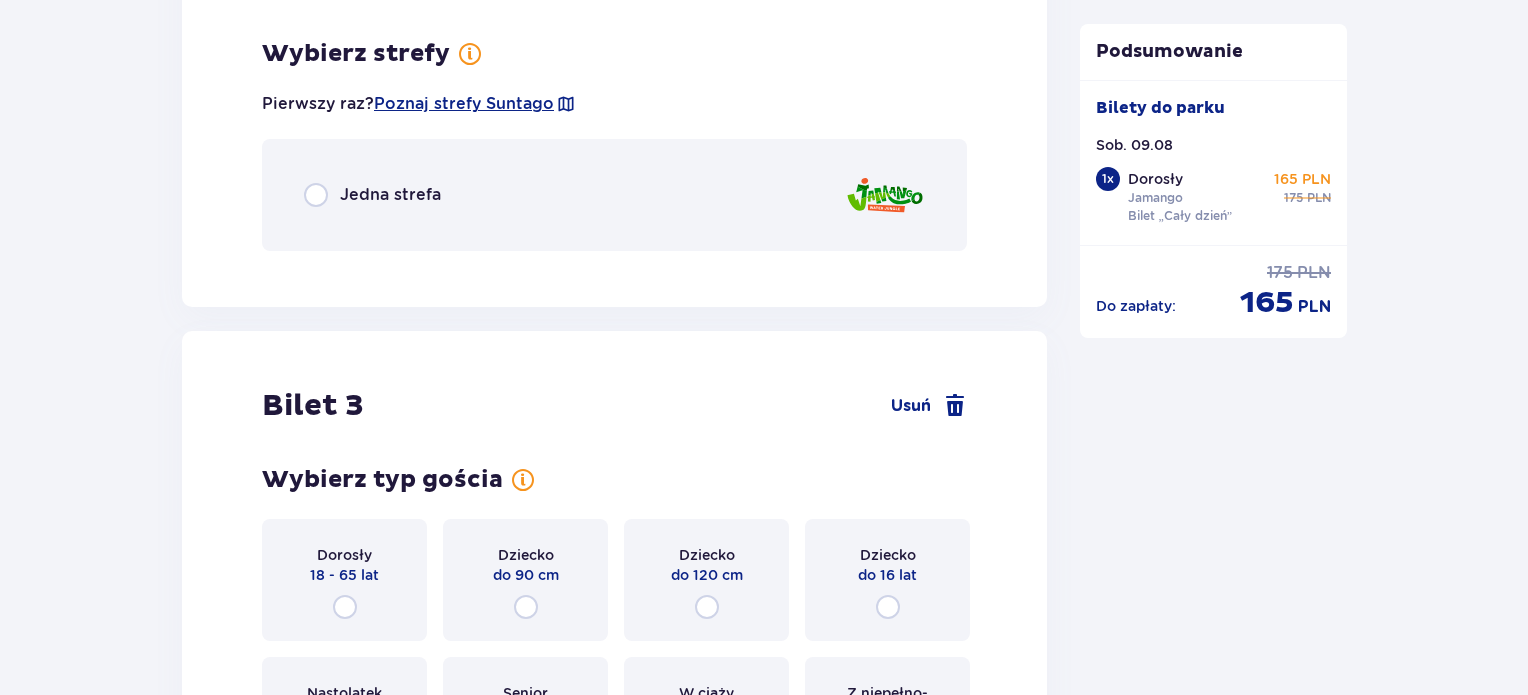 scroll, scrollTop: 3007, scrollLeft: 0, axis: vertical 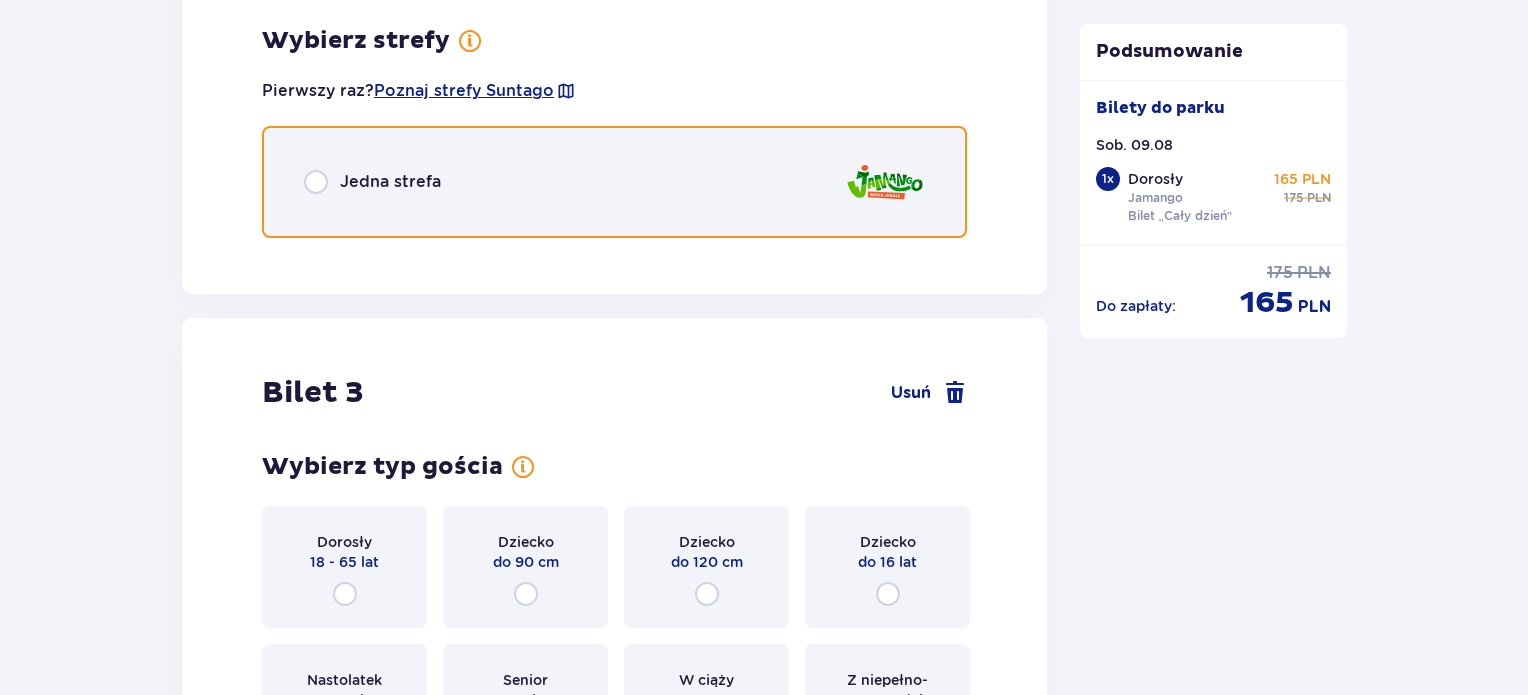 click at bounding box center [316, 182] 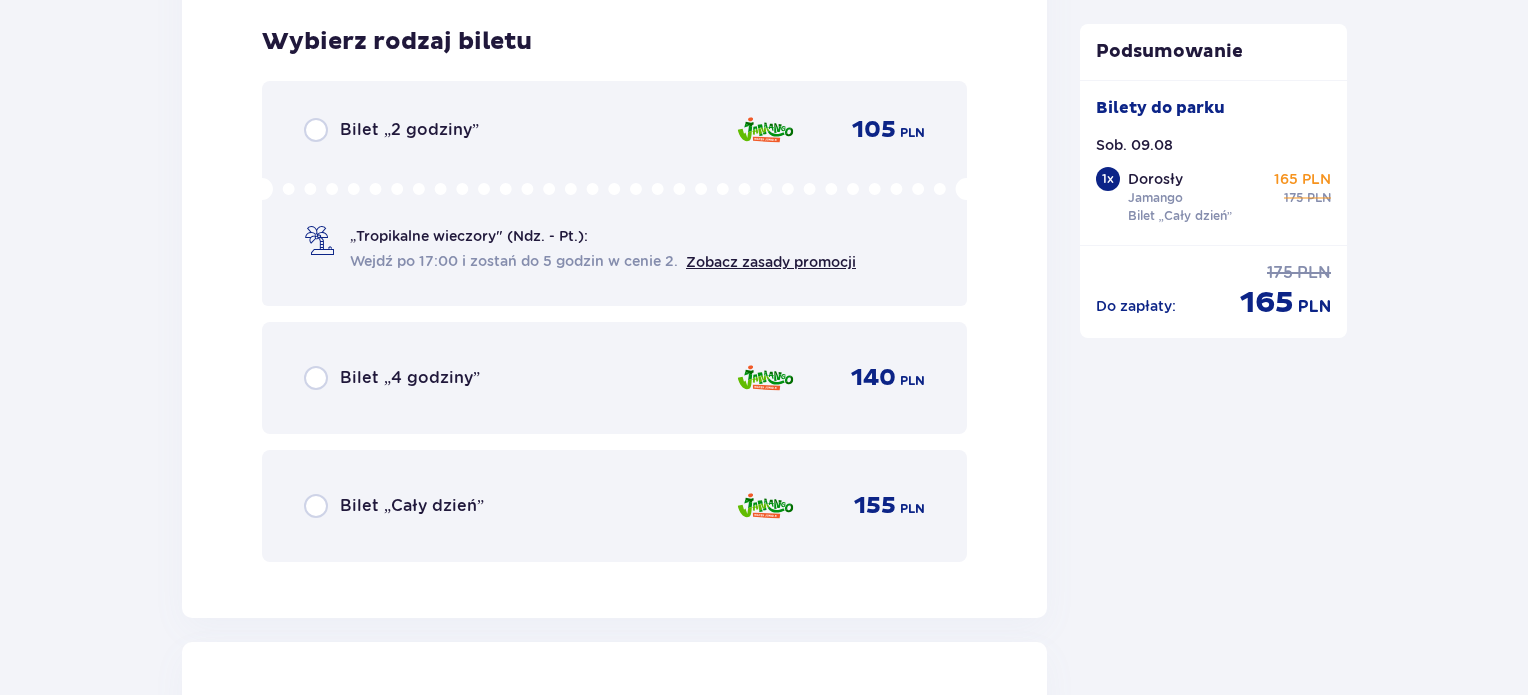 scroll, scrollTop: 3259, scrollLeft: 0, axis: vertical 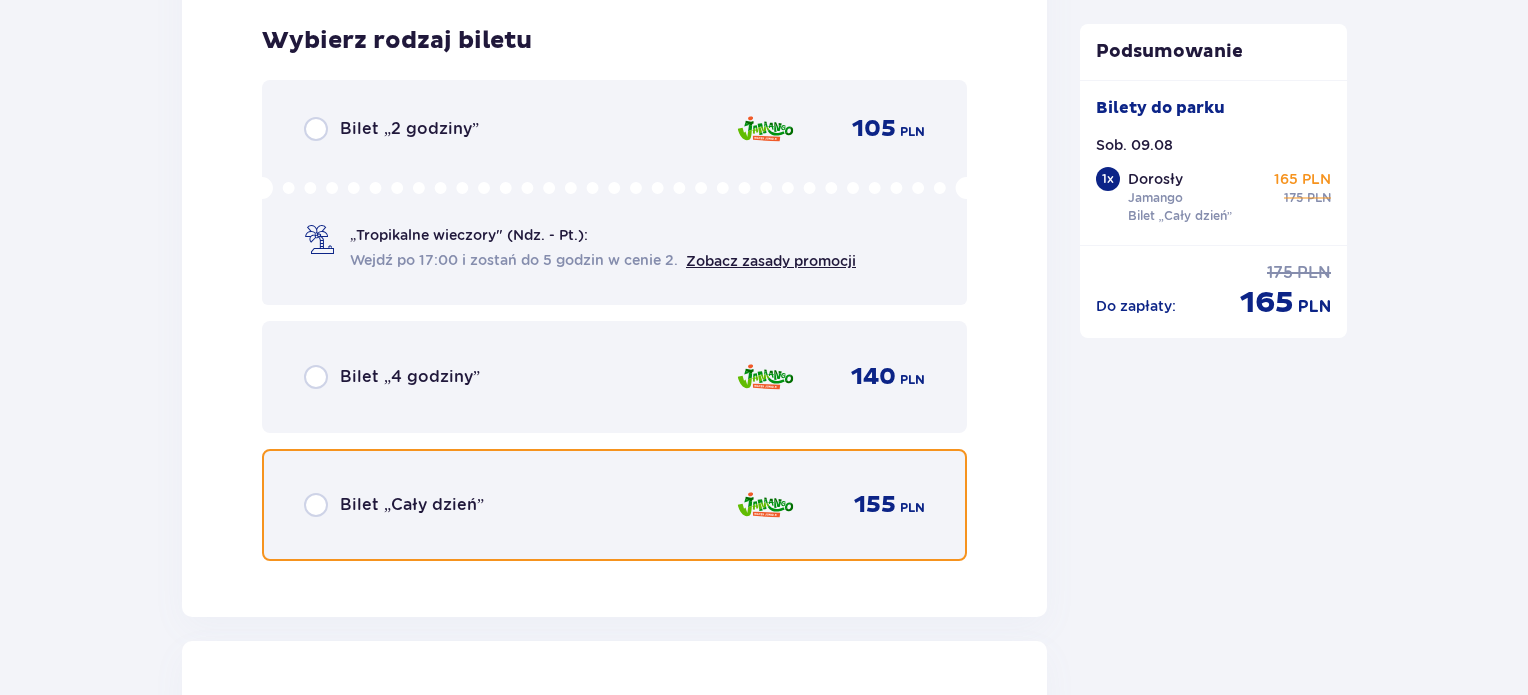 click at bounding box center (316, 505) 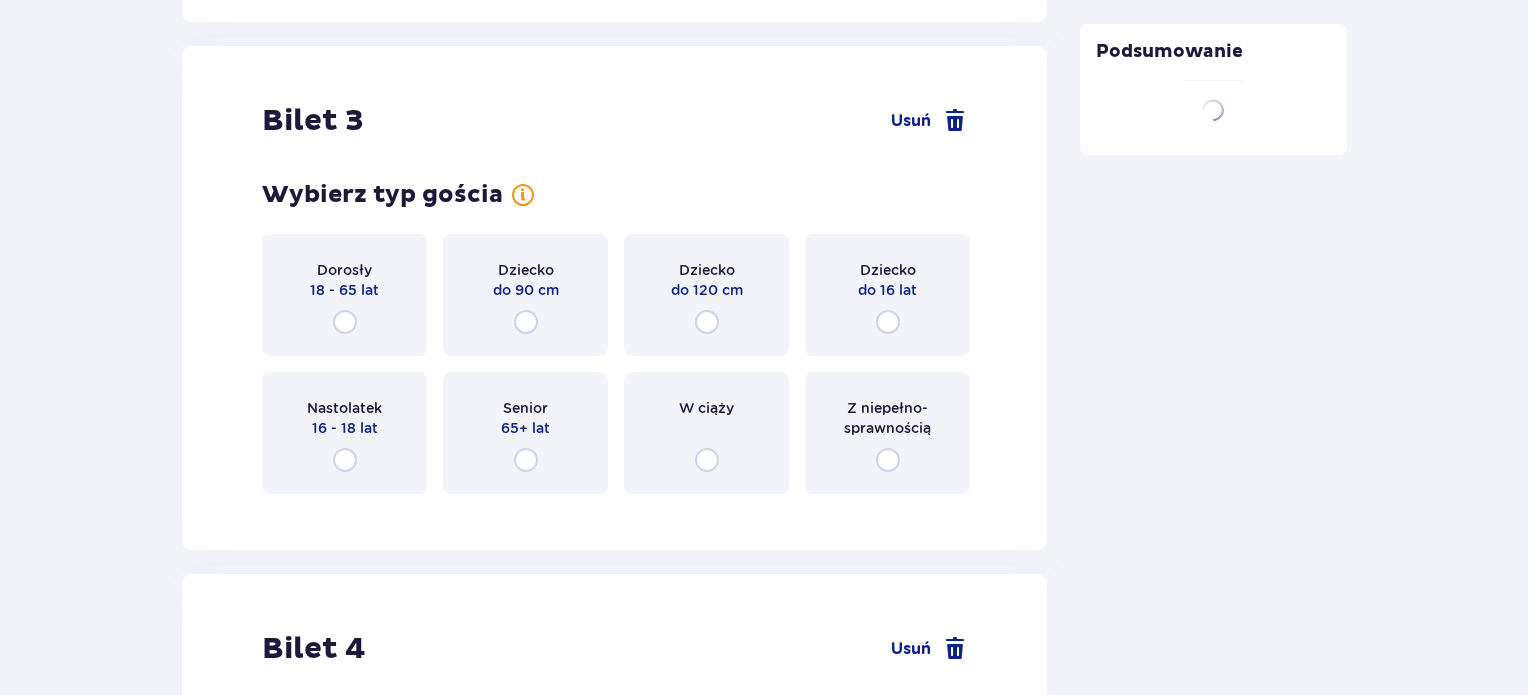 scroll, scrollTop: 3873, scrollLeft: 0, axis: vertical 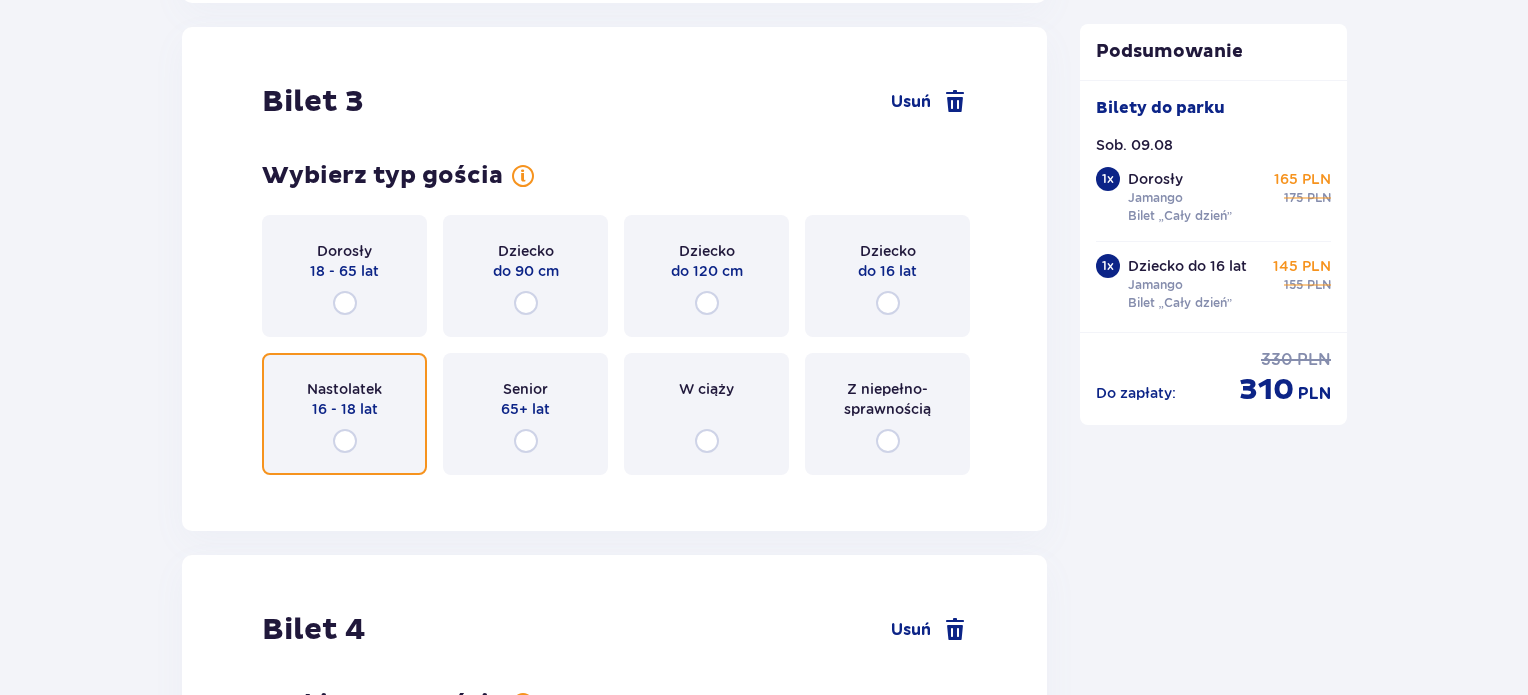 click at bounding box center (345, 441) 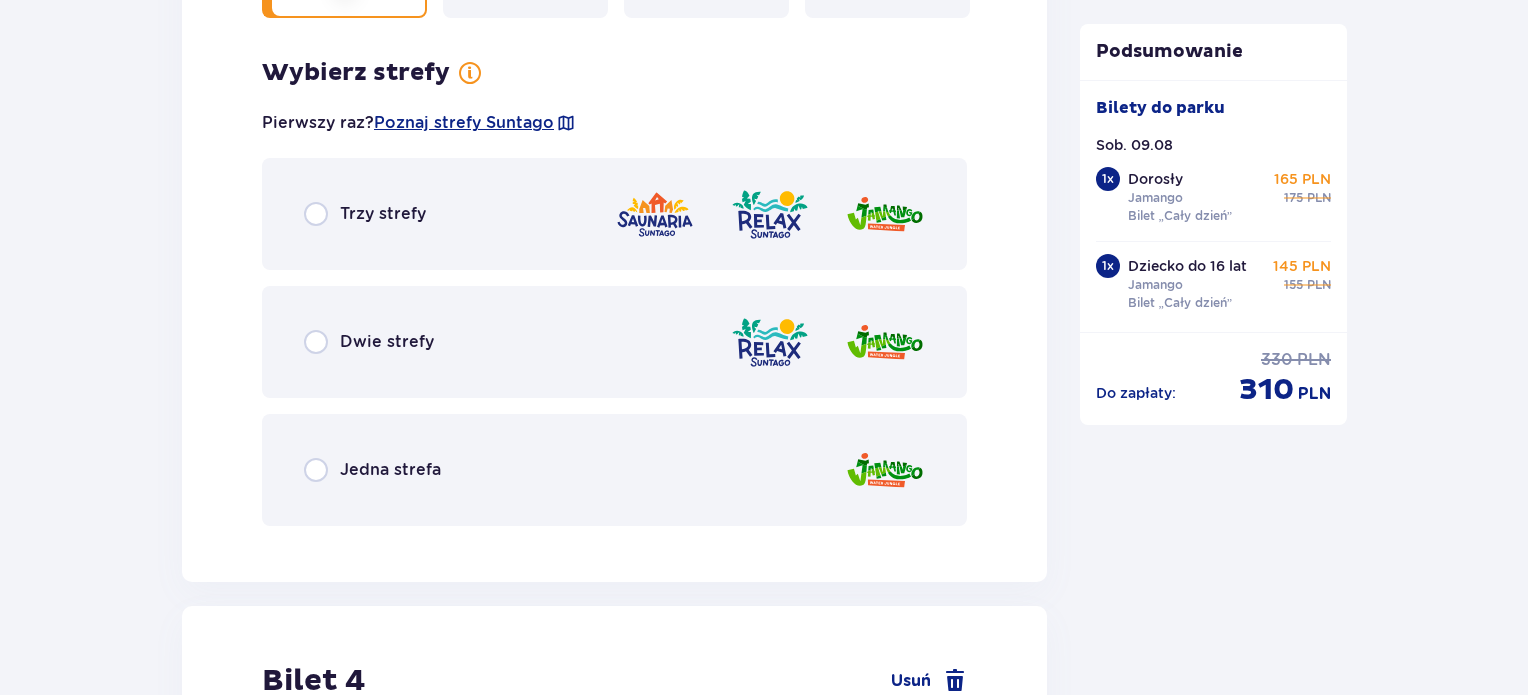 scroll, scrollTop: 4361, scrollLeft: 0, axis: vertical 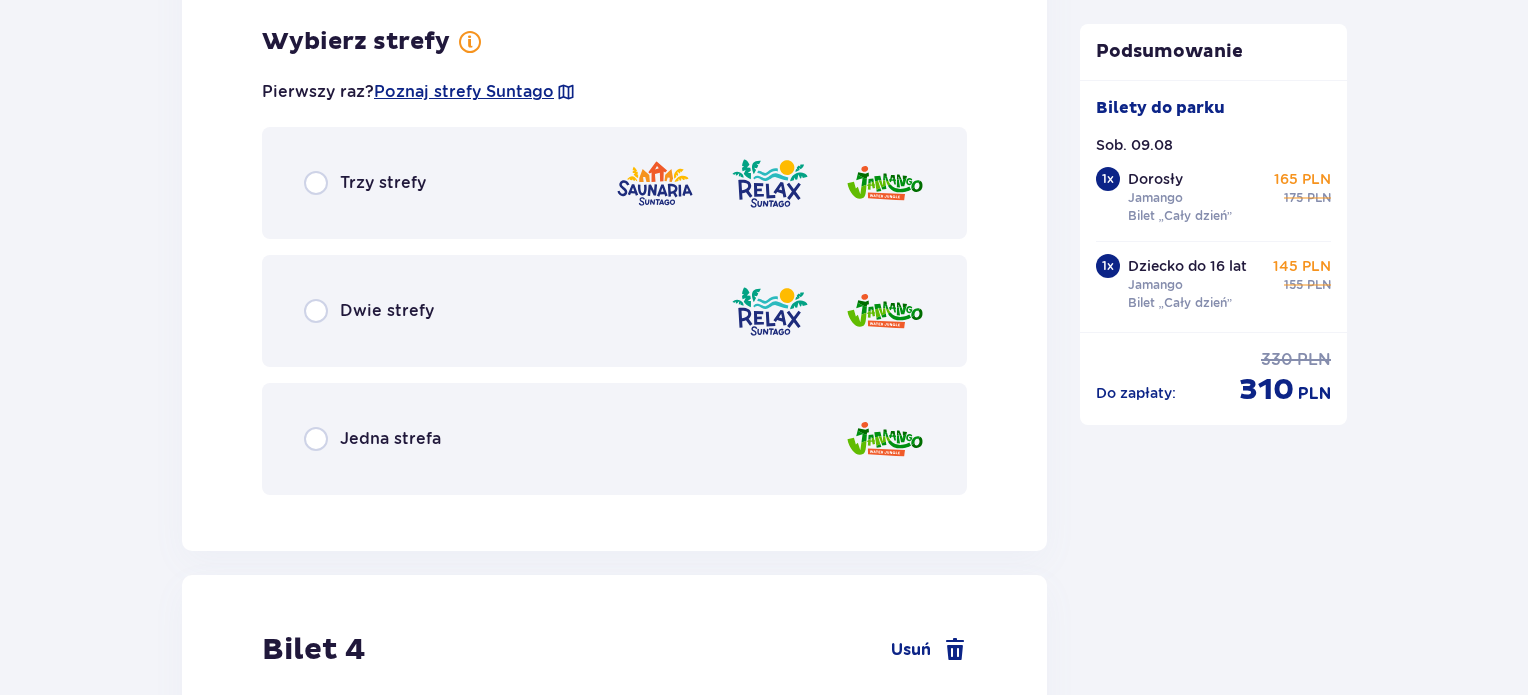 click on "Jedna strefa" at bounding box center [390, 439] 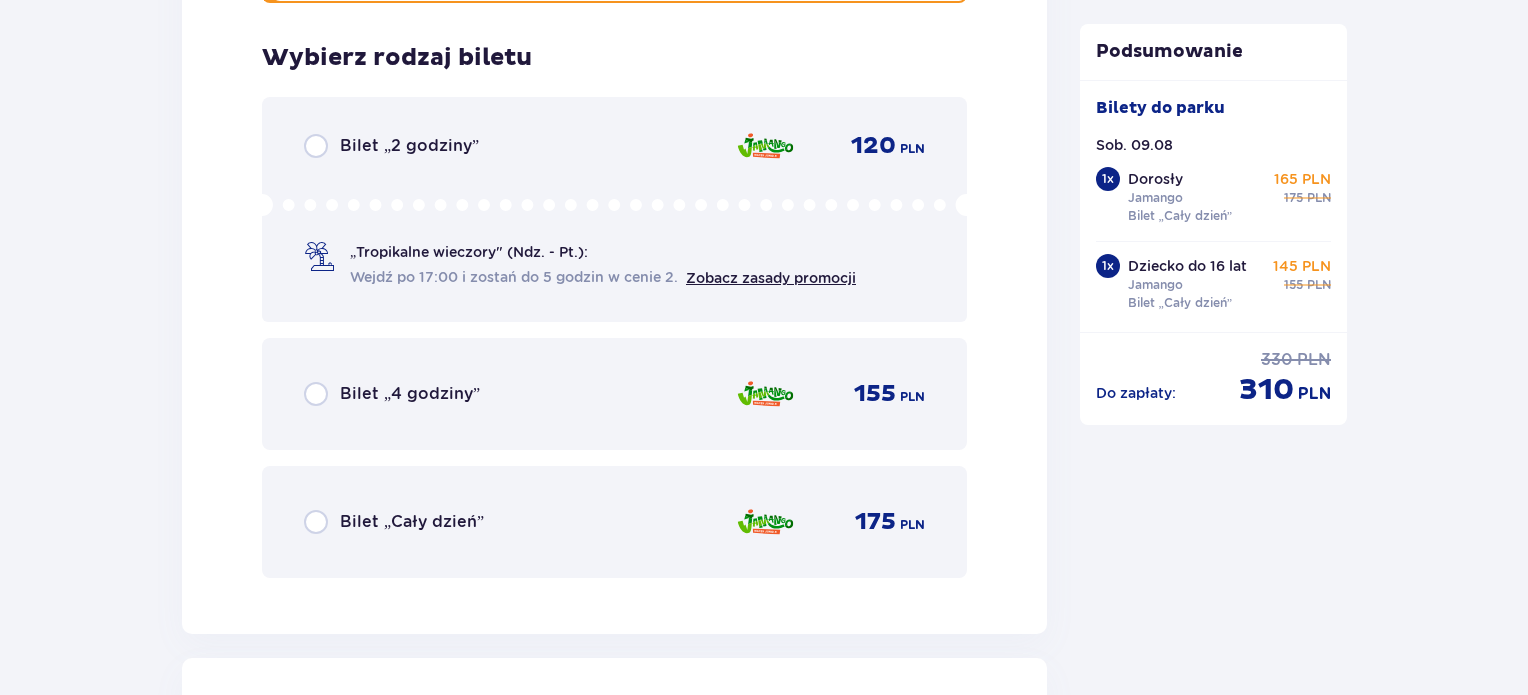 scroll, scrollTop: 4869, scrollLeft: 0, axis: vertical 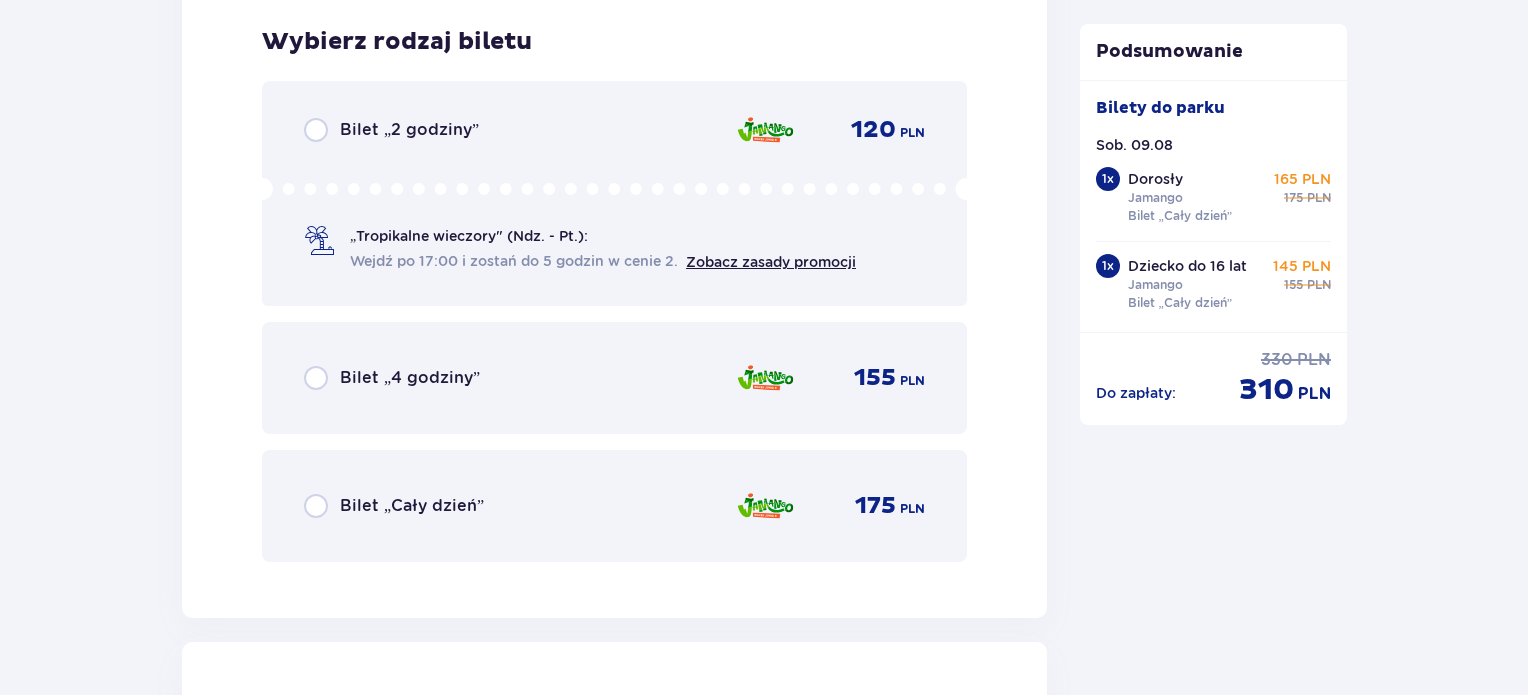 click on "Bilet „Cały dzień”" at bounding box center (412, 506) 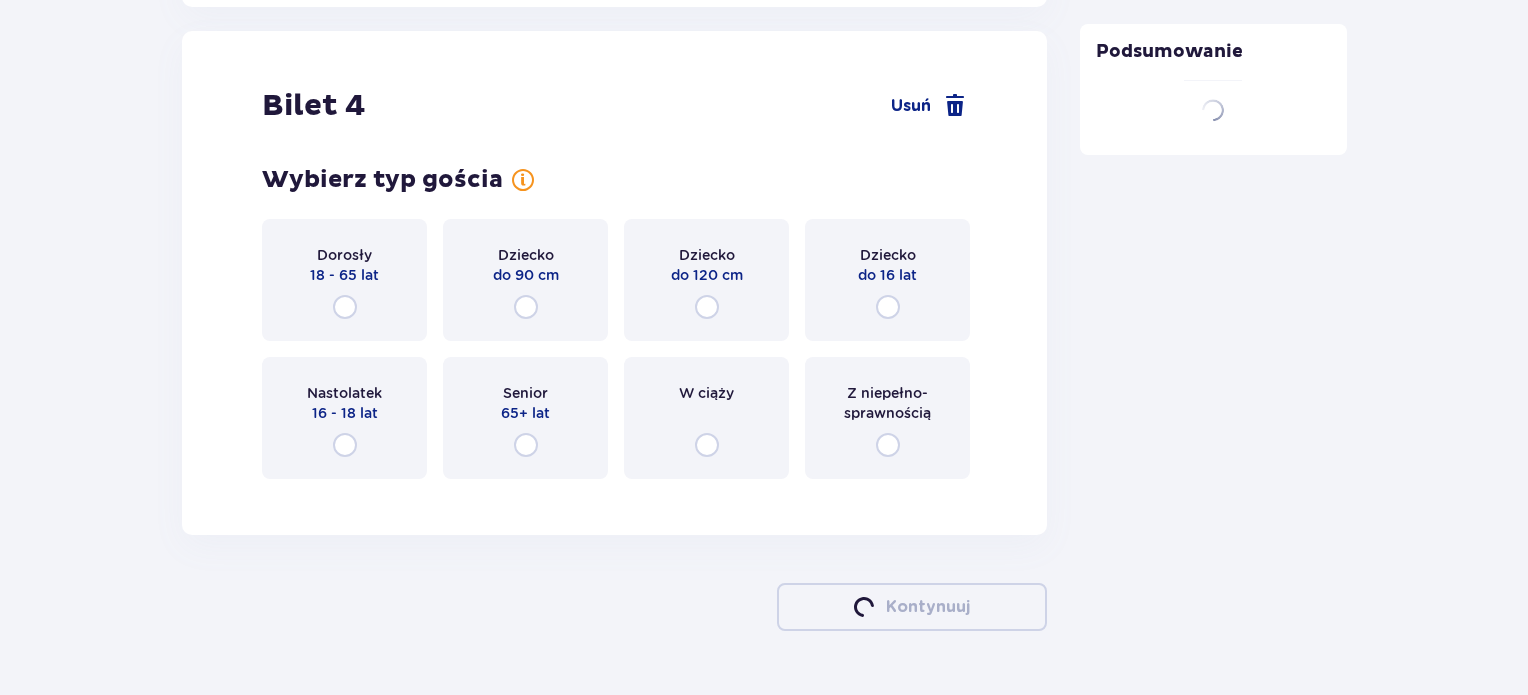 scroll, scrollTop: 5484, scrollLeft: 0, axis: vertical 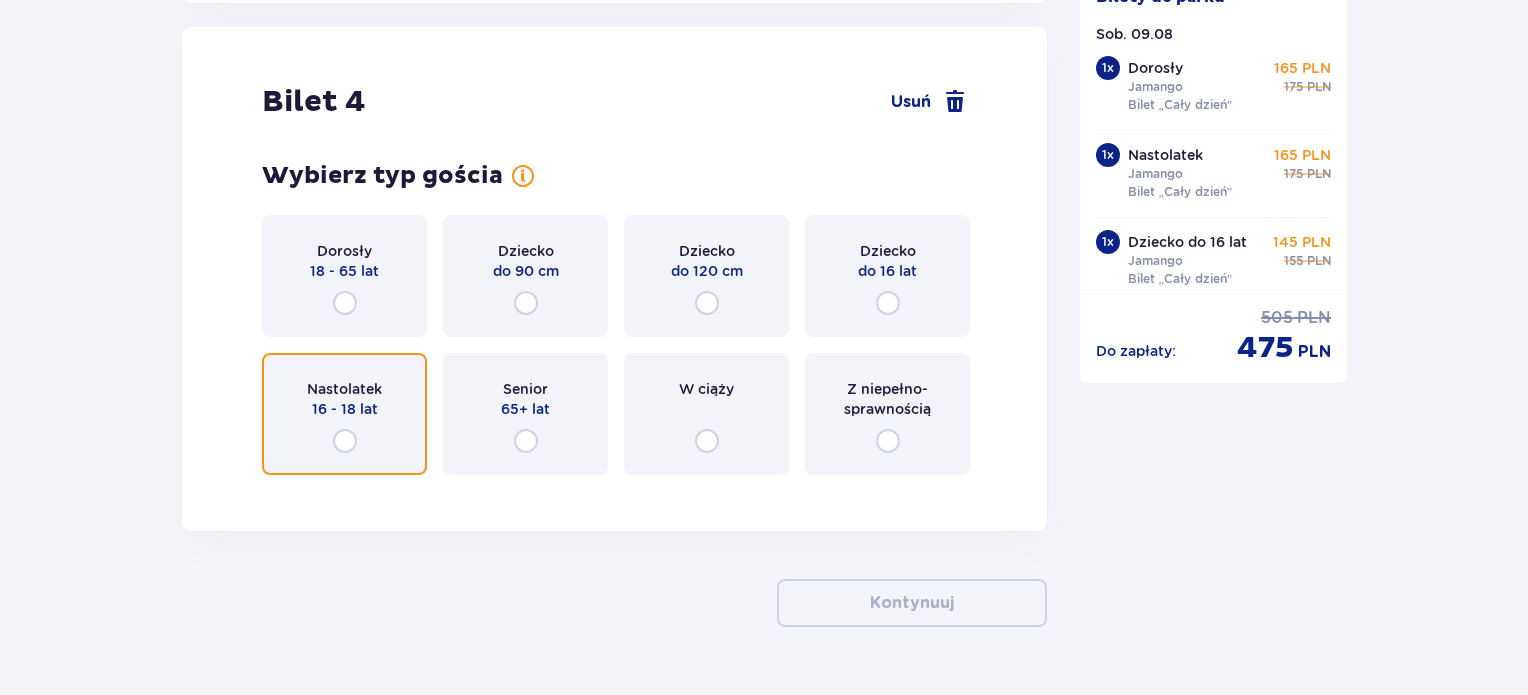 click at bounding box center [345, 441] 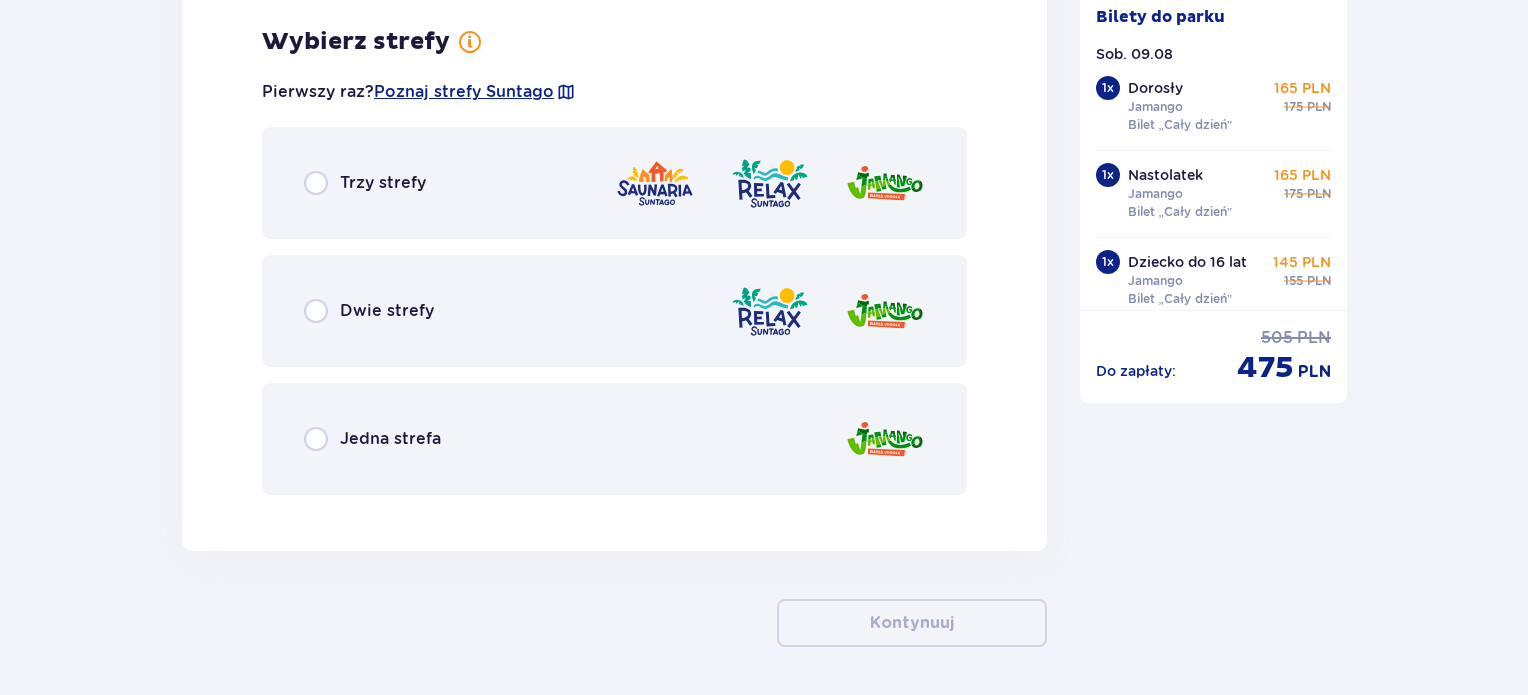 click on "Jedna strefa" at bounding box center [390, 439] 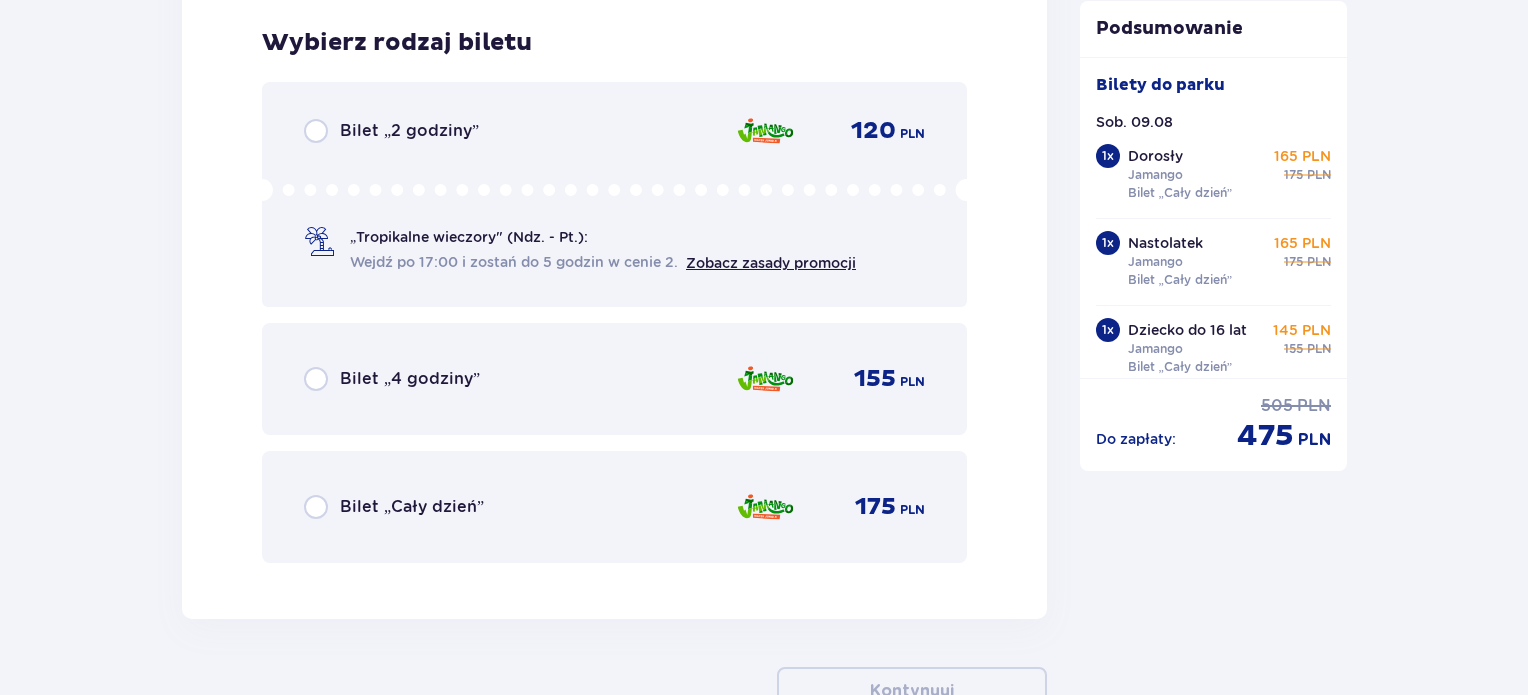scroll, scrollTop: 6480, scrollLeft: 0, axis: vertical 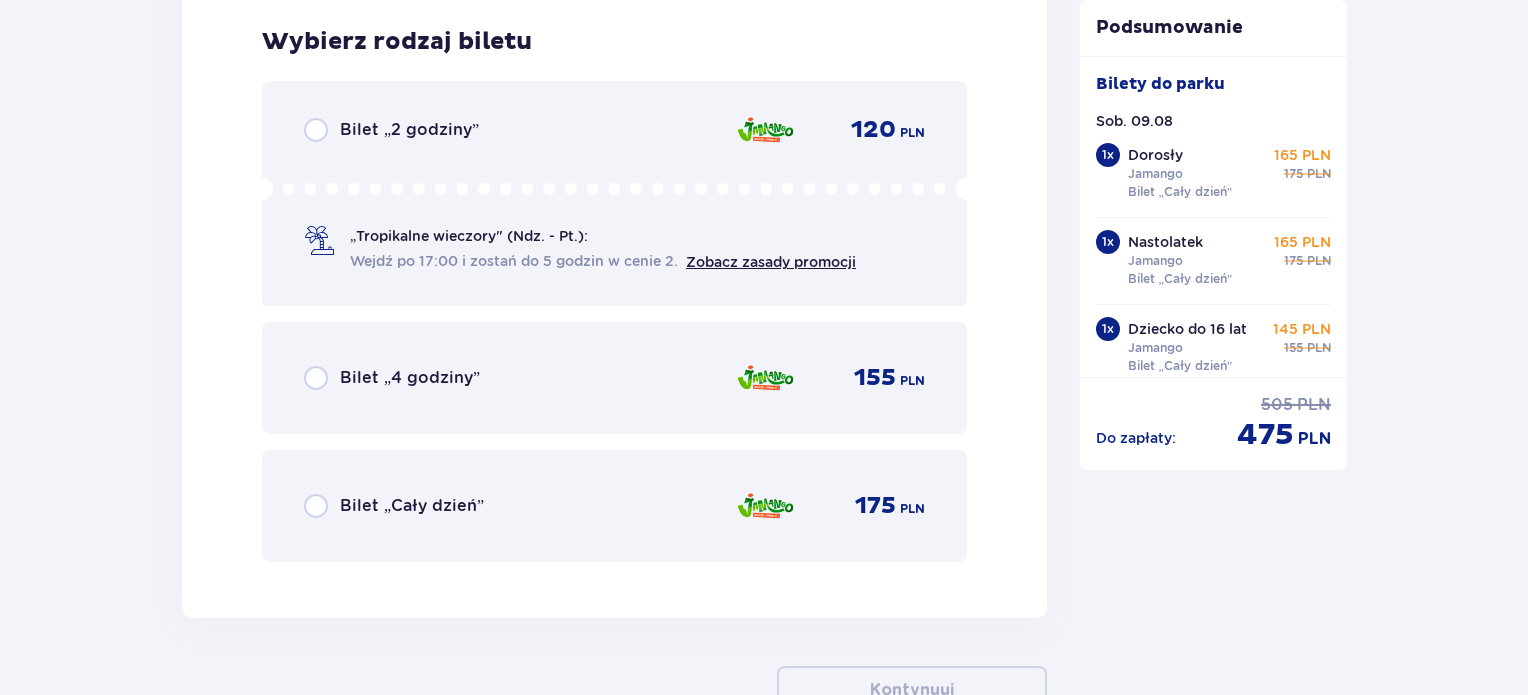 click on "Bilet „Cały dzień”" at bounding box center (394, 506) 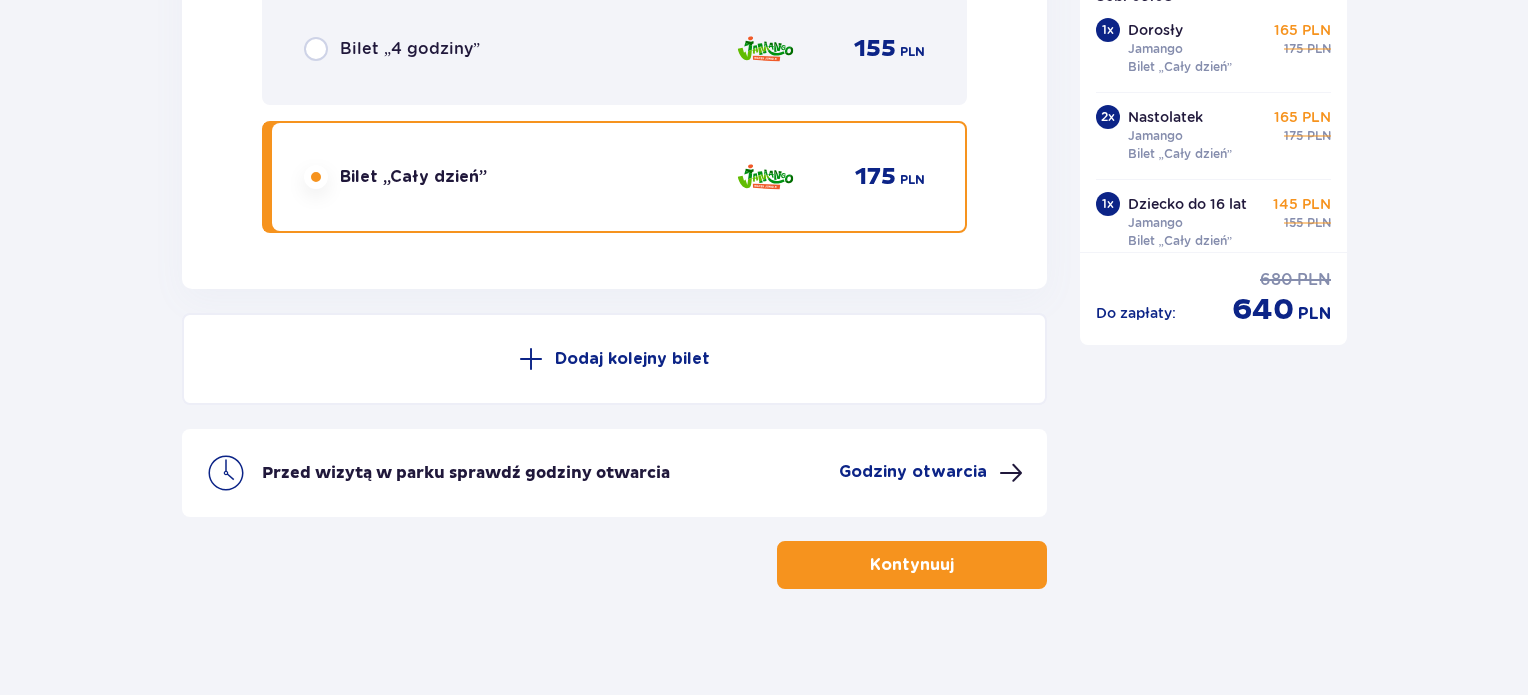 scroll, scrollTop: 6818, scrollLeft: 0, axis: vertical 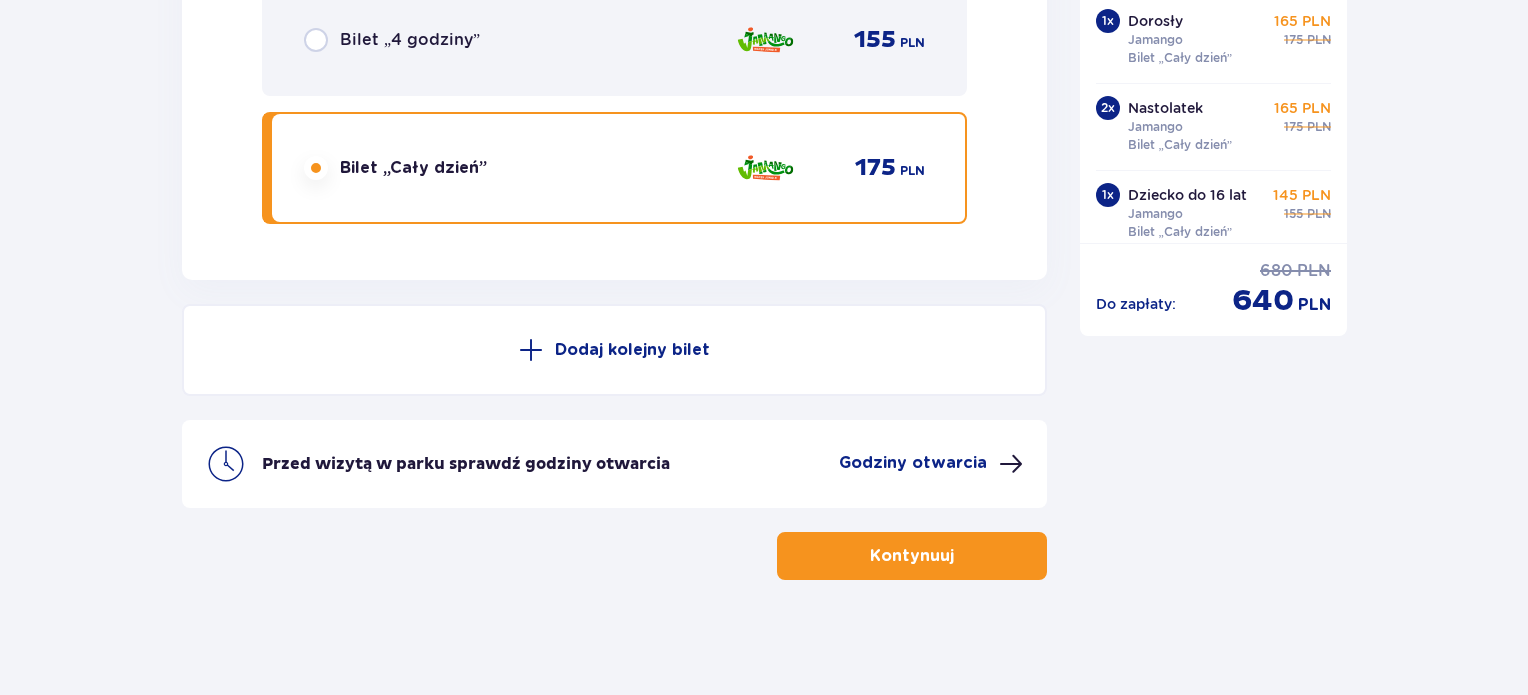 click at bounding box center [958, 556] 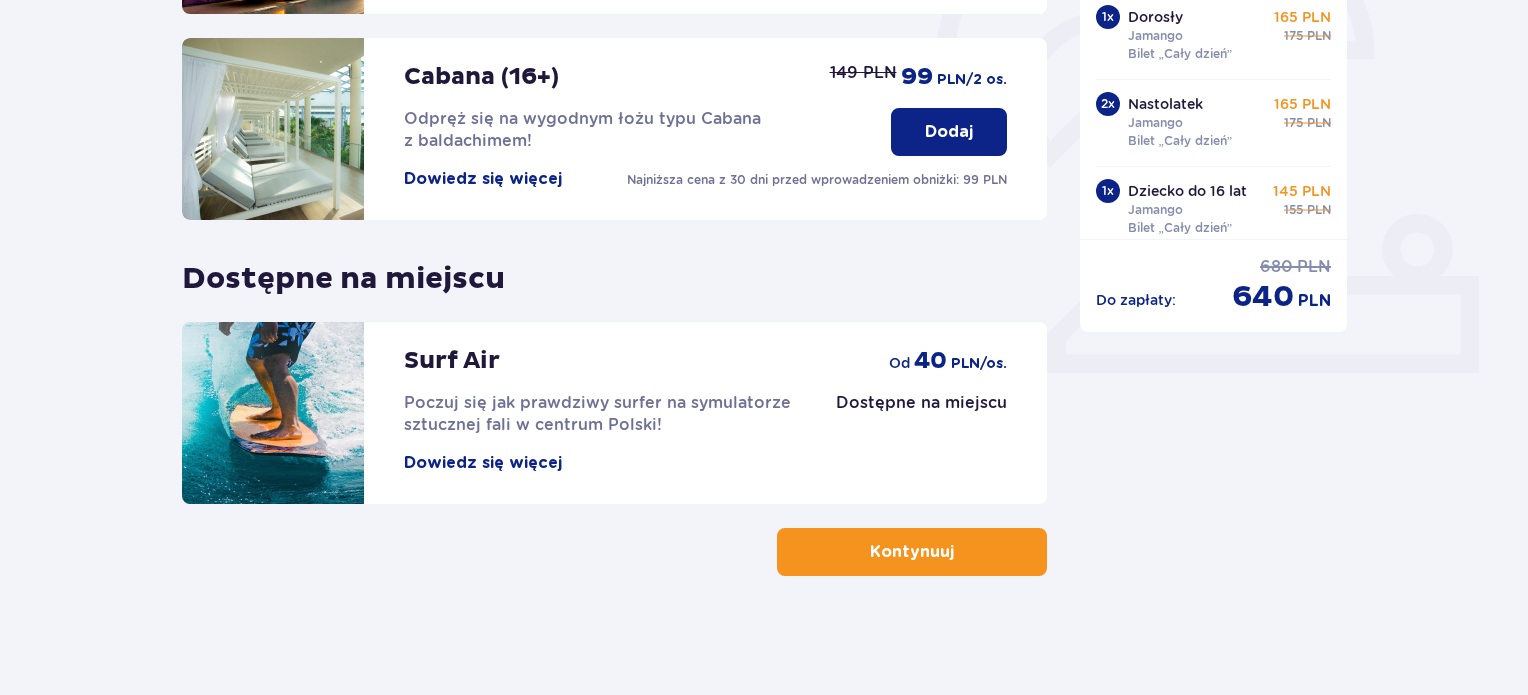 scroll, scrollTop: 660, scrollLeft: 0, axis: vertical 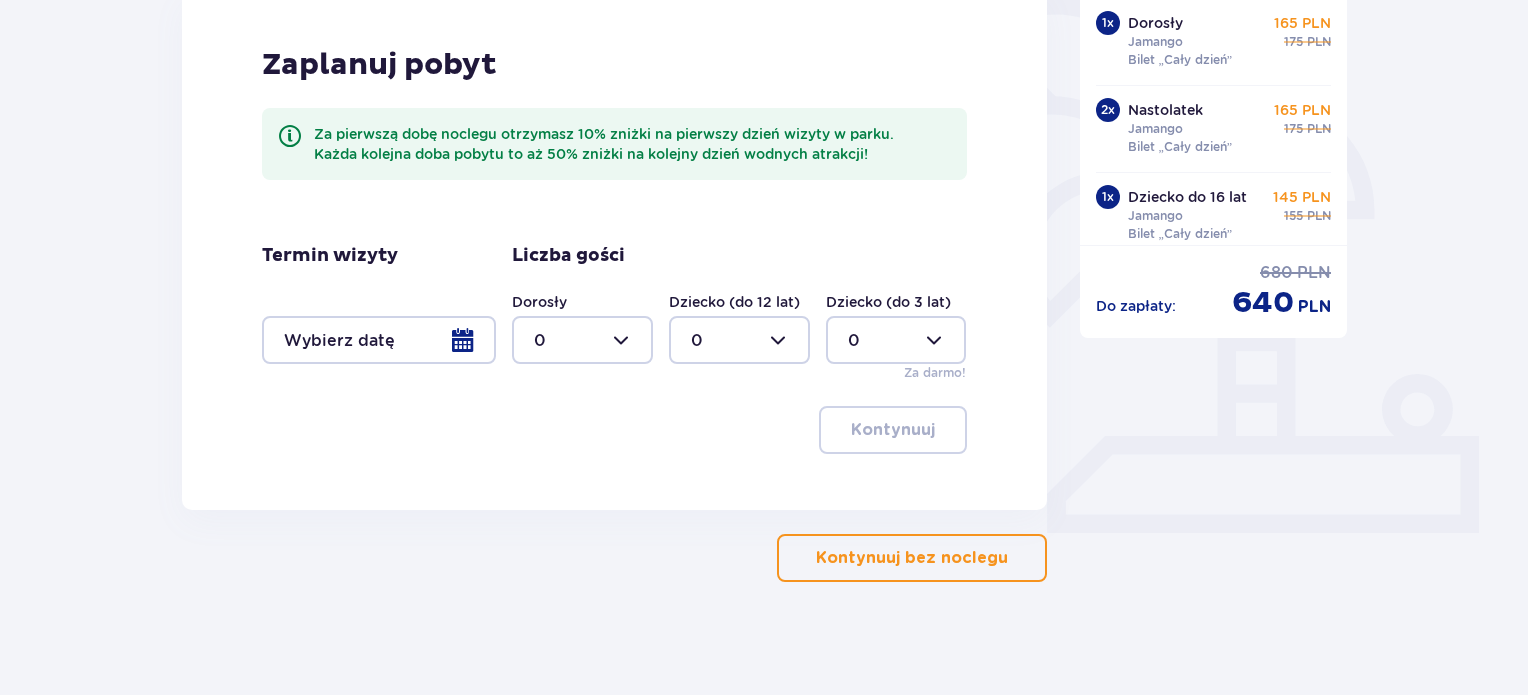 click on "Kontynuuj bez noclegu" at bounding box center [912, 558] 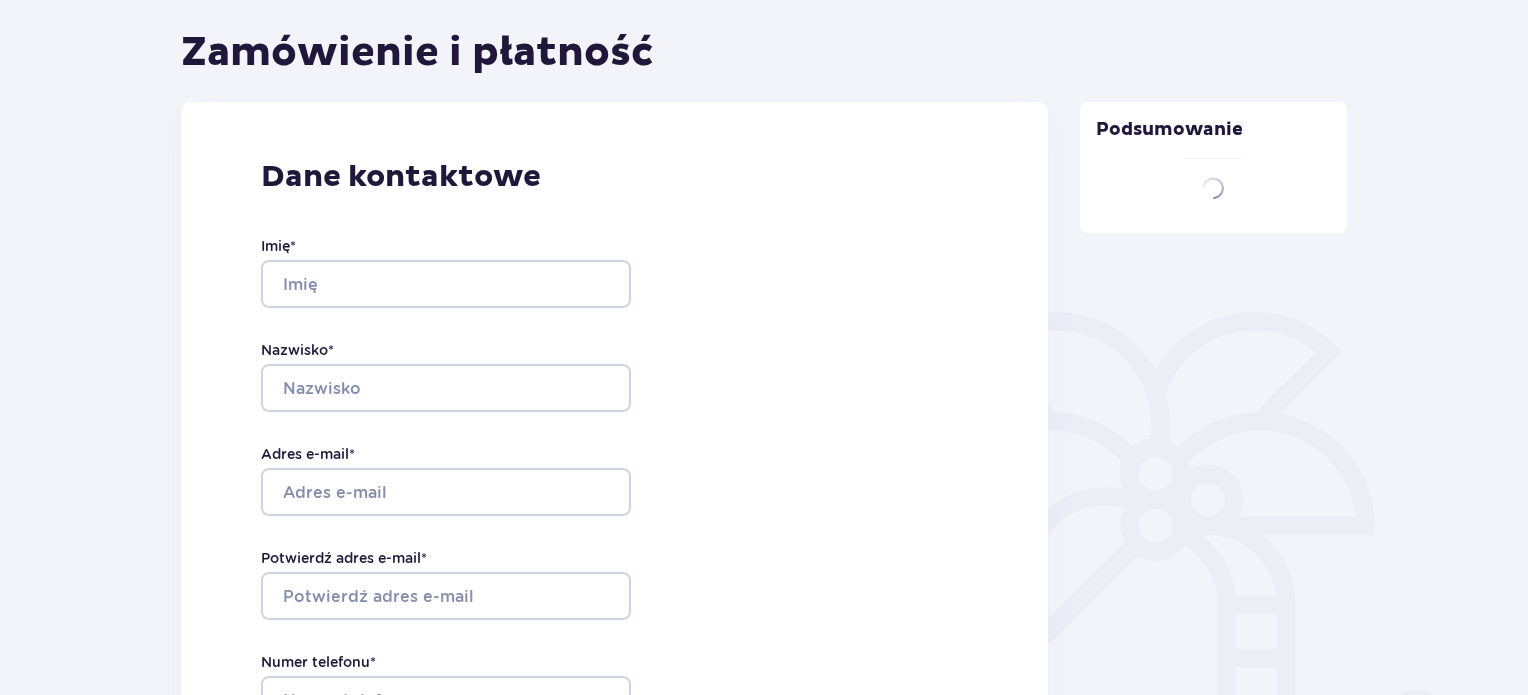 type on "[FIRST]" 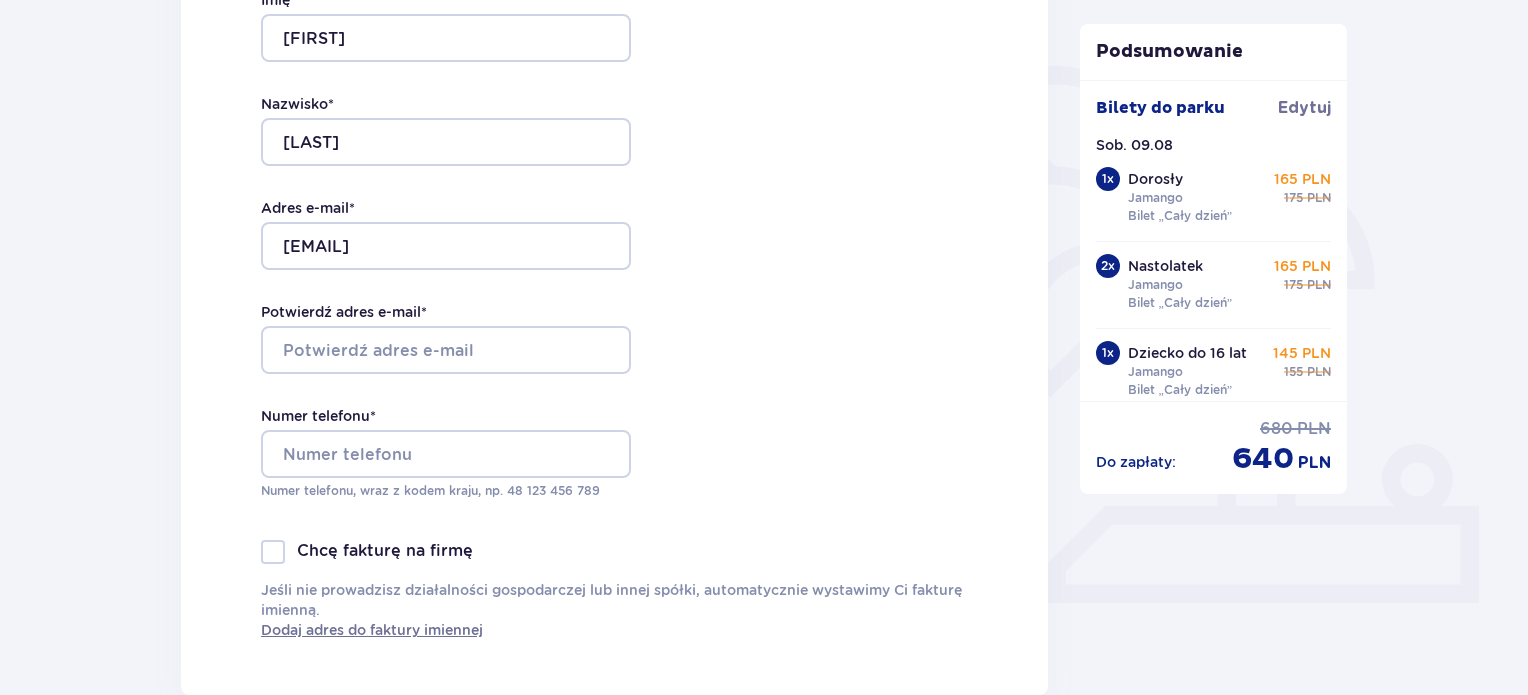 scroll, scrollTop: 500, scrollLeft: 0, axis: vertical 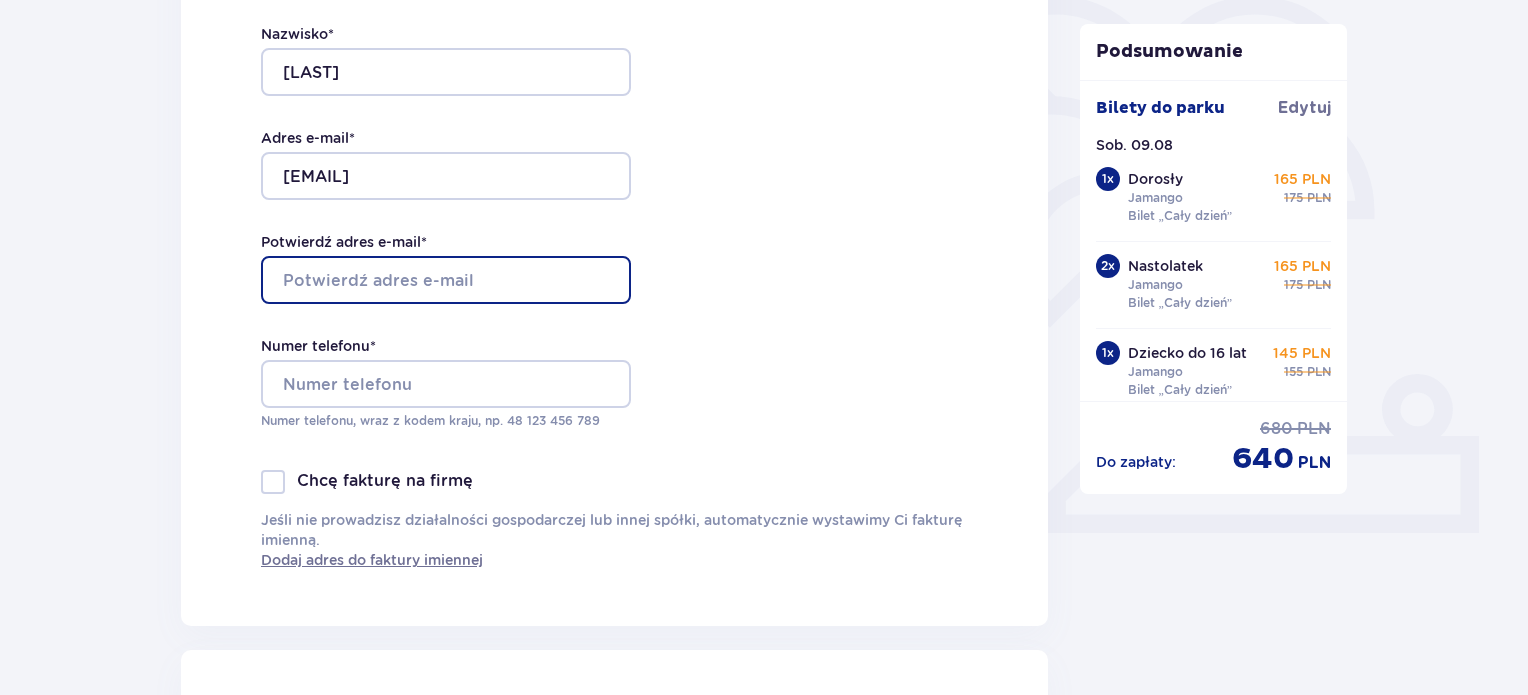 click on "Potwierdź adres e-mail *" at bounding box center [446, 280] 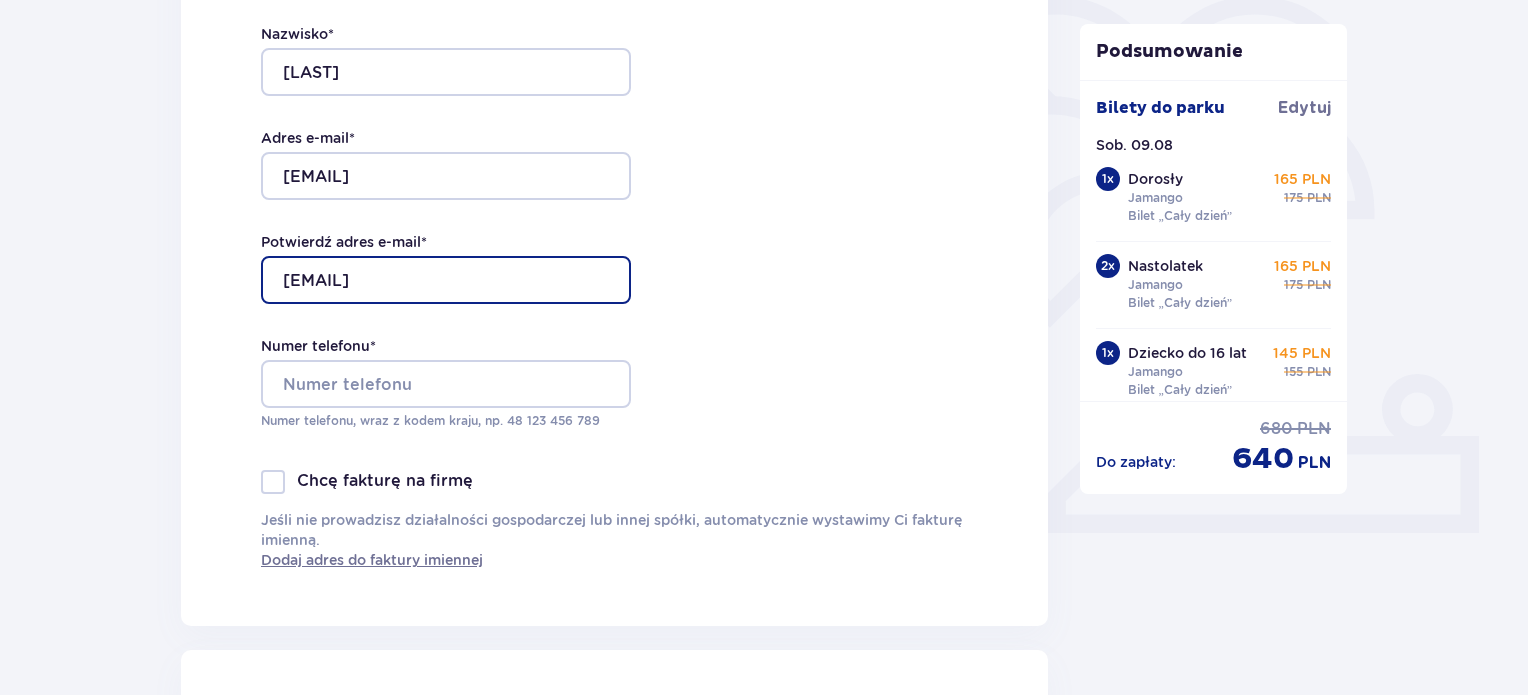 type on "[EMAIL]" 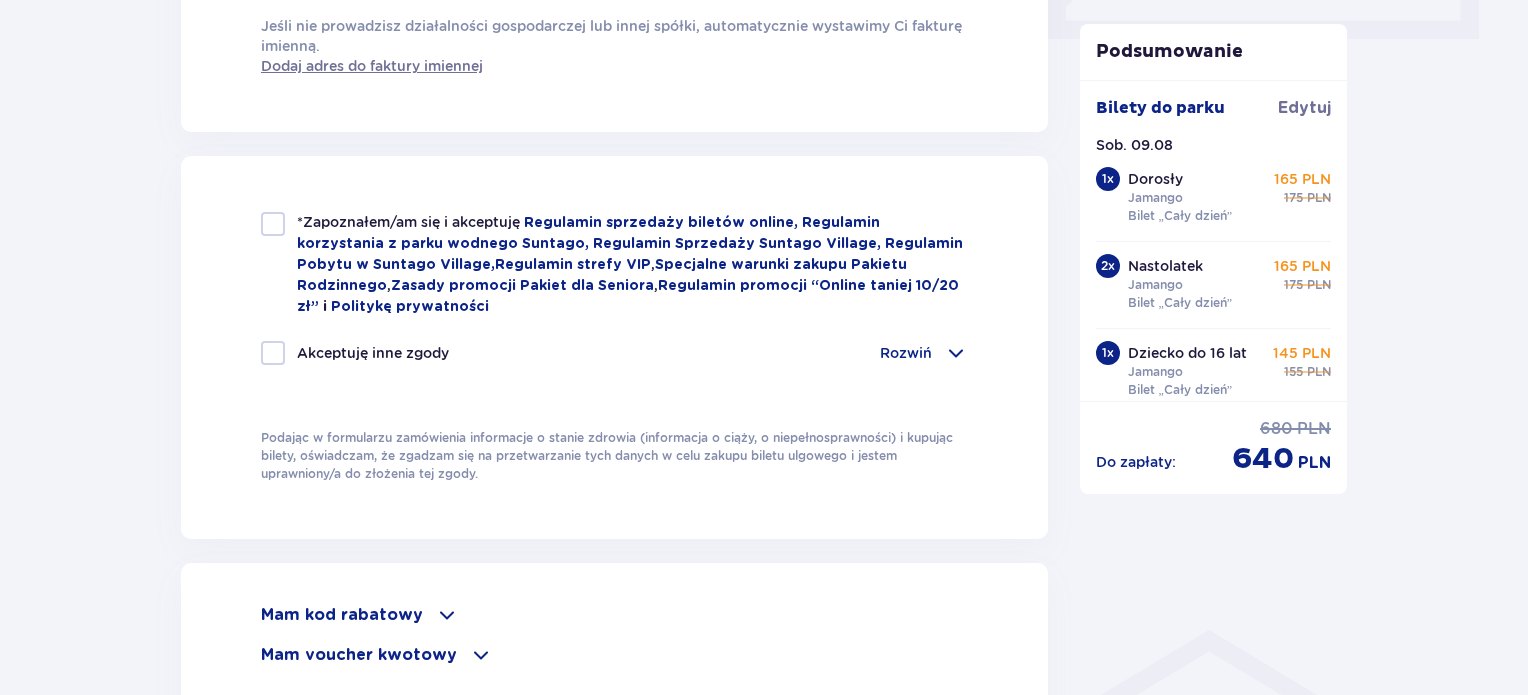 scroll, scrollTop: 1000, scrollLeft: 0, axis: vertical 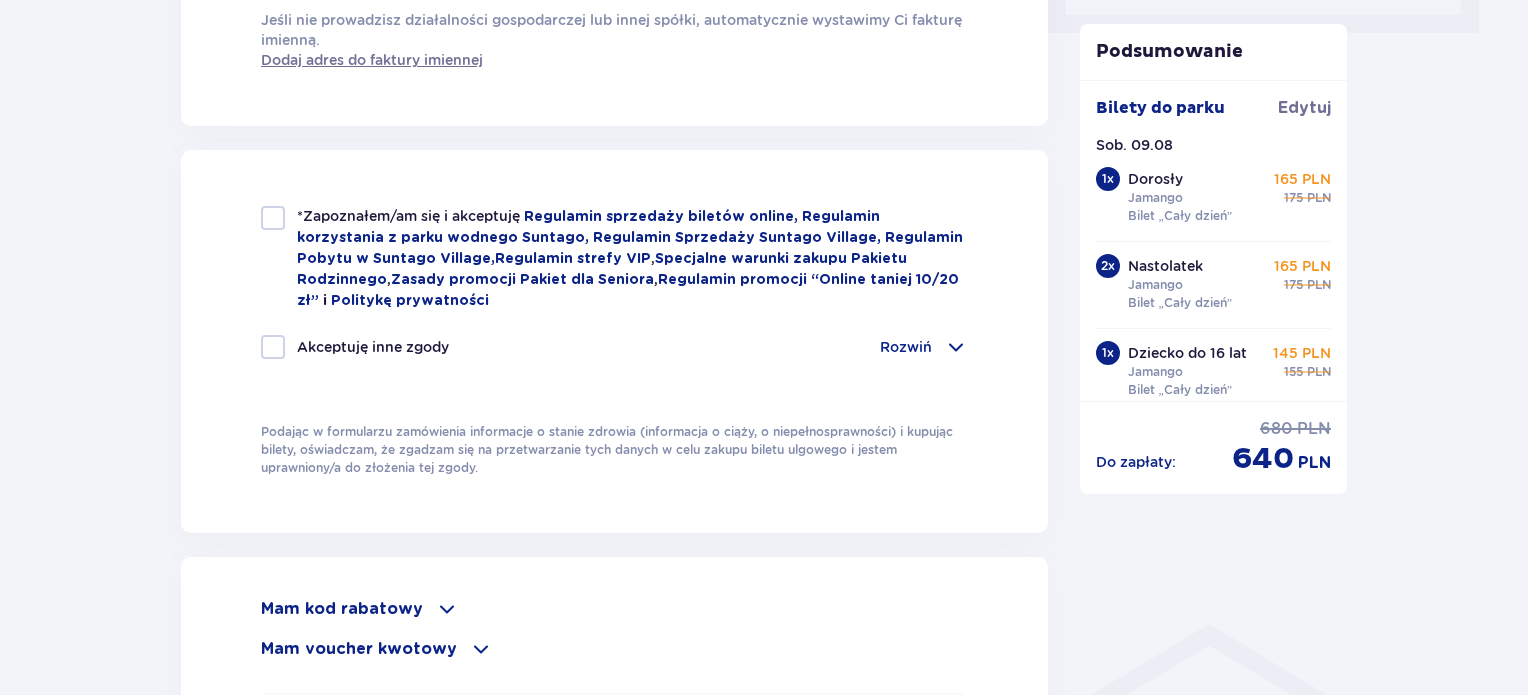 type on "[PHONE]" 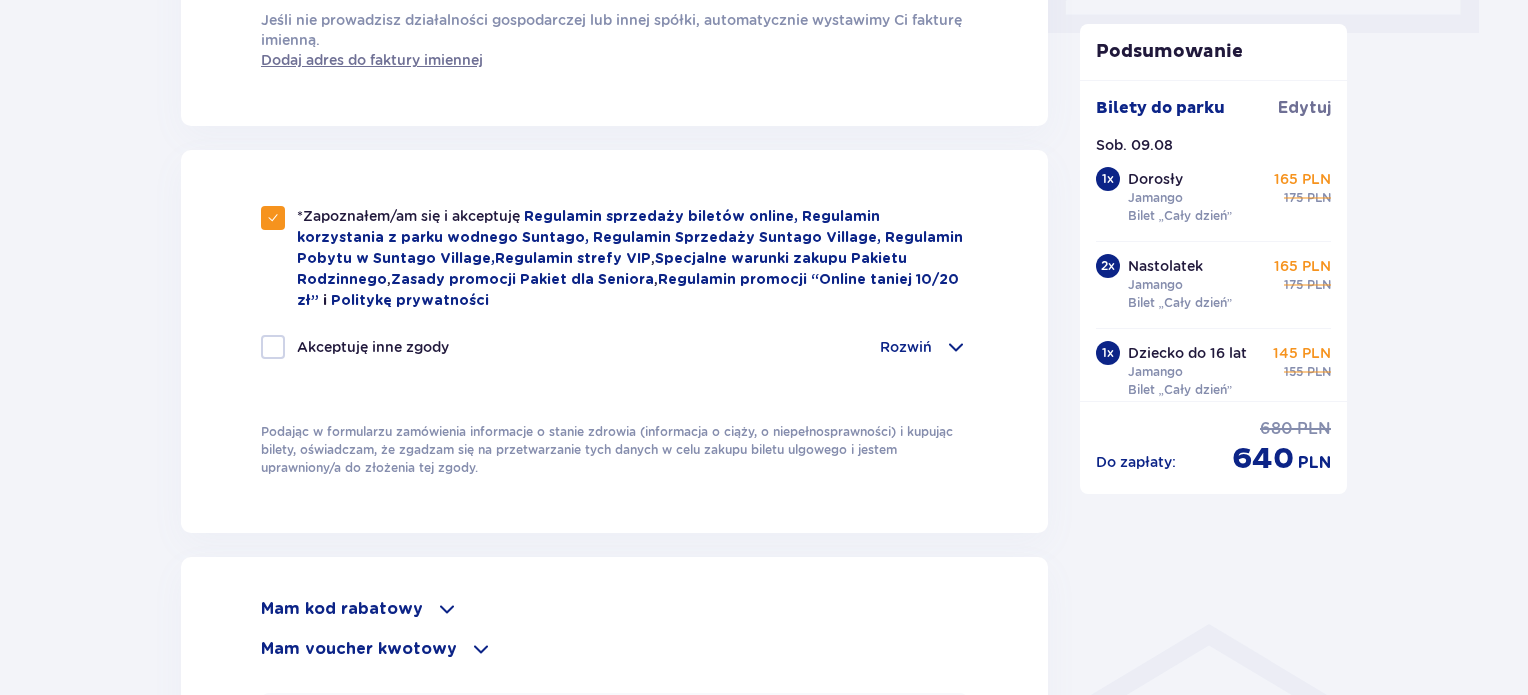 click at bounding box center (273, 347) 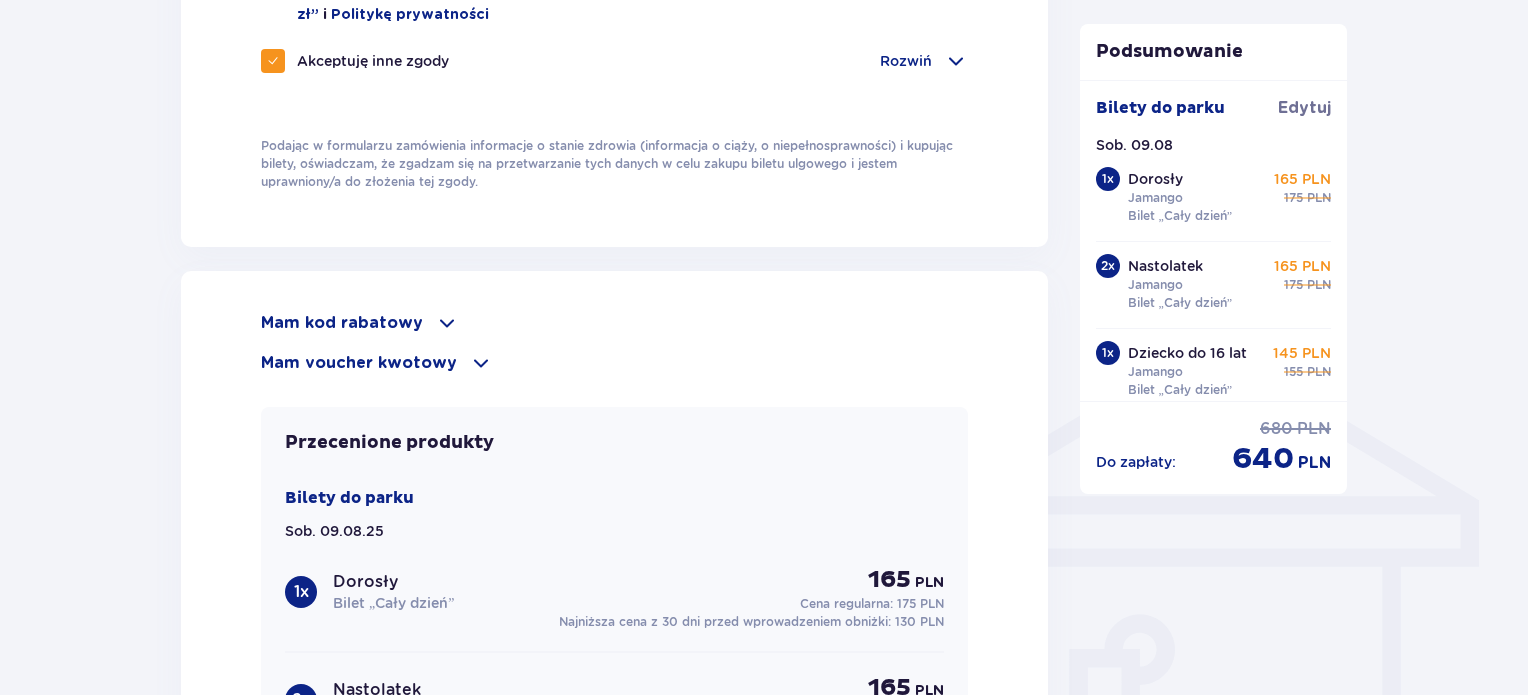 scroll, scrollTop: 1300, scrollLeft: 0, axis: vertical 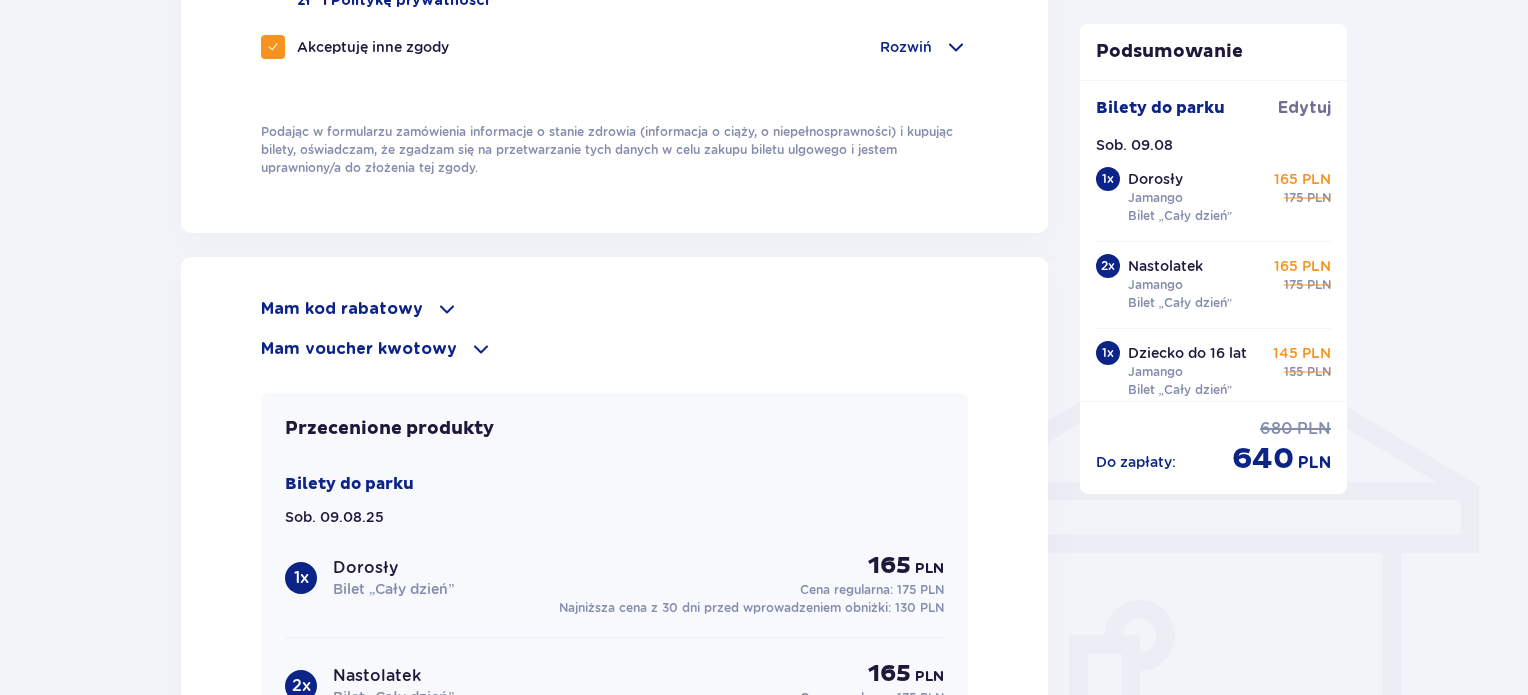 click at bounding box center (481, 349) 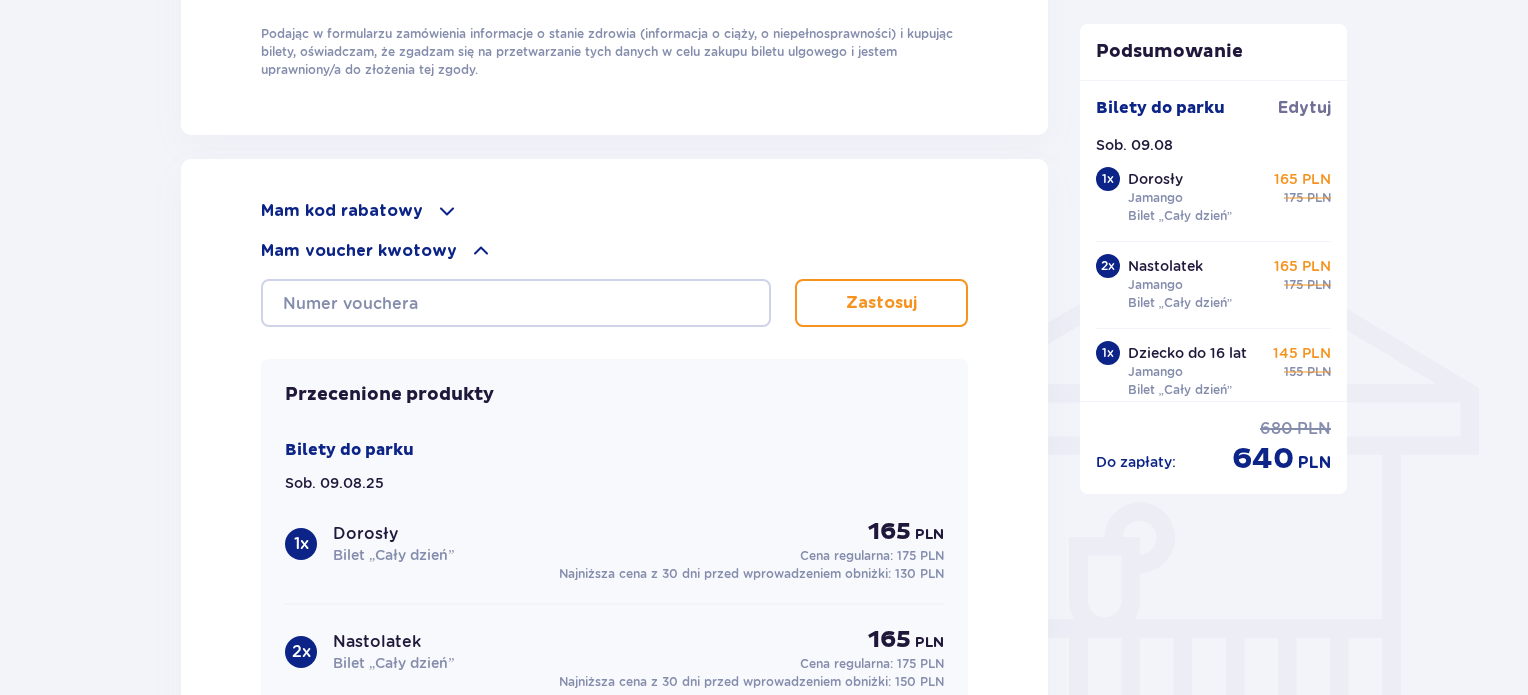 scroll, scrollTop: 1400, scrollLeft: 0, axis: vertical 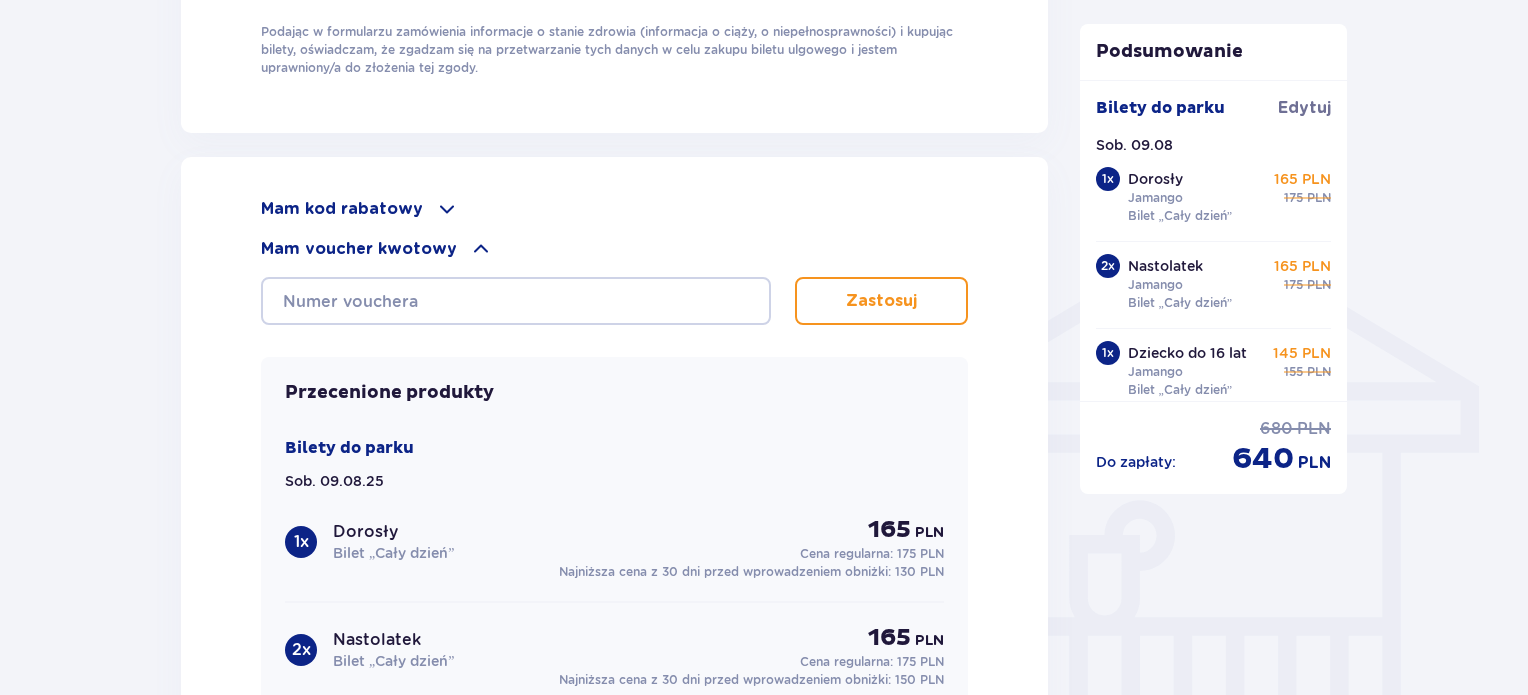 click on "Zamówienie i płatność Dane kontaktowe Imię * Zbigniew Nazwisko * Czyżewski Adres e-mail * toschiba37@gmail.com Potwierdź adres e-mail * toschiba37@gmail.com Numer telefonu * 533232456 Numer telefonu, wraz z kodem kraju, np. 48 ​123 ​456 ​789 Chcę fakturę na firmę Jeśli nie prowadzisz działalności gospodarczej lub innej spółki, automatycznie wystawimy Ci fakturę imienną. Dodaj adres do faktury imiennej *Zapoznałem/am się i akceptuję   Regulamin sprzedaży biletów online,   Regulamin korzystania z parku wodnego Suntago,   Regulamin Sprzedaży Suntago Village,   Regulamin Pobytu w Suntago Village ,  Regulamin strefy VIP ,  Specjalne warunki zakupu Pakietu Rodzinnego ,  Zasady promocji Pakiet dla Seniora ,  Regulamin promocji “Online taniej 10/20 zł”   i   Politykę prywatności Akceptuję inne zgody Rozwiń Mam kod rabatowy Zastosuj Mam voucher kwotowy Zastosuj Przecenione produkty Bilety do parku Sob. 09.08.25 1 x Dorosły Bilet „Cały dzień” 165 PLN Cena regularna:     2 x" at bounding box center (764, 25) 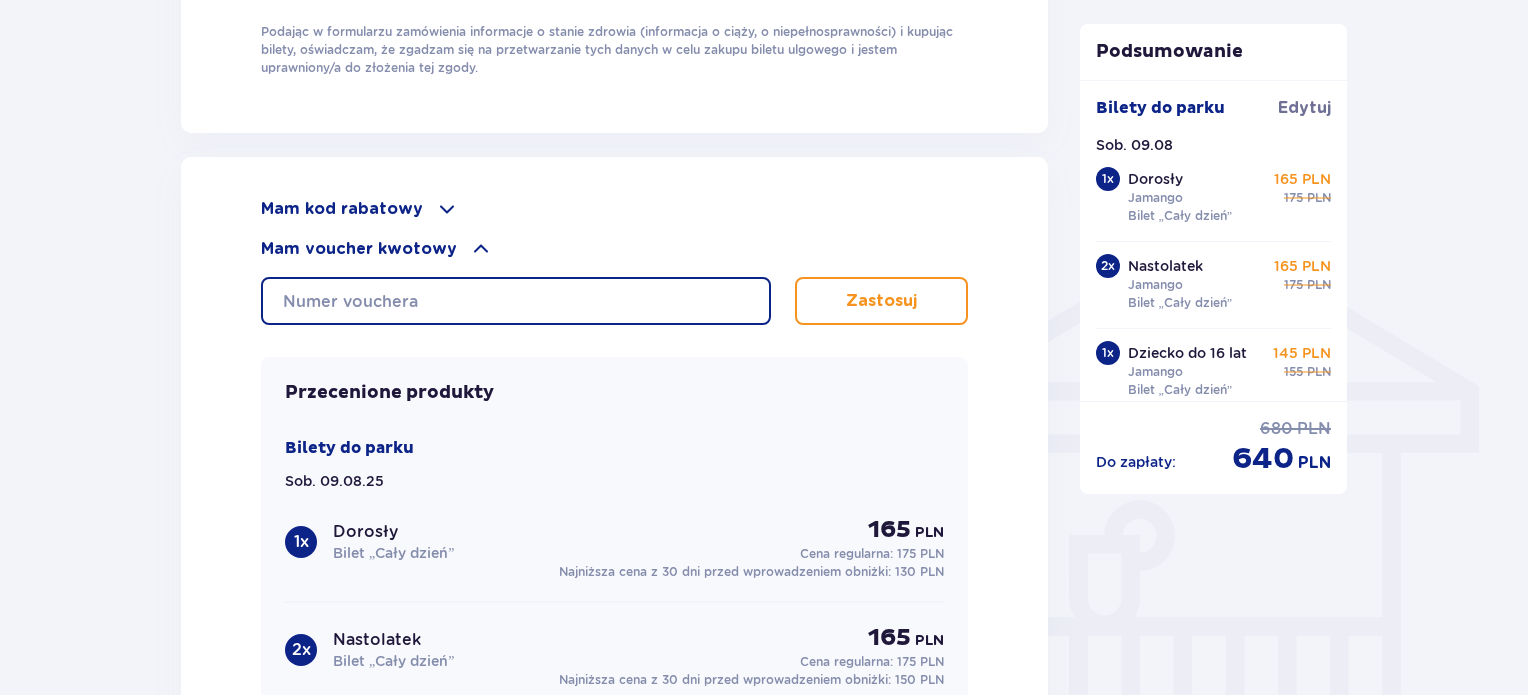 click at bounding box center [516, 301] 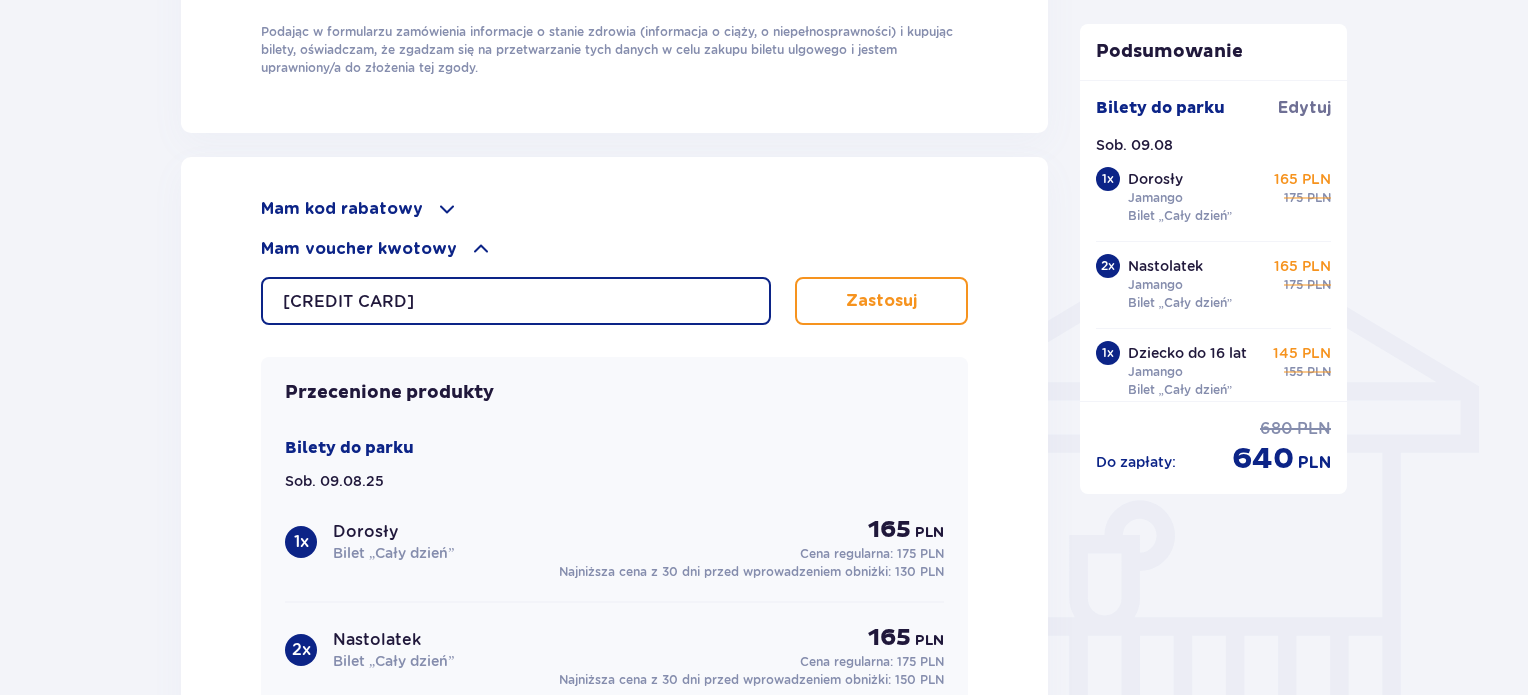 type on "[NUMBER]" 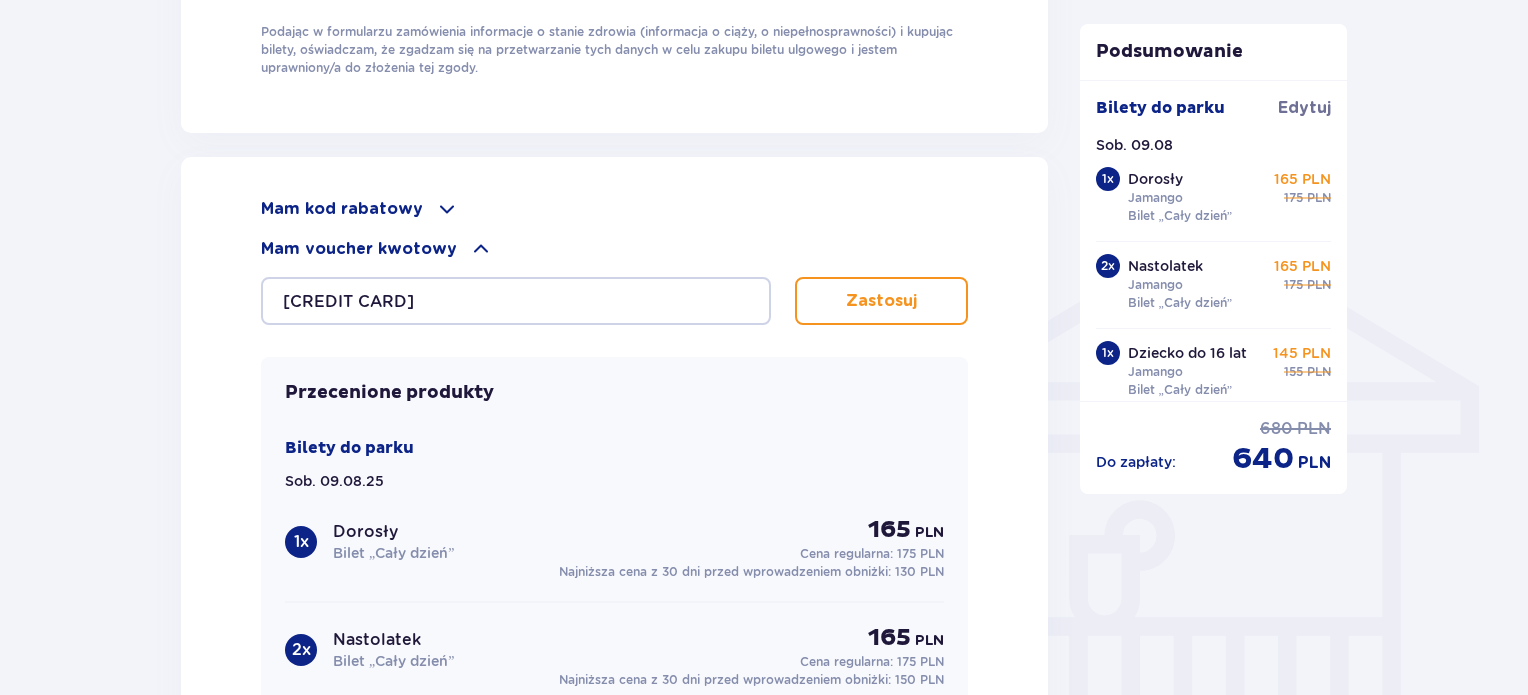 click on "Zastosuj" at bounding box center (881, 301) 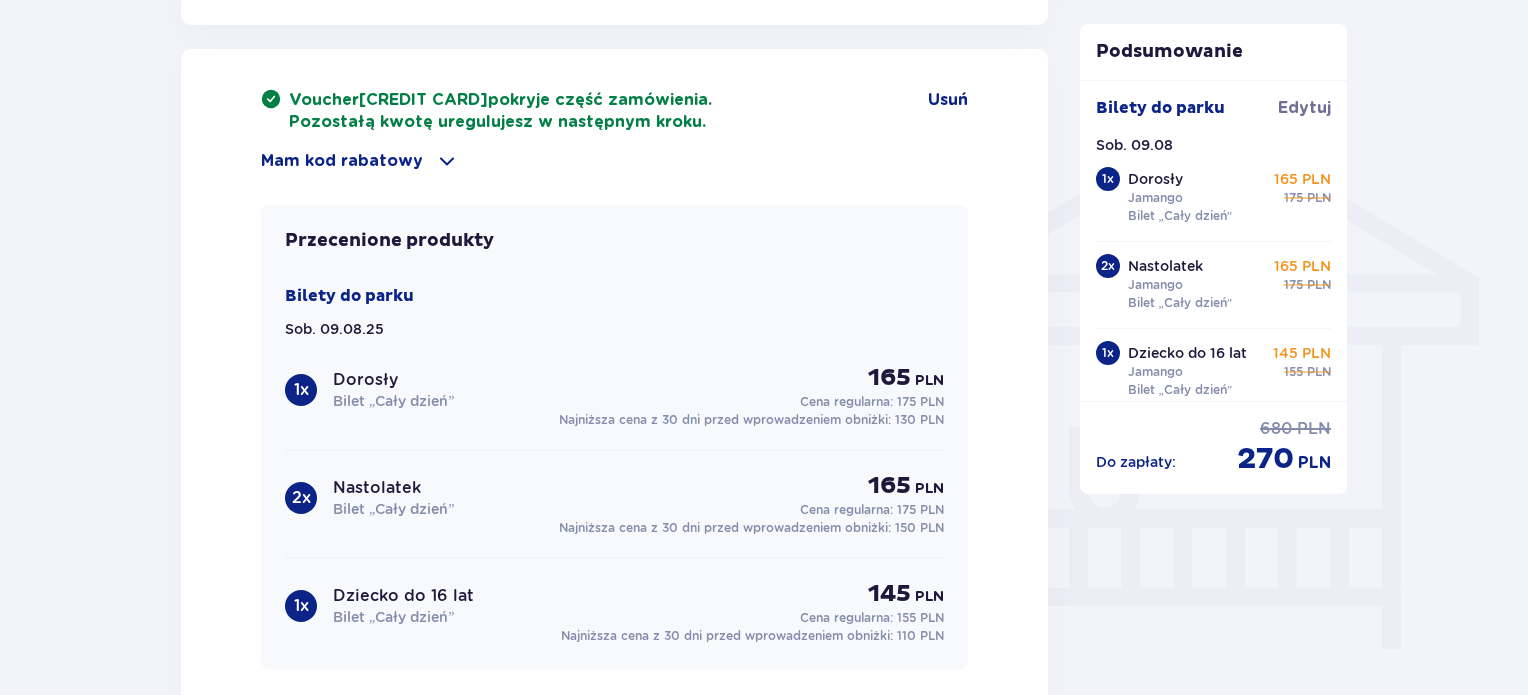 scroll, scrollTop: 1500, scrollLeft: 0, axis: vertical 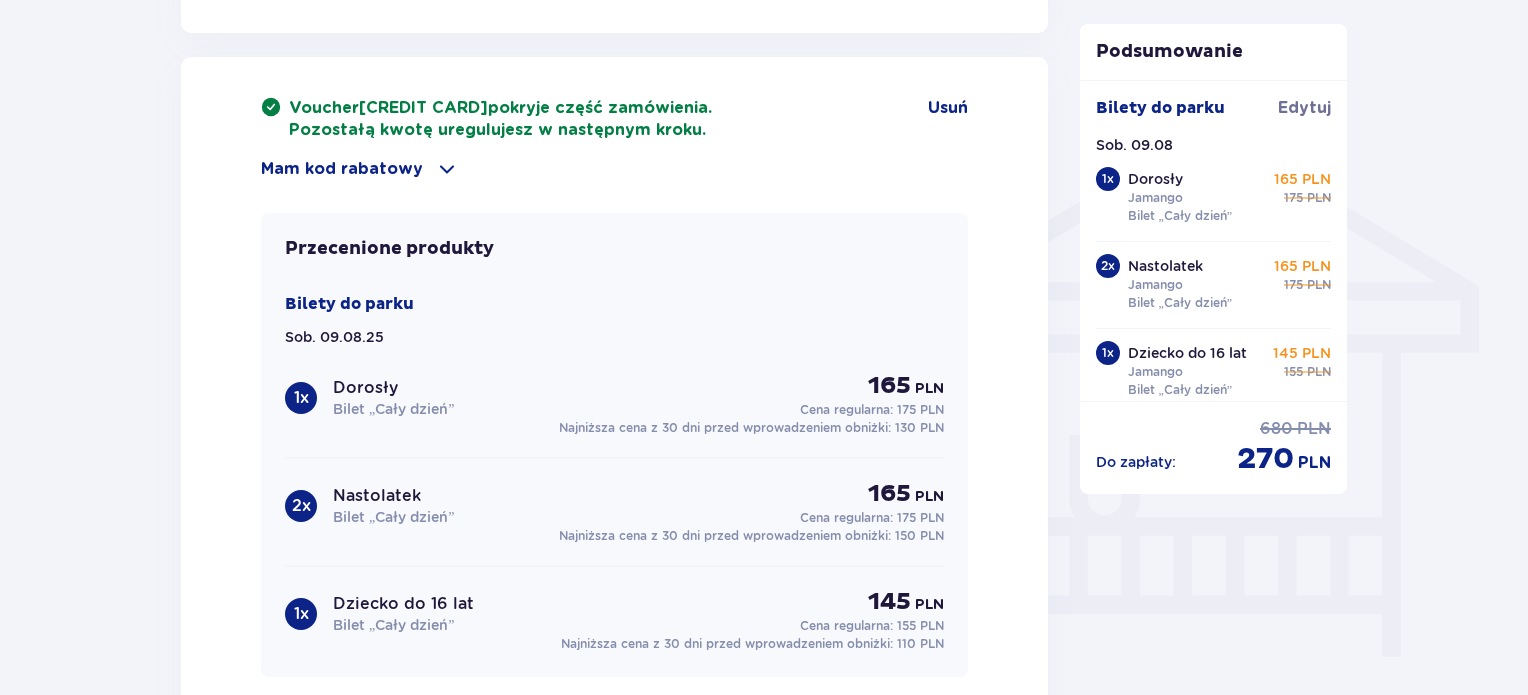 click at bounding box center [447, 169] 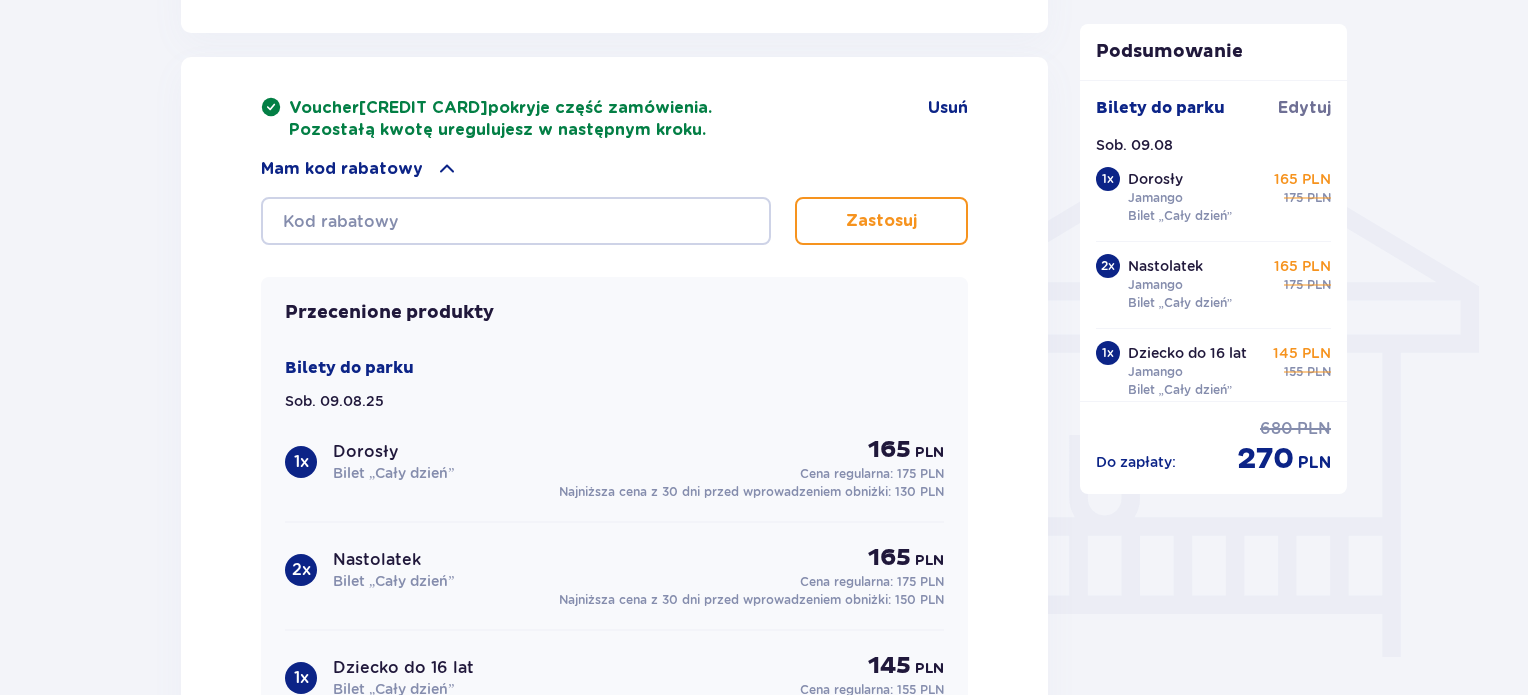 click on "Zamówienie i płatność Dane kontaktowe Imię * Zbigniew Nazwisko * Czyżewski Adres e-mail * toschiba37@gmail.com Potwierdź adres e-mail * toschiba37@gmail.com Numer telefonu * 533232456 Numer telefonu, wraz z kodem kraju, np. 48 ​123 ​456 ​789 Chcę fakturę na firmę Jeśli nie prowadzisz działalności gospodarczej lub innej spółki, automatycznie wystawimy Ci fakturę imienną. Dodaj adres do faktury imiennej *Zapoznałem/am się i akceptuję   Regulamin sprzedaży biletów online,   Regulamin korzystania z parku wodnego Suntago,   Regulamin Sprzedaży Suntago Village,   Regulamin Pobytu w Suntago Village ,  Regulamin strefy VIP ,  Specjalne warunki zakupu Pakietu Rodzinnego ,  Zasady promocji Pakiet dla Seniora ,  Regulamin promocji “Online taniej 10/20 zł”   i   Politykę prywatności Akceptuję inne zgody Rozwiń Voucher   0620004093609483  pokryje część zamówienia.  Pozostałą kwotę uregulujesz w następnym kroku. Usuń Mam kod rabatowy Zastosuj Przecenione produkty Sob. 09.08.25" at bounding box center (764, -20) 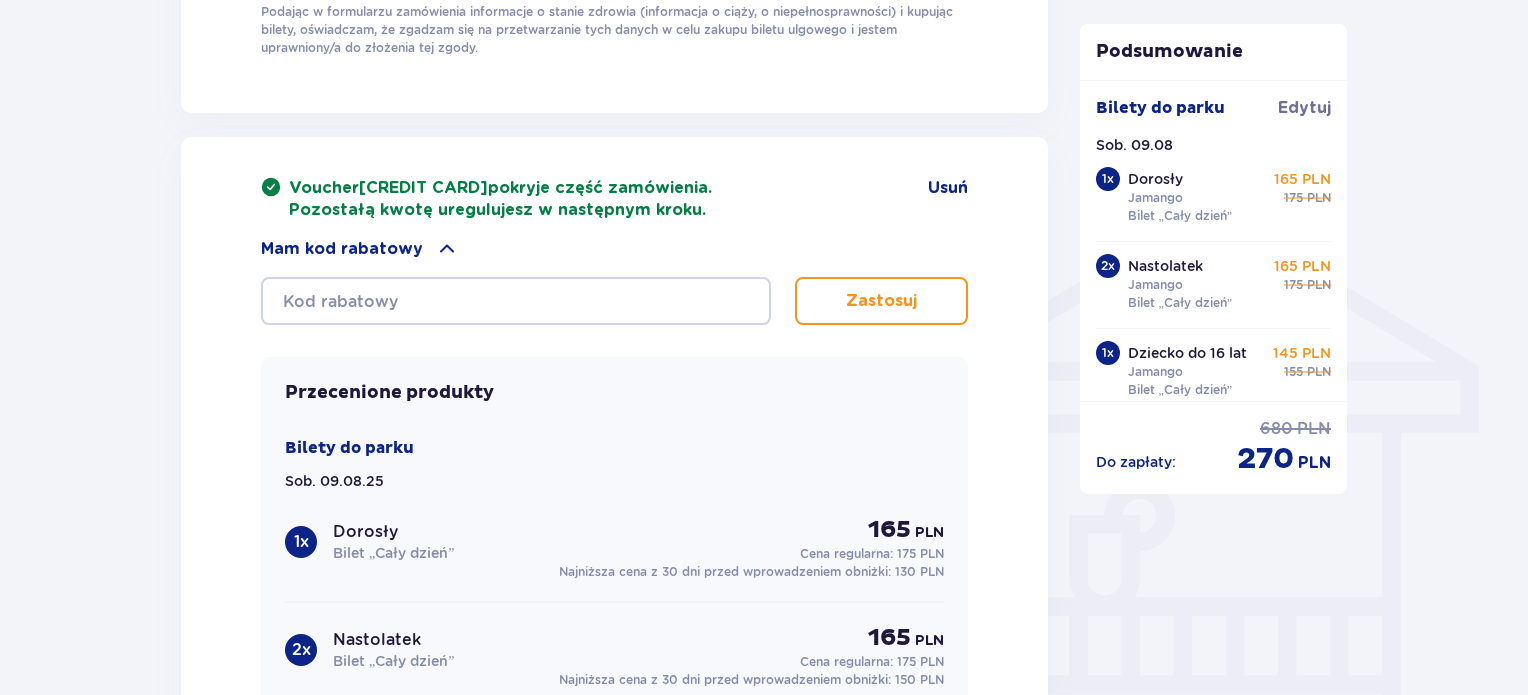 scroll, scrollTop: 1400, scrollLeft: 0, axis: vertical 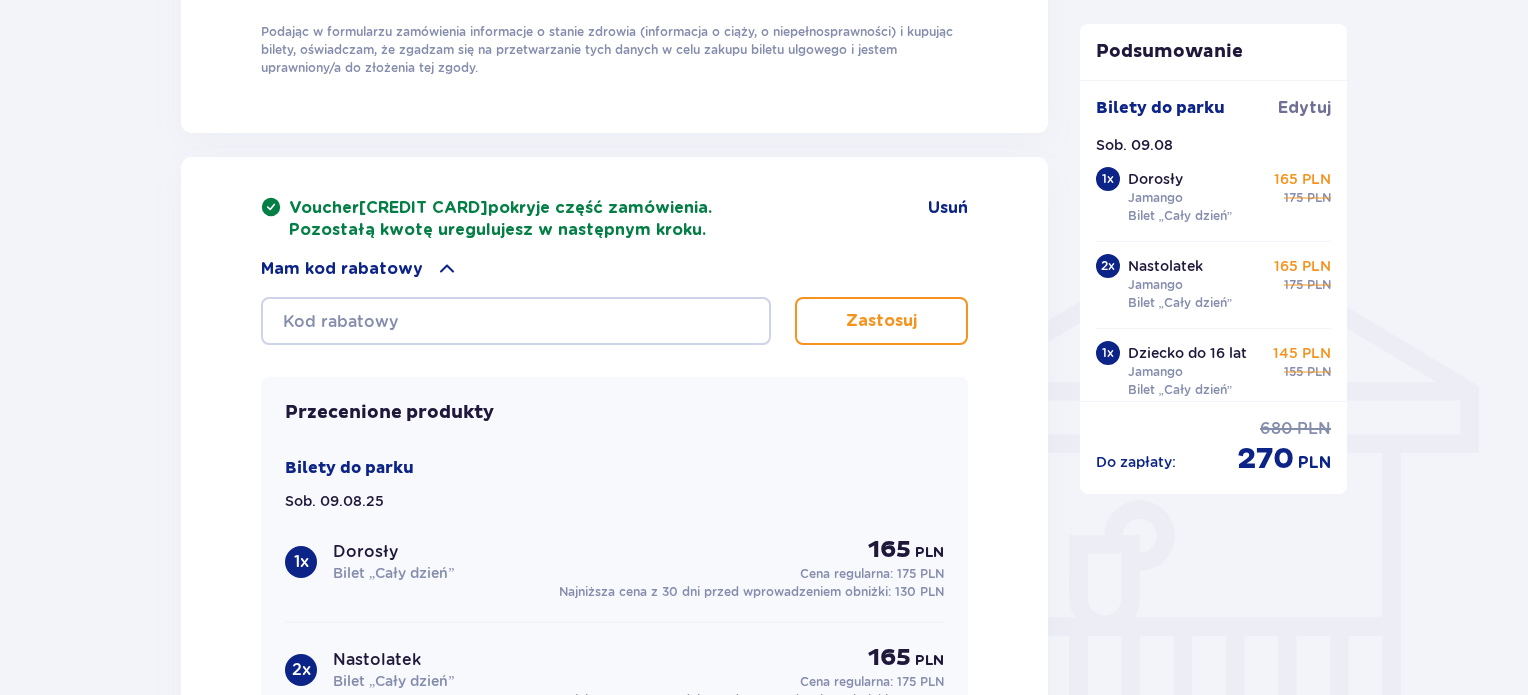 click at bounding box center [447, 269] 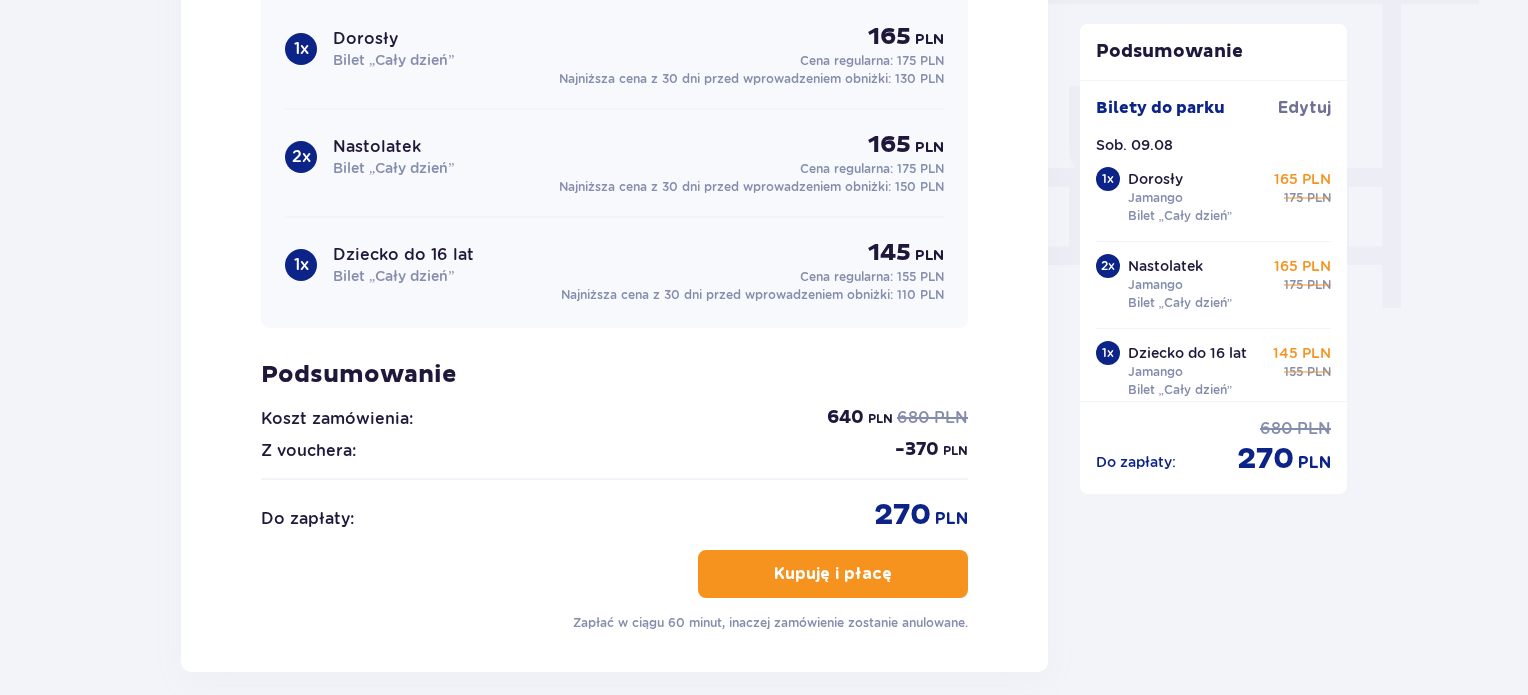 scroll, scrollTop: 1900, scrollLeft: 0, axis: vertical 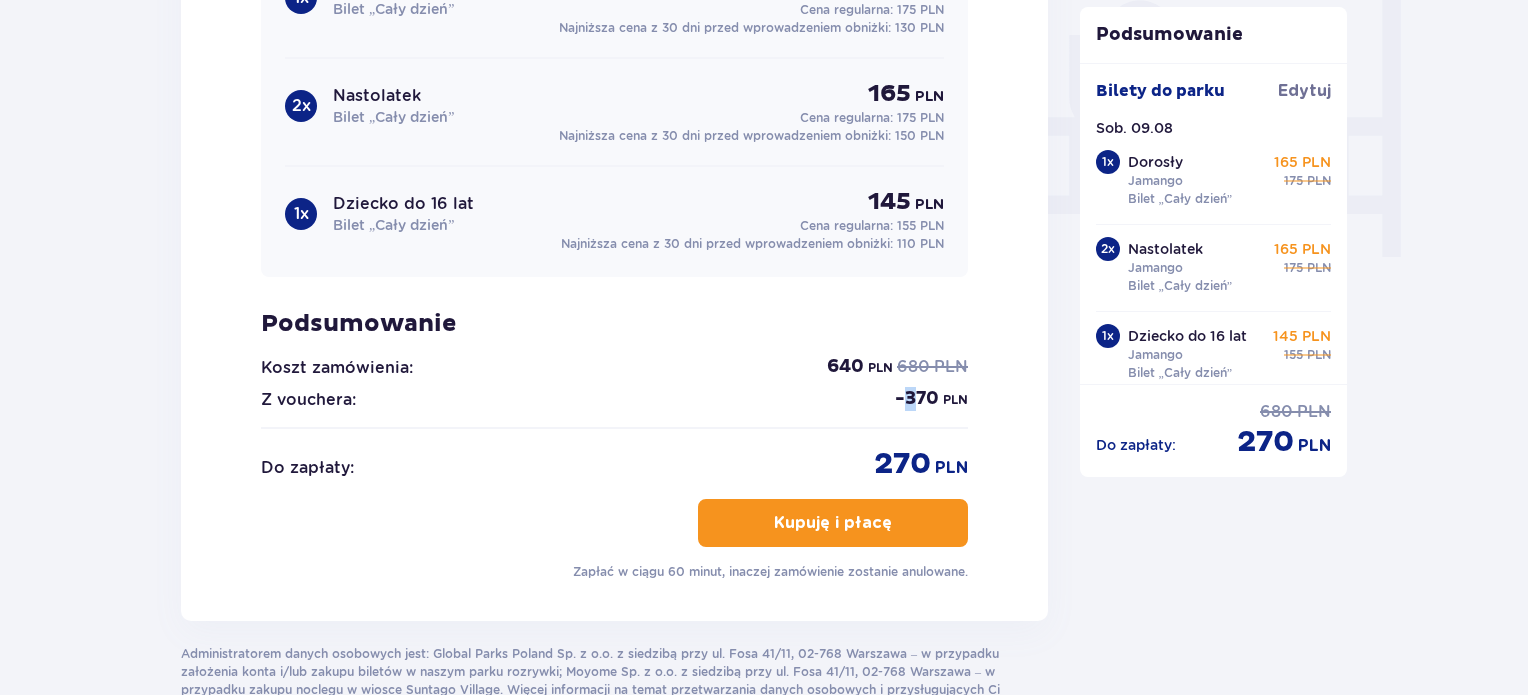 click on "-  370" at bounding box center (917, 399) 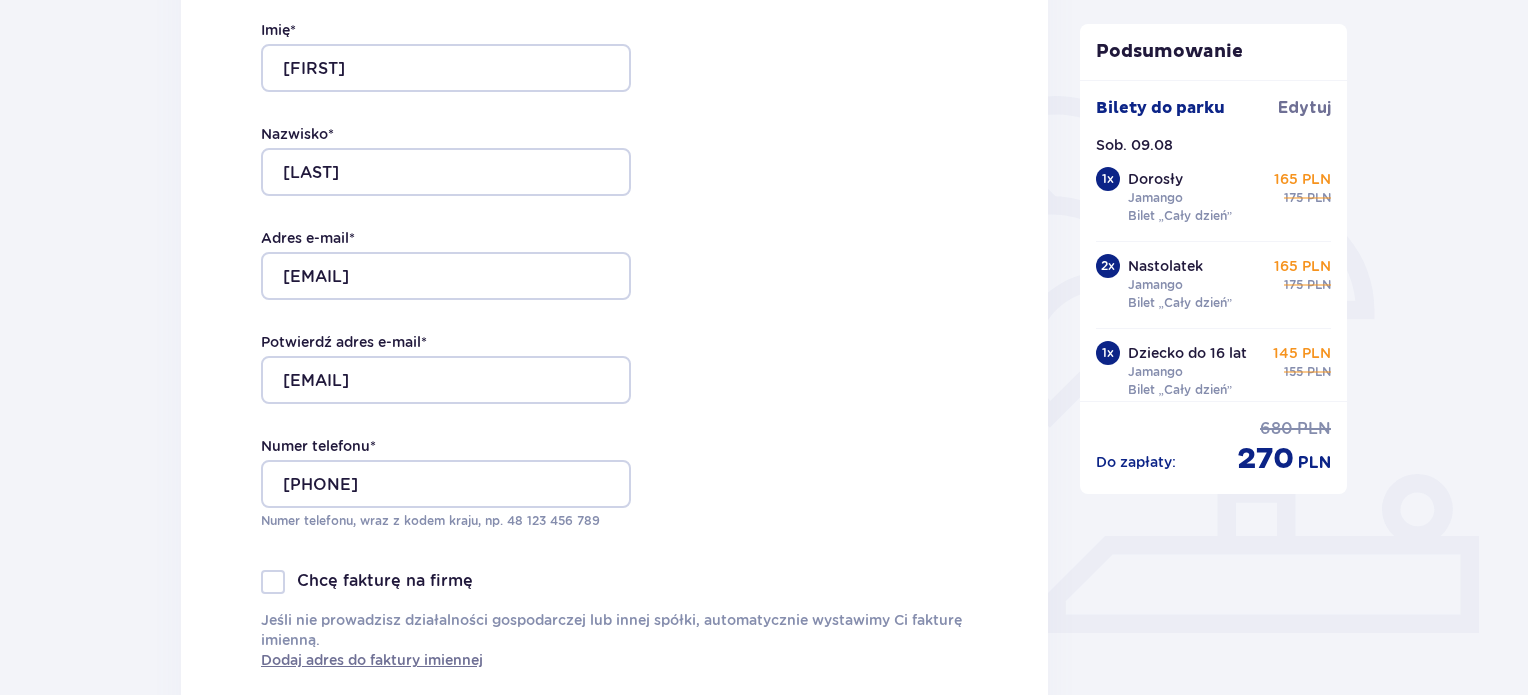 scroll, scrollTop: 0, scrollLeft: 0, axis: both 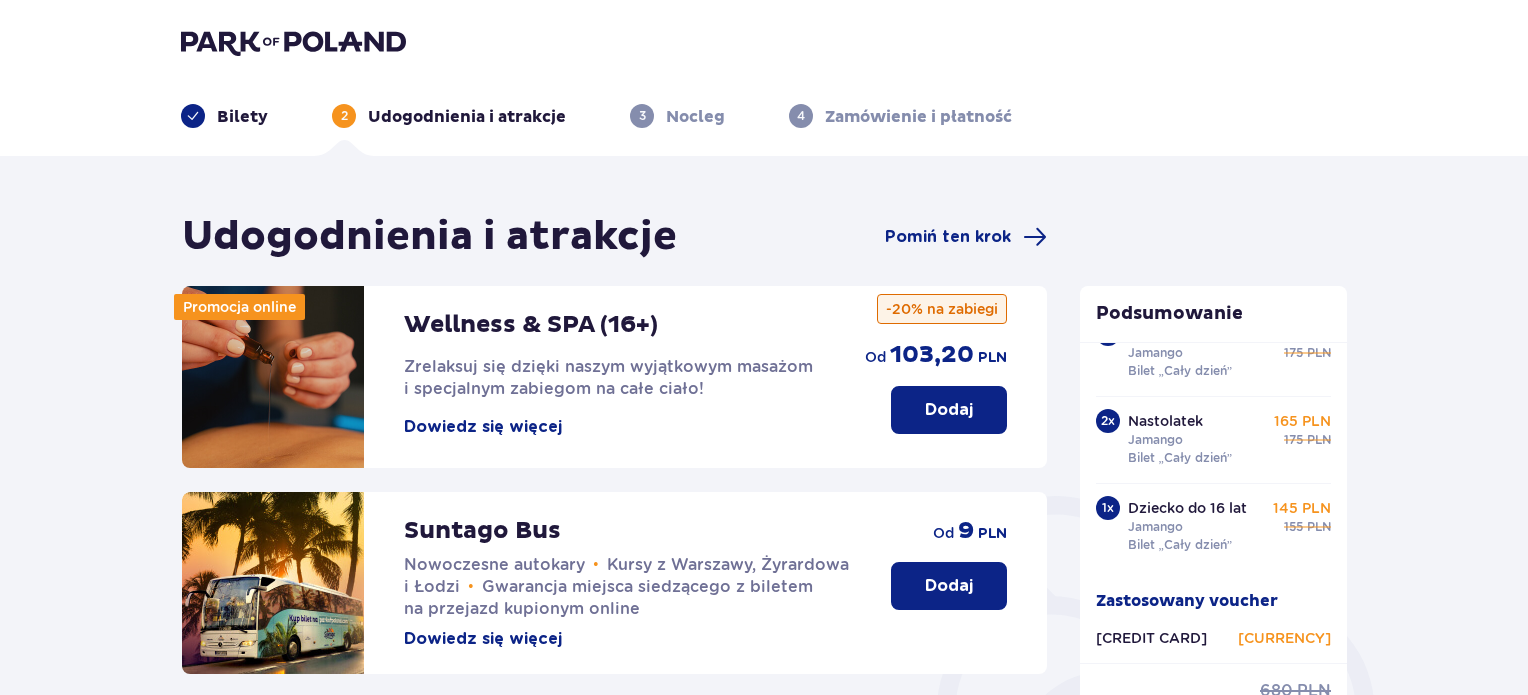 click on "Bilety" at bounding box center [242, 117] 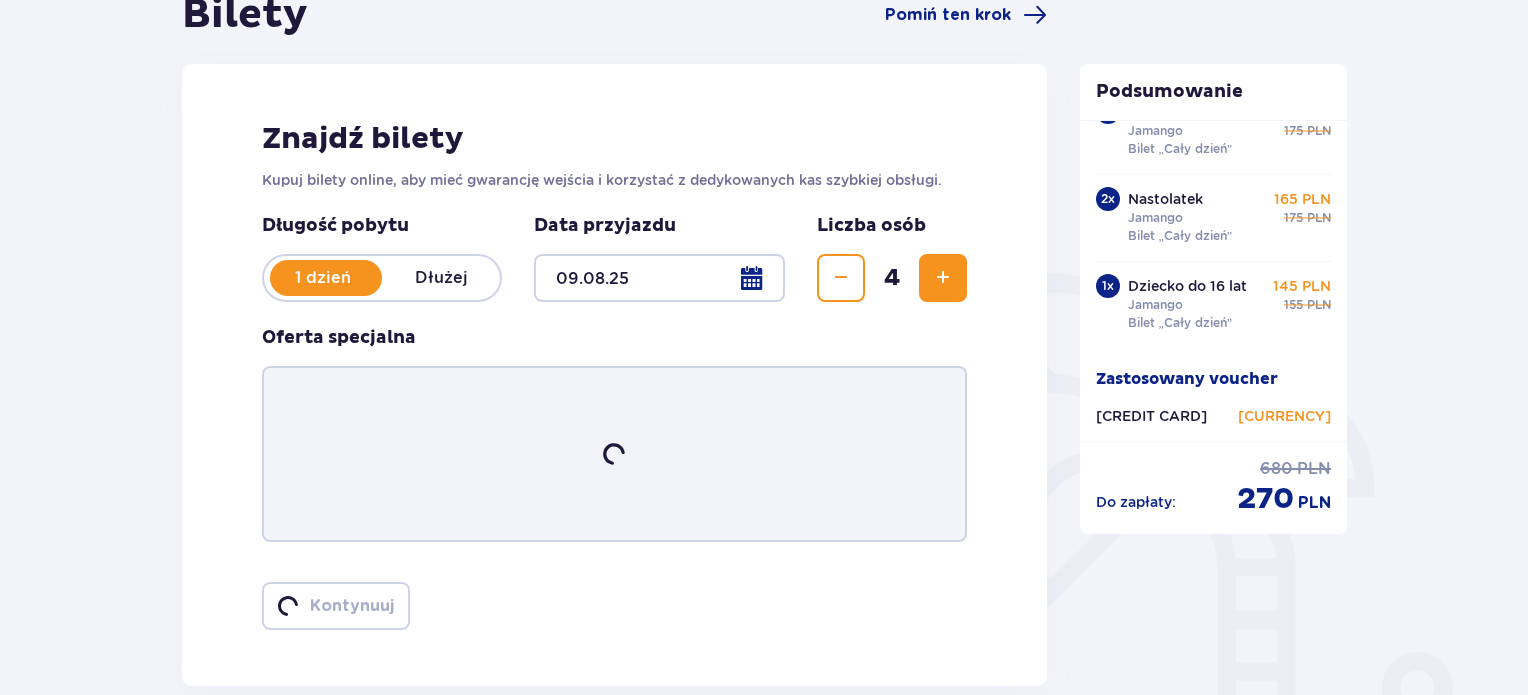 scroll, scrollTop: 300, scrollLeft: 0, axis: vertical 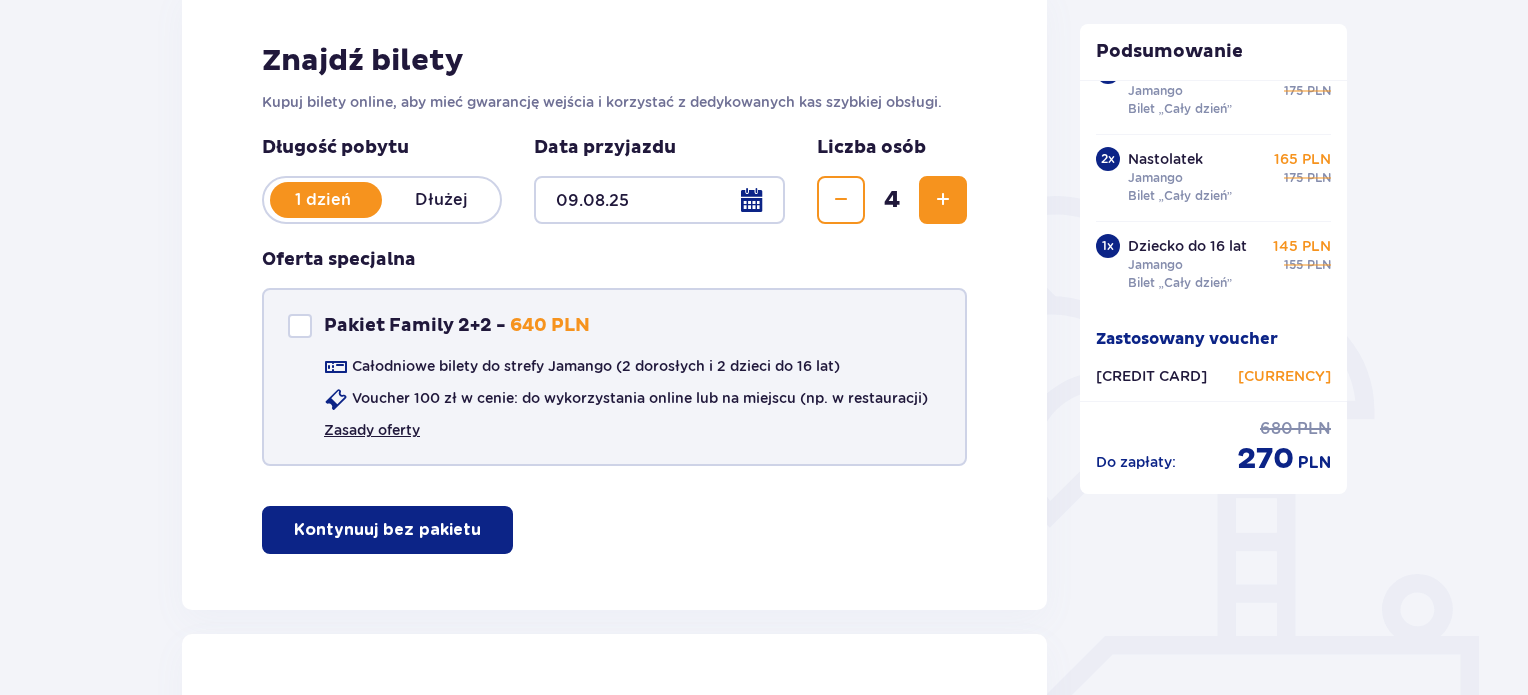 click on "Zasady oferty" at bounding box center (372, 430) 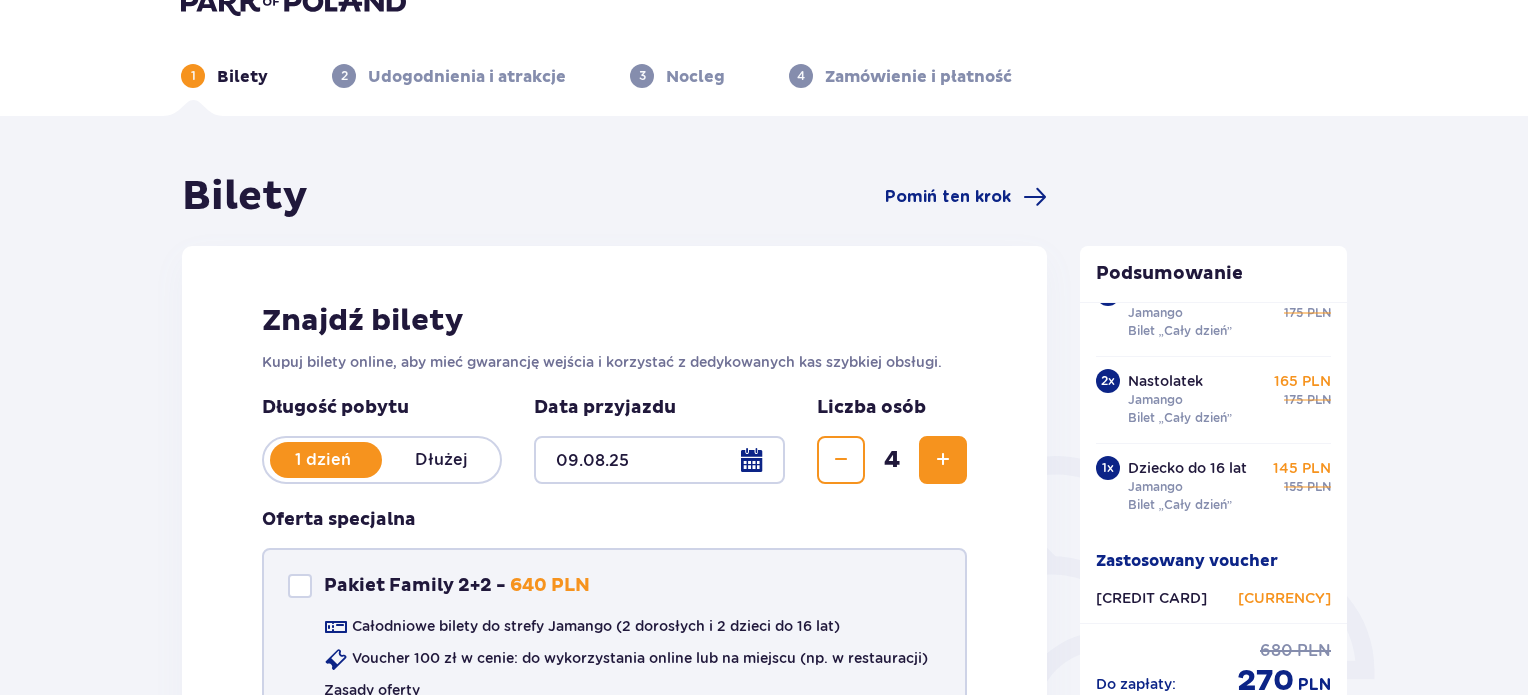 scroll, scrollTop: 0, scrollLeft: 0, axis: both 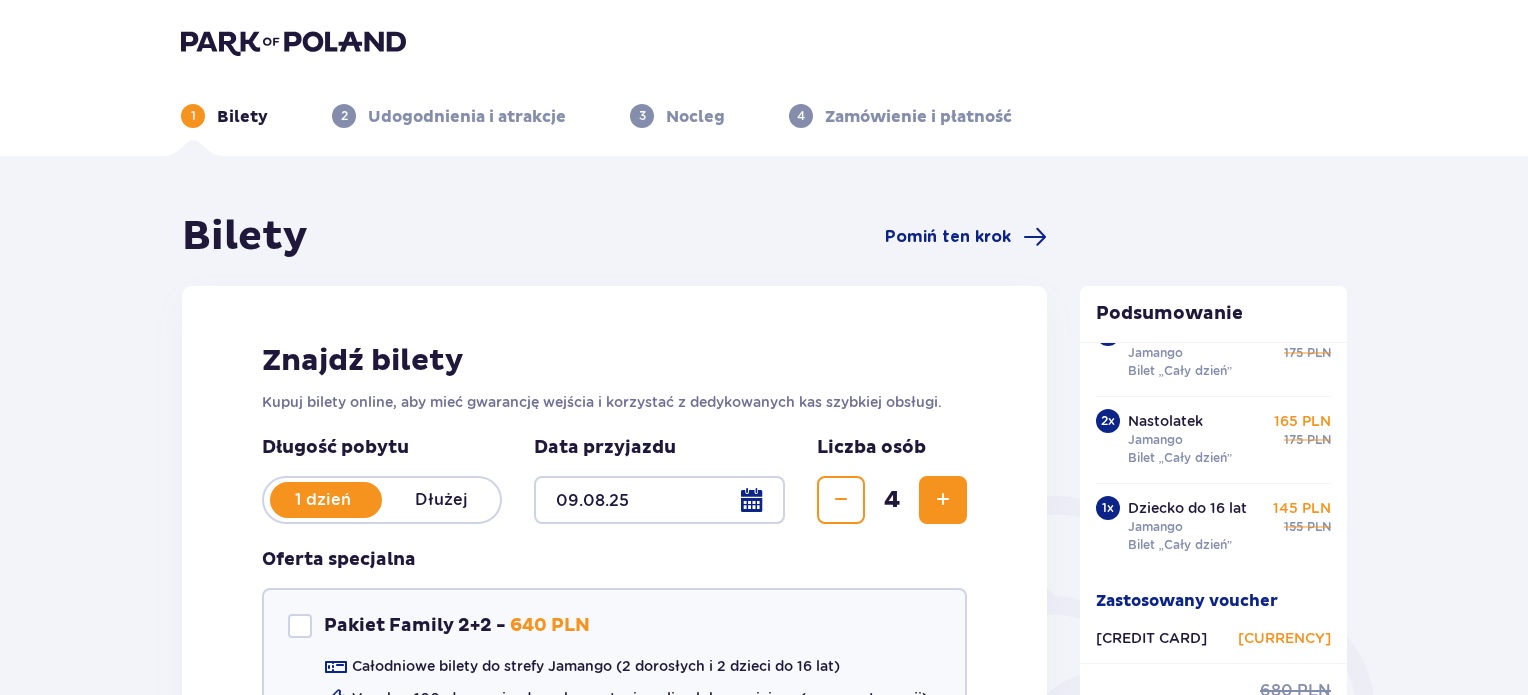 click at bounding box center [293, 42] 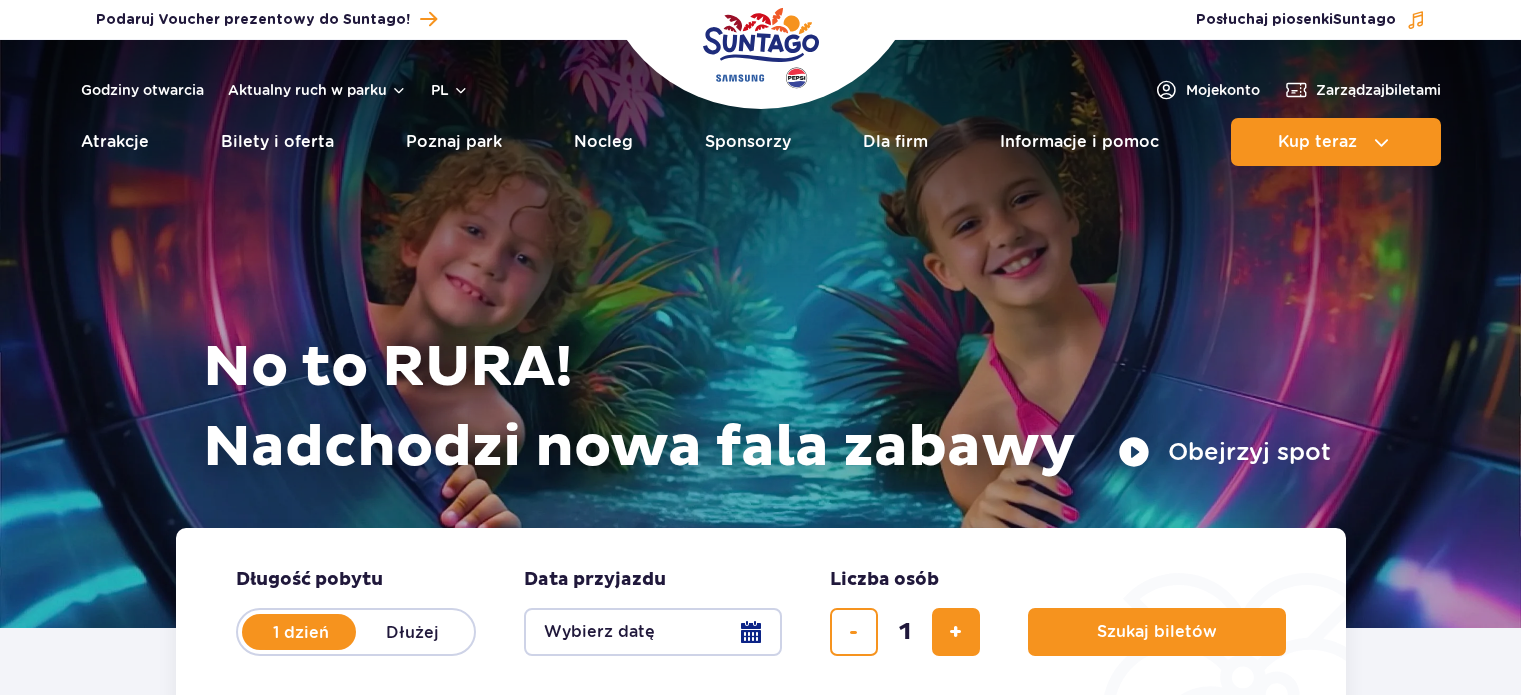 scroll, scrollTop: 0, scrollLeft: 0, axis: both 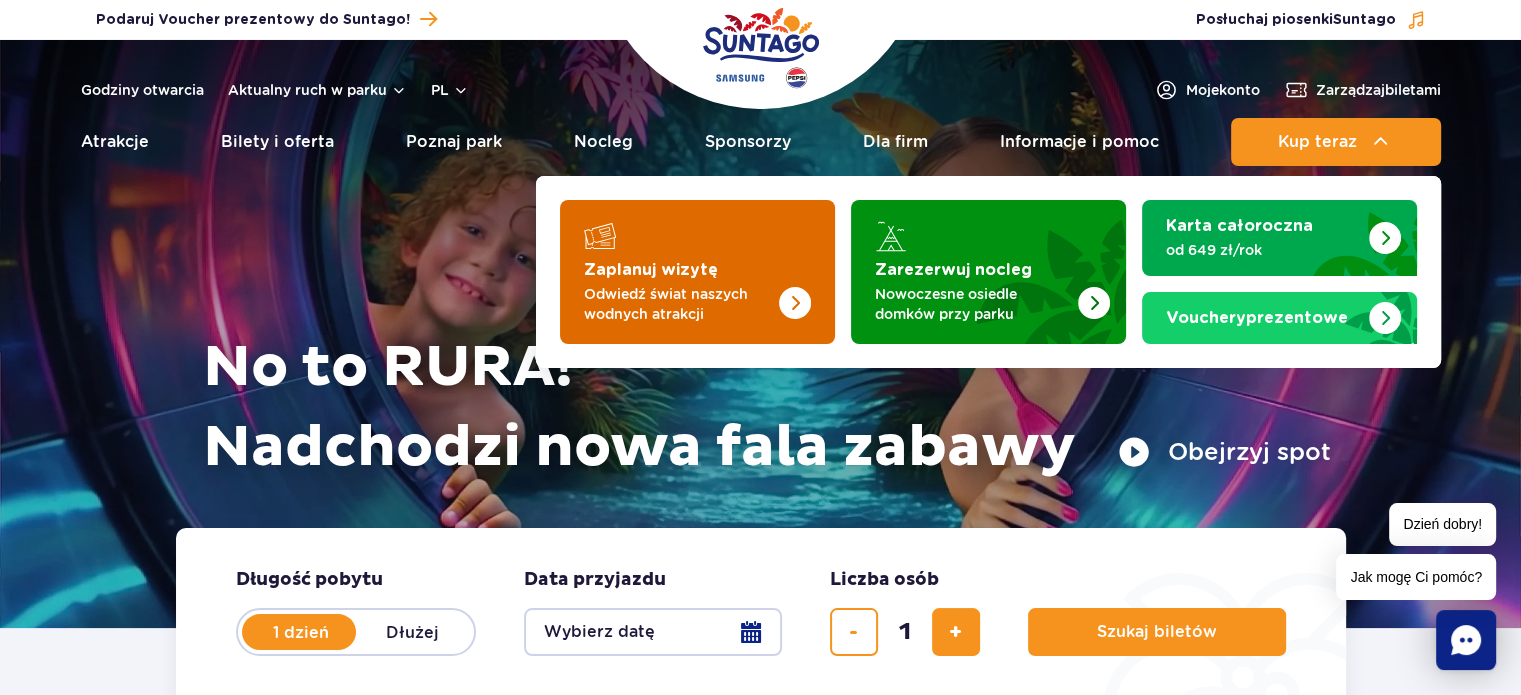 click on "Odwiedź świat naszych wodnych atrakcji" at bounding box center (681, 304) 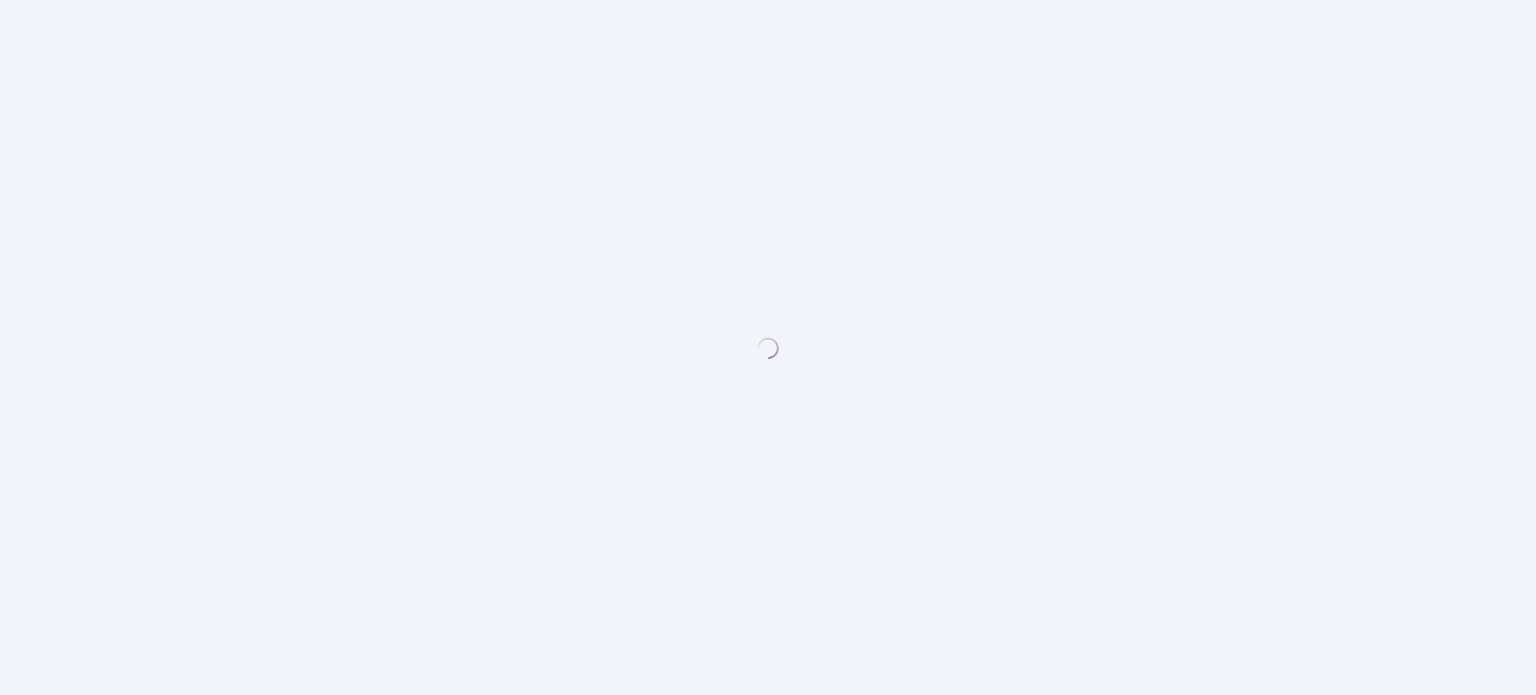 scroll, scrollTop: 0, scrollLeft: 0, axis: both 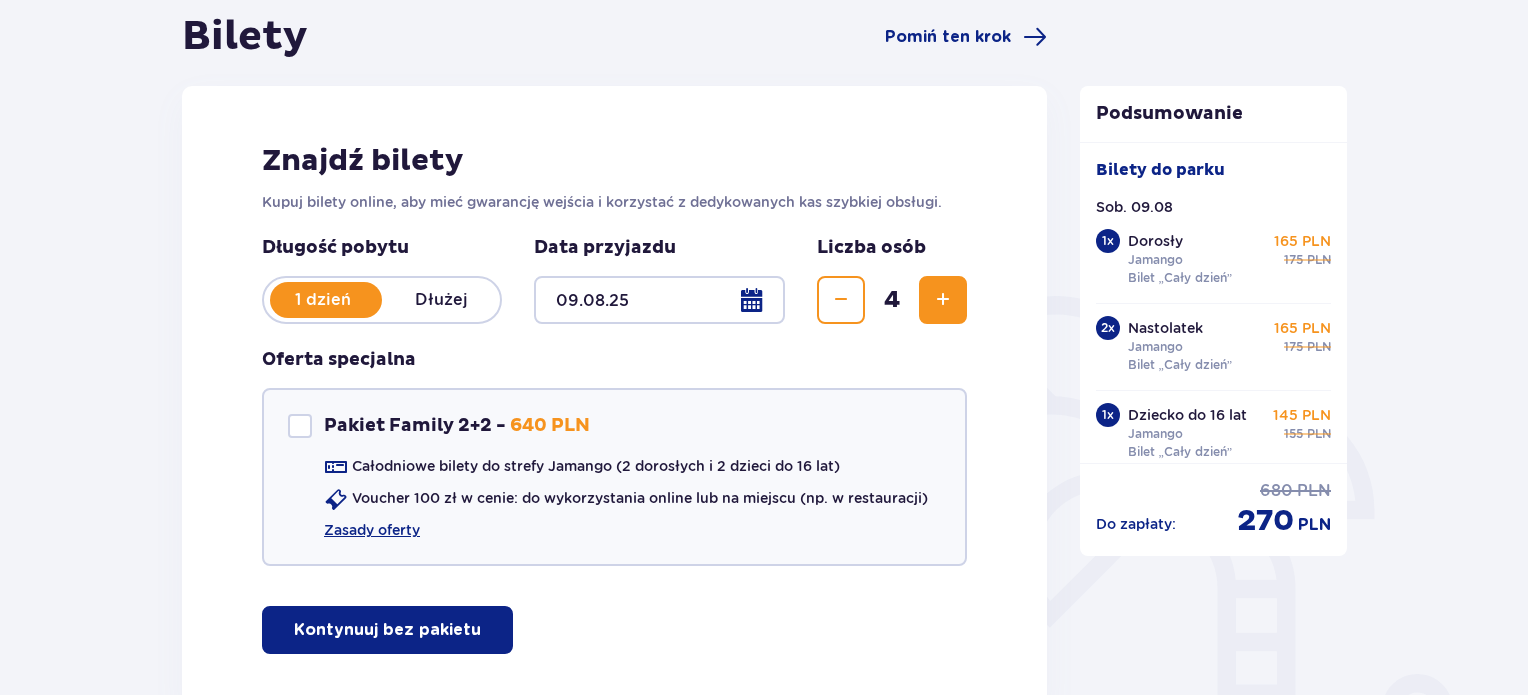 click on "Do zapłaty : 680 PLN 270 PLN" at bounding box center (1214, 510) 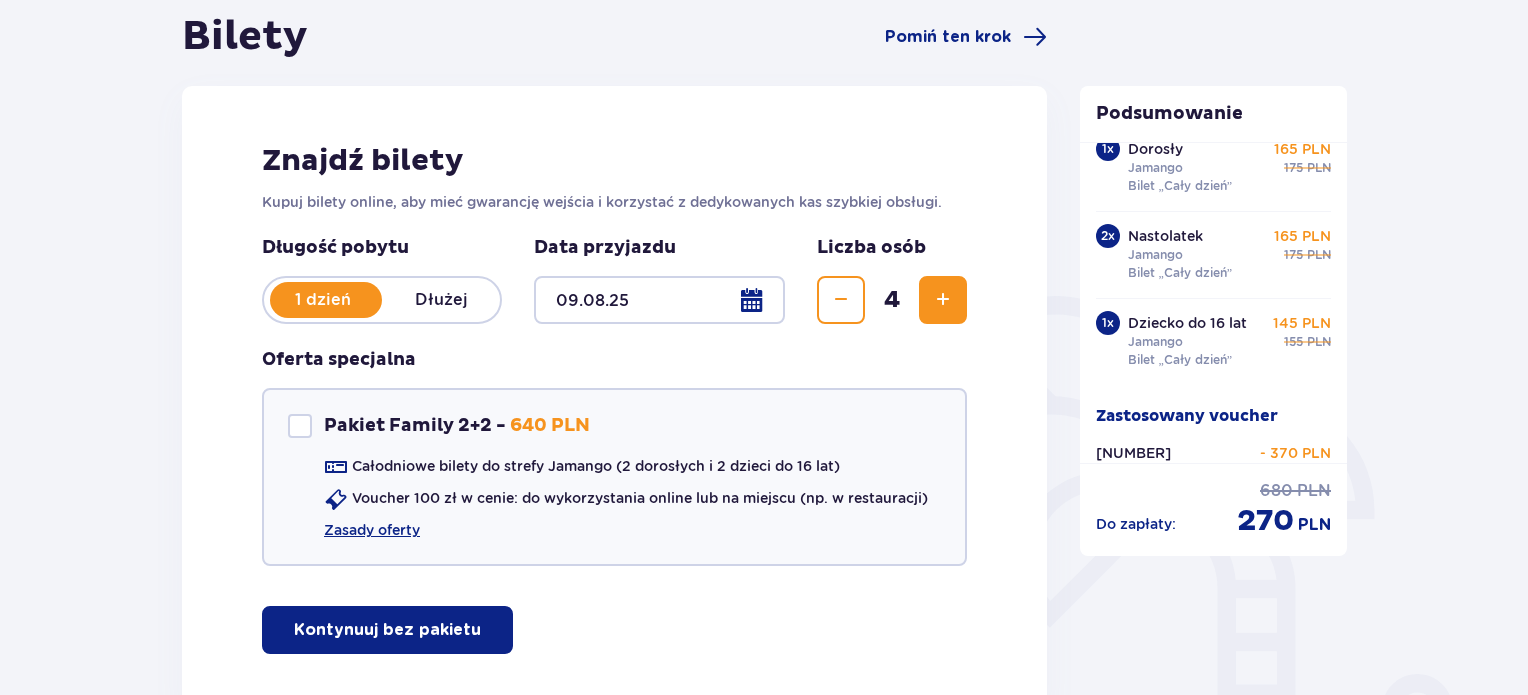 scroll, scrollTop: 107, scrollLeft: 0, axis: vertical 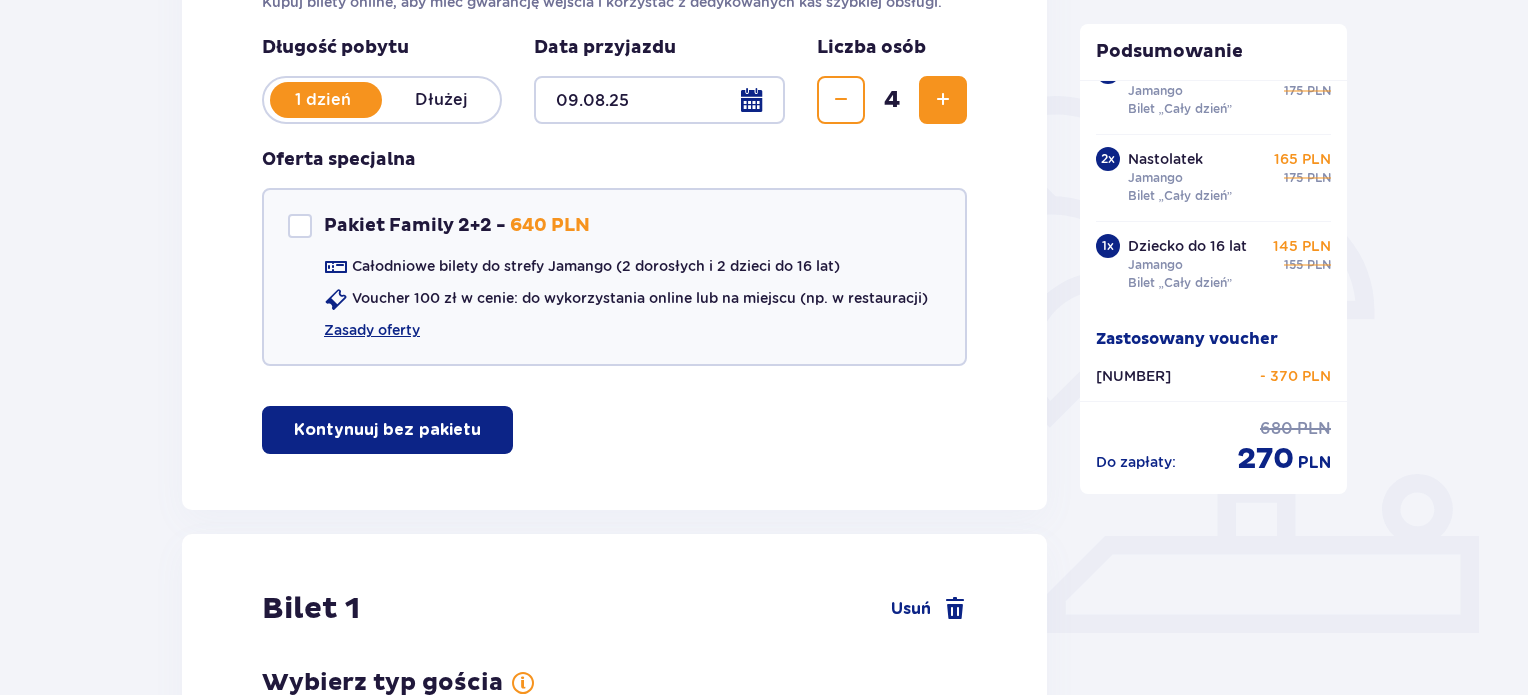 click at bounding box center (841, 100) 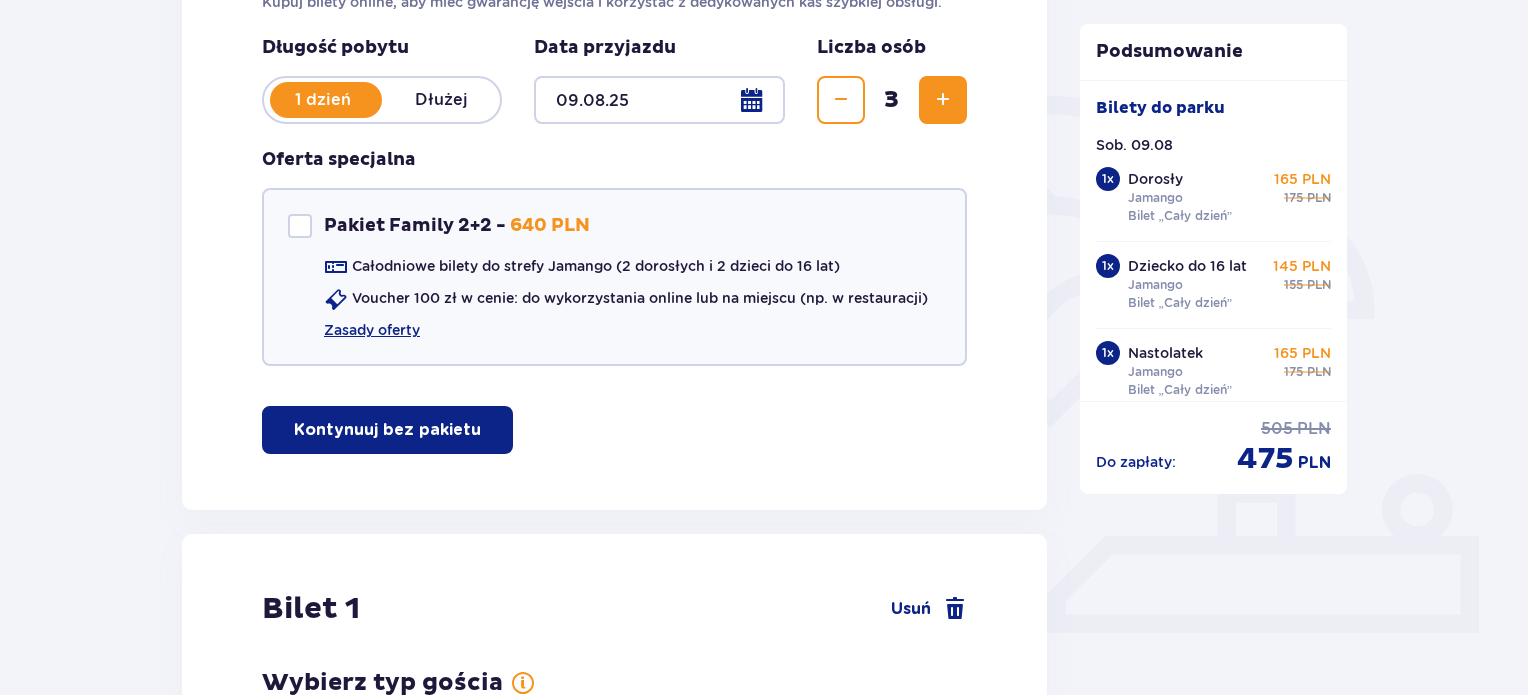 click at bounding box center (841, 100) 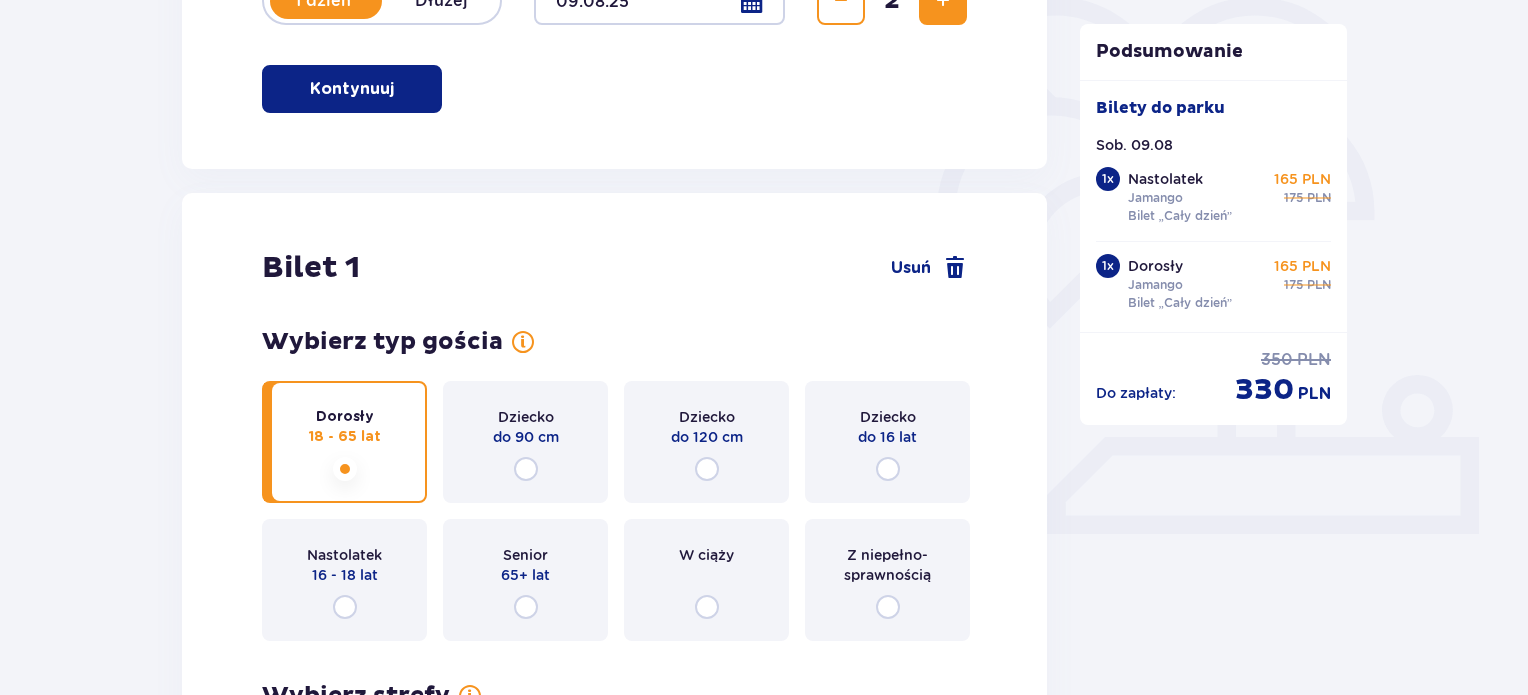 scroll, scrollTop: 500, scrollLeft: 0, axis: vertical 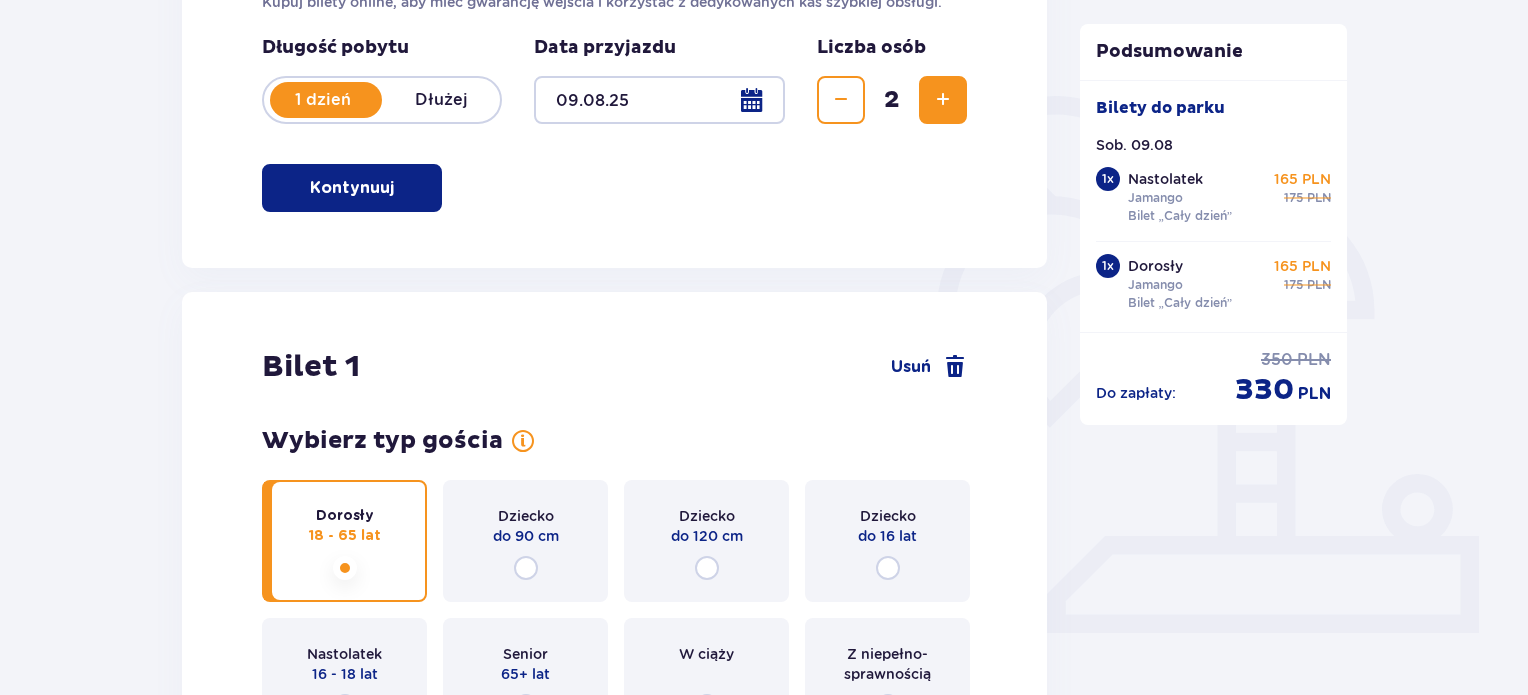click at bounding box center [841, 100] 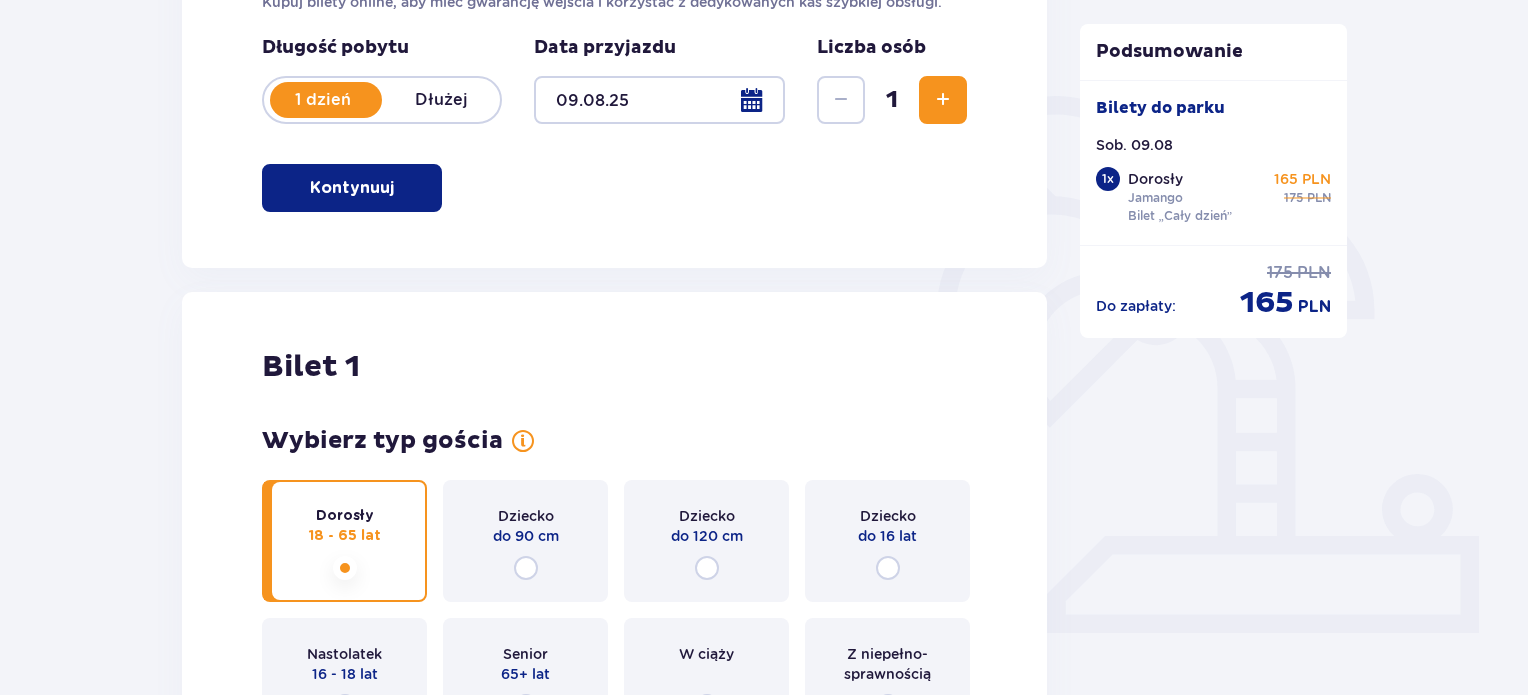 click on "Bilety Pomiń ten krok Znajdź bilety Kupuj bilety online, aby mieć gwarancję wejścia i korzystać z dedykowanych kas szybkiej obsługi. Długość pobytu 1 dzień Dłużej Data przyjazdu 09.08.25 Liczba osób 1 Kontynuuj Bilet   1 Wybierz typ gościa Dorosły 18 - 65 lat Dziecko do 90 cm Dziecko do 120 cm Dziecko do 16 lat Nastolatek 16 - 18 lat Senior 65+ lat W ciąży Z niepełno­sprawnością Wybierz strefy Pierwszy raz?  Poznaj strefy Suntago Trzy strefy Dwie strefy Jedna strefa Wybierz rodzaj biletu Bilet „2 godziny” 120 PLN „Tropikalne wieczory" (Ndz. - Pt.): Wejdź po 17:00 i zostań do 5 godzin w cenie 2. Zobacz zasady promocji Bilet „4 godziny” 155 PLN Bilet „Cały dzień” 175 PLN Dodaj kolejny bilet Przed wizytą w parku sprawdź godziny otwarcia Godziny otwarcia Kontynuuj Podsumowanie Bilety do parku Sob. 09.08   1 x Dorosły Jamango Bilet „Cały dzień” 165 PLN 175 PLN Do zapłaty : 175 PLN 165 PLN" at bounding box center (764, 1027) 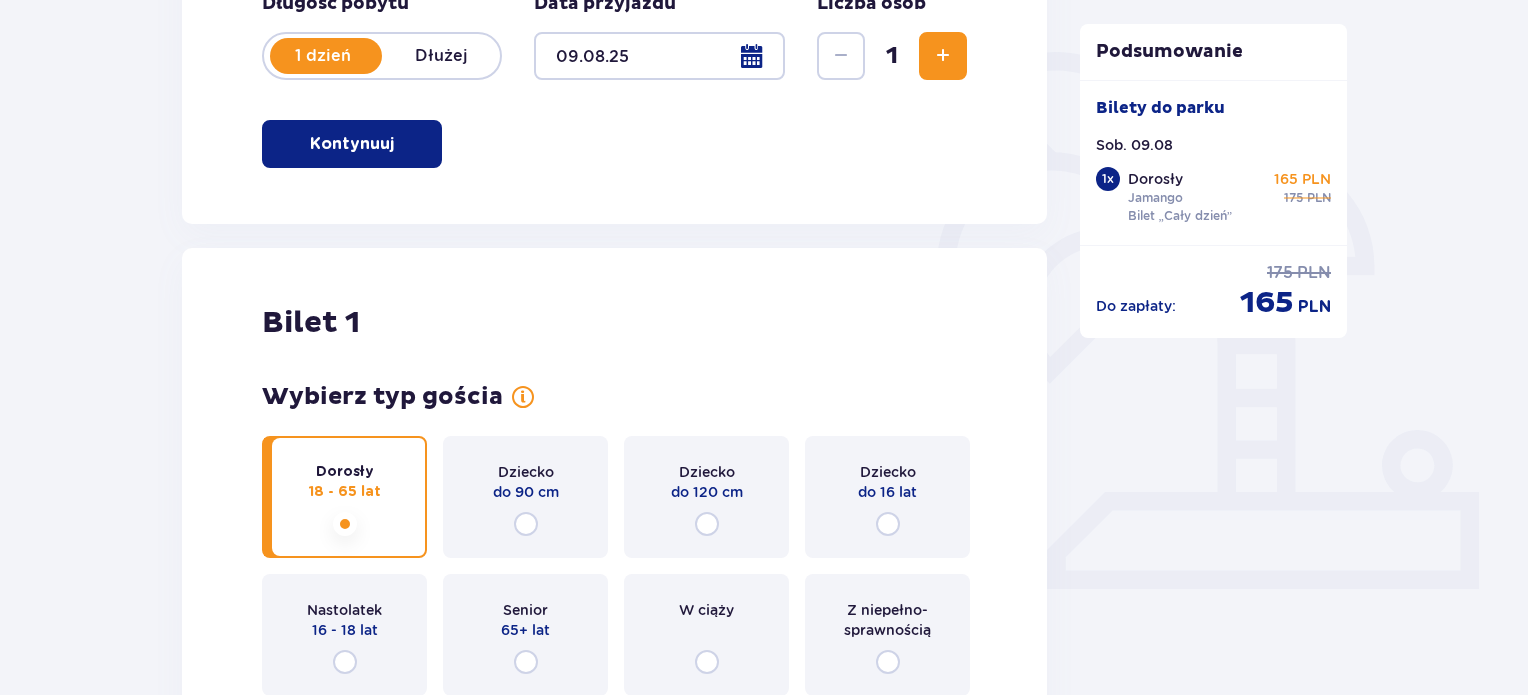 scroll, scrollTop: 500, scrollLeft: 0, axis: vertical 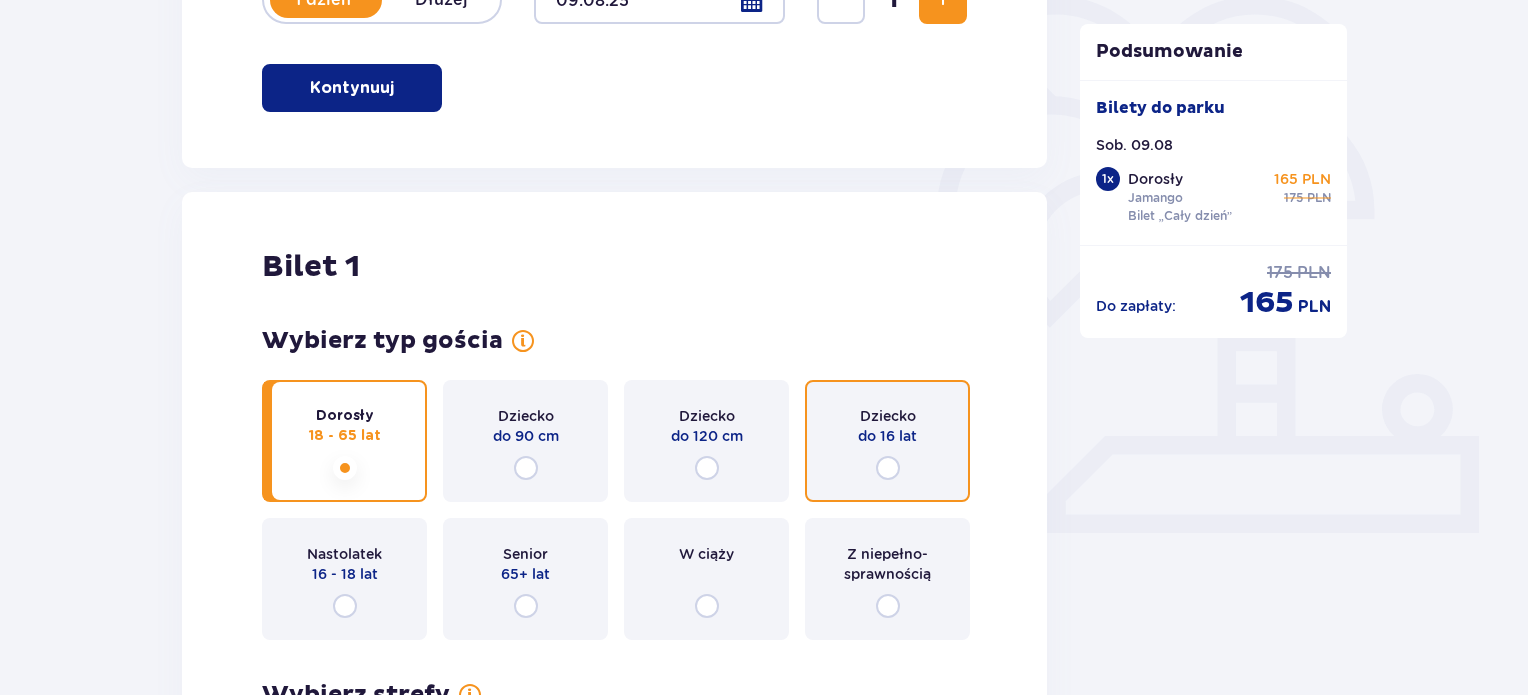 click at bounding box center (888, 468) 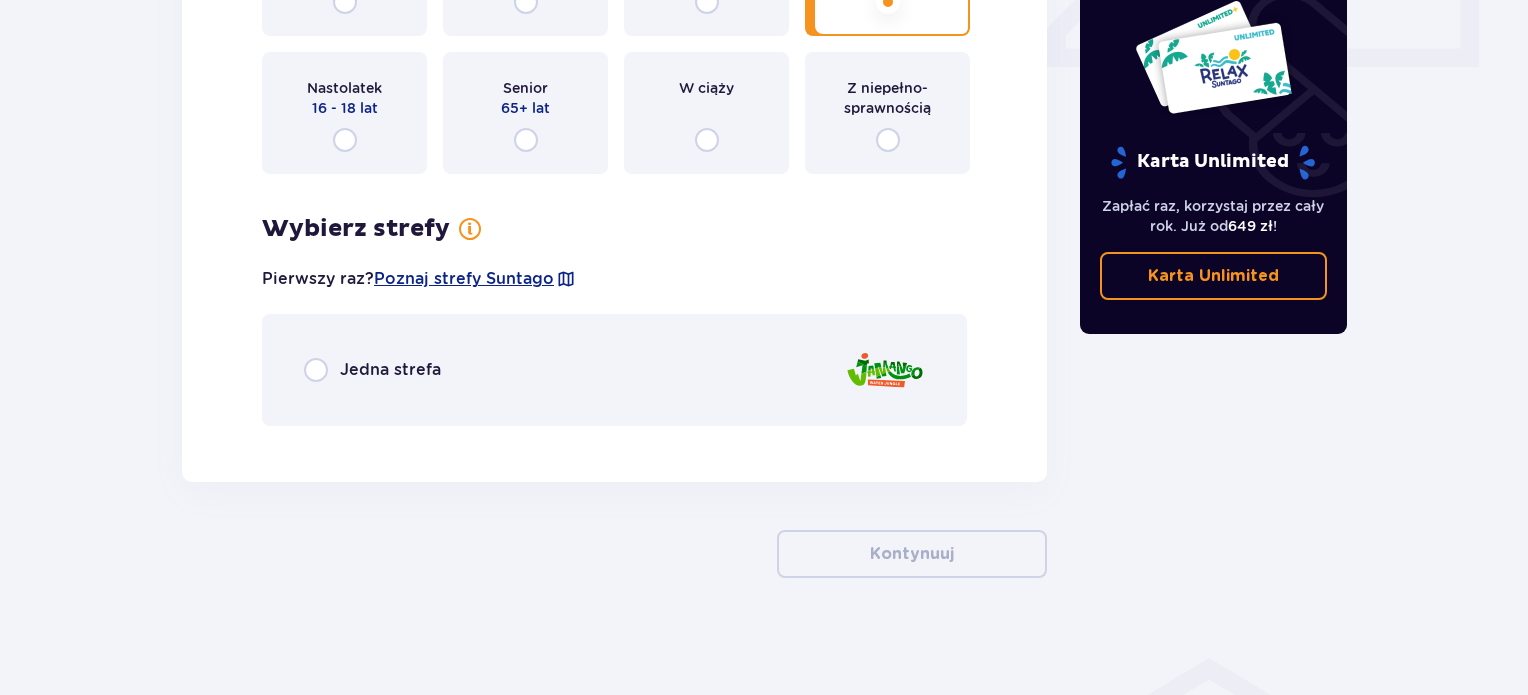 scroll, scrollTop: 968, scrollLeft: 0, axis: vertical 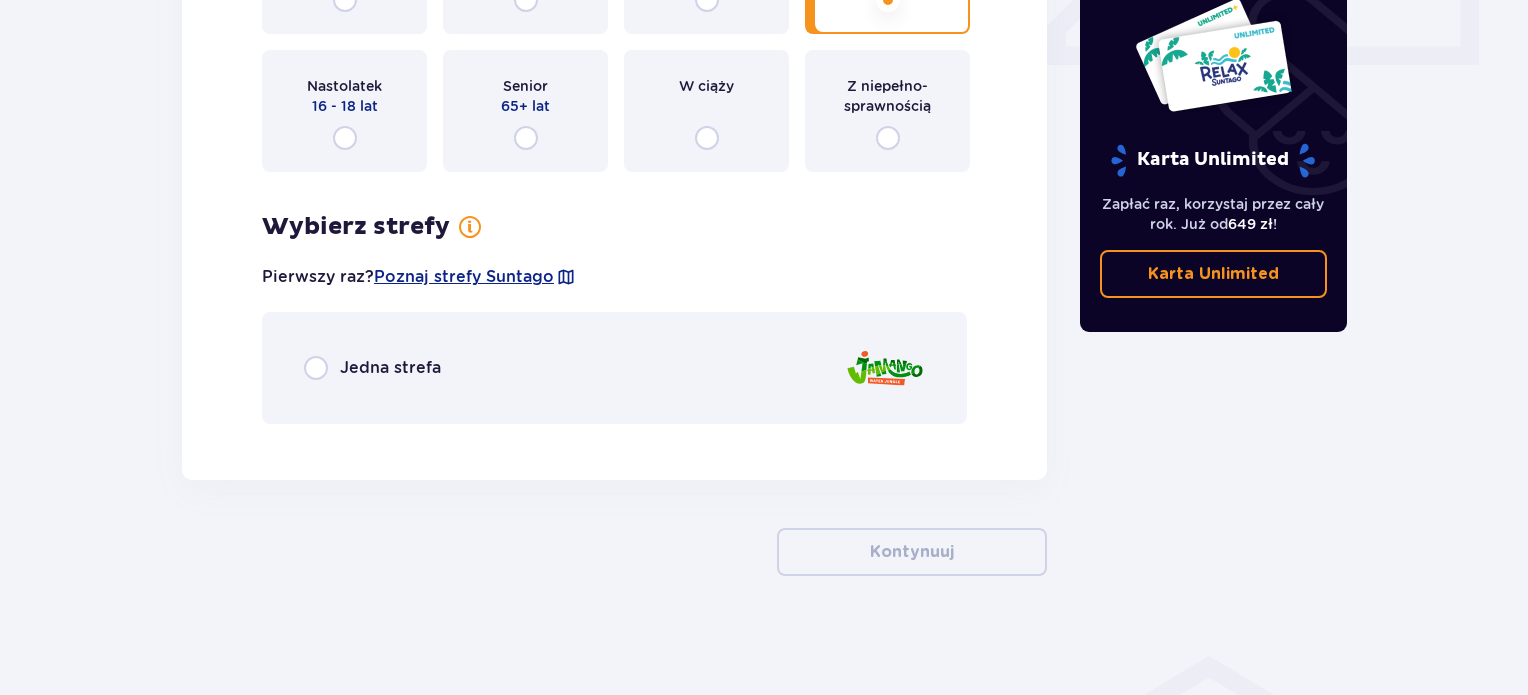 click on "Jedna strefa" at bounding box center [390, 368] 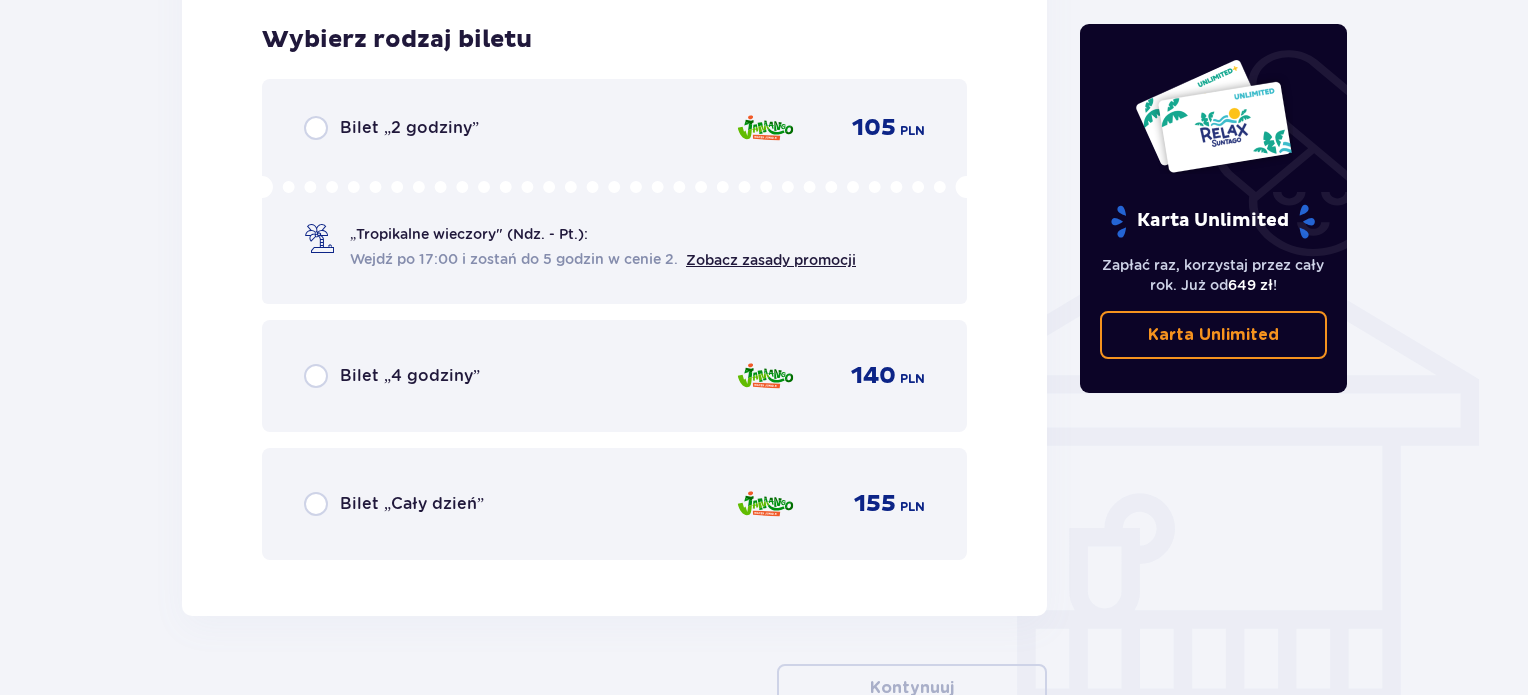 scroll, scrollTop: 1408, scrollLeft: 0, axis: vertical 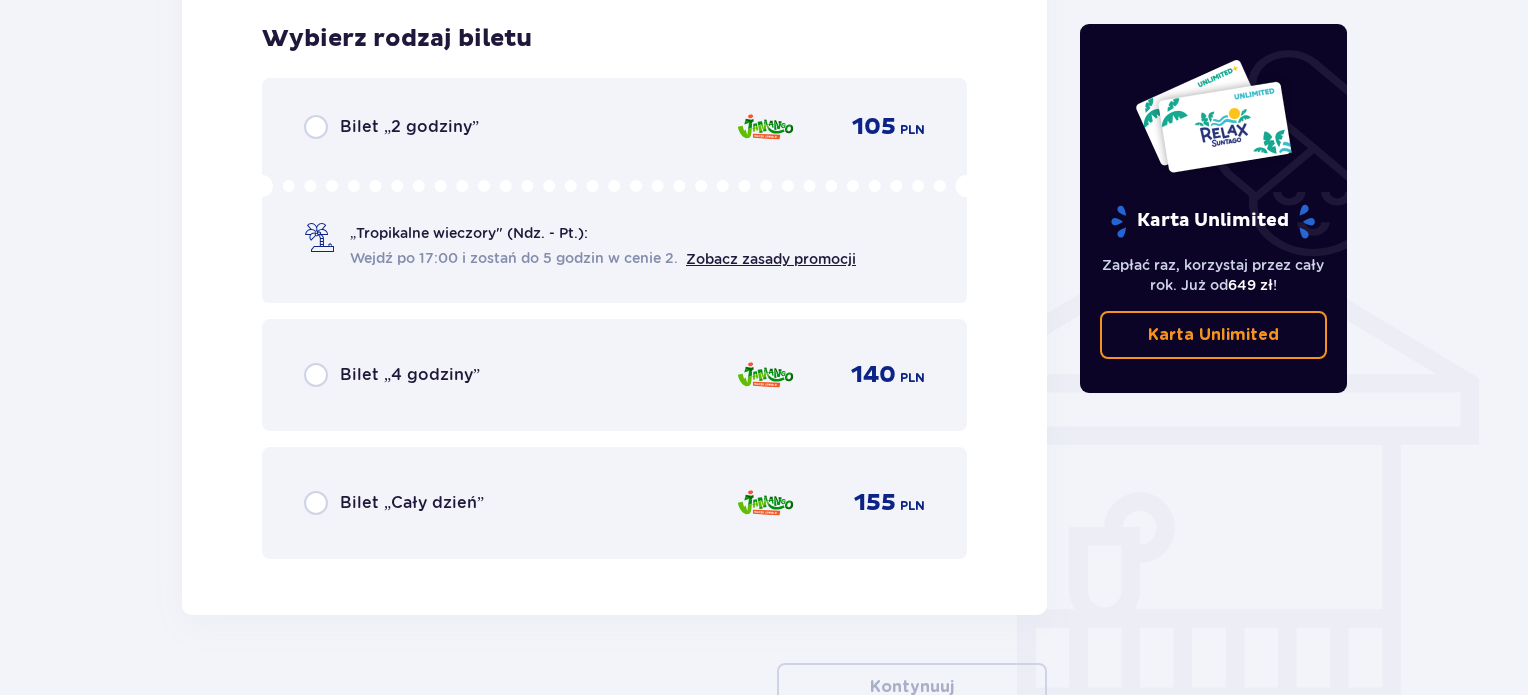 click on "Bilet „Cały dzień”" at bounding box center [412, 503] 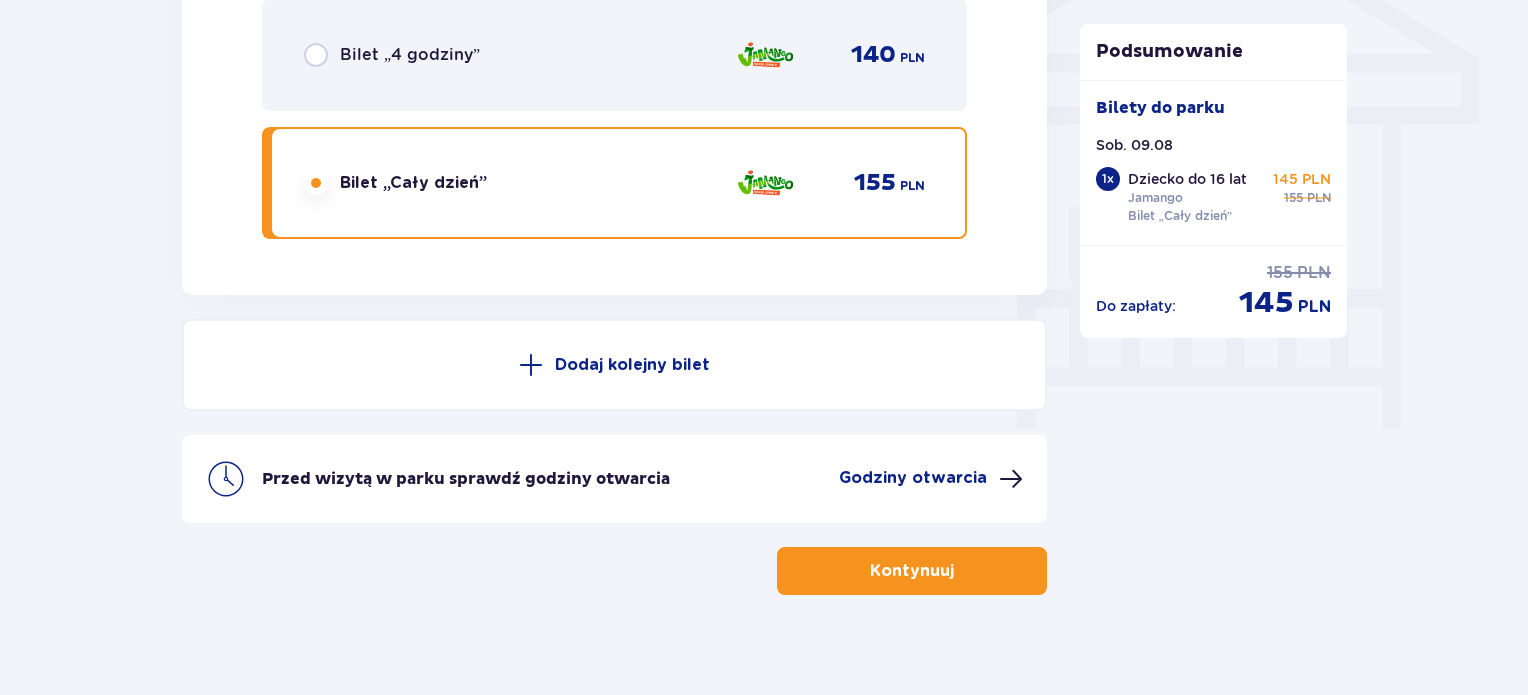 scroll, scrollTop: 1746, scrollLeft: 0, axis: vertical 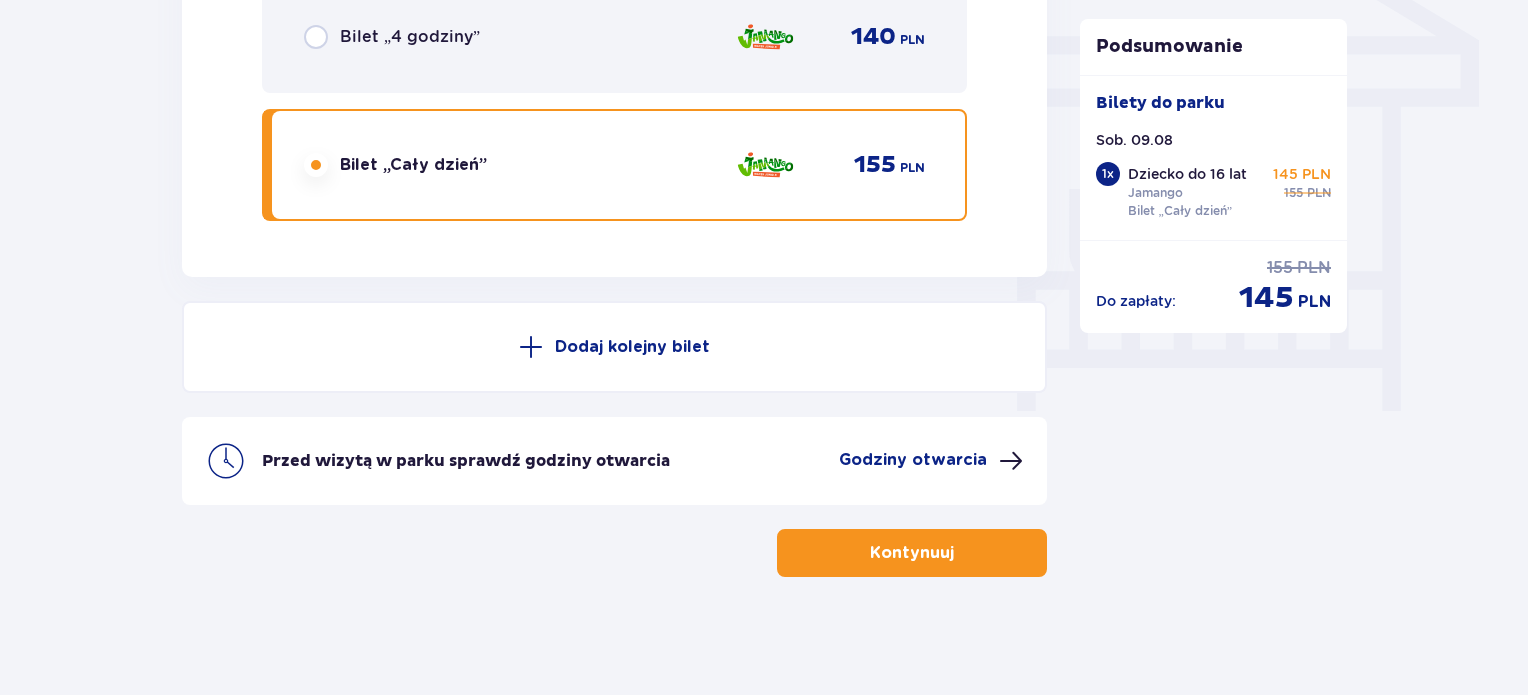 click at bounding box center [958, 553] 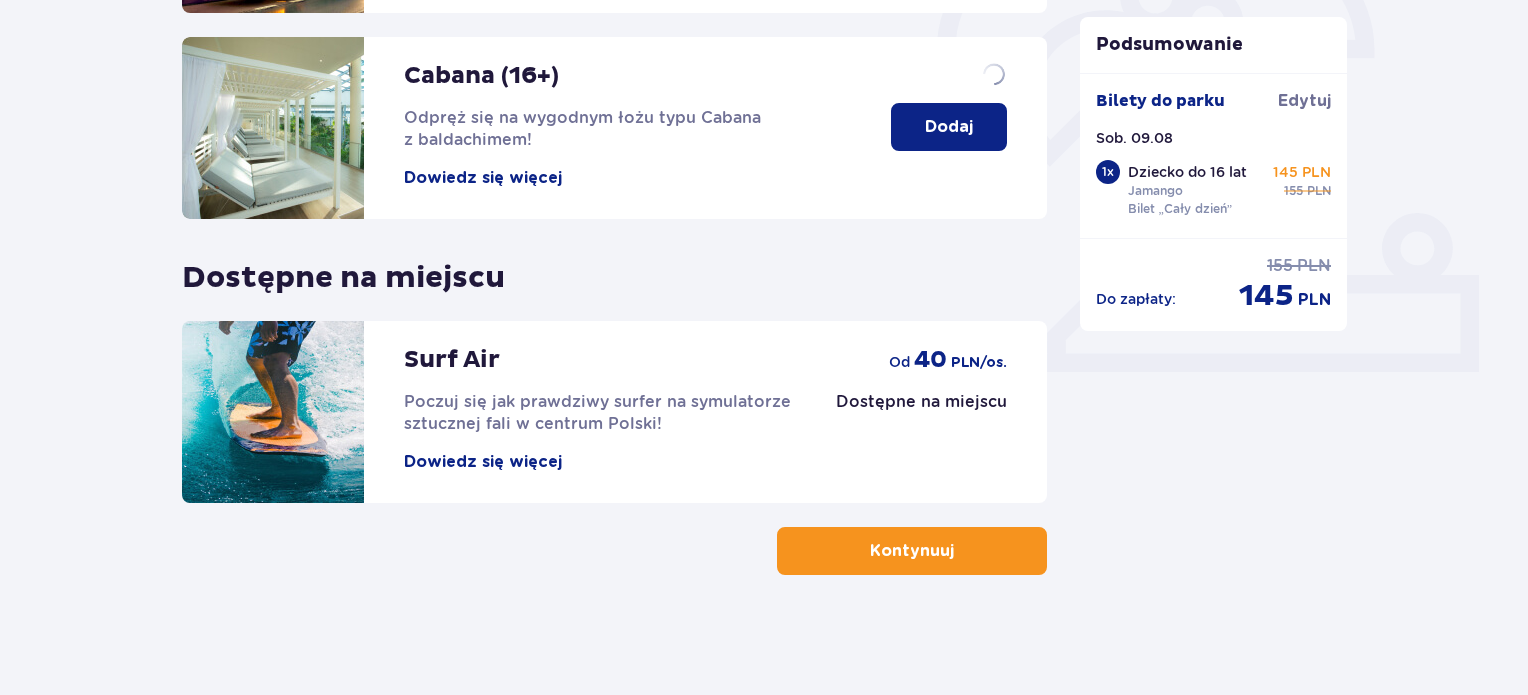 scroll, scrollTop: 0, scrollLeft: 0, axis: both 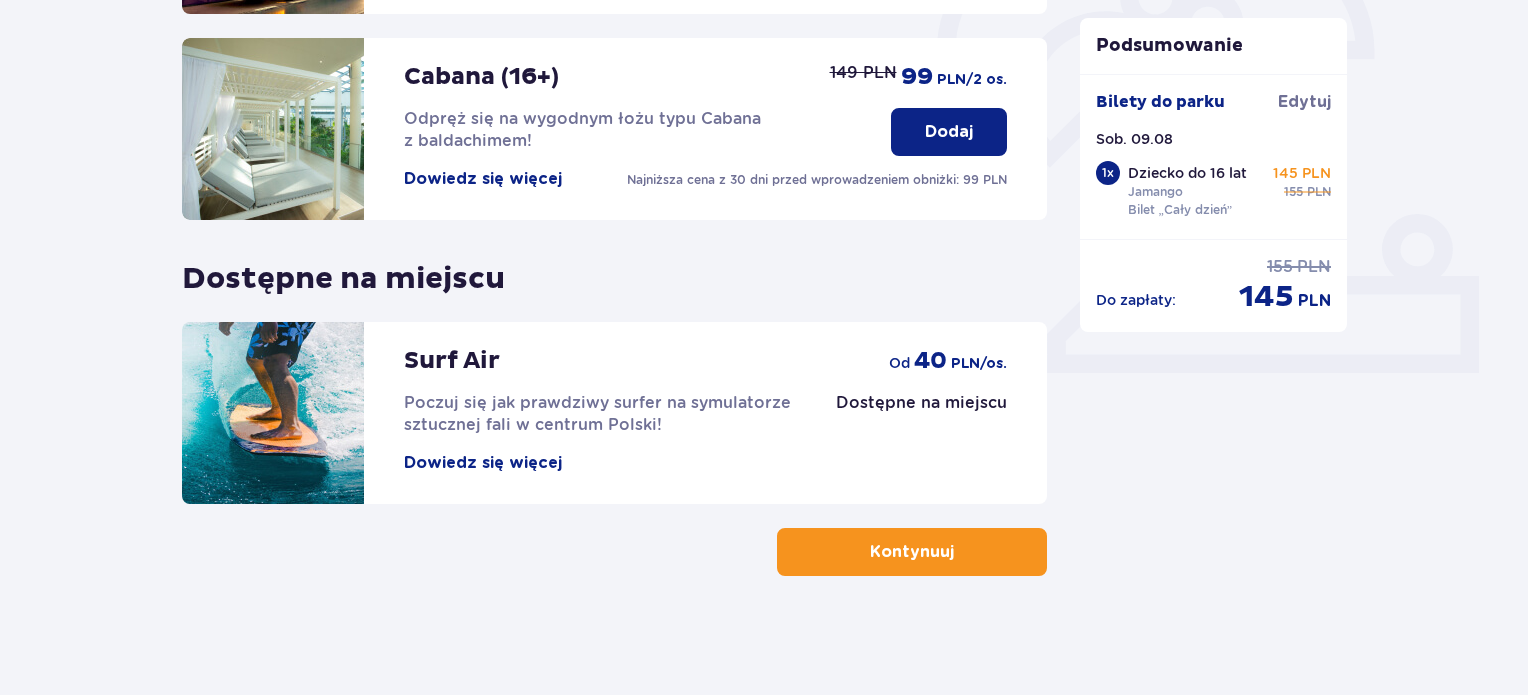 click on "Kontynuuj" at bounding box center [912, 552] 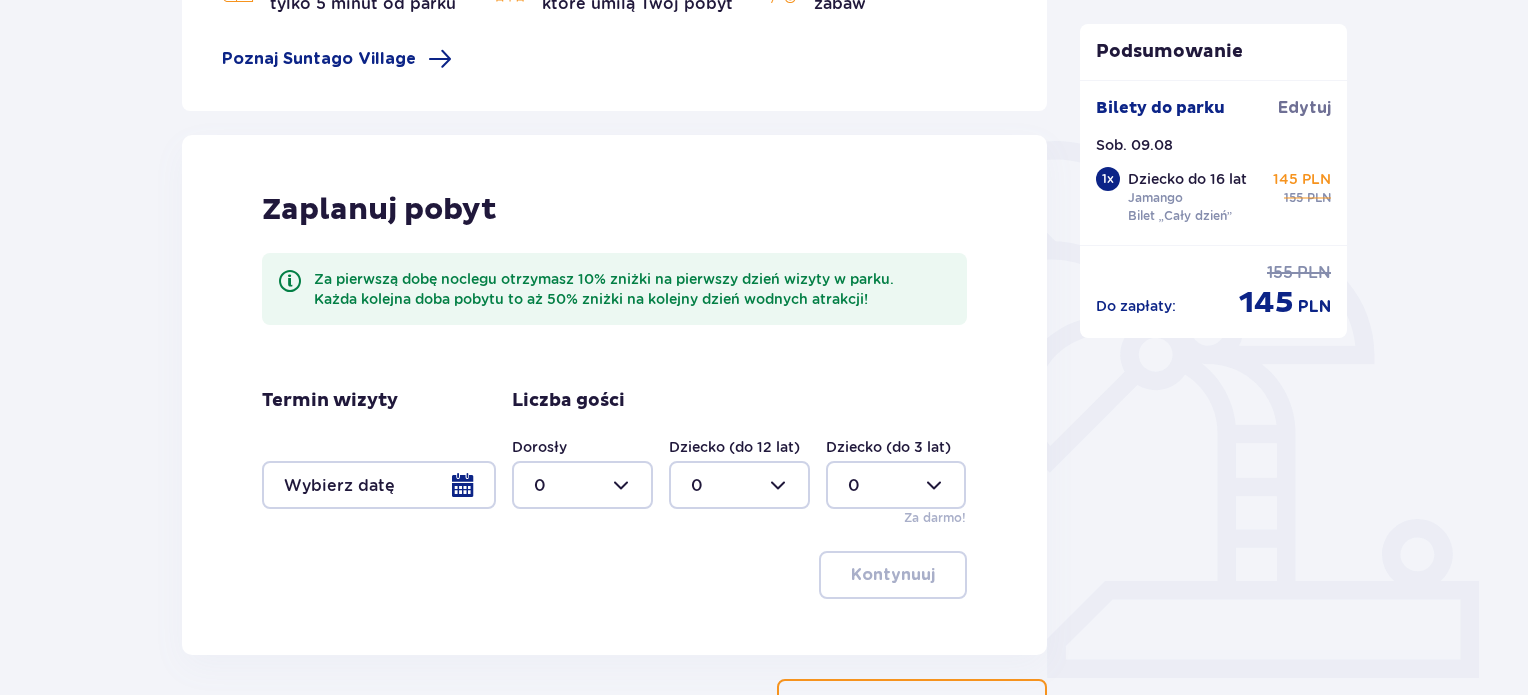 scroll, scrollTop: 359, scrollLeft: 0, axis: vertical 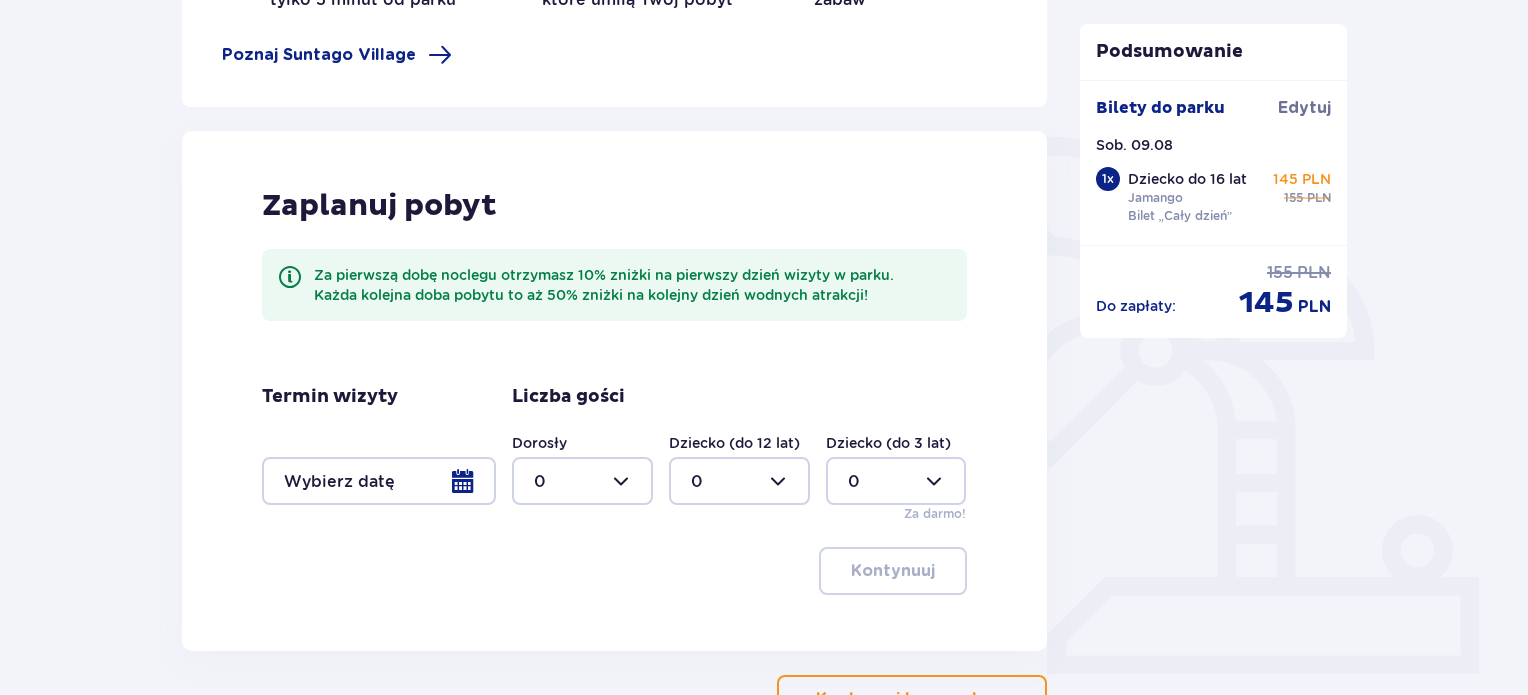 click at bounding box center (379, 481) 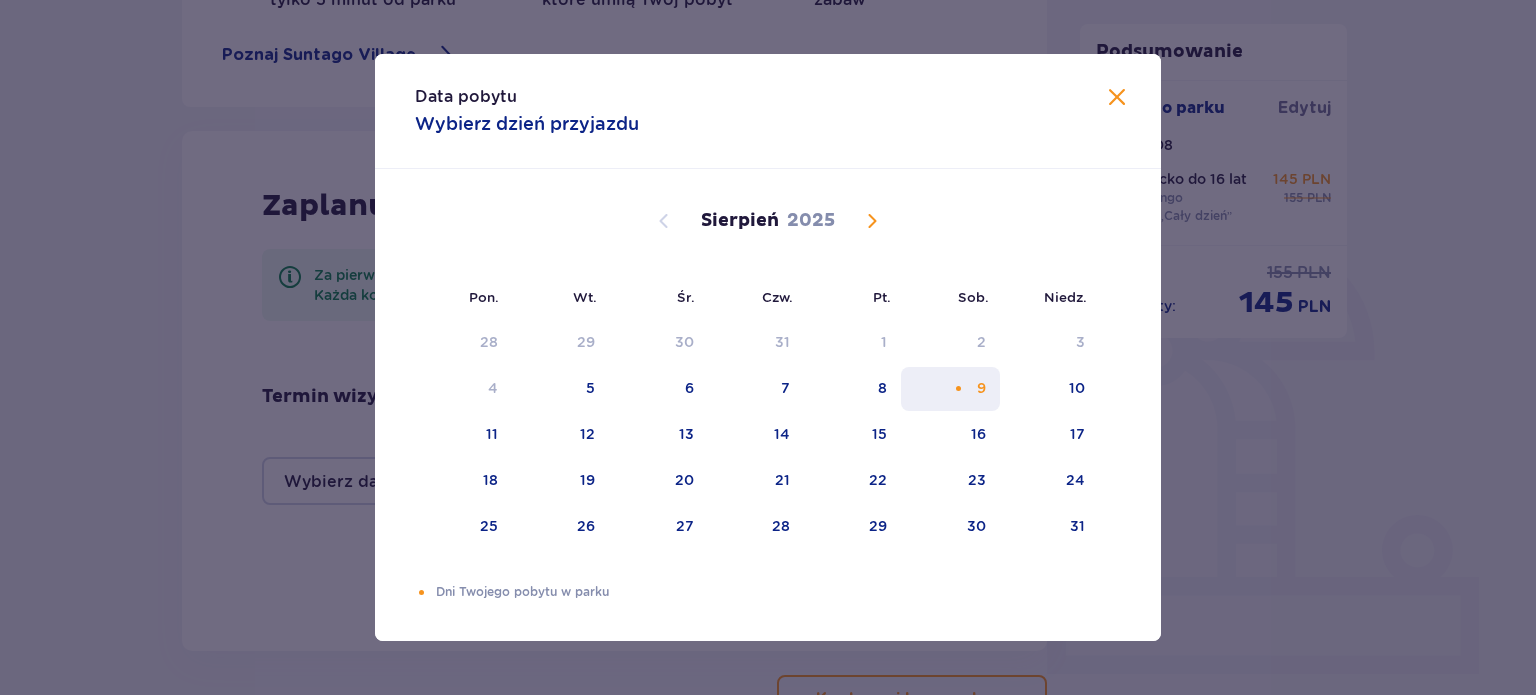 click on "9" at bounding box center (981, 388) 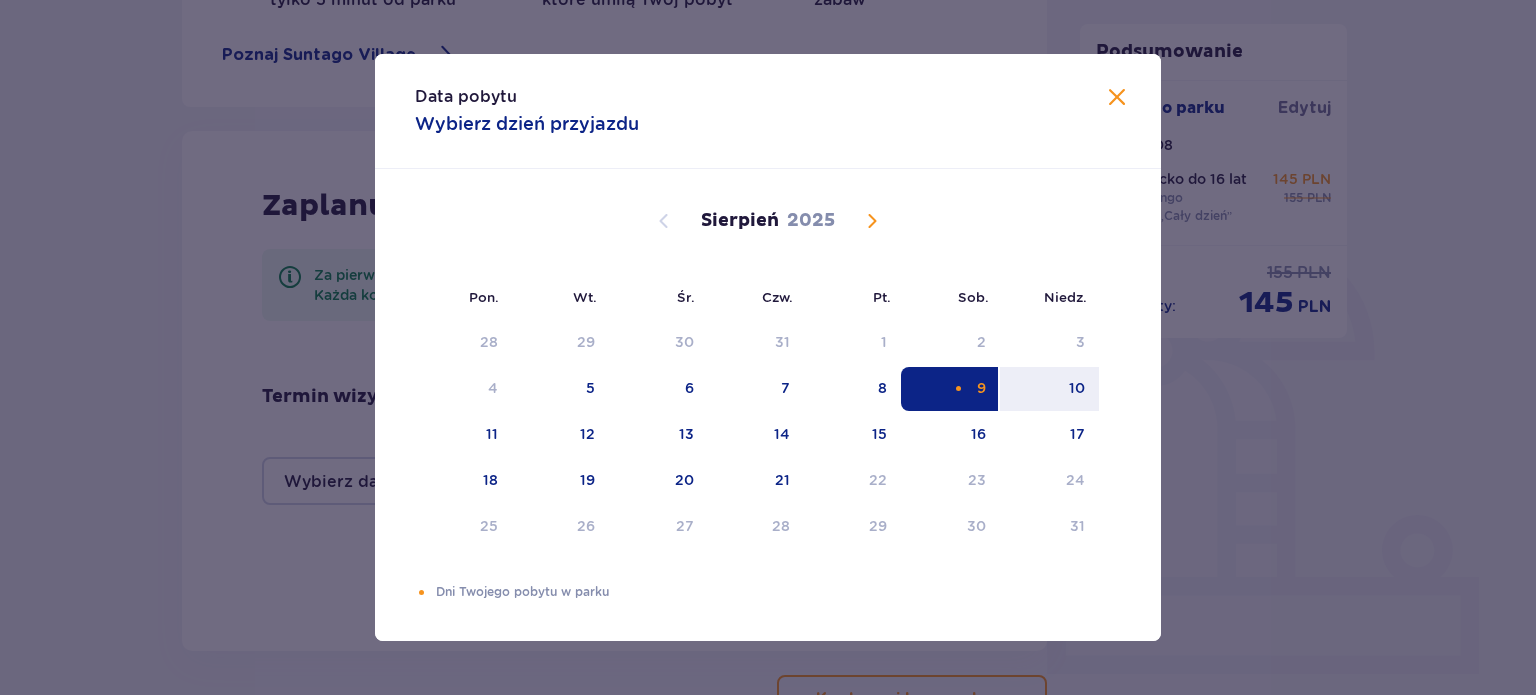 click on "9" at bounding box center [950, 389] 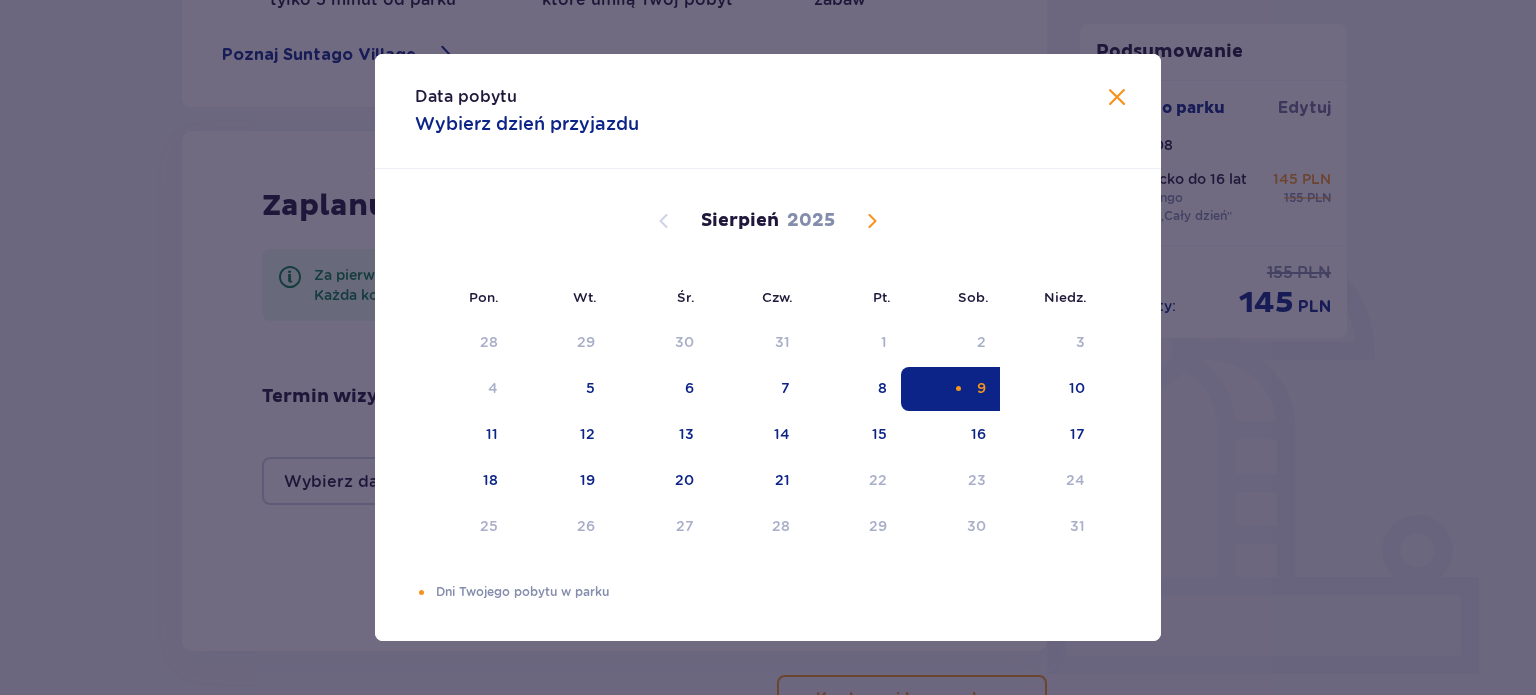click at bounding box center (1117, 98) 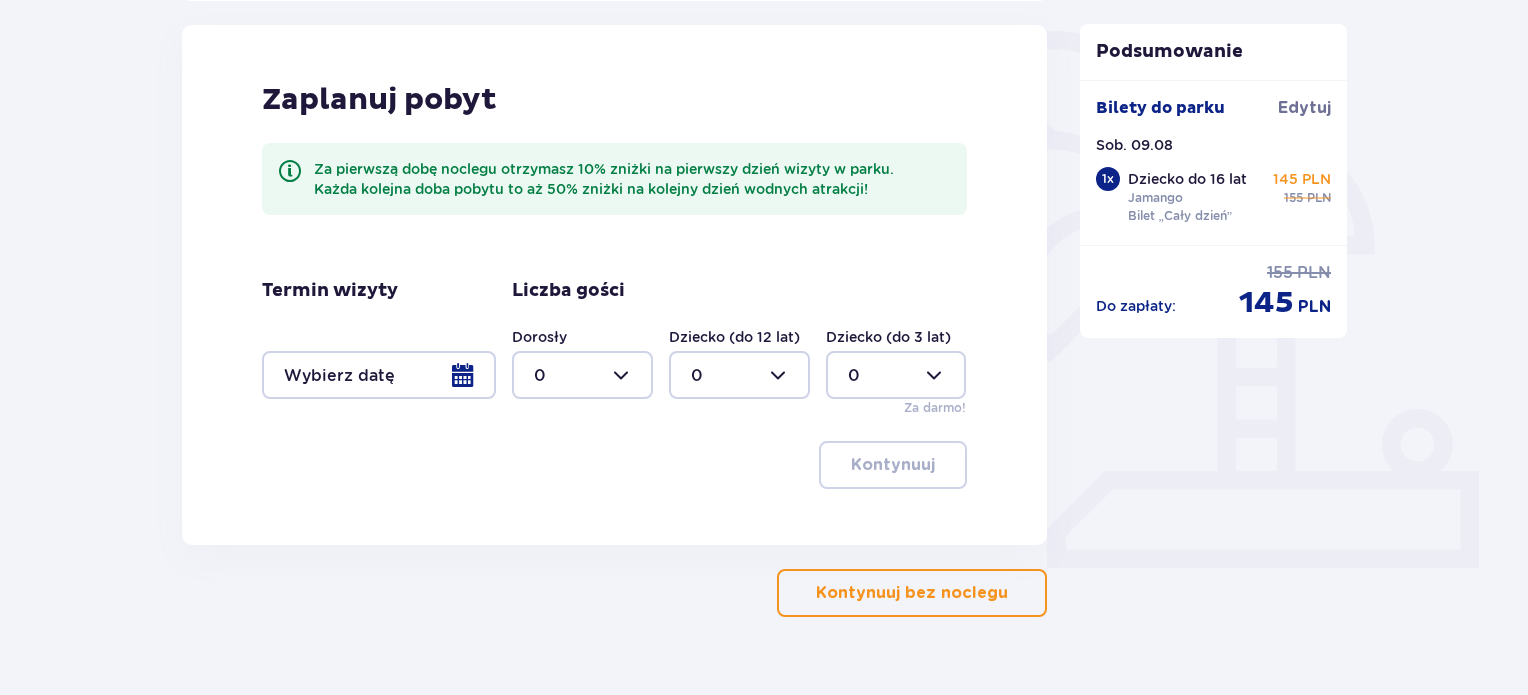 scroll, scrollTop: 507, scrollLeft: 0, axis: vertical 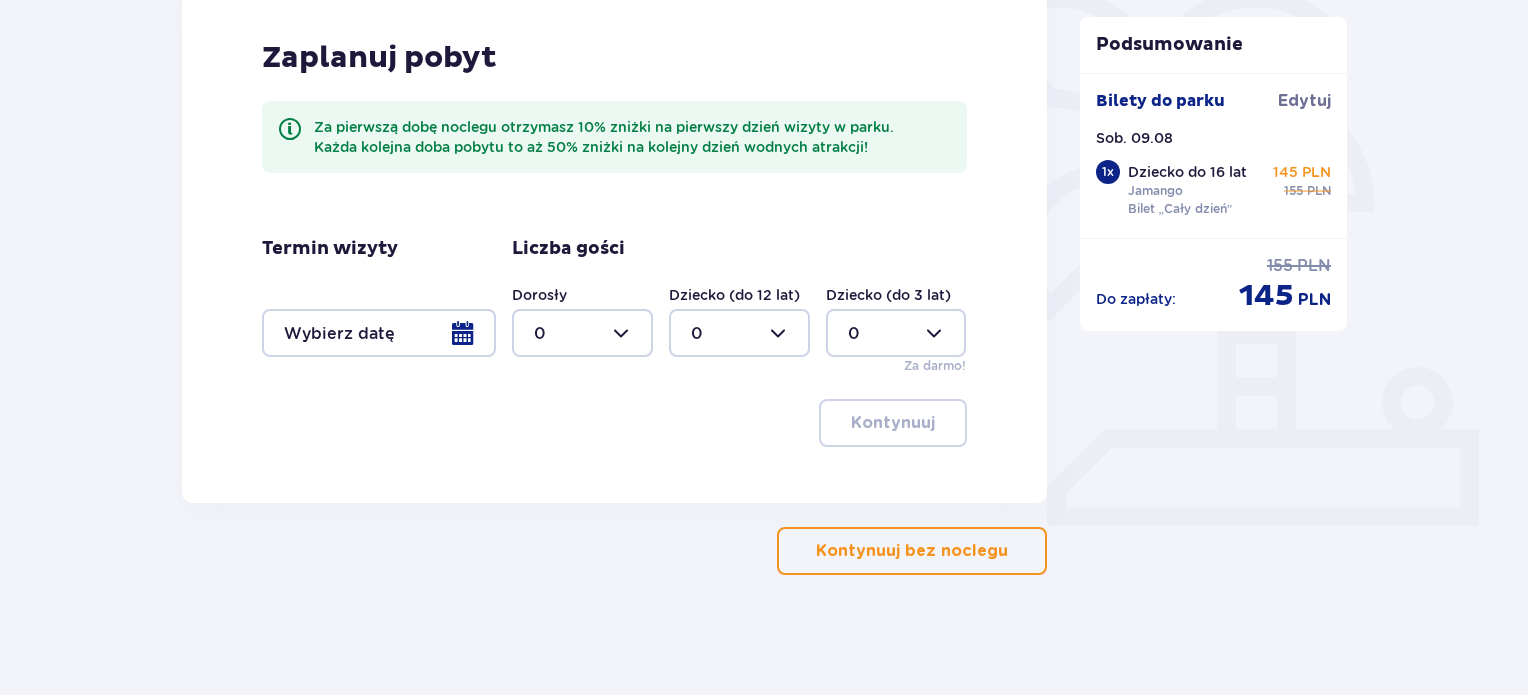 click on "Kontynuuj bez noclegu" at bounding box center [912, 551] 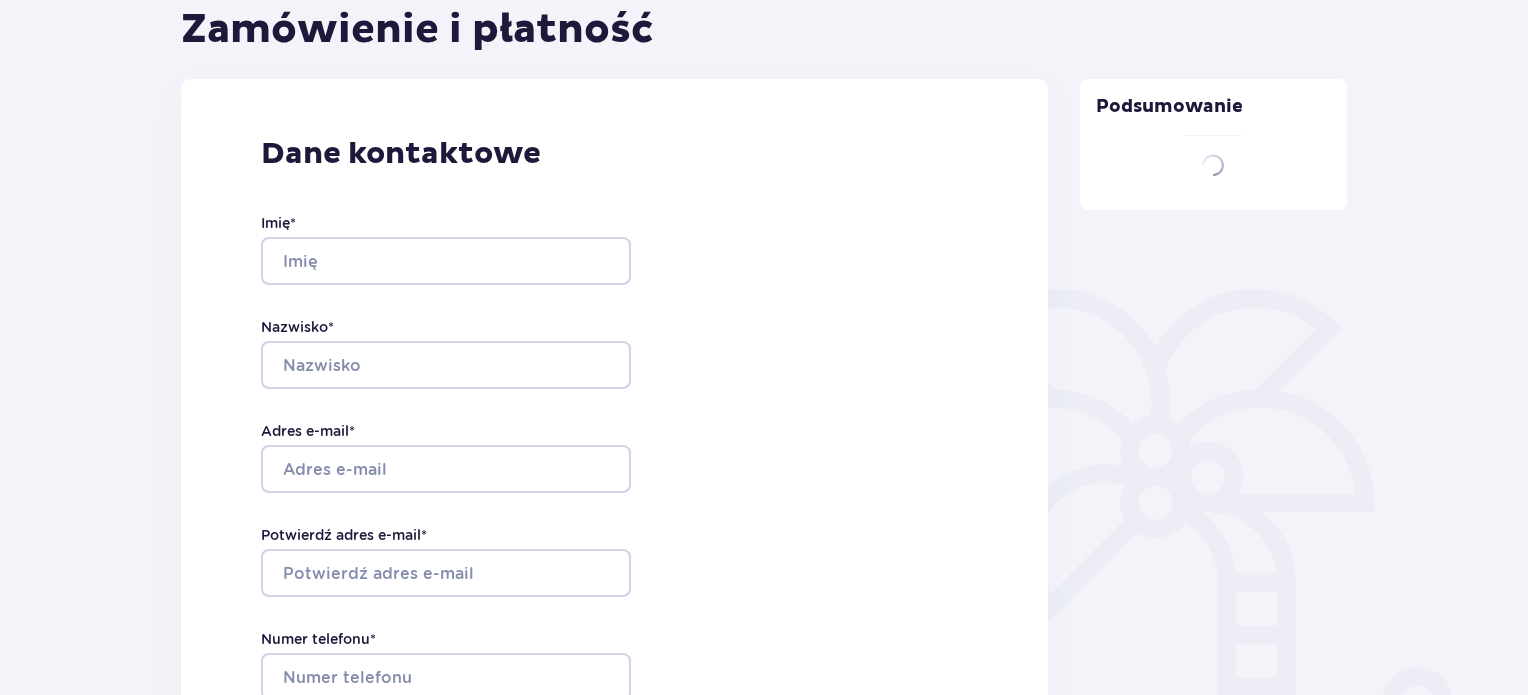 type on "Zbigniew" 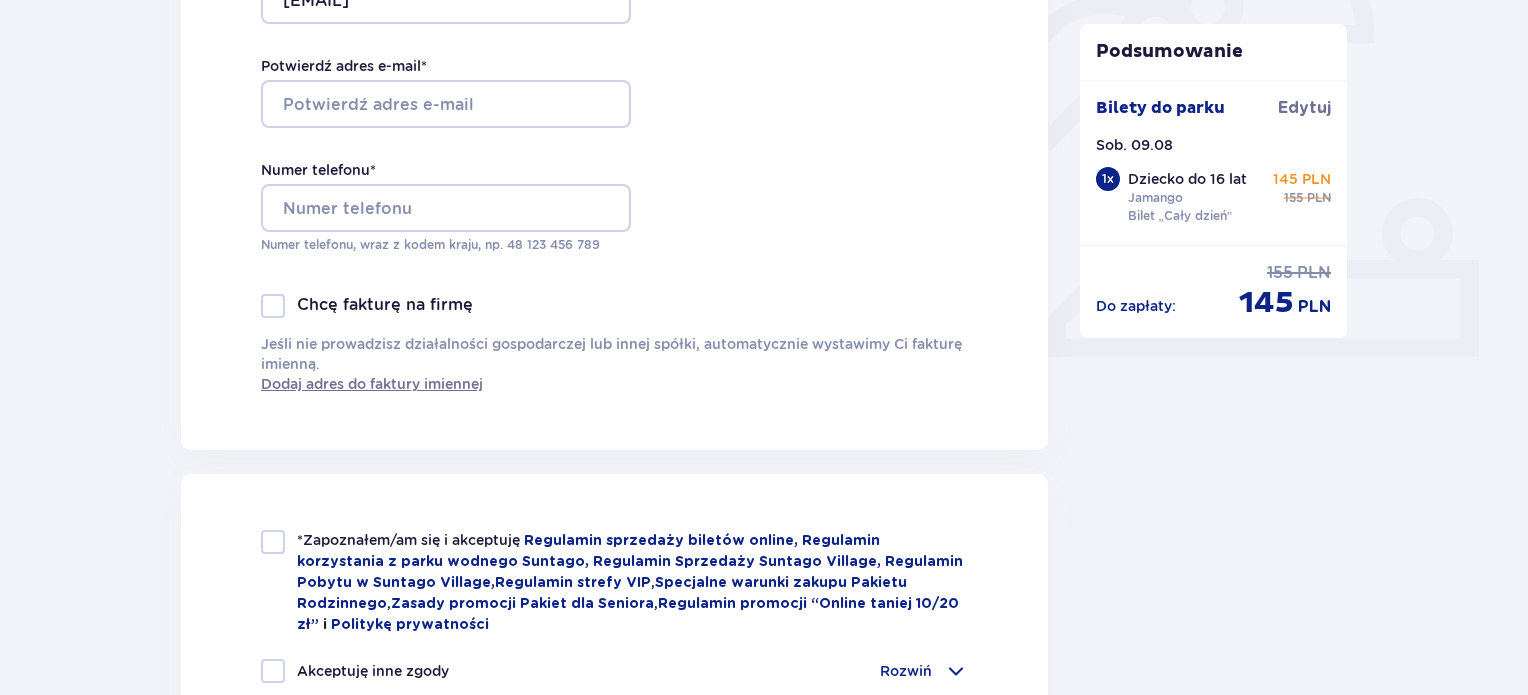 scroll, scrollTop: 800, scrollLeft: 0, axis: vertical 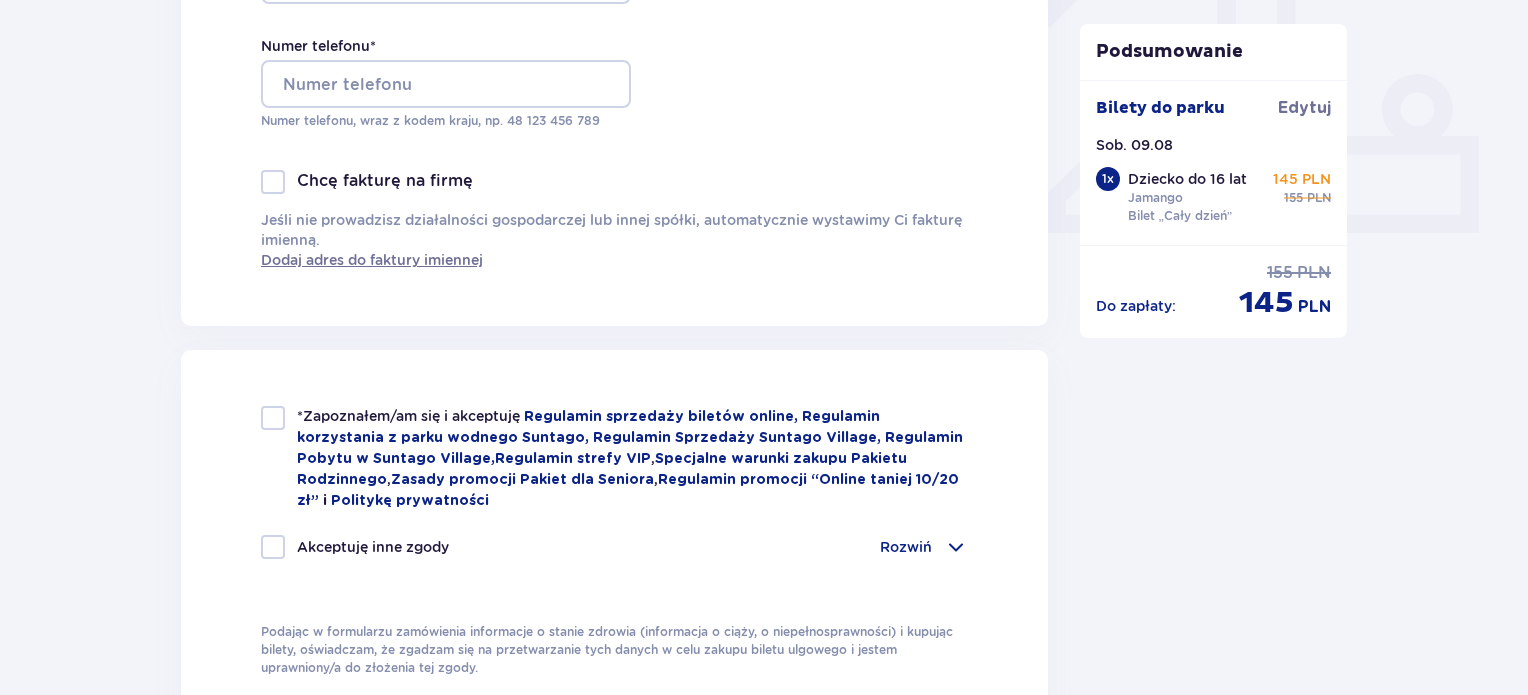 click at bounding box center (273, 418) 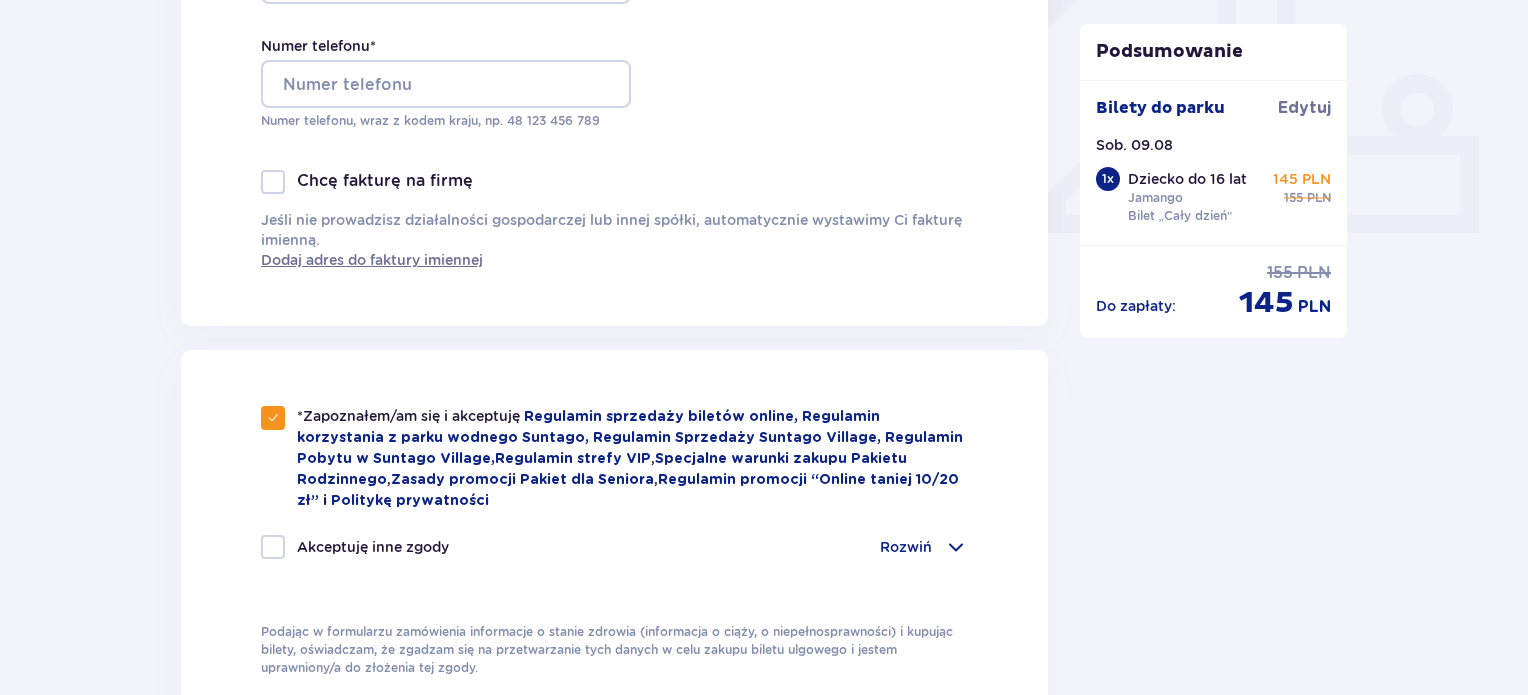 click at bounding box center (273, 547) 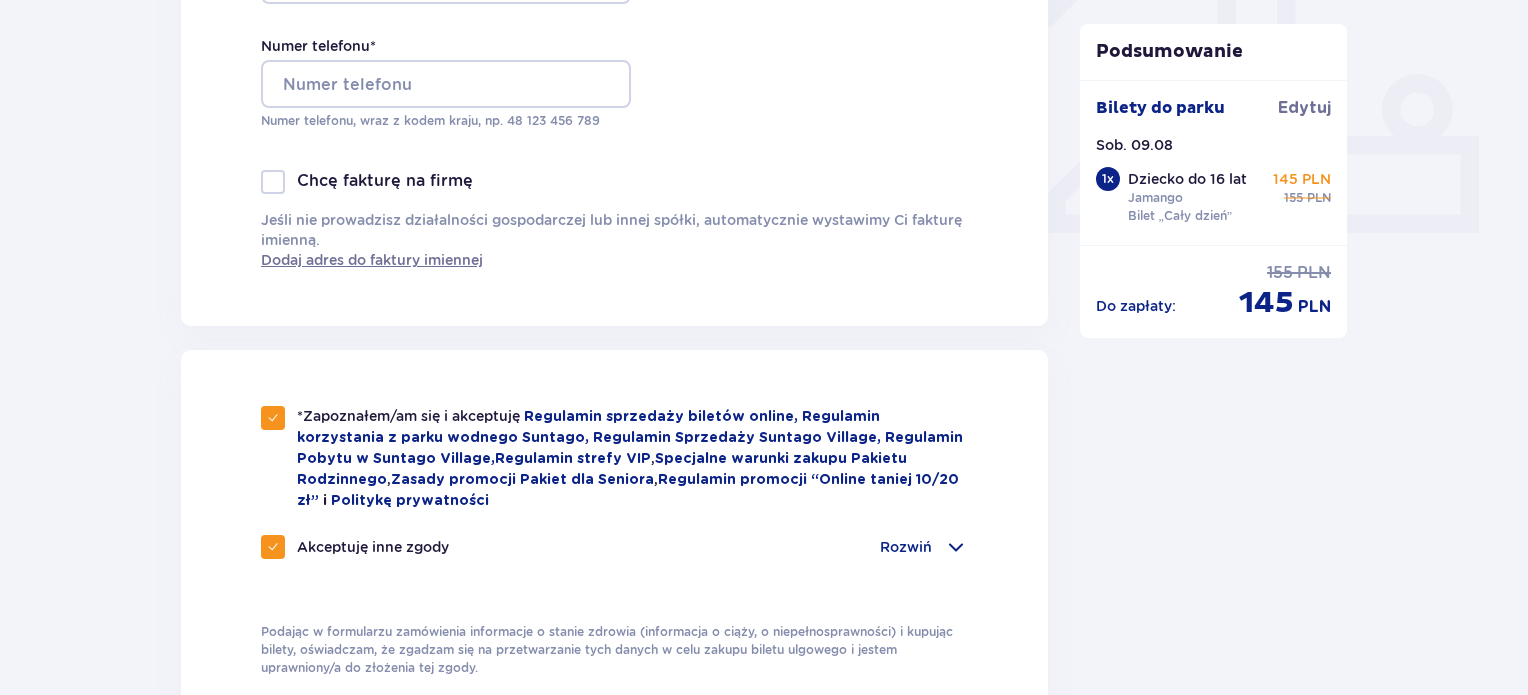 checkbox on "true" 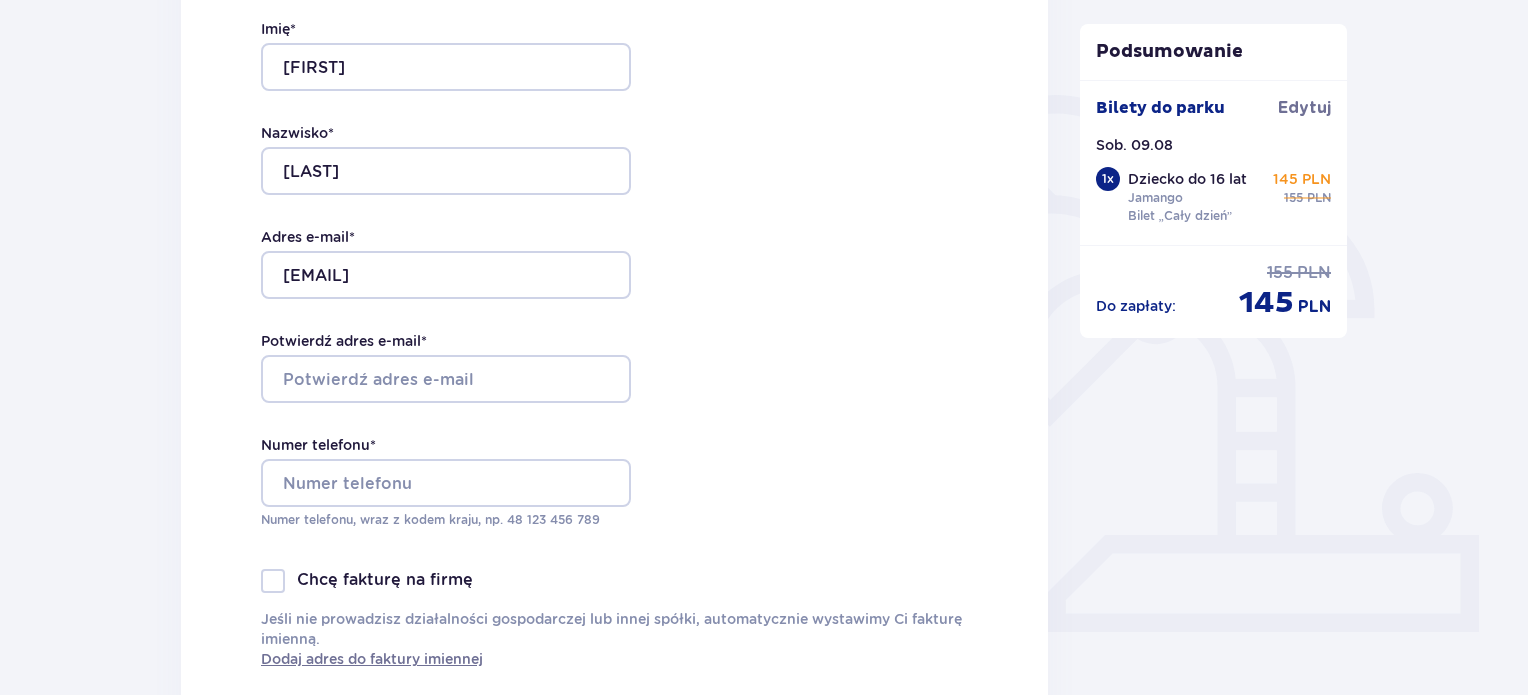 scroll, scrollTop: 400, scrollLeft: 0, axis: vertical 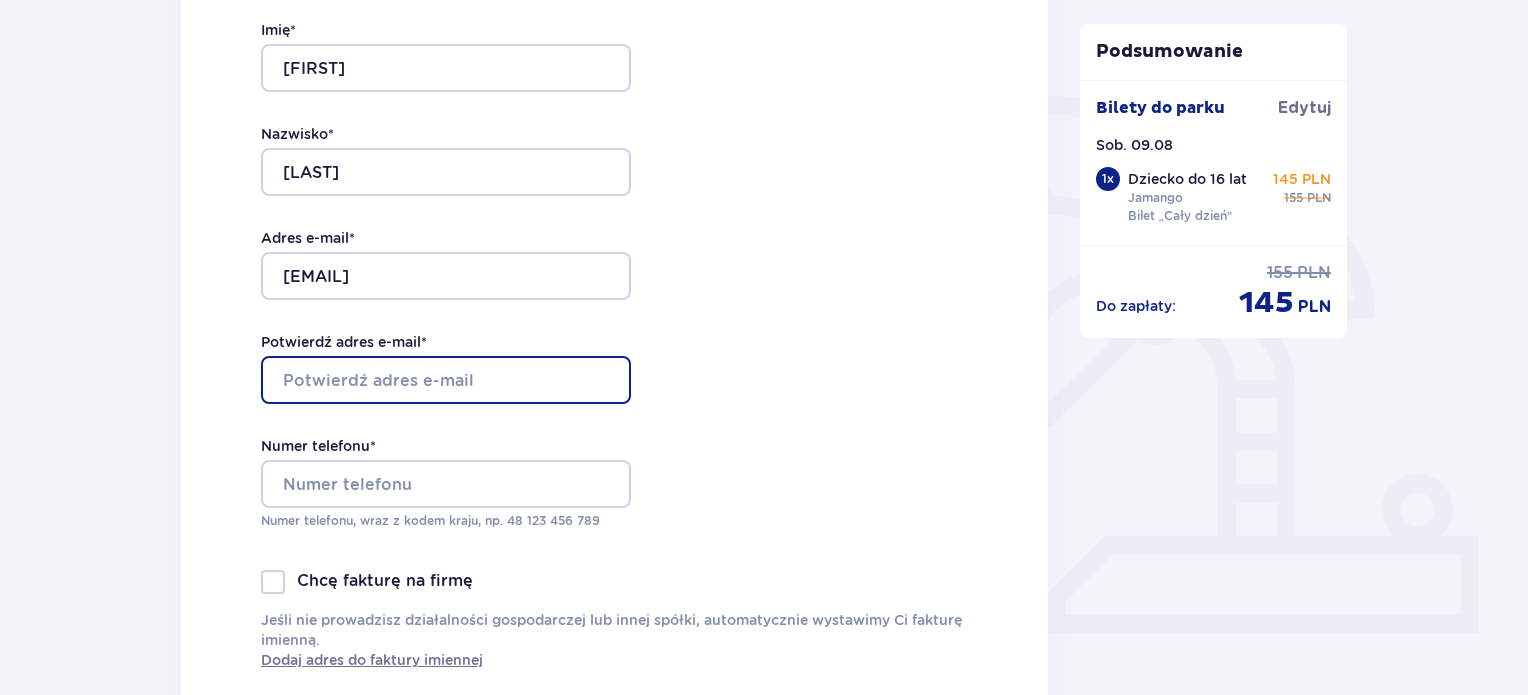 click on "Potwierdź adres e-mail *" at bounding box center (446, 380) 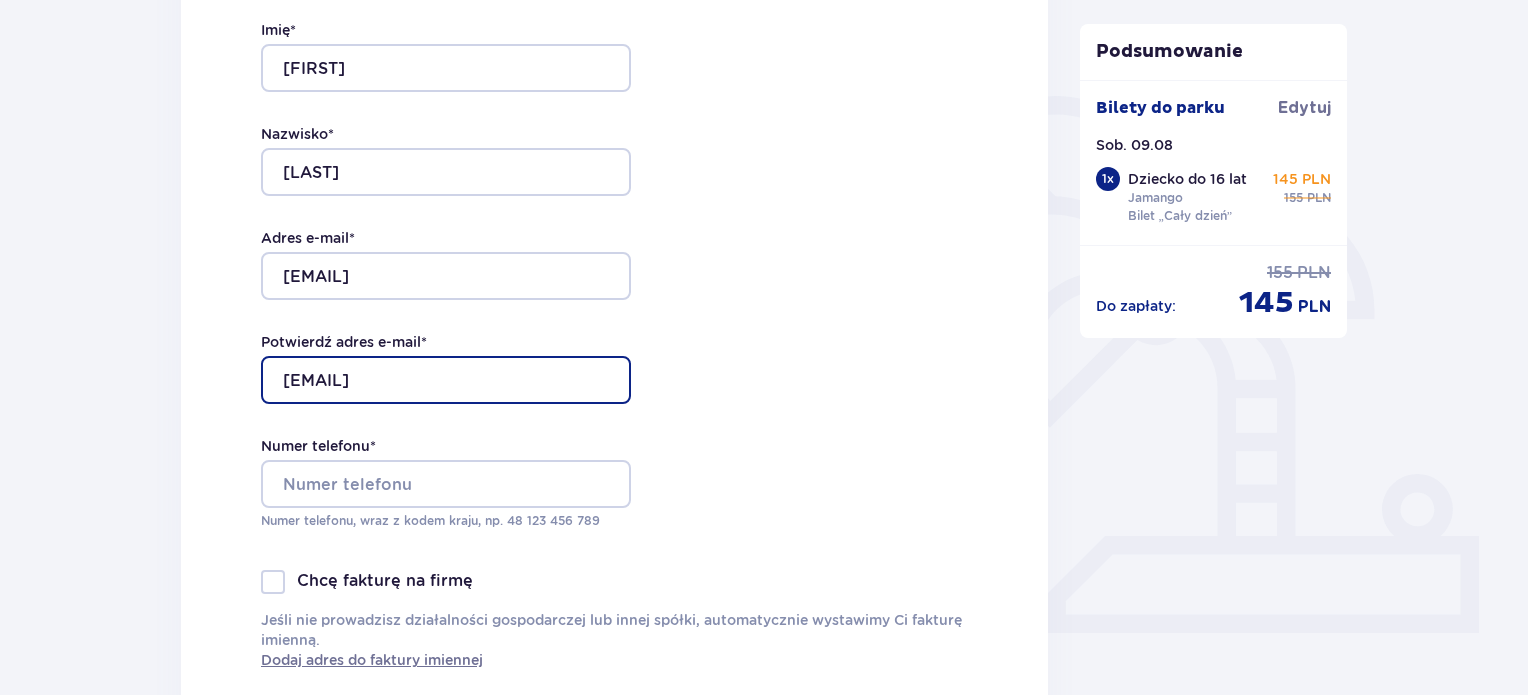 type on "toschiba37@gmail.com" 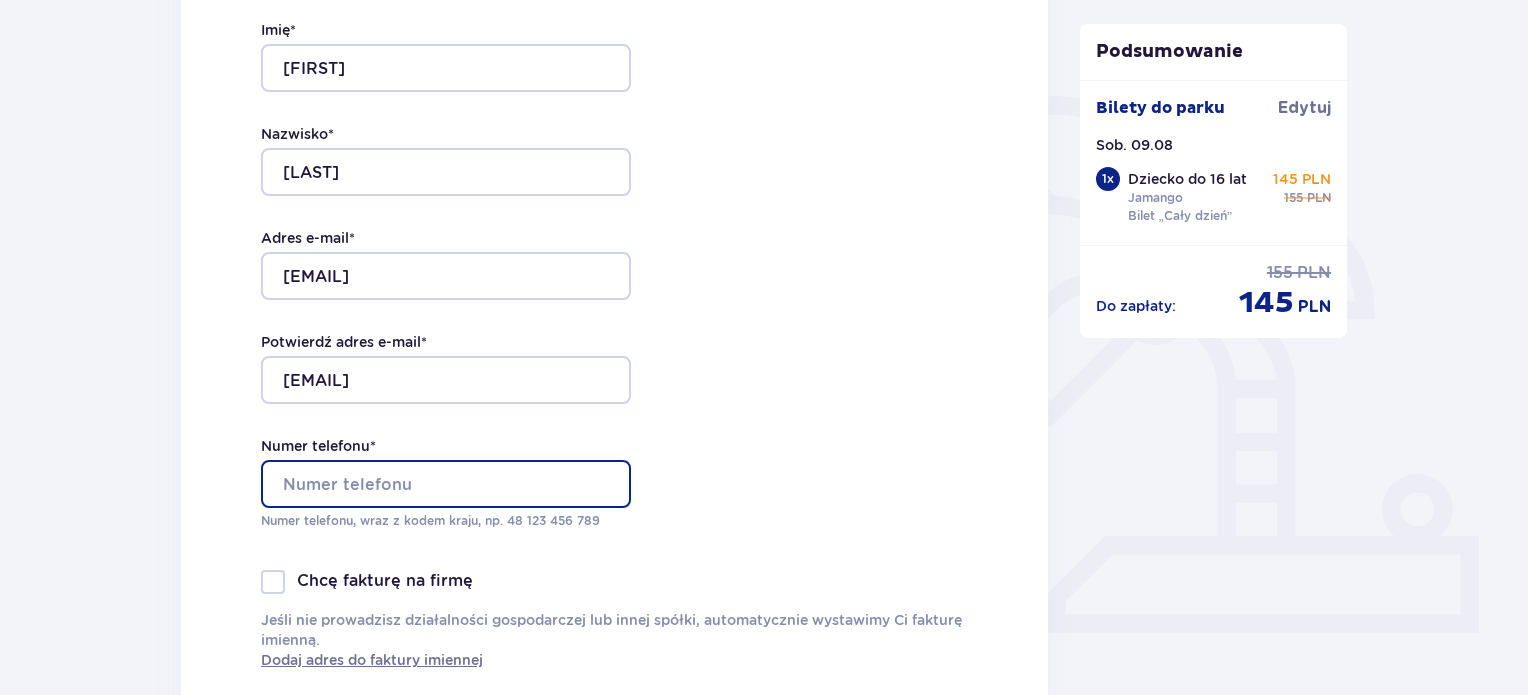 click on "Numer telefonu *" at bounding box center [446, 484] 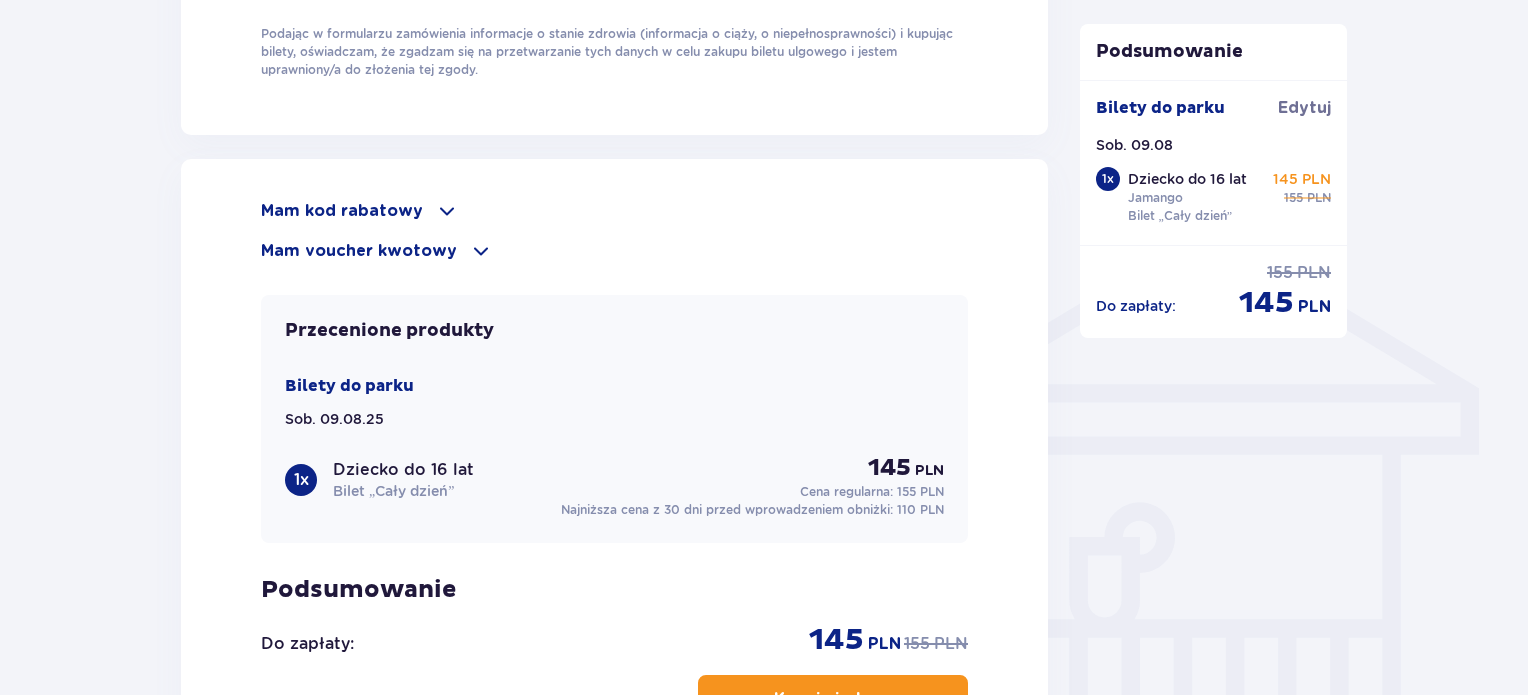 scroll, scrollTop: 1400, scrollLeft: 0, axis: vertical 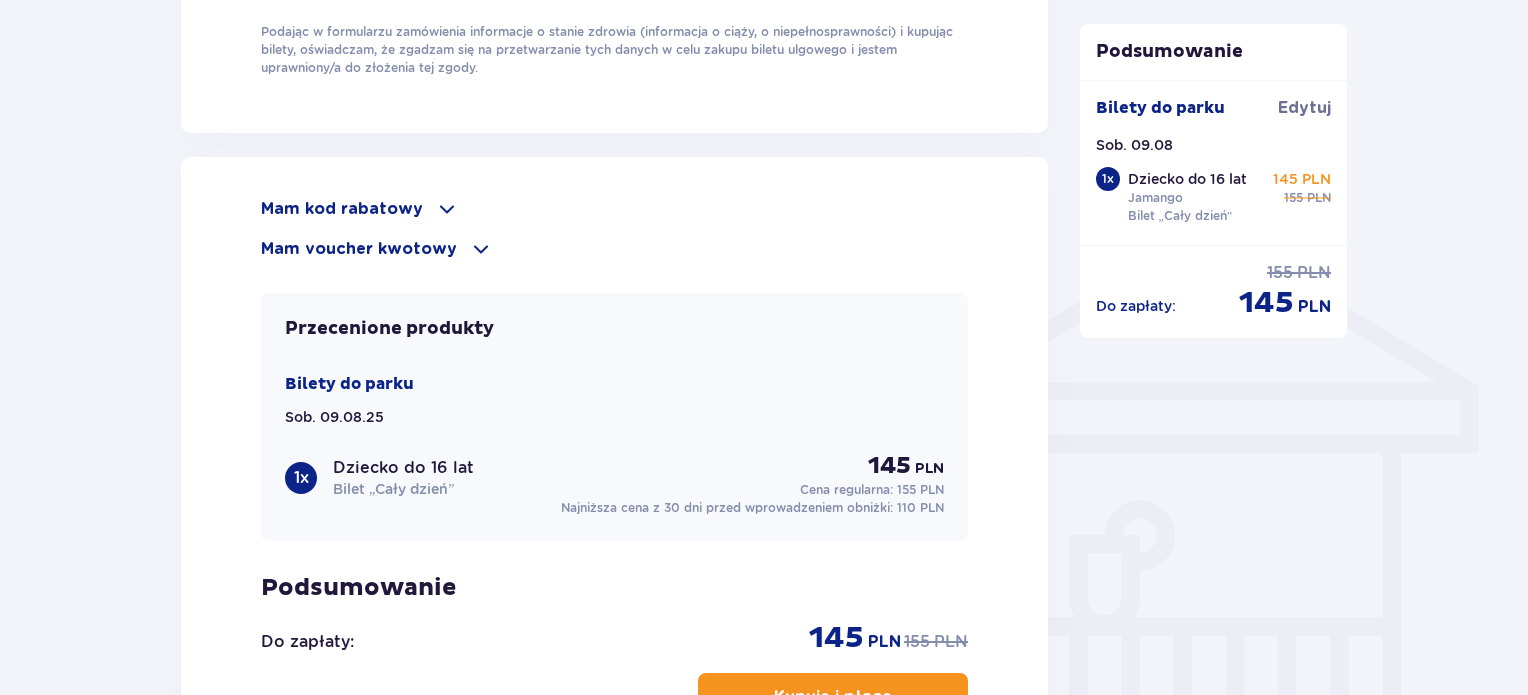 type on "533232456" 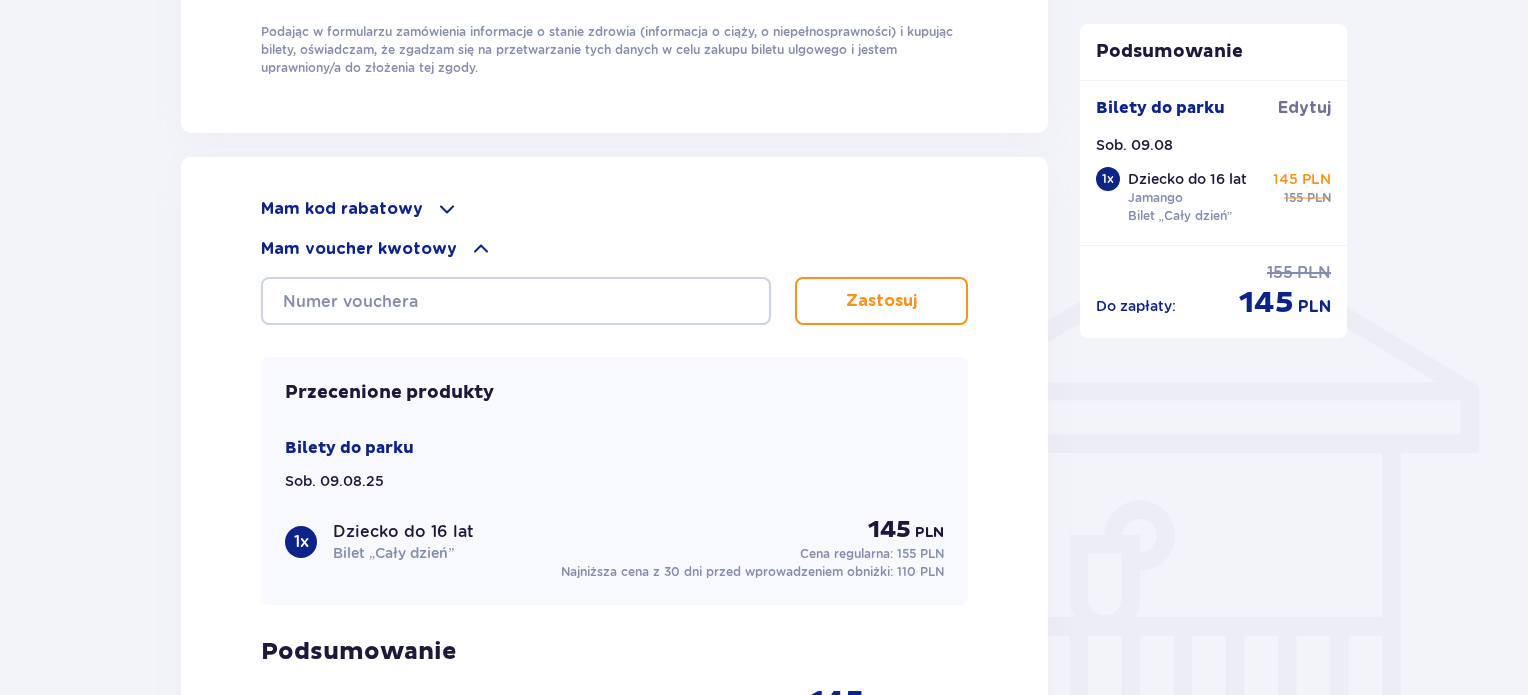 click on "Podsumowanie Bilety do parku Edytuj Sob. 09.08   1 x Dziecko do 16 lat Jamango Bilet „Cały dzień” 145 PLN 155 PLN Do zapłaty : 155 PLN 145 PLN" at bounding box center [1214, -115] 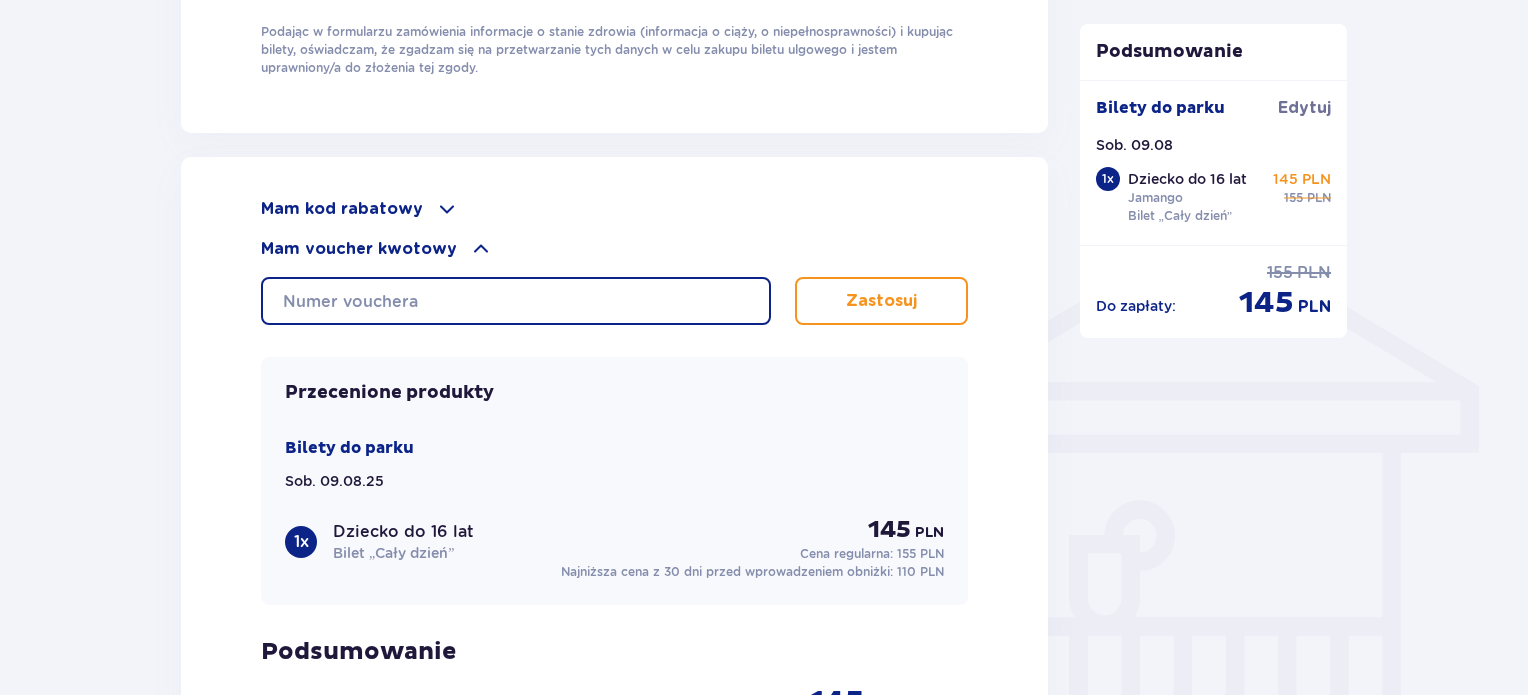 click at bounding box center (516, 301) 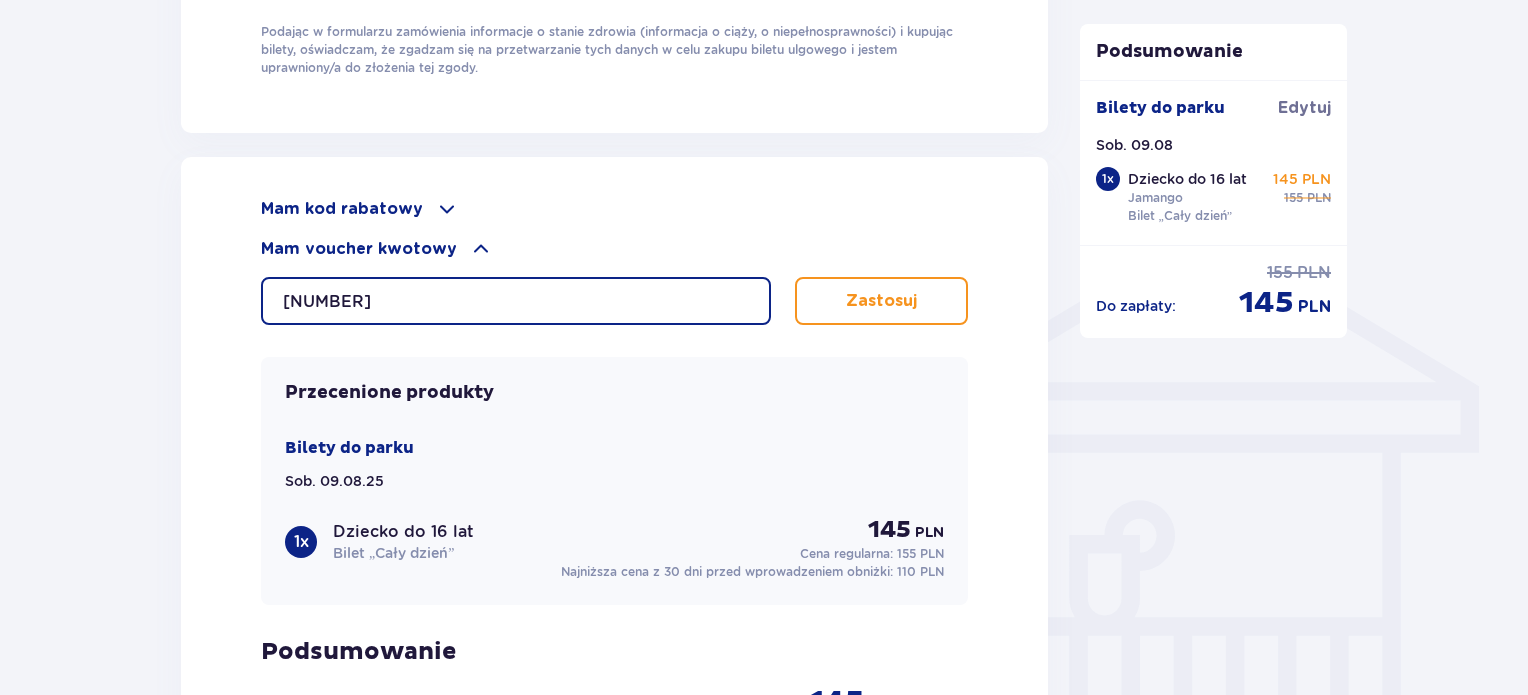 type on "0650003089447463" 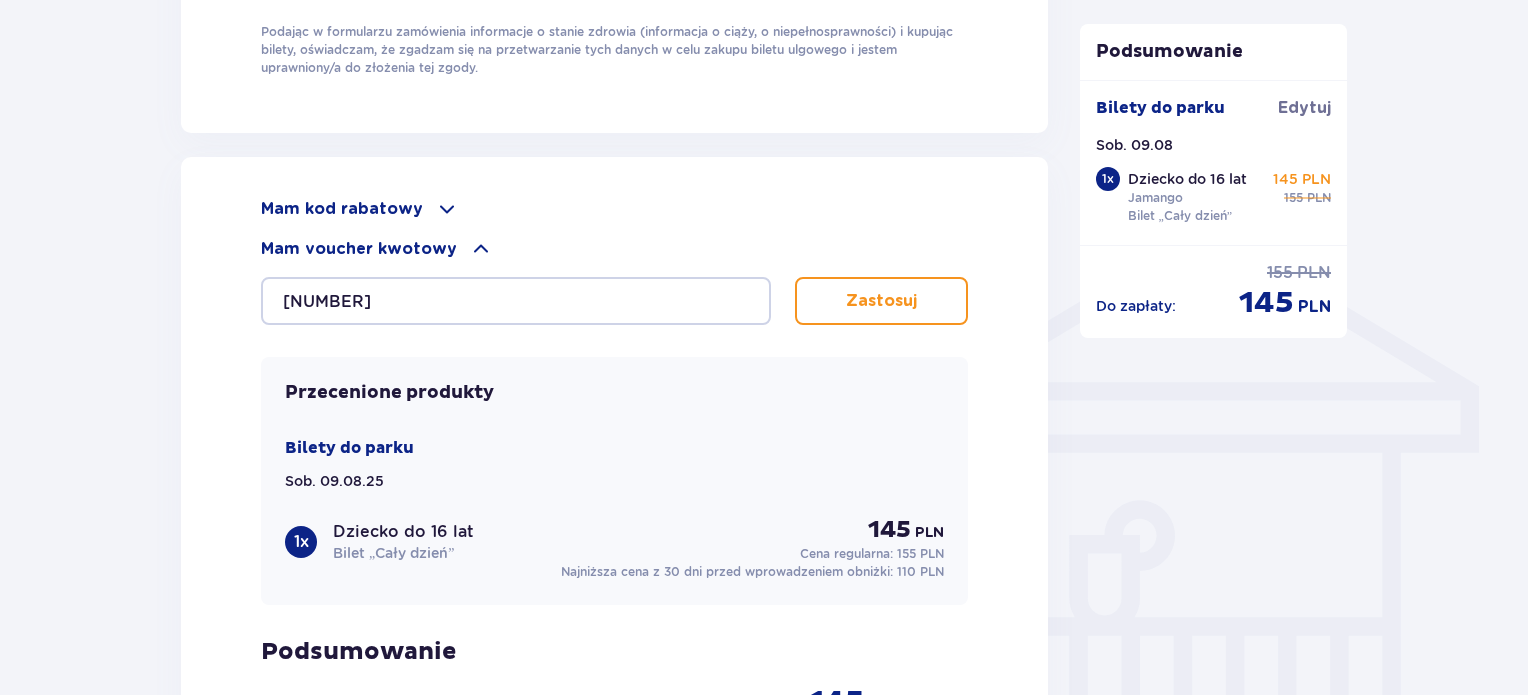 click on "Zastosuj" at bounding box center (881, 301) 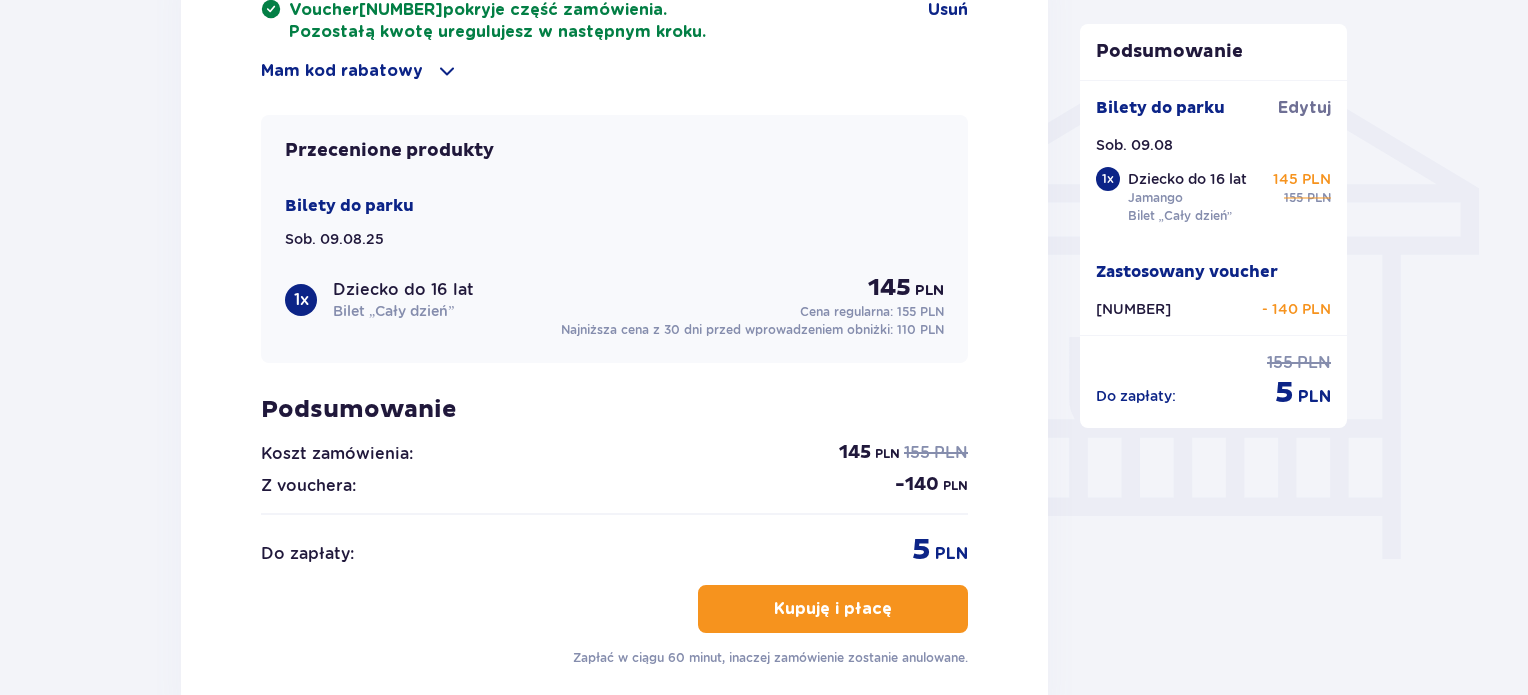 scroll, scrollTop: 1600, scrollLeft: 0, axis: vertical 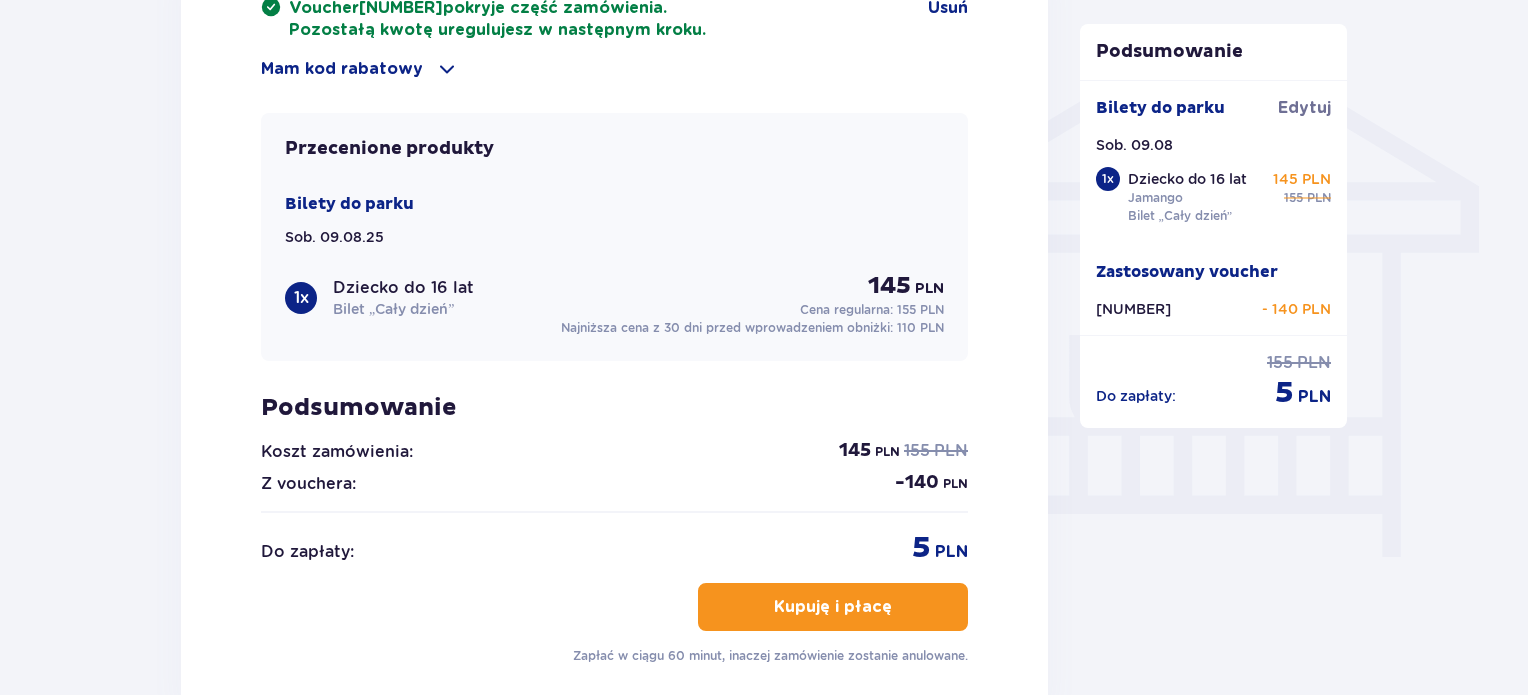 click on "Kupuję i płacę" at bounding box center (833, 607) 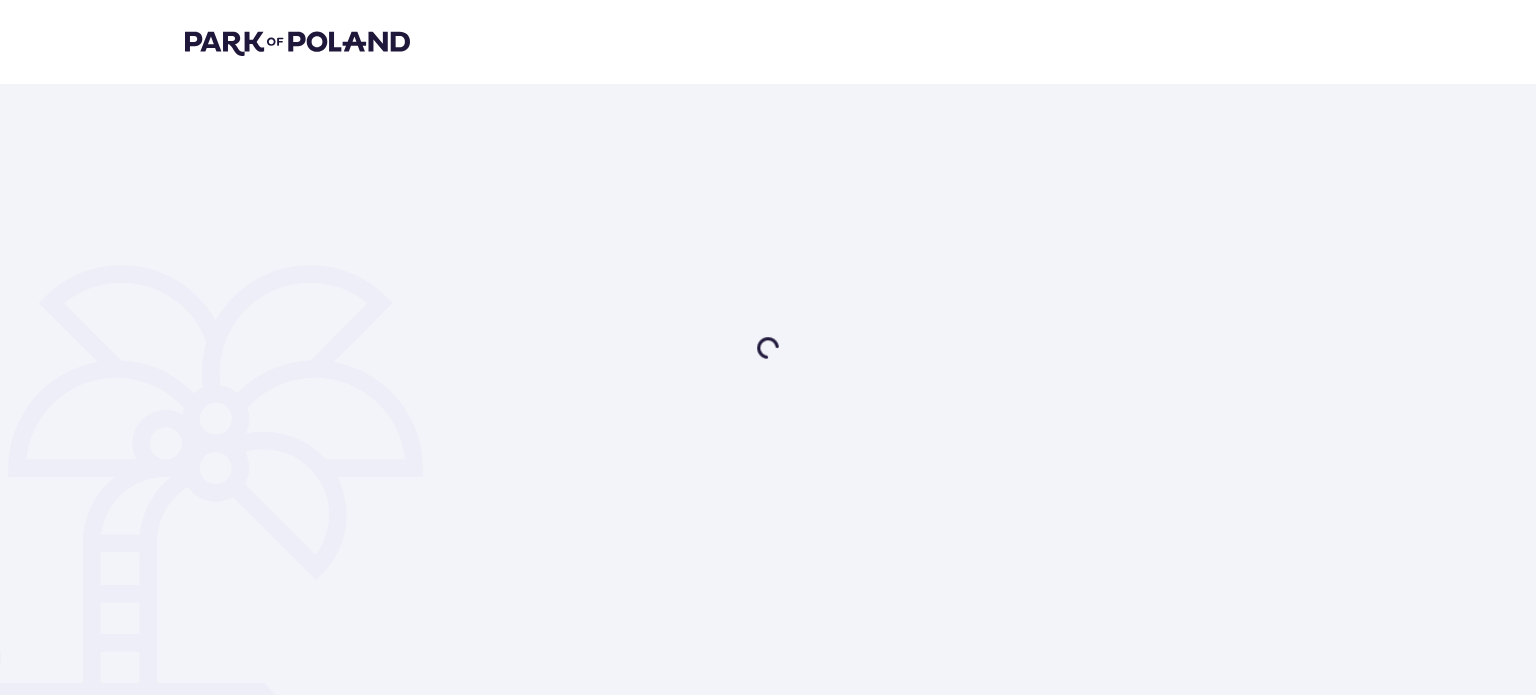 scroll, scrollTop: 0, scrollLeft: 0, axis: both 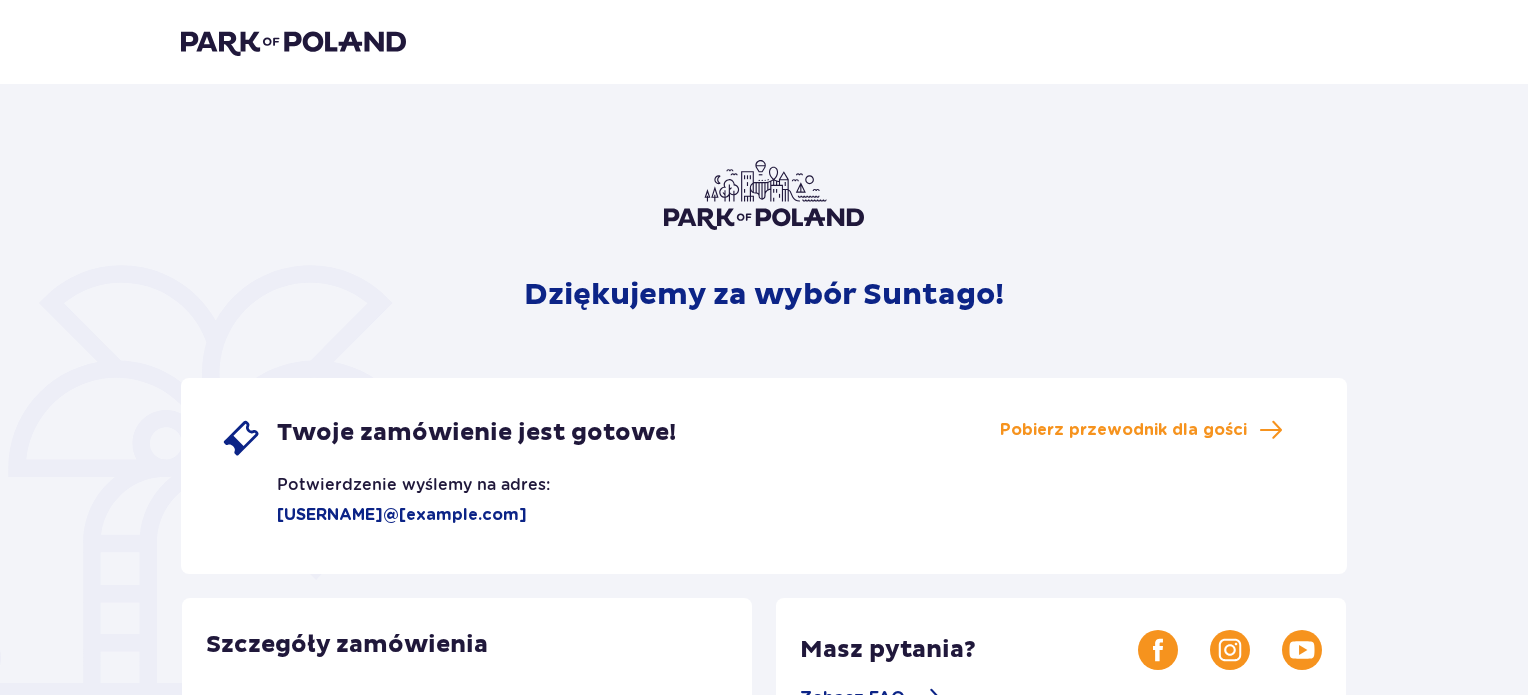 click at bounding box center (293, 42) 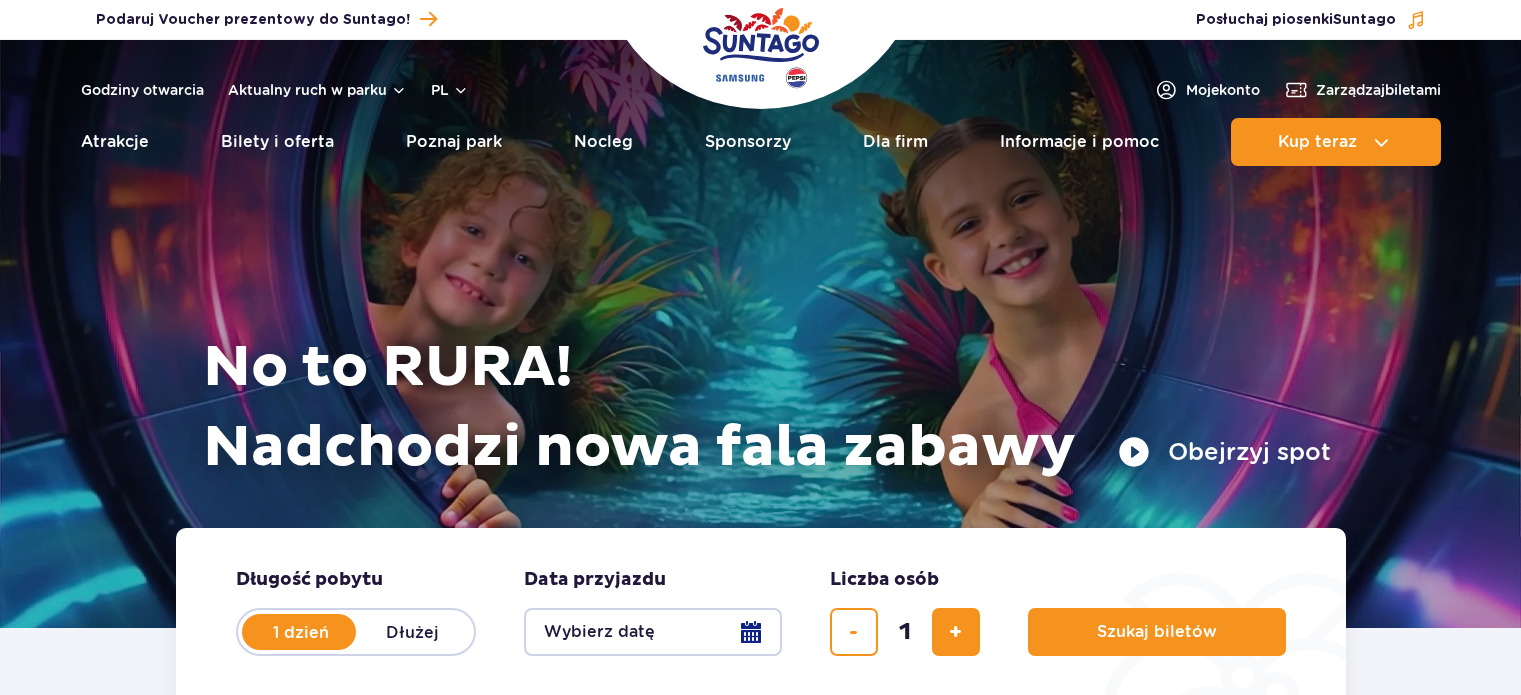 scroll, scrollTop: 0, scrollLeft: 0, axis: both 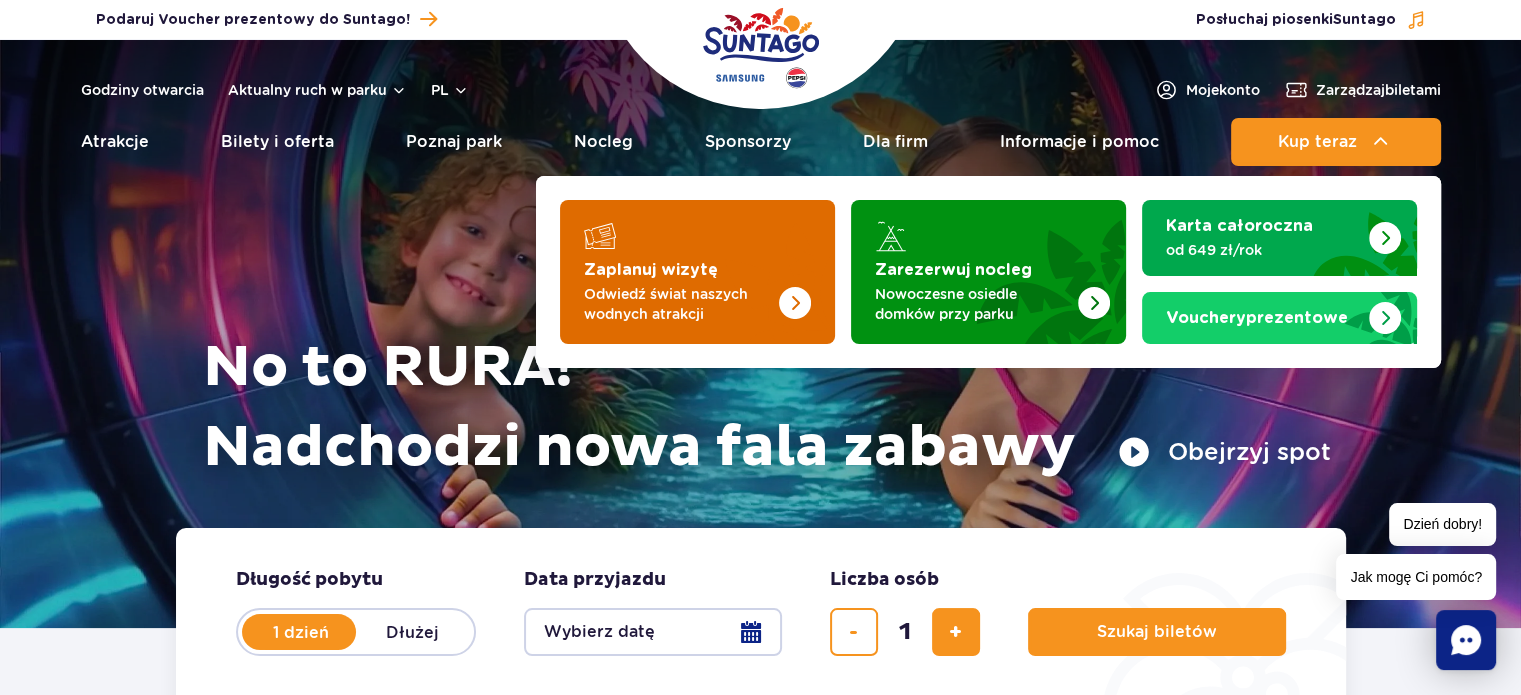 click on "Zaplanuj wizytę" at bounding box center [651, 270] 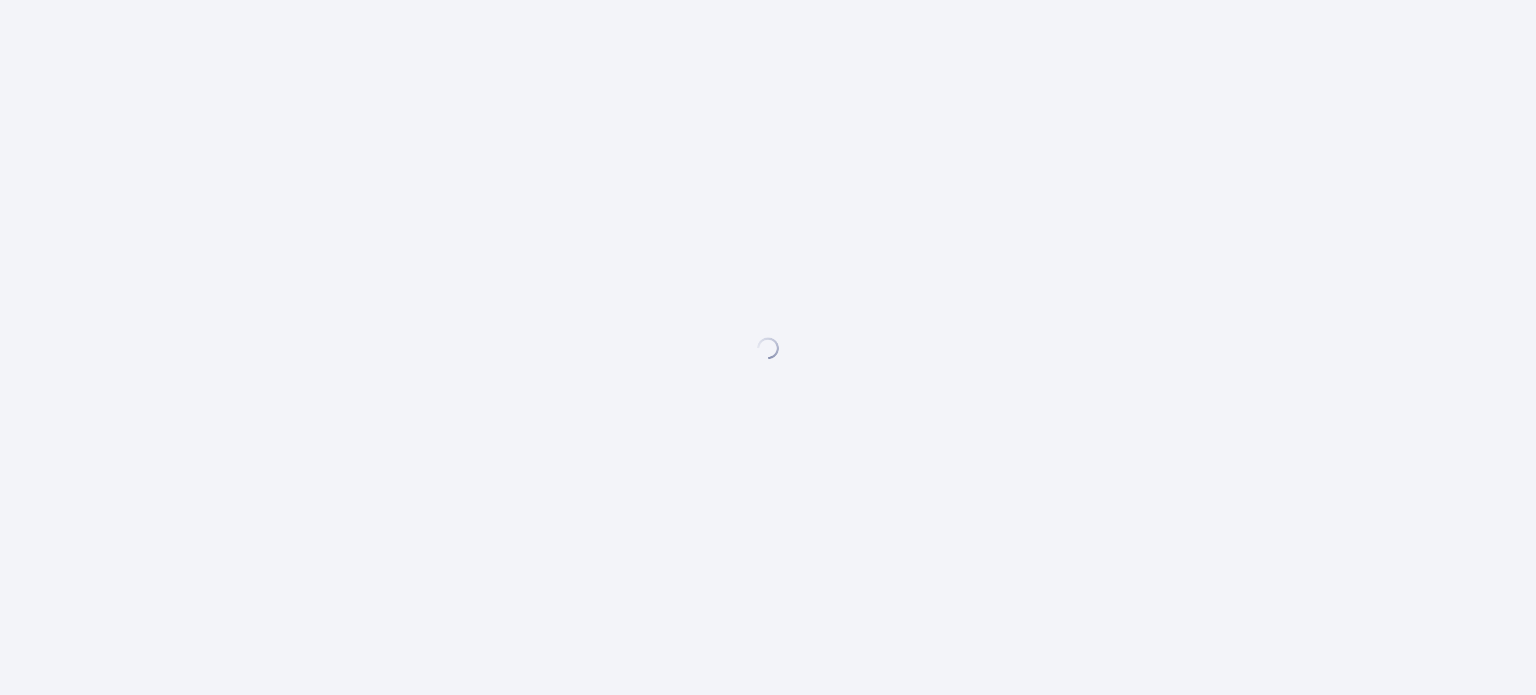 scroll, scrollTop: 0, scrollLeft: 0, axis: both 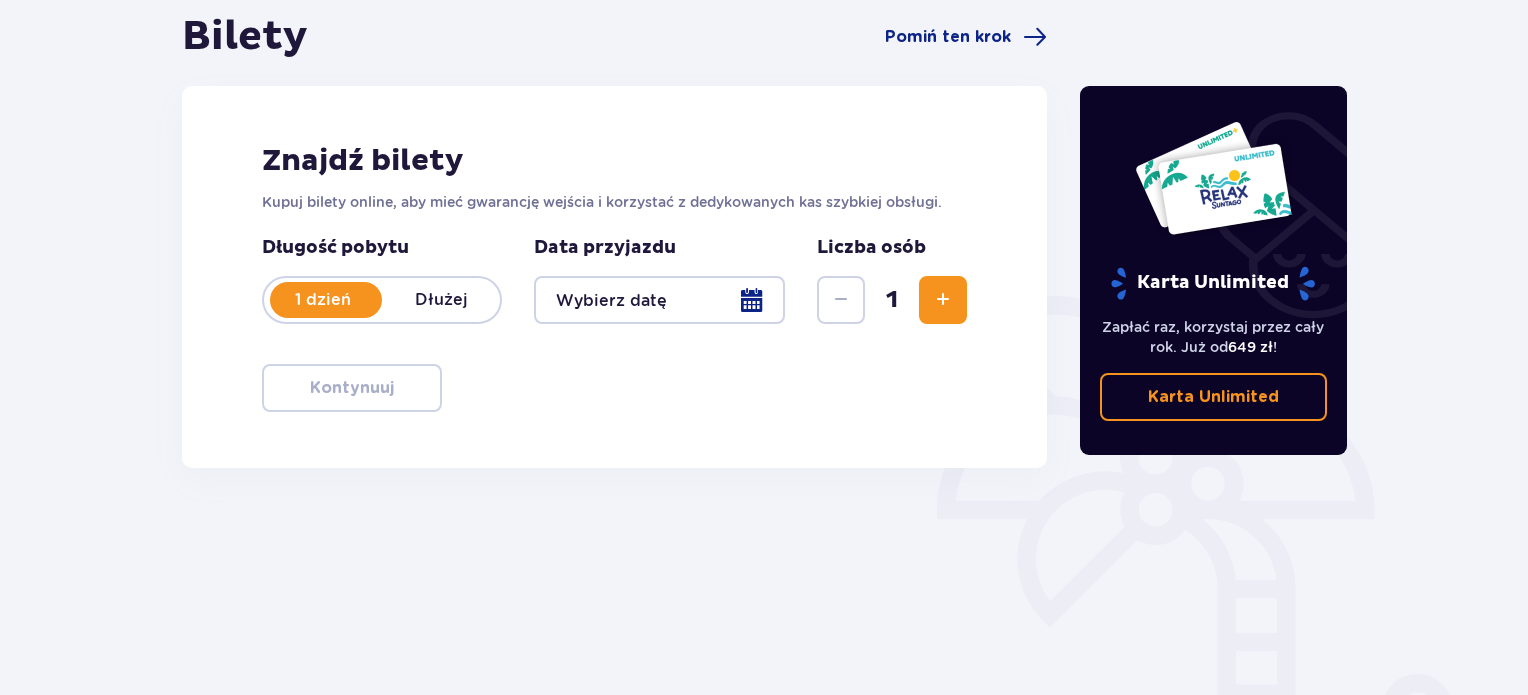 click at bounding box center [659, 300] 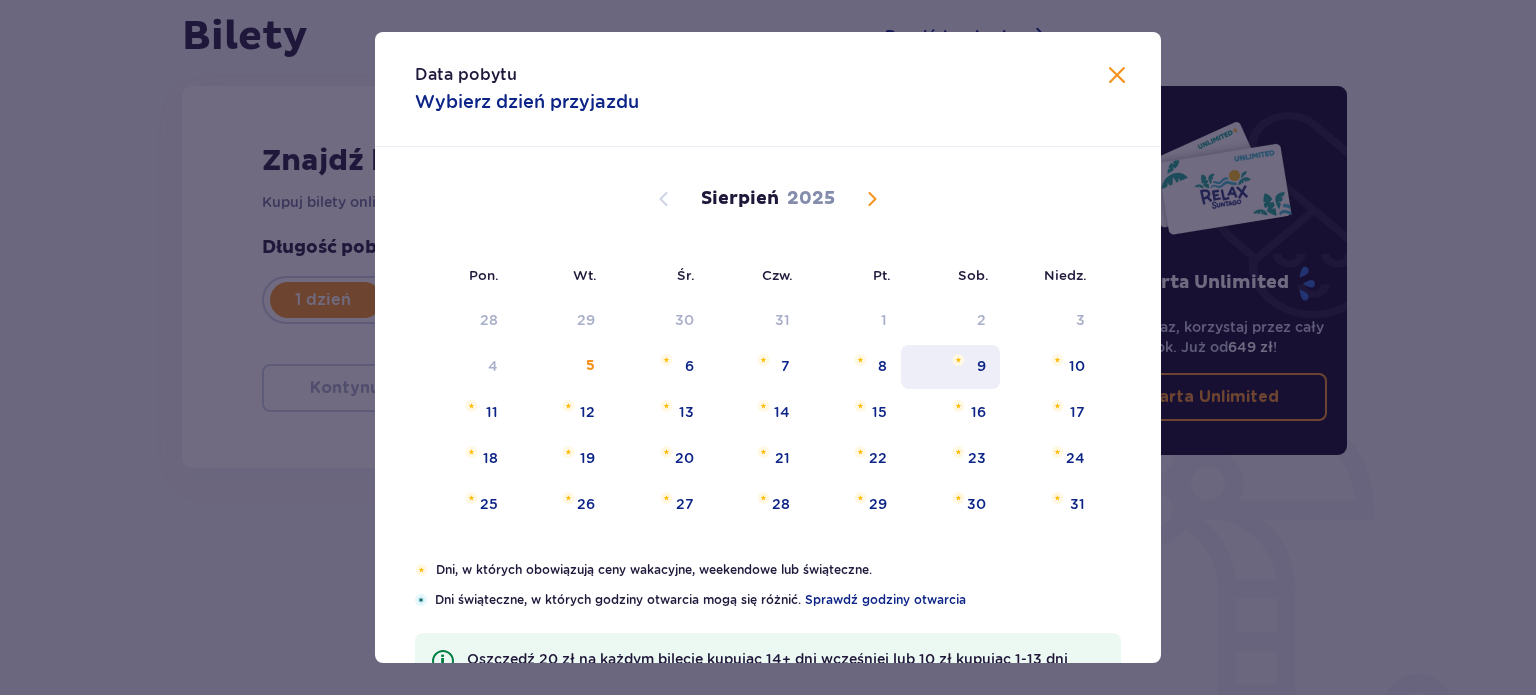 click on "9" at bounding box center (981, 366) 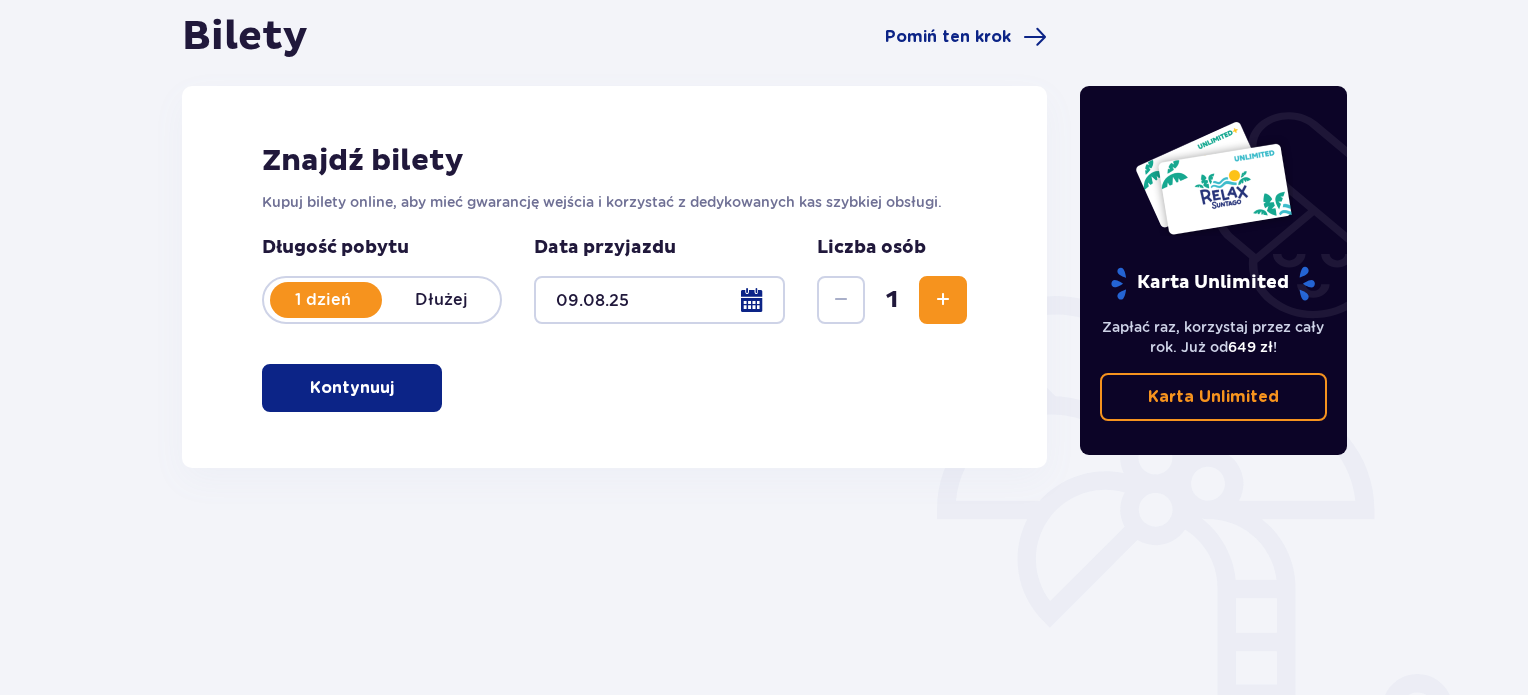 click at bounding box center [943, 300] 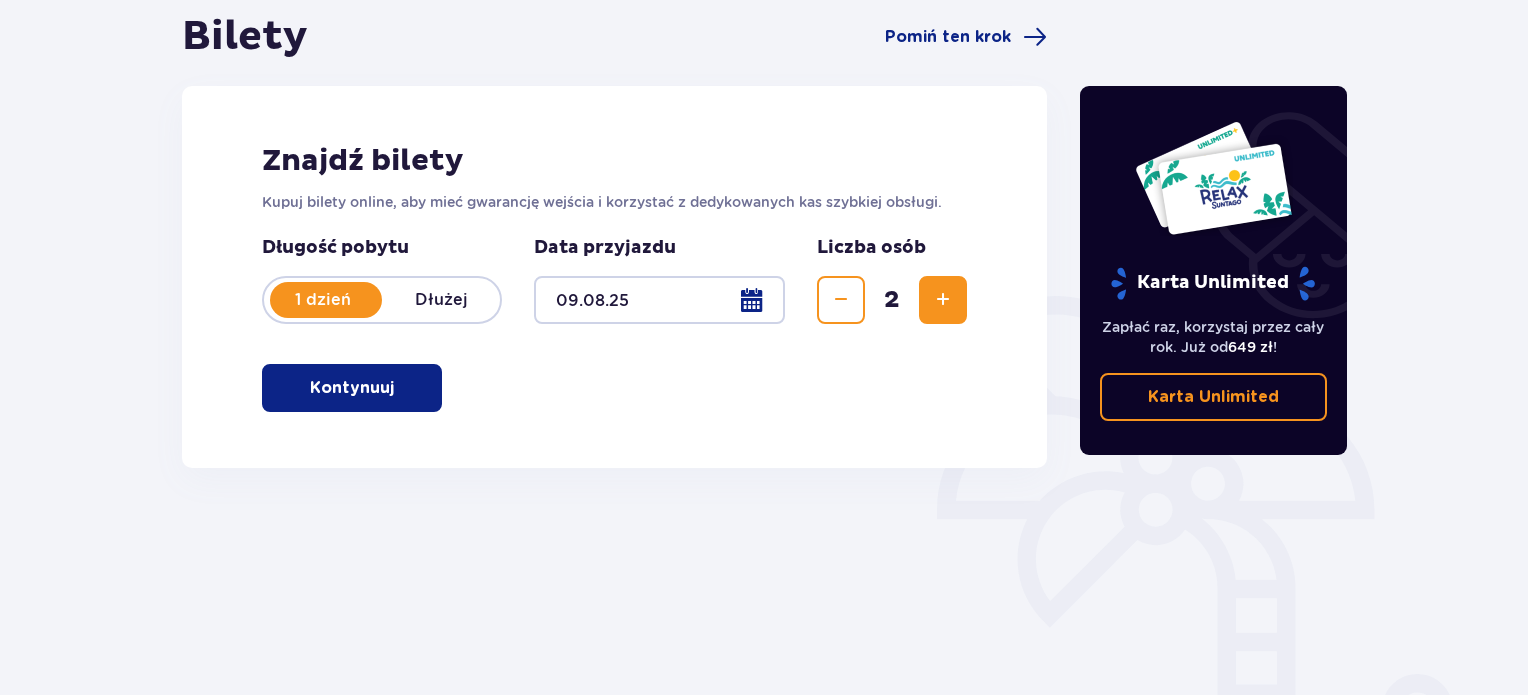 click on "Kontynuuj" at bounding box center (352, 388) 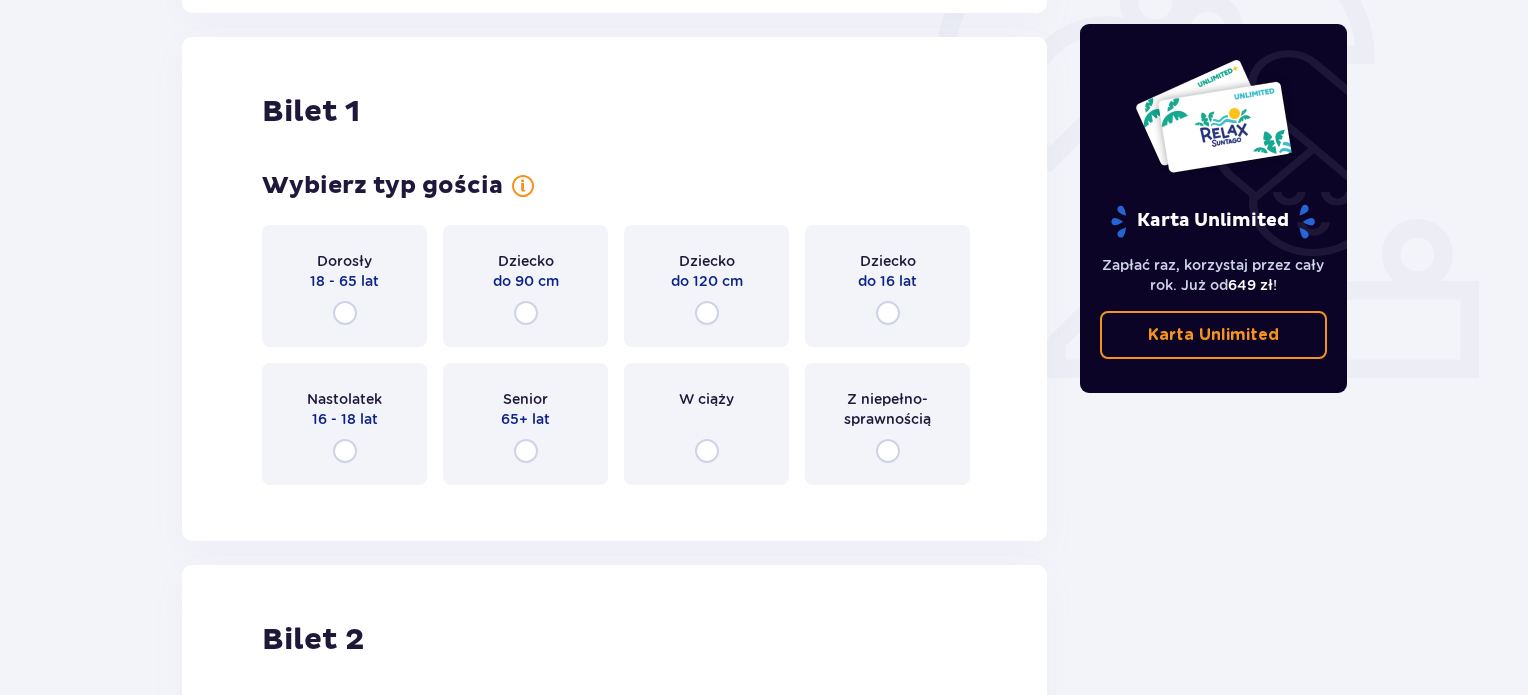 scroll, scrollTop: 668, scrollLeft: 0, axis: vertical 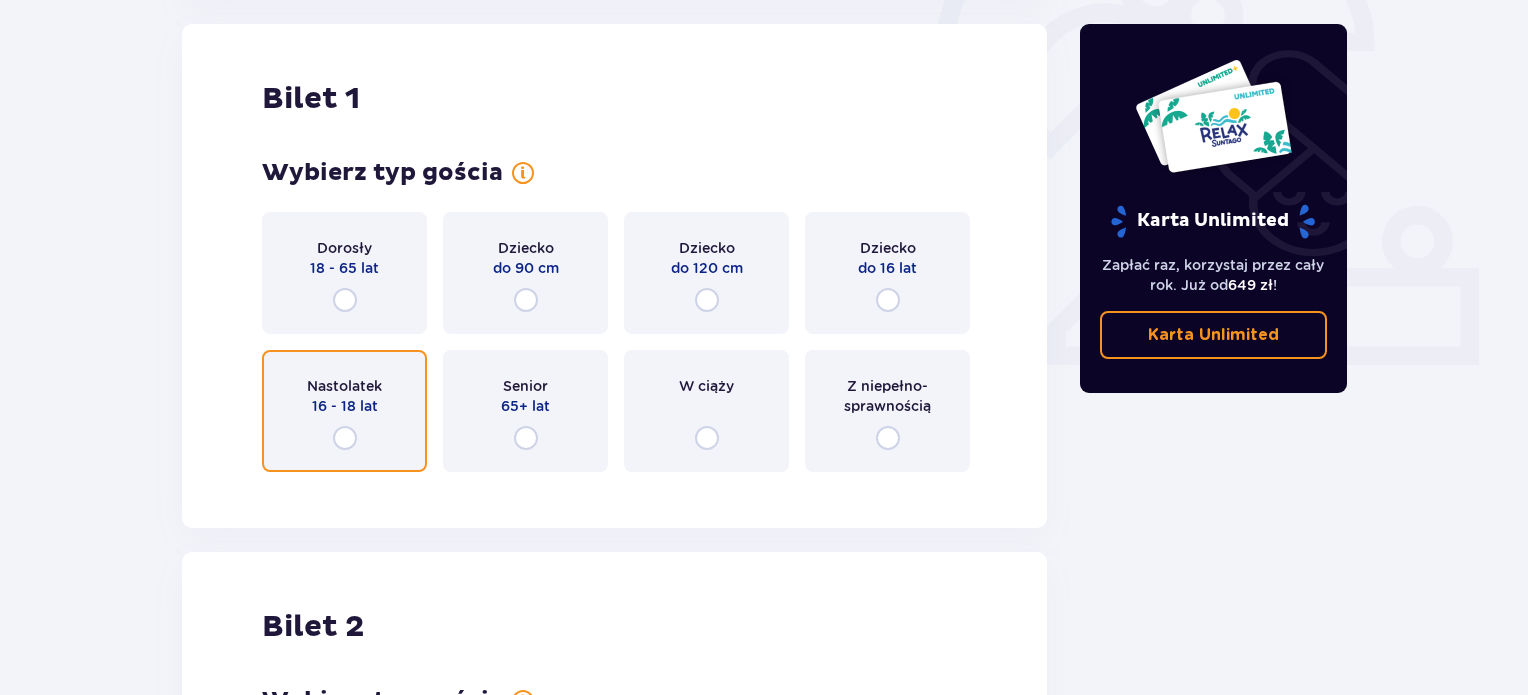 click at bounding box center [345, 438] 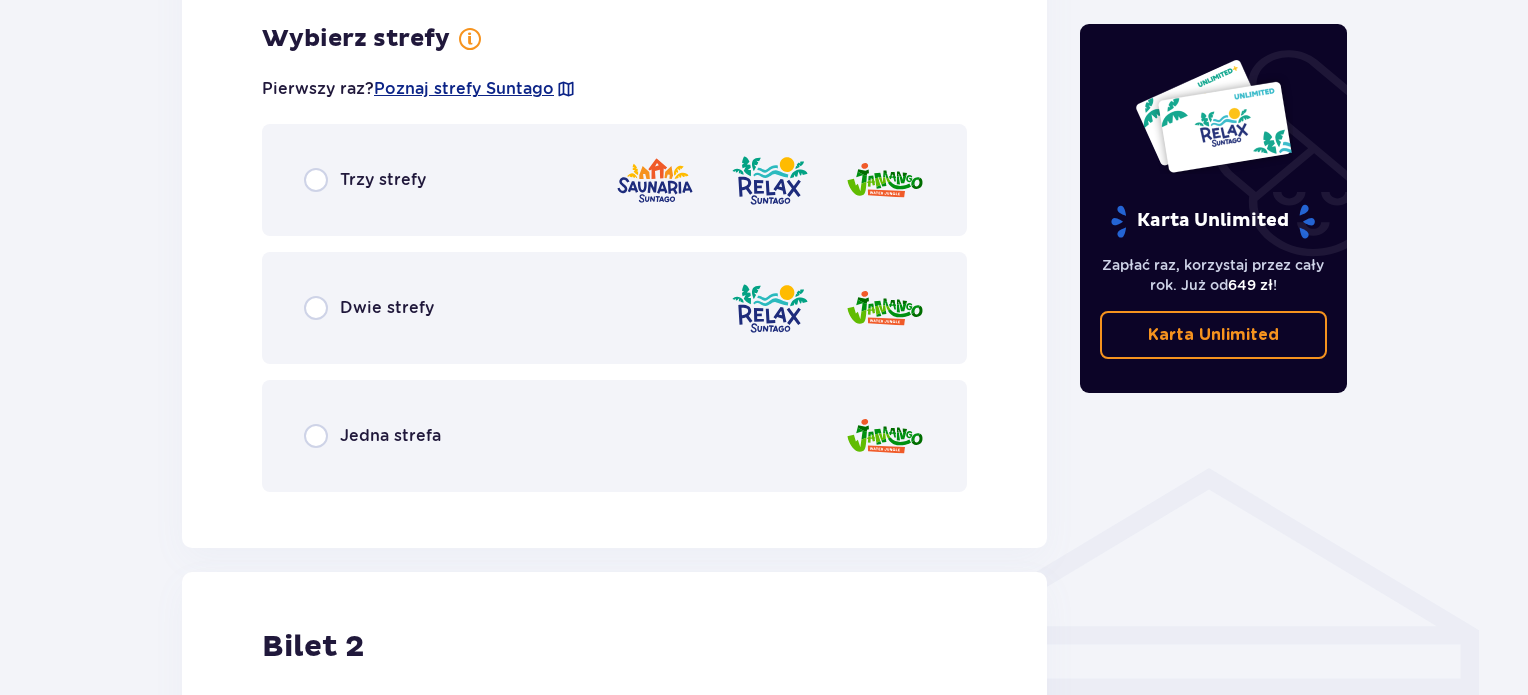 click on "Jedna strefa" at bounding box center (390, 436) 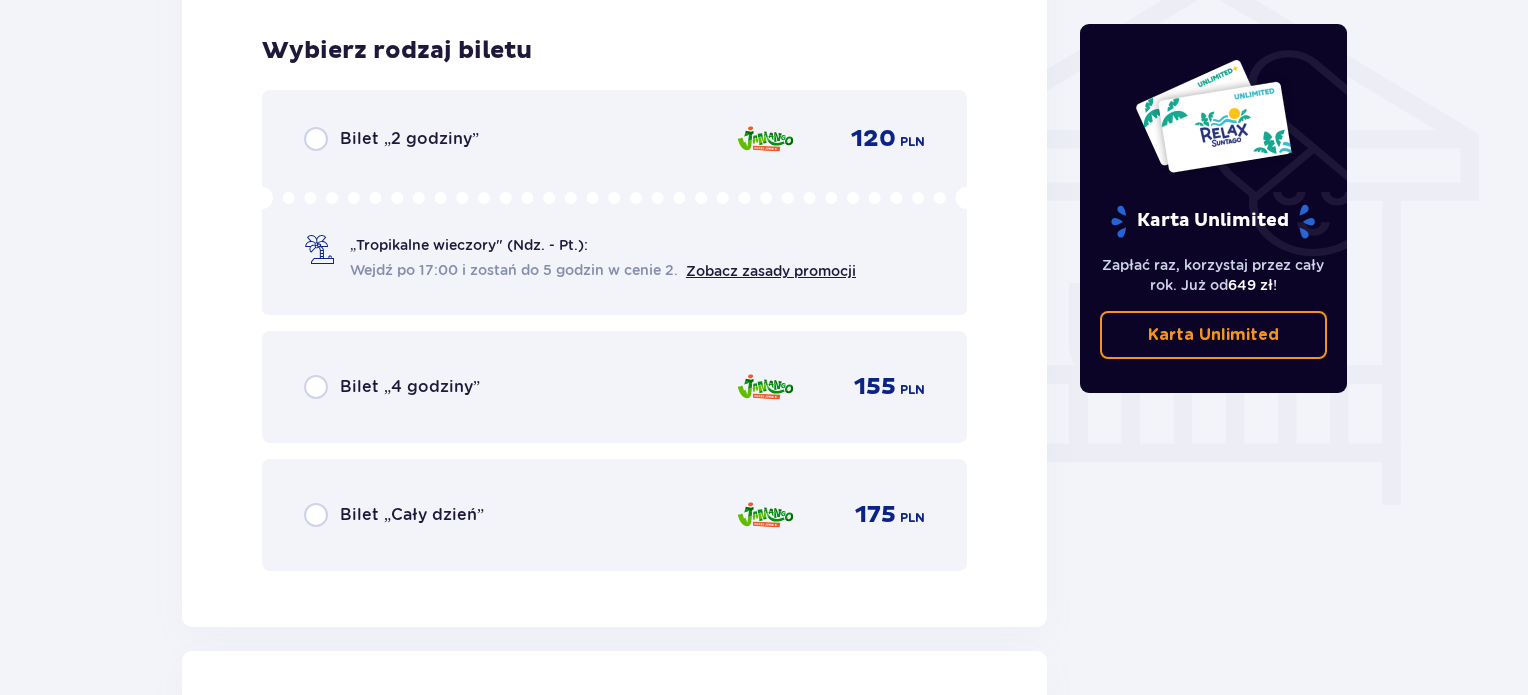 scroll, scrollTop: 1664, scrollLeft: 0, axis: vertical 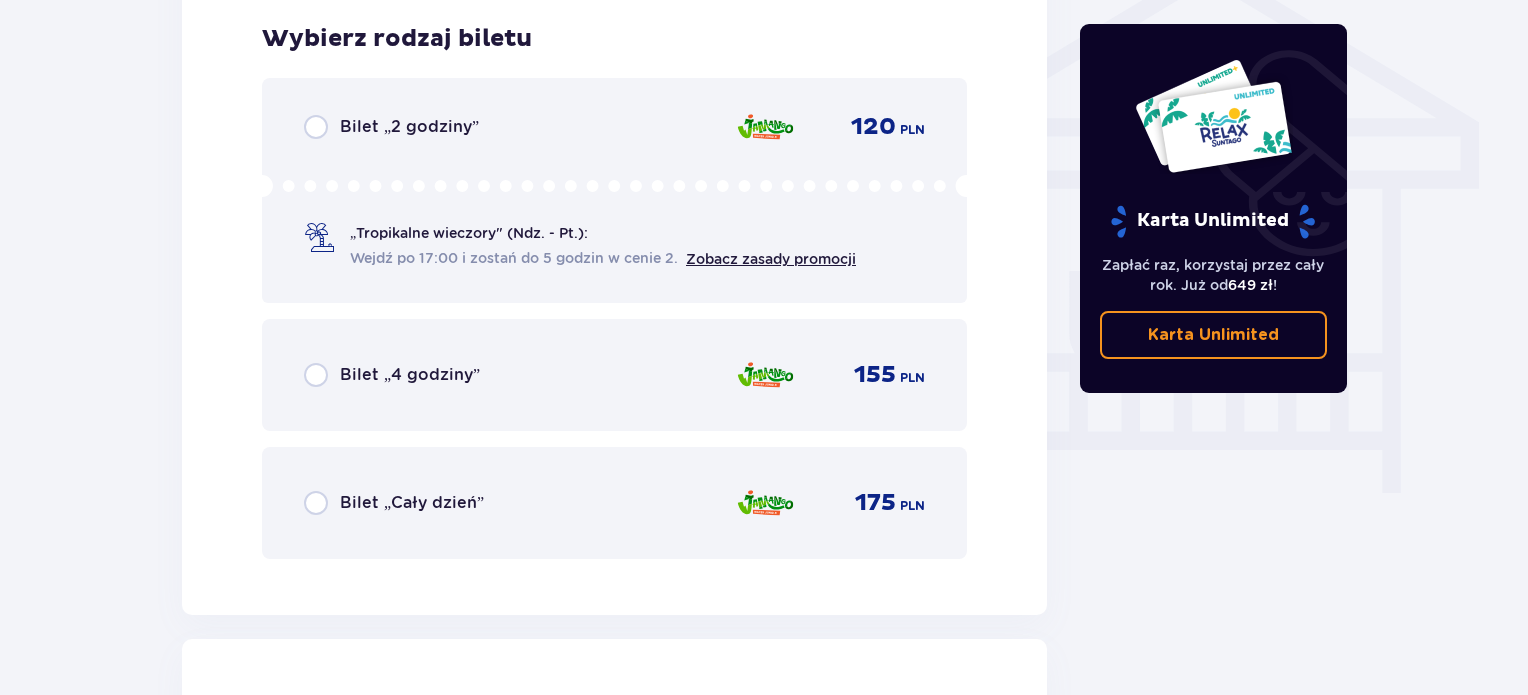 click on "Bilet „Cały dzień”" at bounding box center (412, 503) 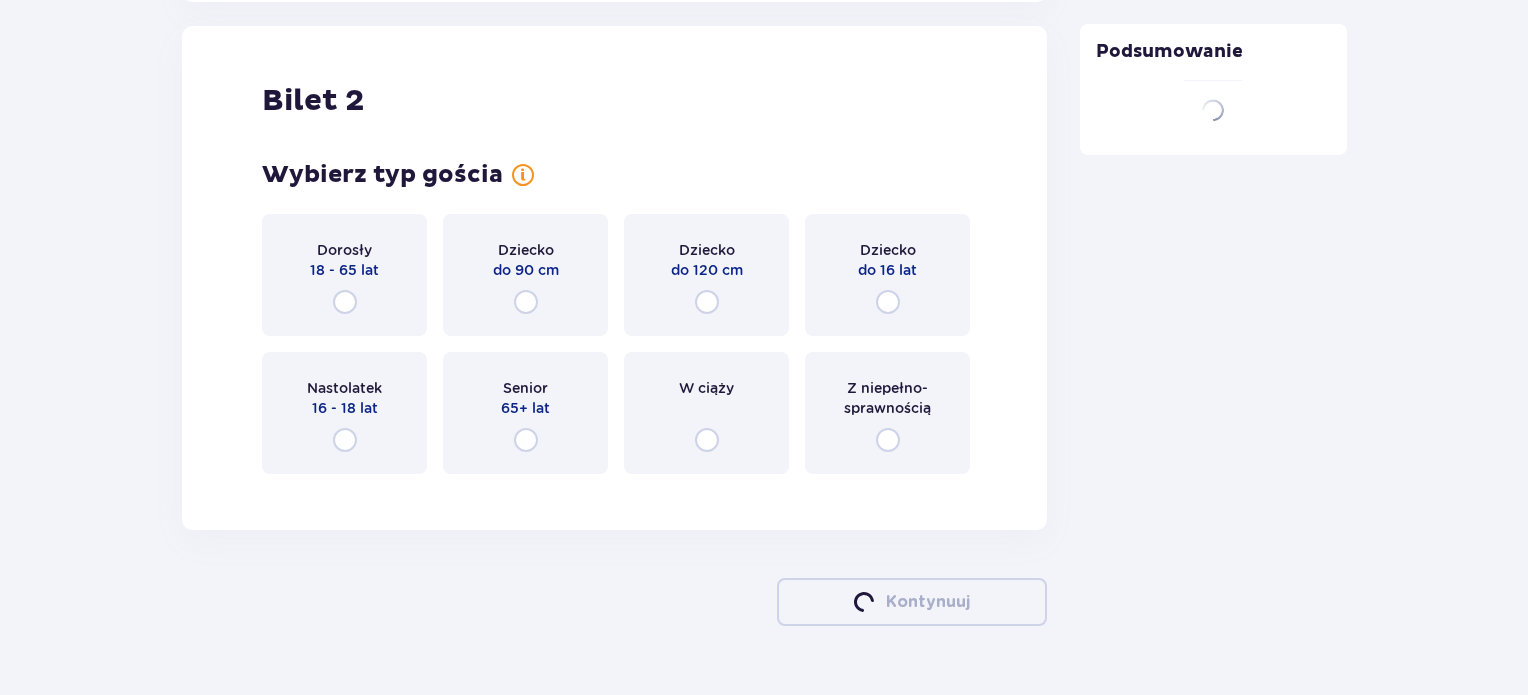 scroll, scrollTop: 2278, scrollLeft: 0, axis: vertical 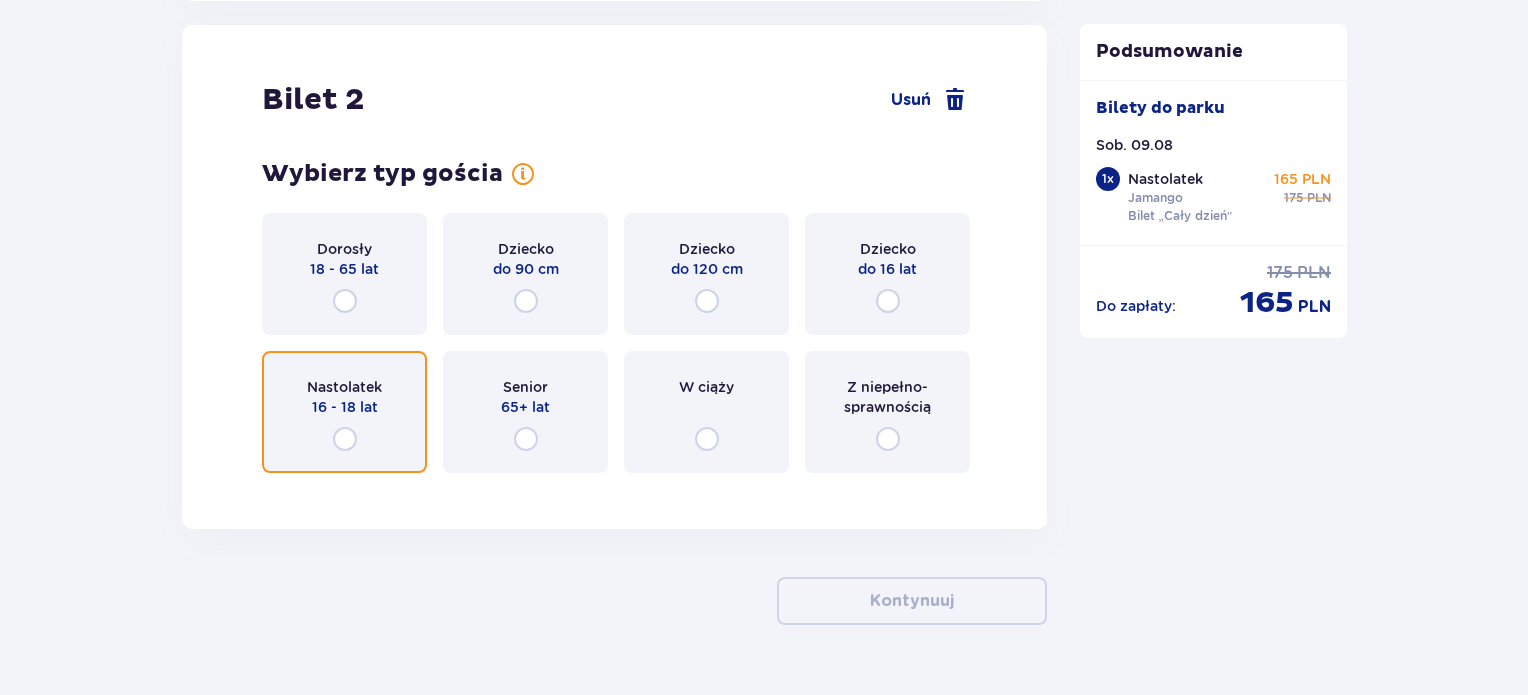 click at bounding box center (345, 439) 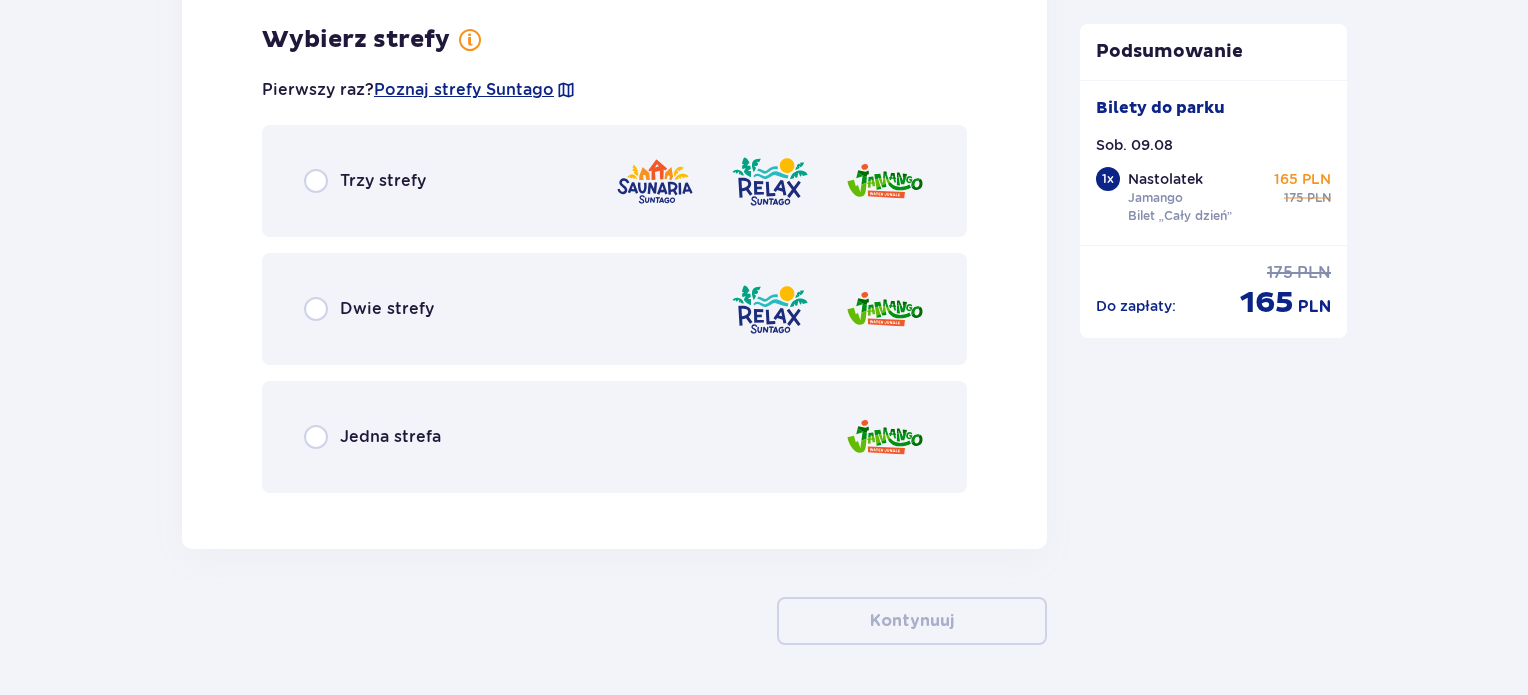 click on "Jedna strefa" at bounding box center [390, 437] 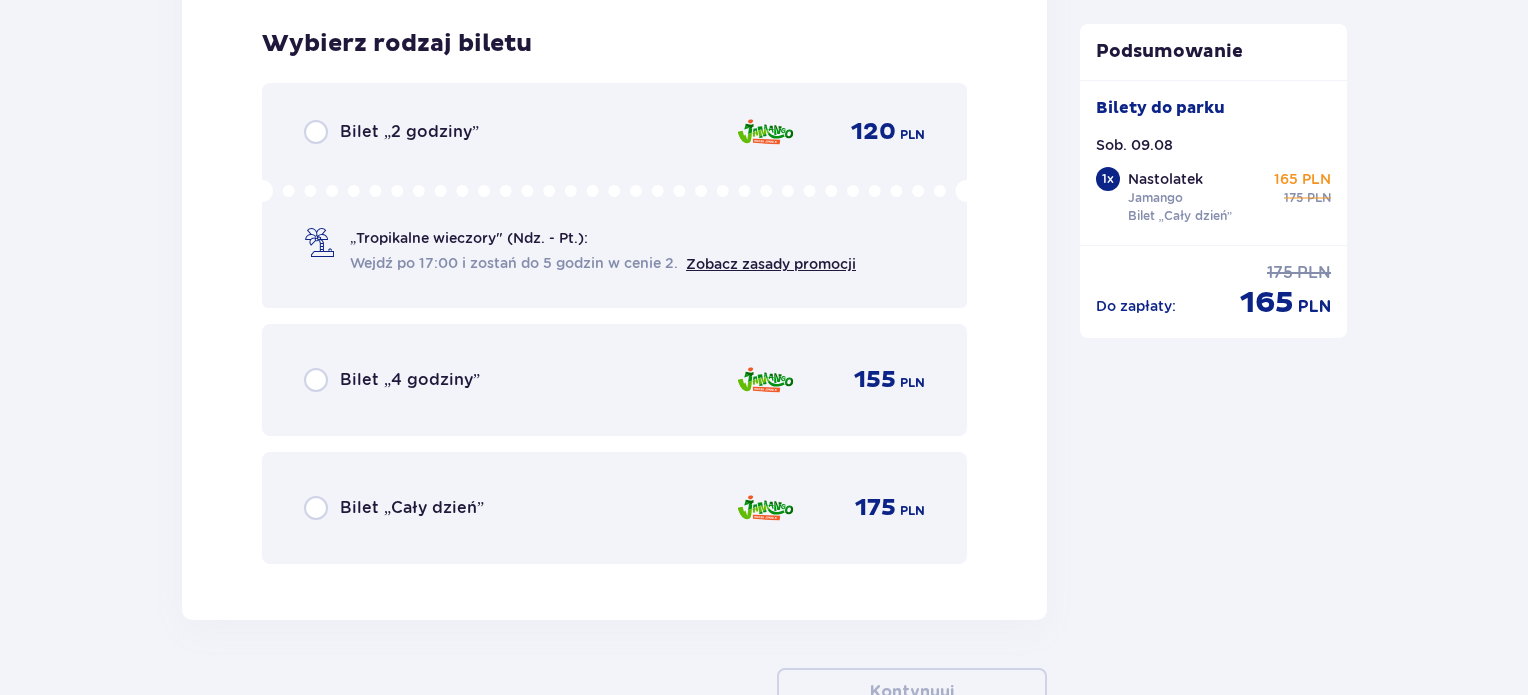 scroll, scrollTop: 3274, scrollLeft: 0, axis: vertical 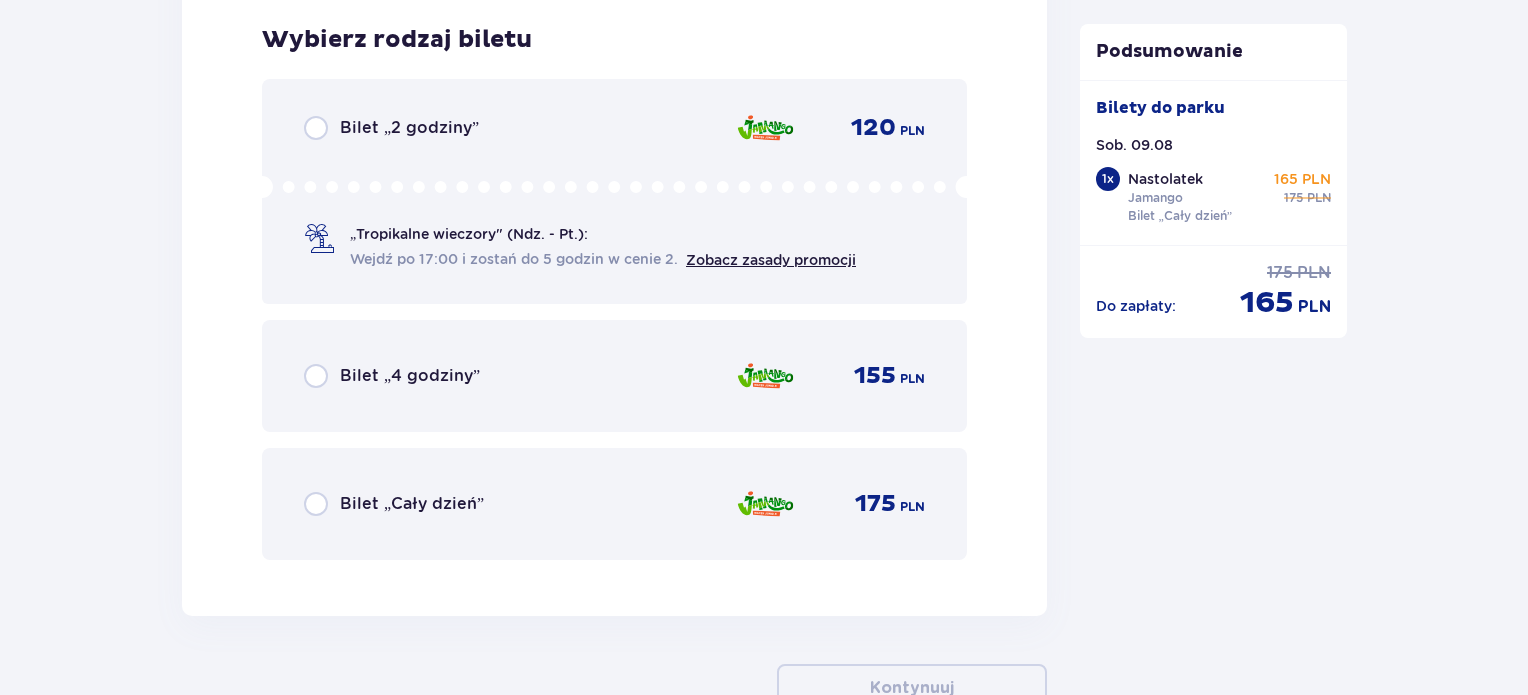 click on "Bilet „Cały dzień”" at bounding box center [412, 504] 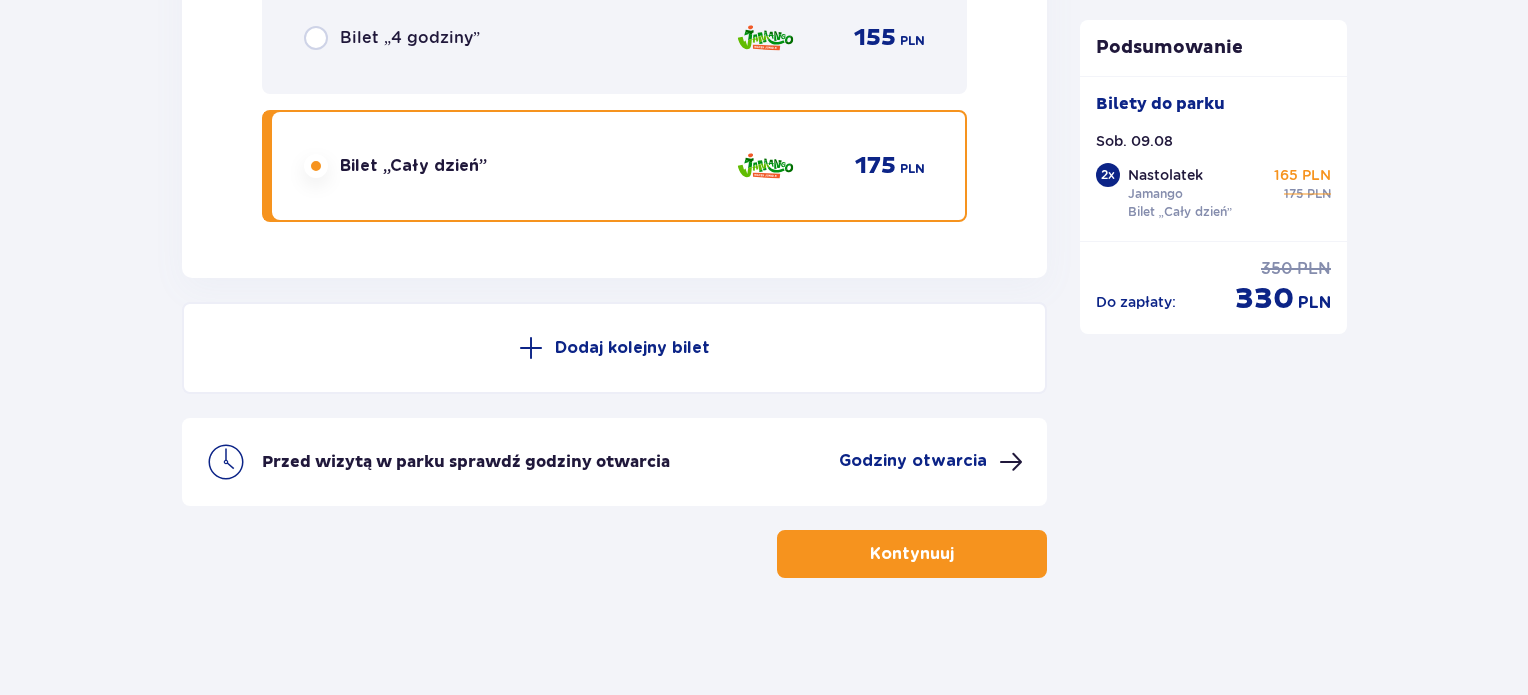 scroll, scrollTop: 3612, scrollLeft: 0, axis: vertical 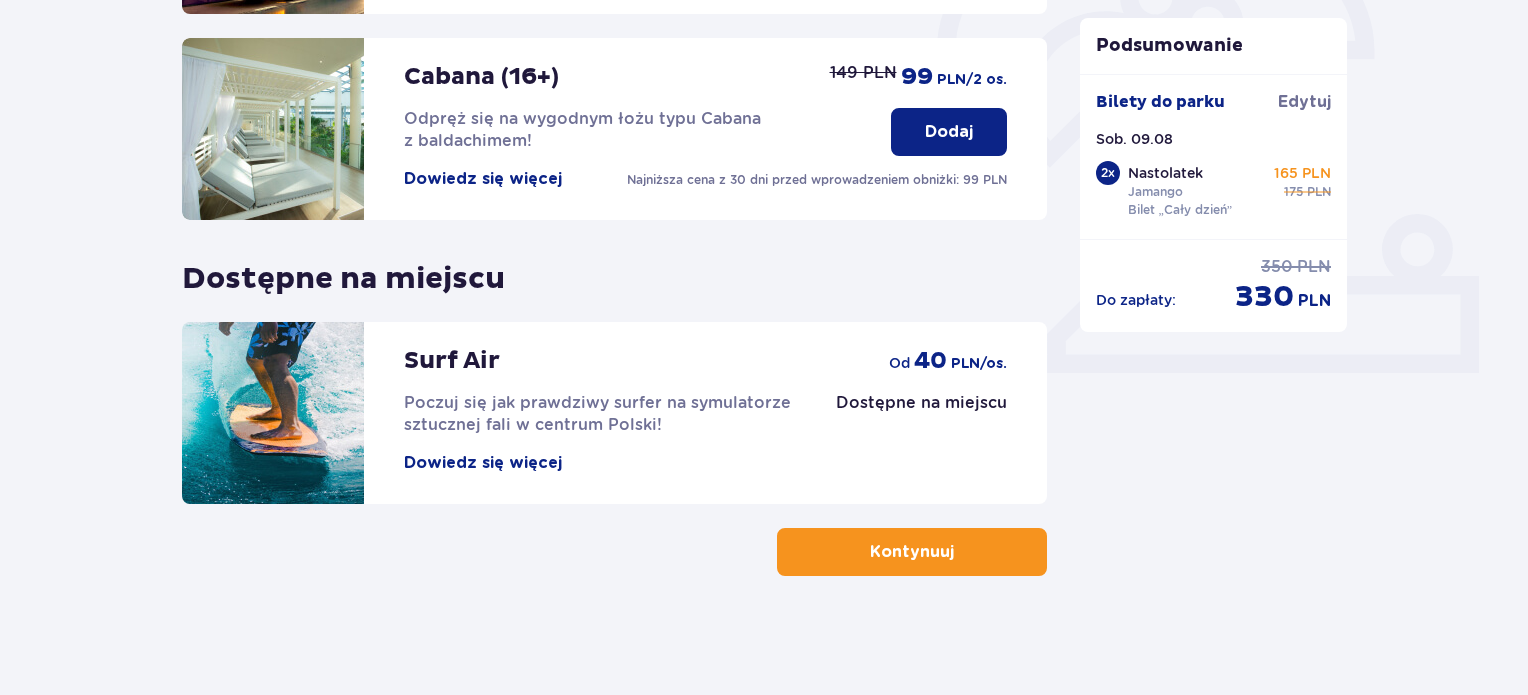 click at bounding box center (958, 552) 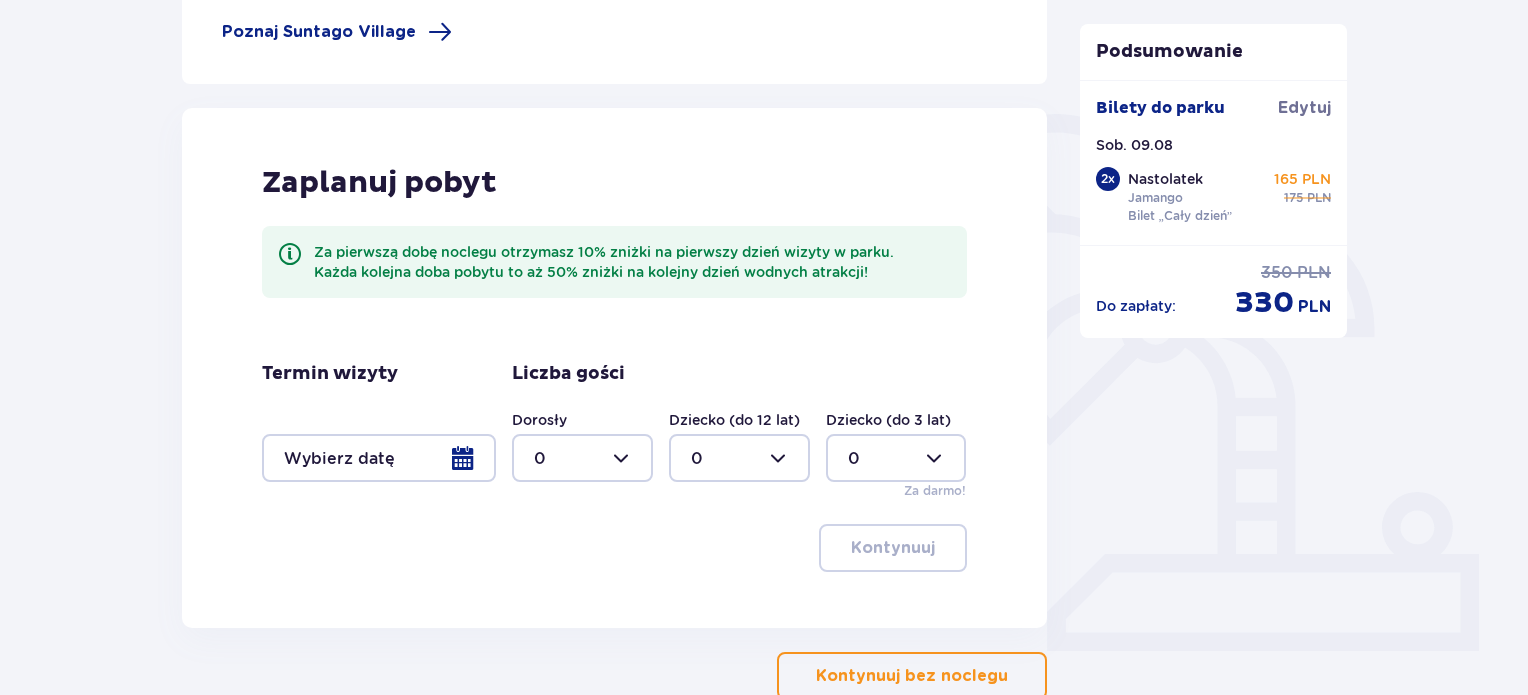 scroll, scrollTop: 387, scrollLeft: 0, axis: vertical 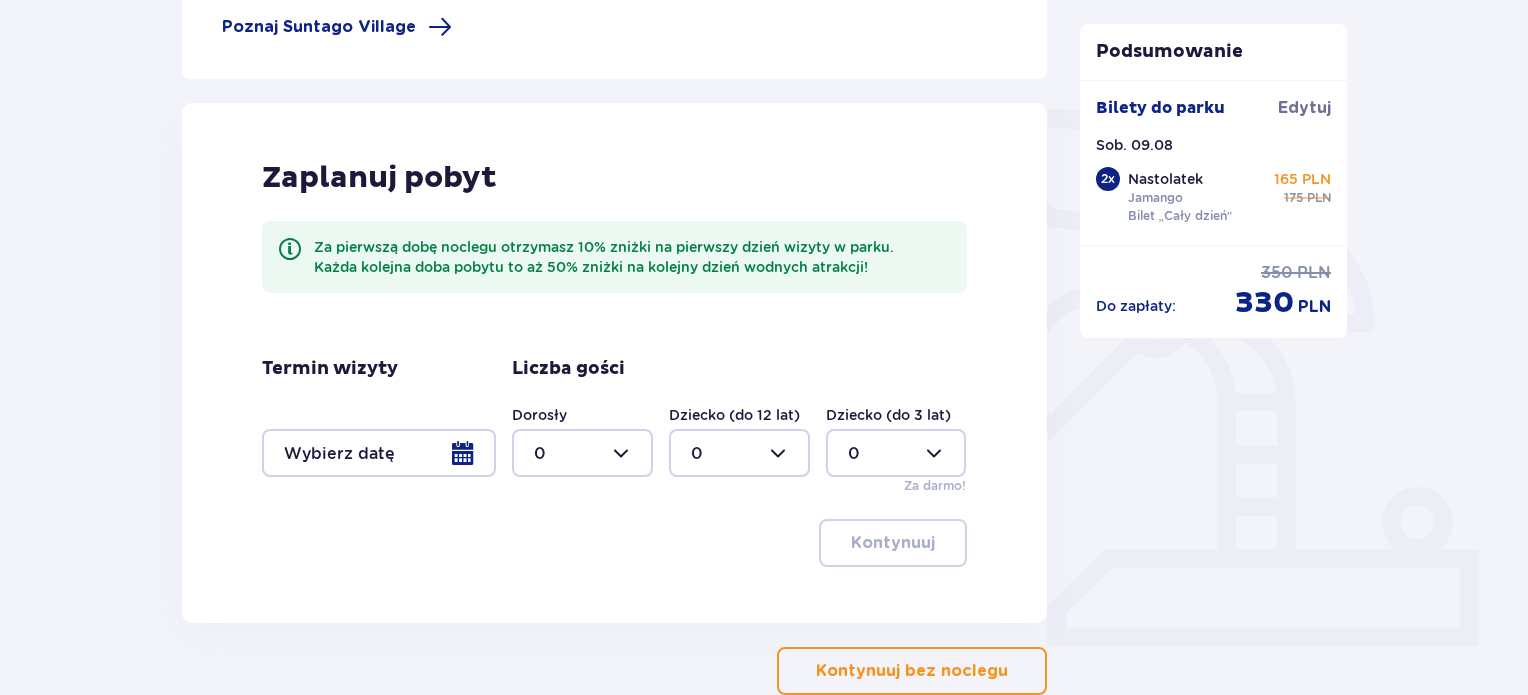 click on "Kontynuuj bez noclegu" at bounding box center (912, 671) 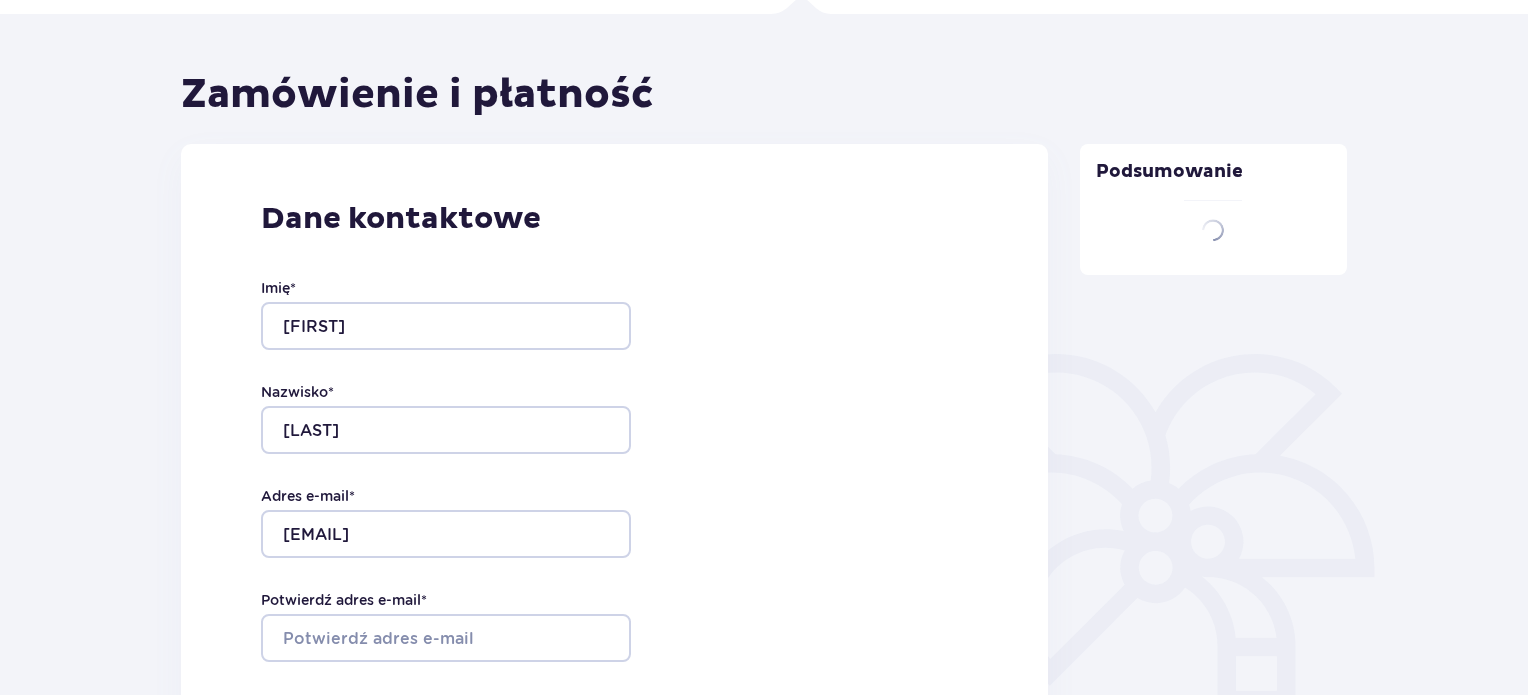 type on "[FIRST]" 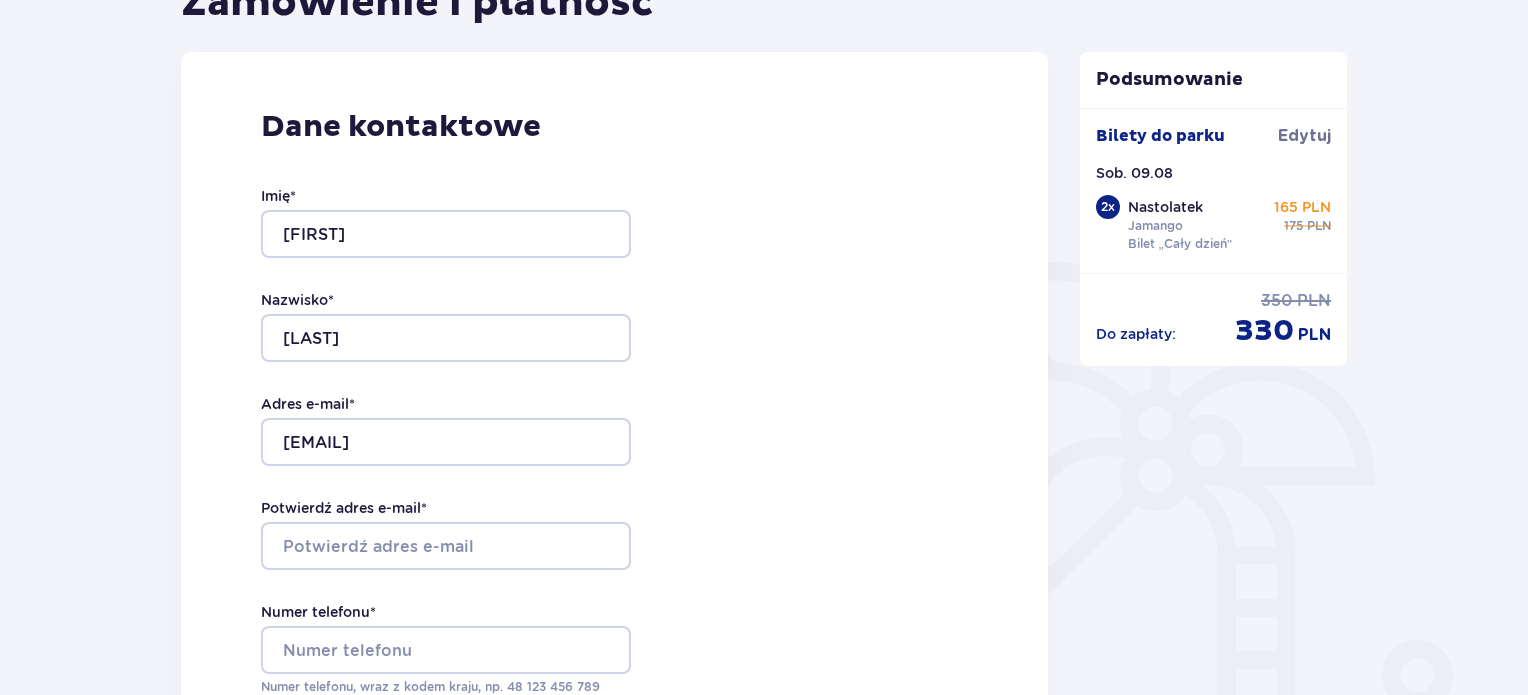 scroll, scrollTop: 316, scrollLeft: 0, axis: vertical 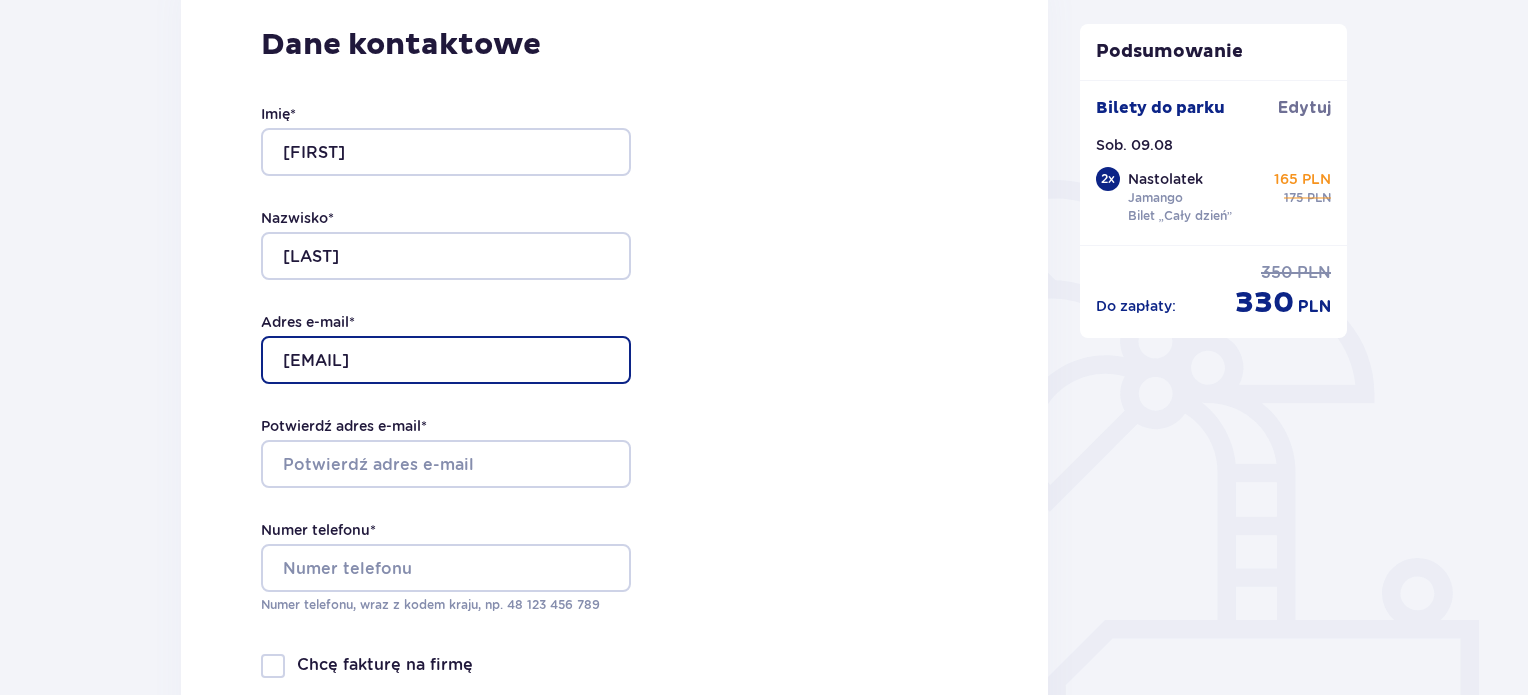 click on "[EMAIL]" at bounding box center [446, 360] 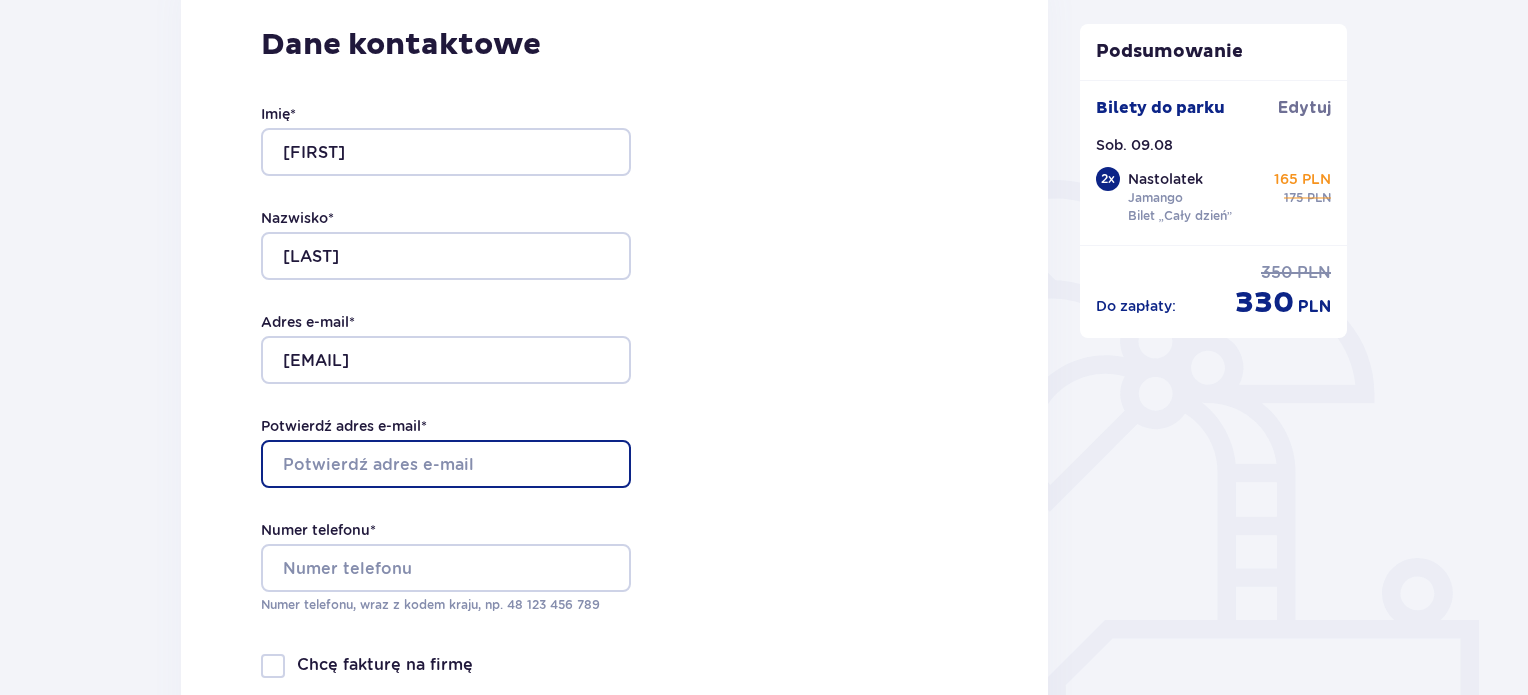 click on "Potwierdź adres e-mail *" at bounding box center (446, 464) 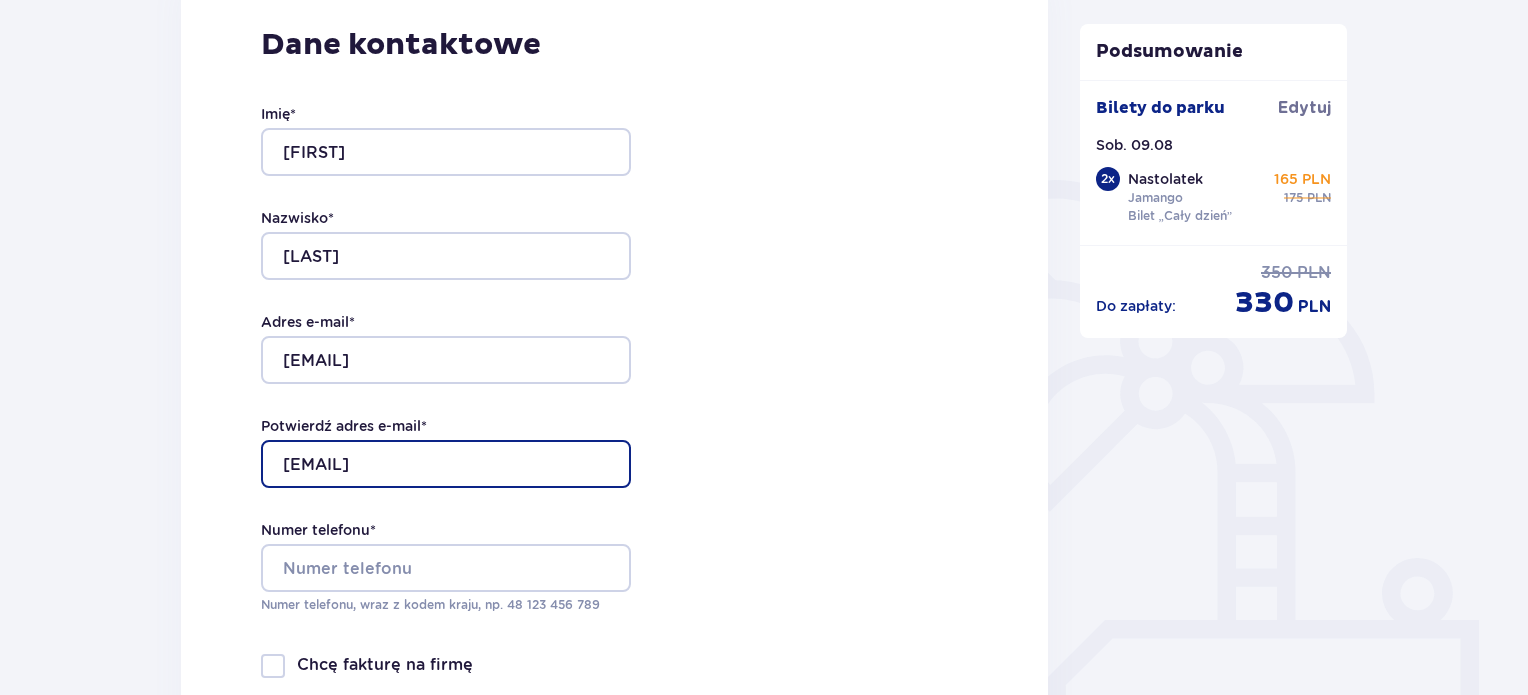 type on "[EMAIL]" 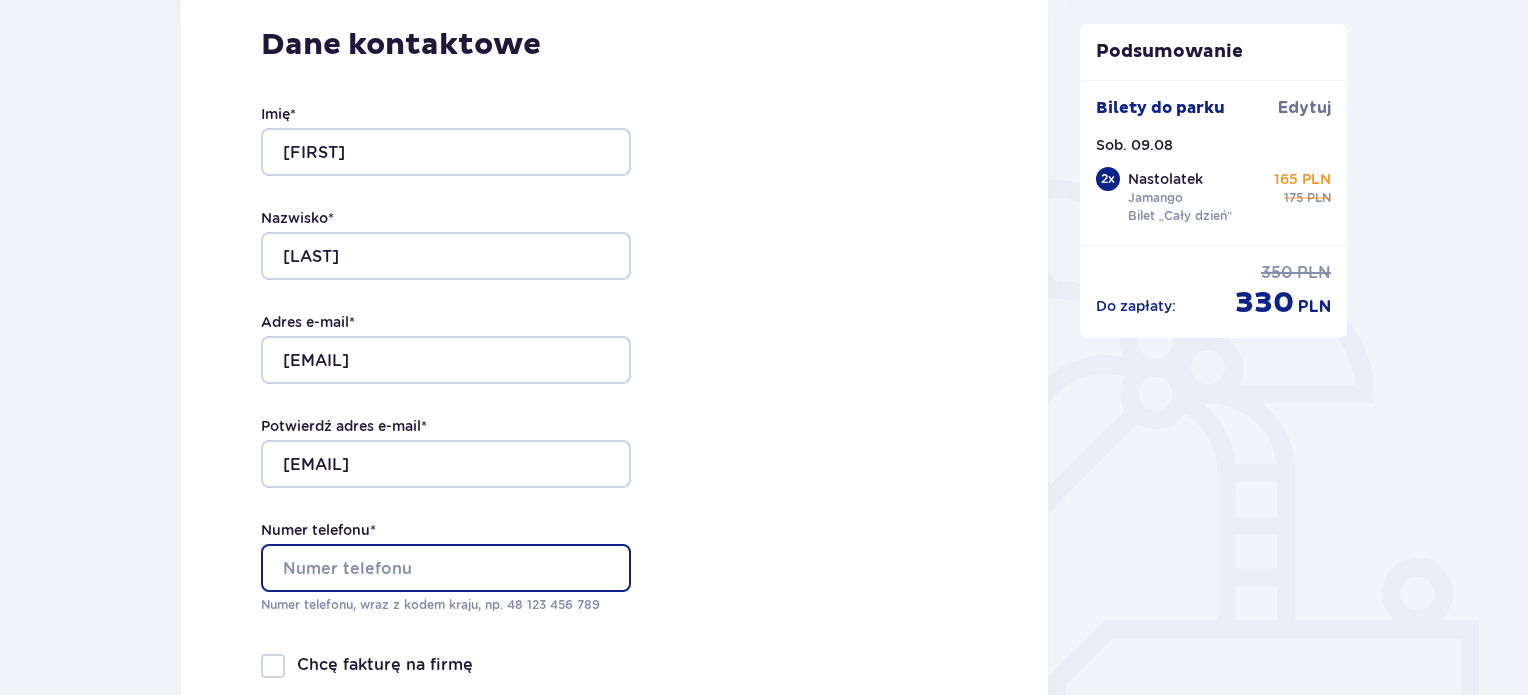 click on "Numer telefonu *" at bounding box center [446, 568] 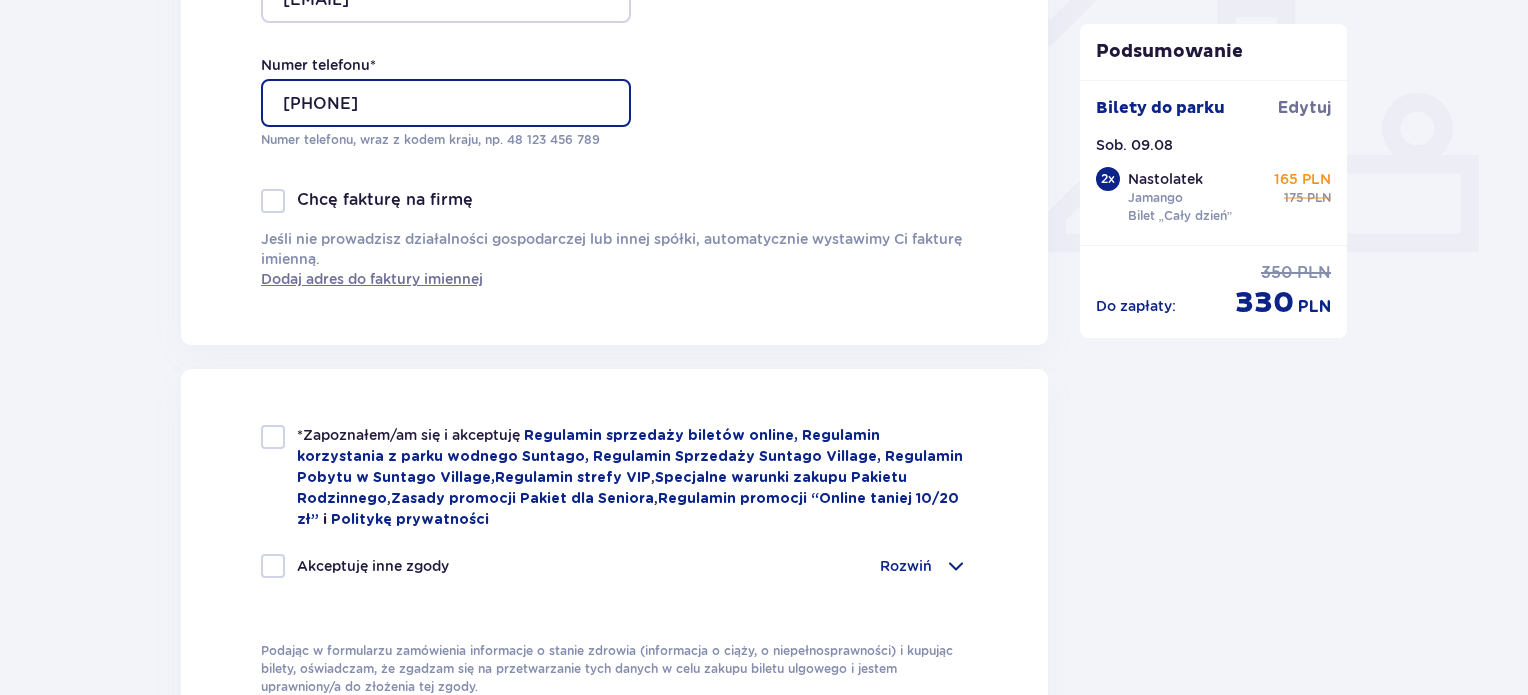 scroll, scrollTop: 816, scrollLeft: 0, axis: vertical 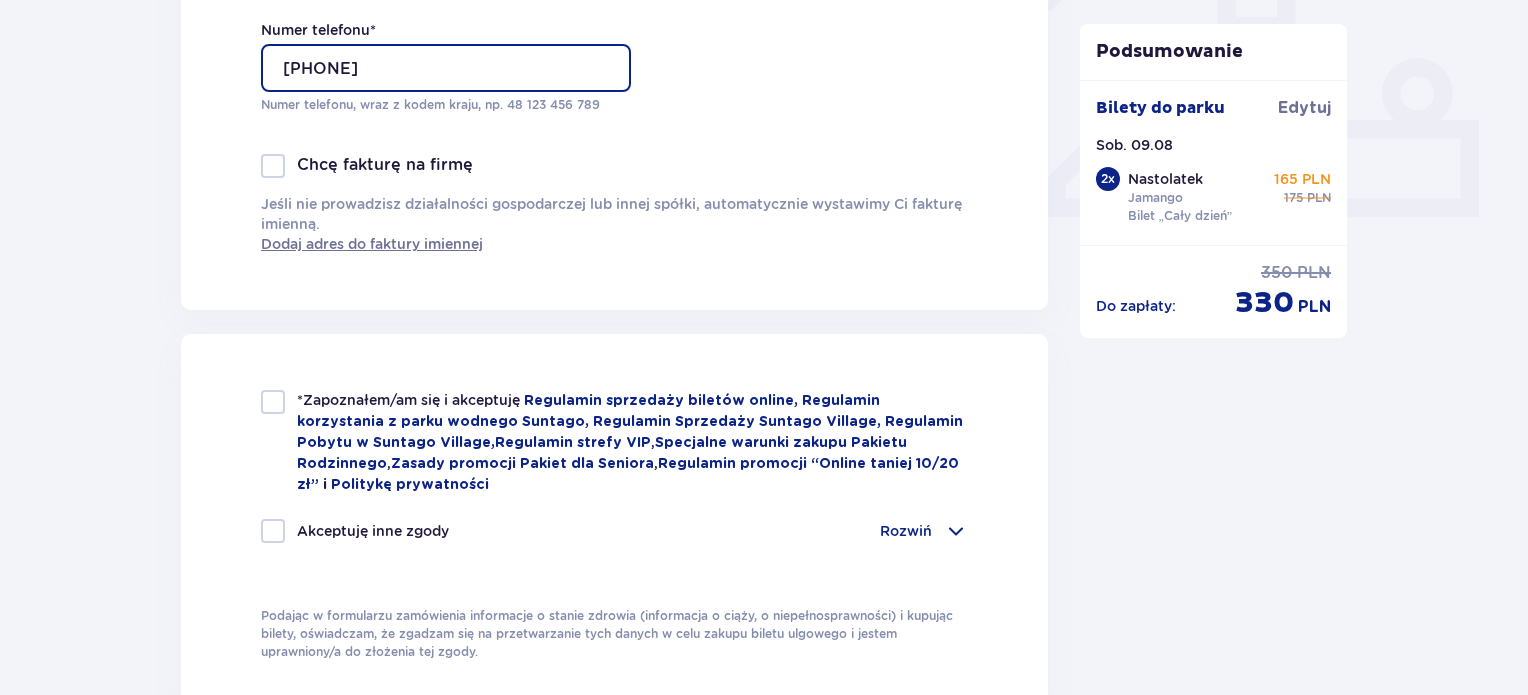 type on "[PHONE]" 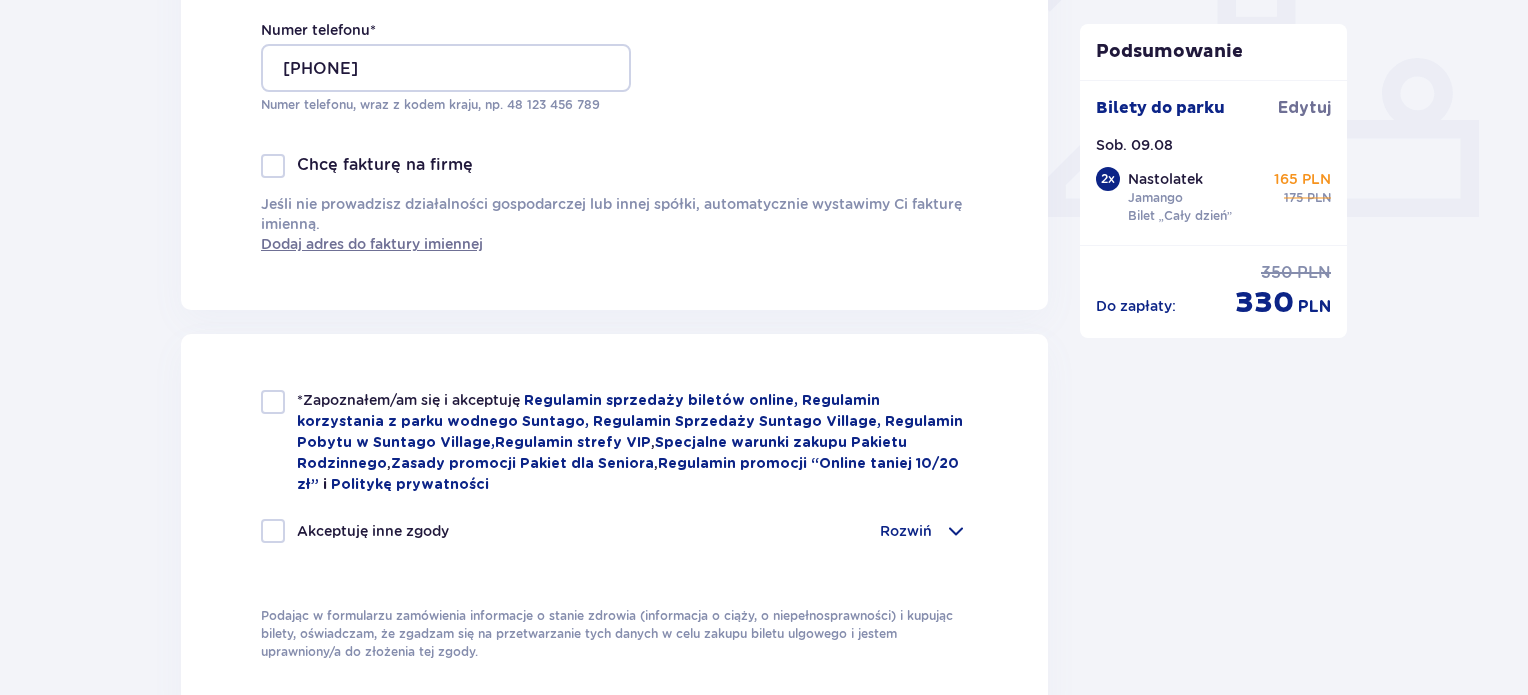 click at bounding box center [273, 402] 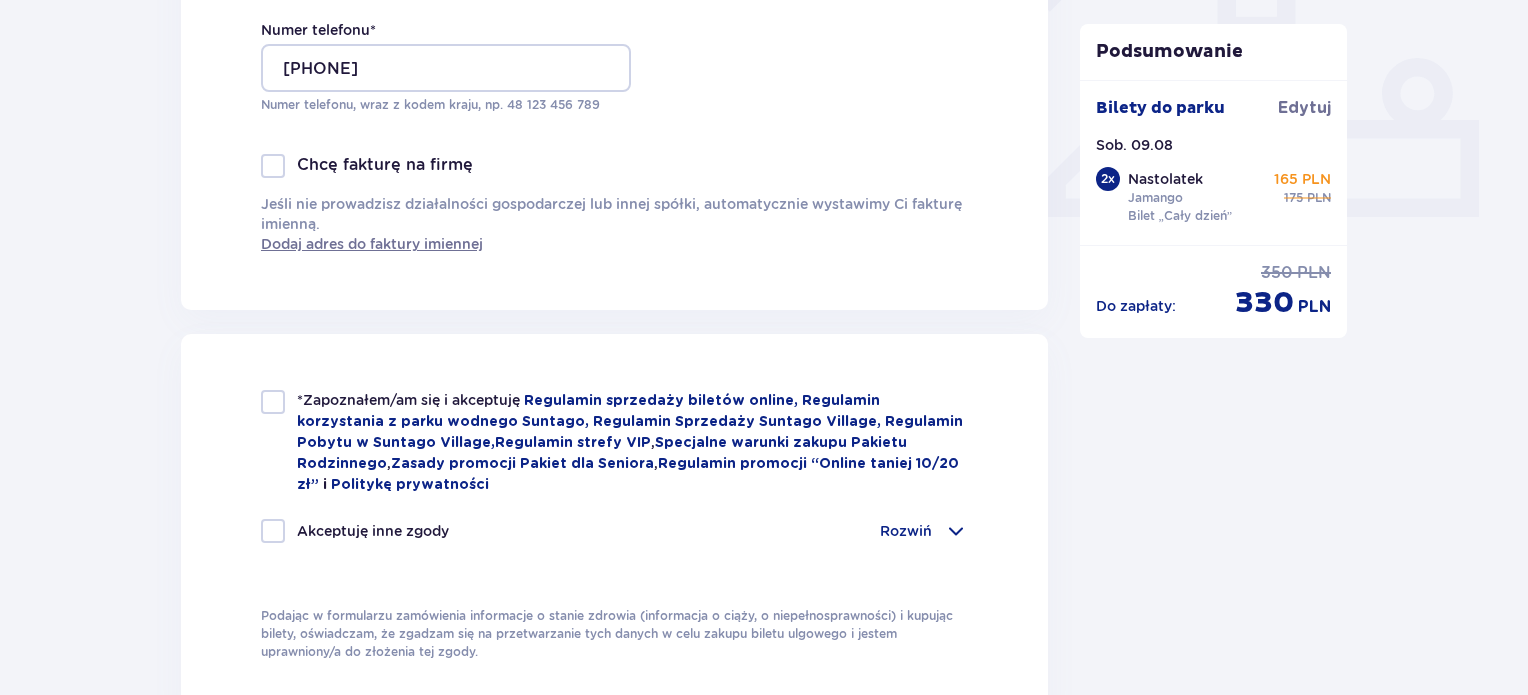 checkbox on "true" 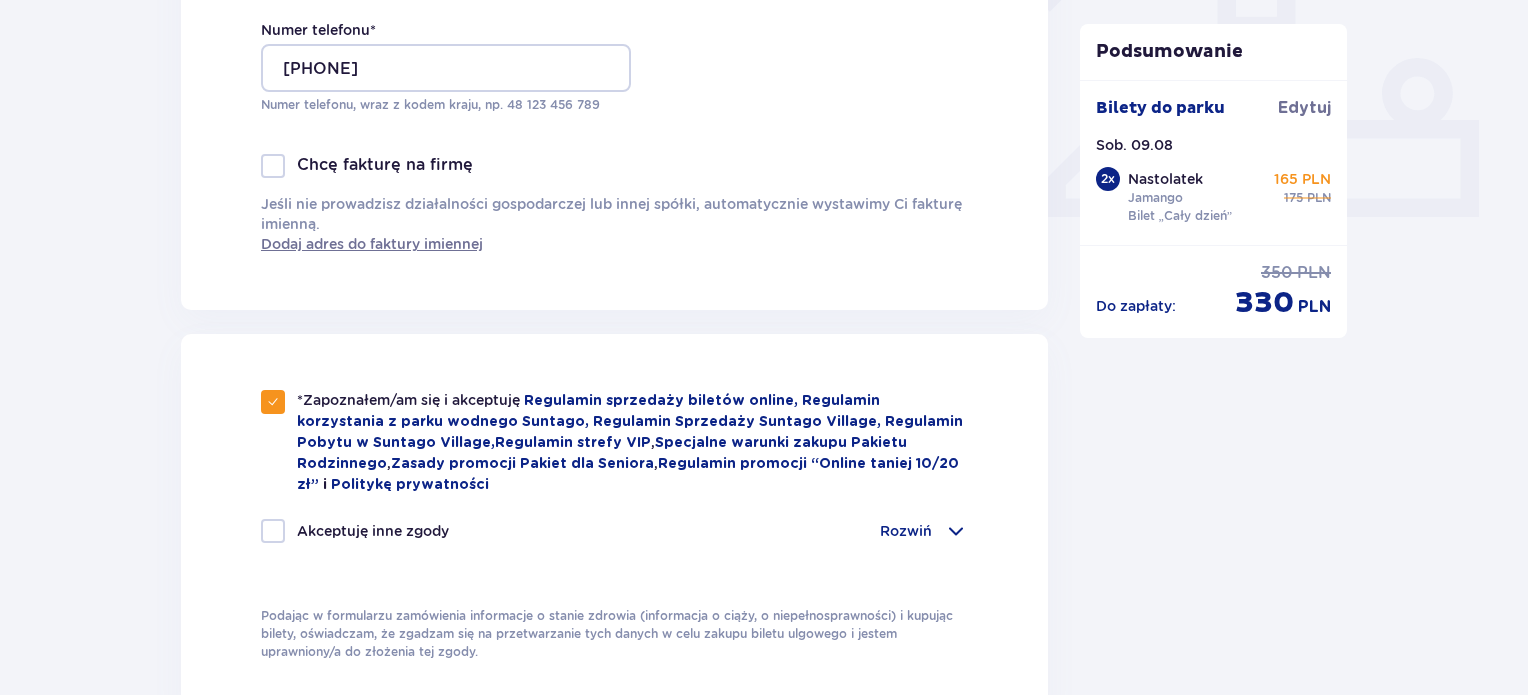 click at bounding box center [273, 531] 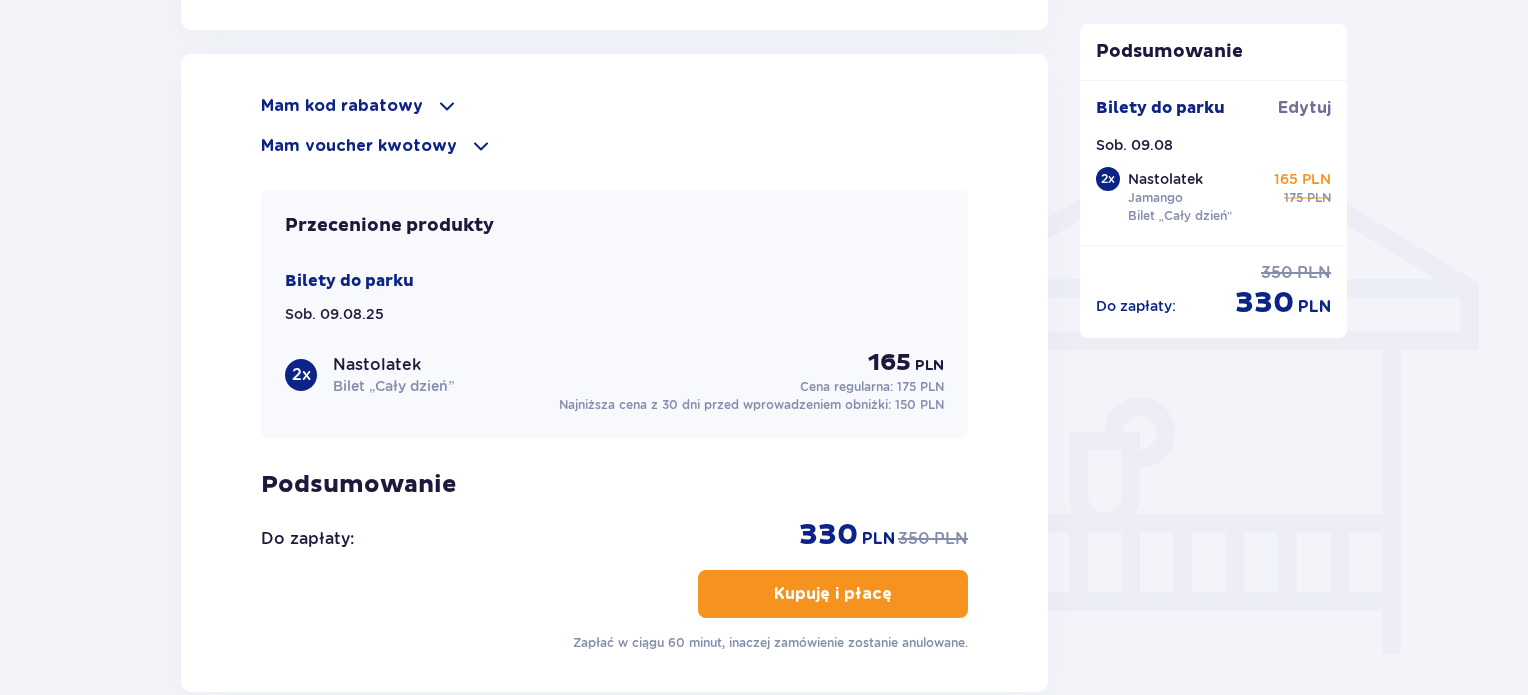 scroll, scrollTop: 1516, scrollLeft: 0, axis: vertical 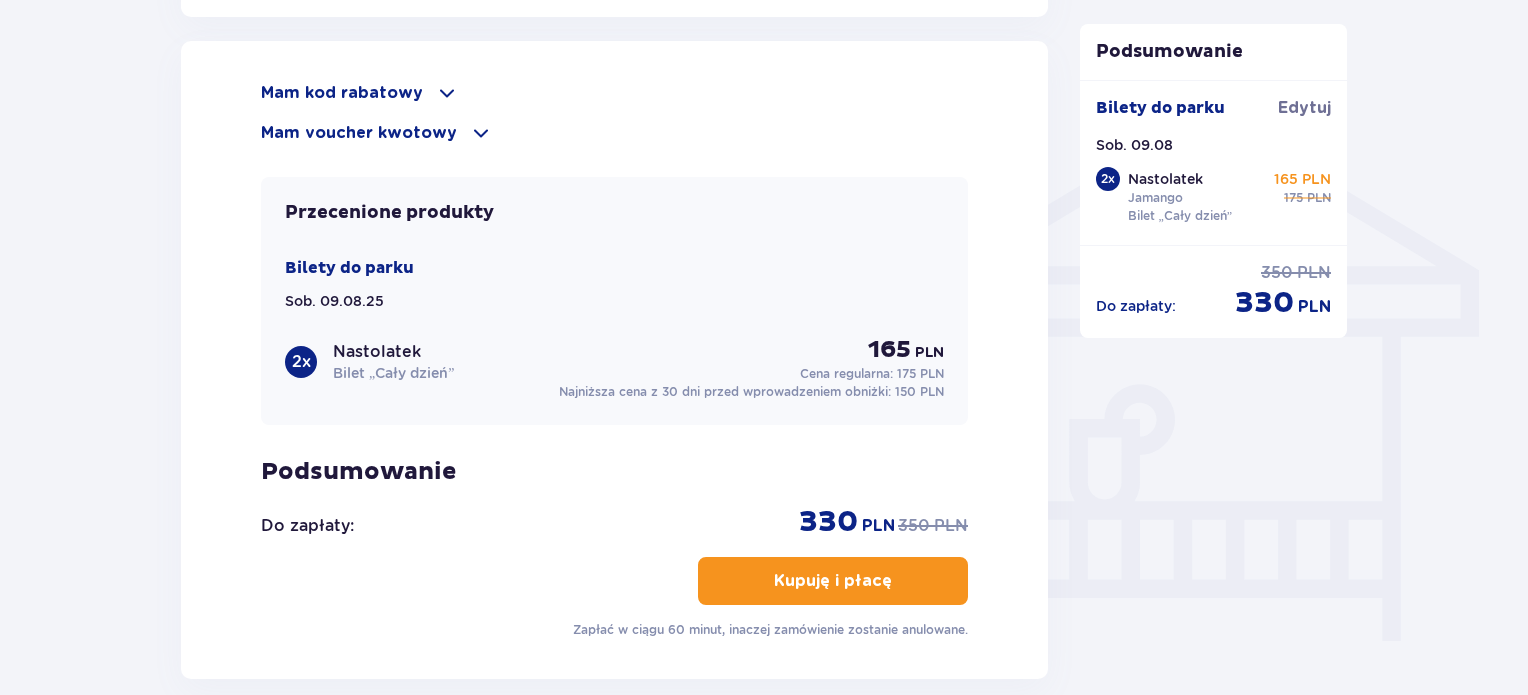 click on "Mam voucher kwotowy" at bounding box center (359, 133) 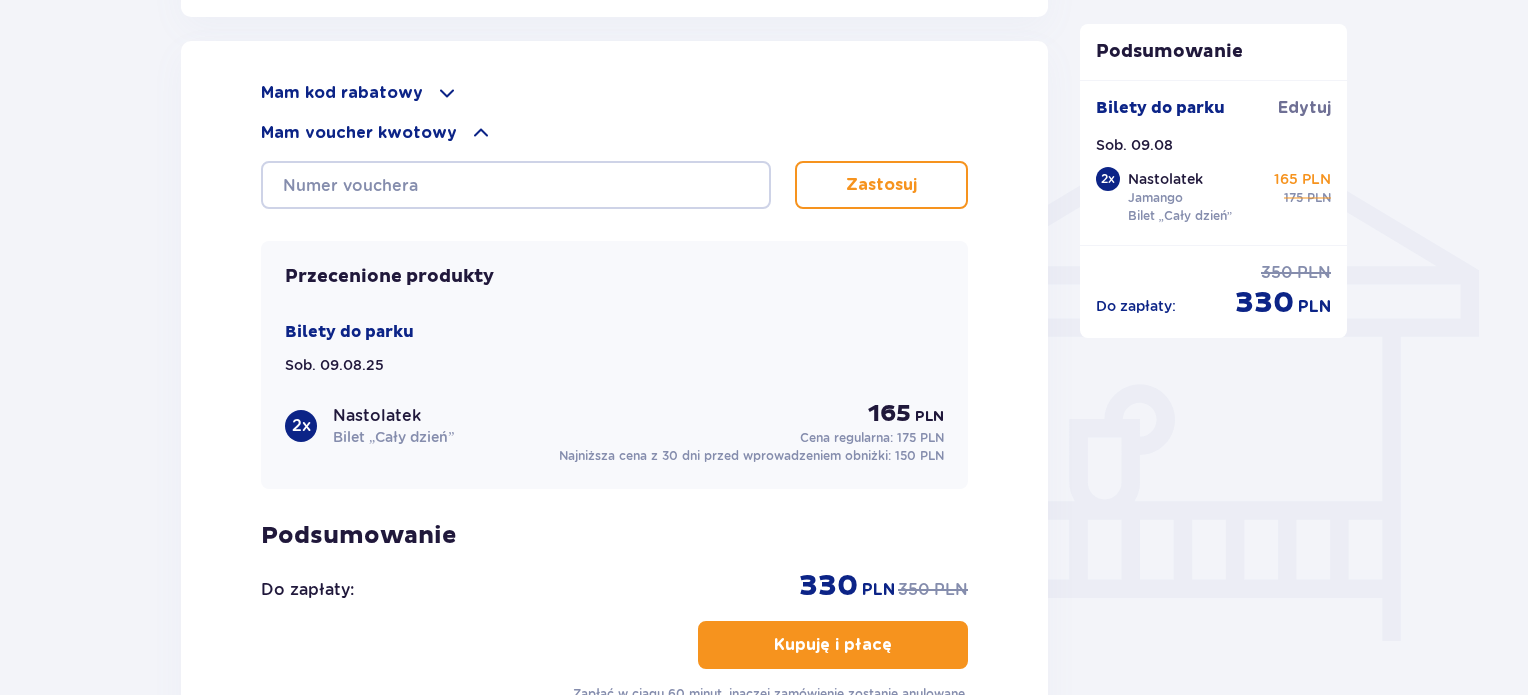 click on "Zamówienie i płatność Dane kontaktowe Imię * [FIRST] Nazwisko * [LAST] Adres e-mail * [EMAIL] Potwierdź adres e-mail * [EMAIL] Numer telefonu * [PHONE] Numer telefonu, wraz z kodem kraju, np. 48 ​123 ​456 ​789 Chcę fakturę na firmę Jeśli nie prowadzisz działalności gospodarczej lub innej spółki, automatycznie wystawimy Ci fakturę imienną. Dodaj adres do faktury imiennej *Zapoznałem/am się i akceptuję   Regulamin sprzedaży biletów online,   Regulamin korzystania z parku wodnego Suntago,   Regulamin Sprzedaży Suntago Village,   Regulamin Pobytu w Suntago Village ,  Regulamin strefy VIP ,  Specjalne warunki zakupu Pakietu Rodzinnego ,  Zasady promocji Pakiet dla Seniora ,  Regulamin promocji “Online taniej 10/20 zł”   i   Politykę prywatności Akceptuję inne zgody Rozwiń Mam kod rabatowy Zastosuj Mam voucher kwotowy Zastosuj Przecenione produkty Bilety do parku Sob. 09.08.25 2 x Nastolatek Bilet „Cały dzień” 165 PLN Cena regularna:     :" at bounding box center (764, -199) 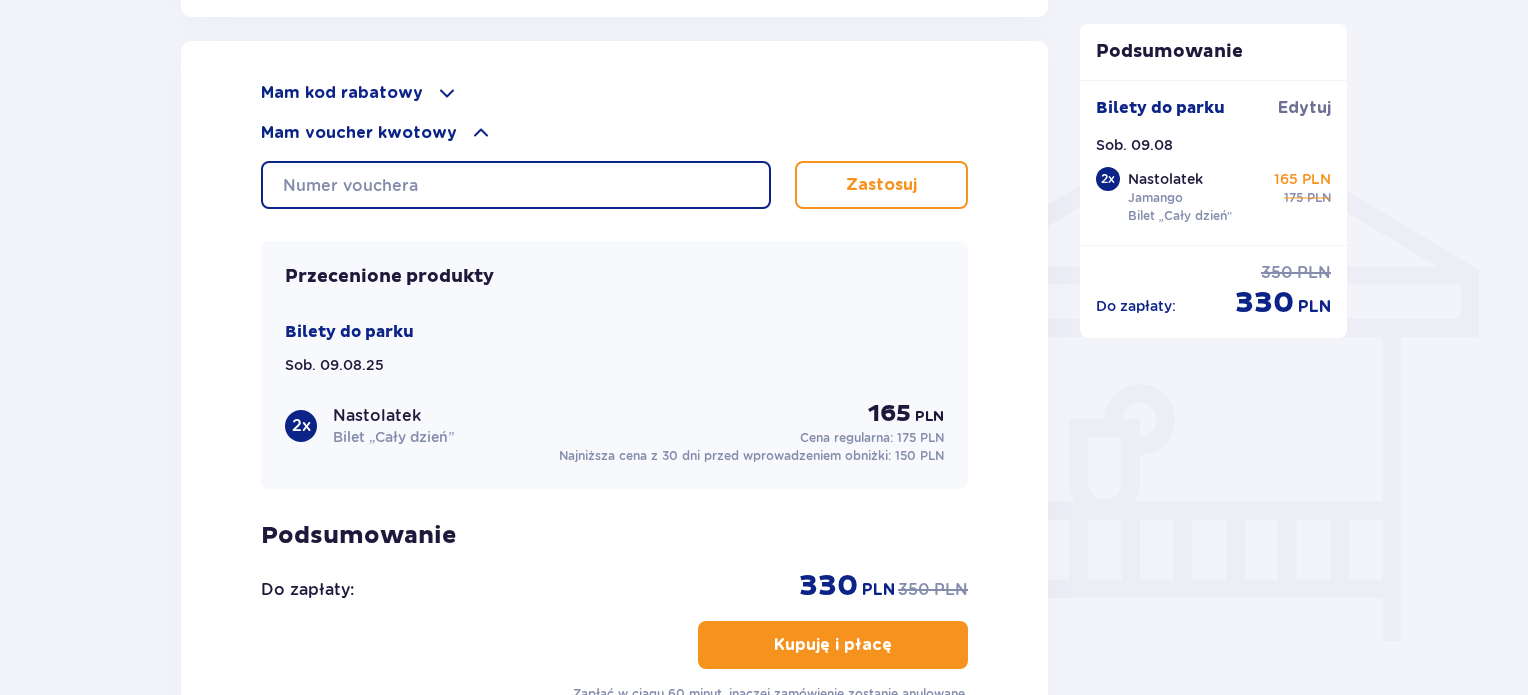 click at bounding box center (516, 185) 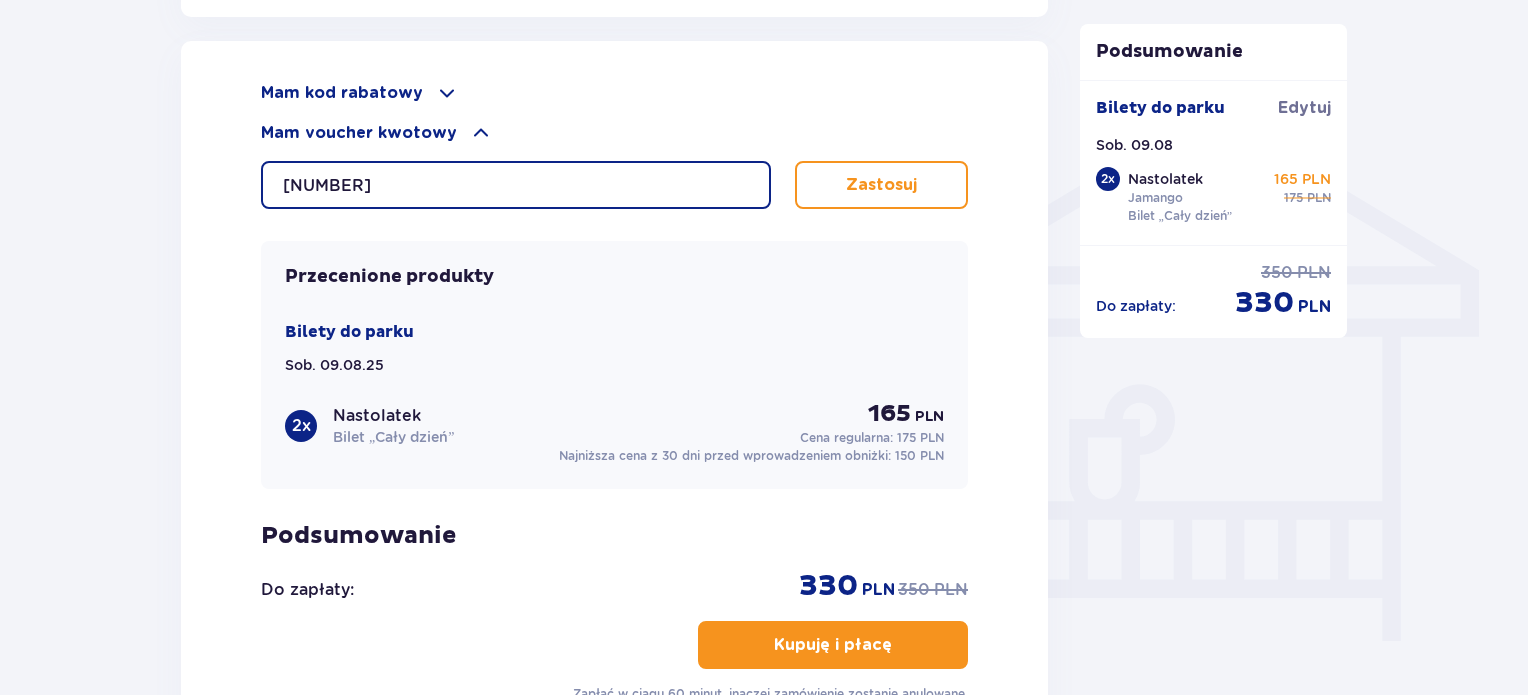 type on "[NUMBER]" 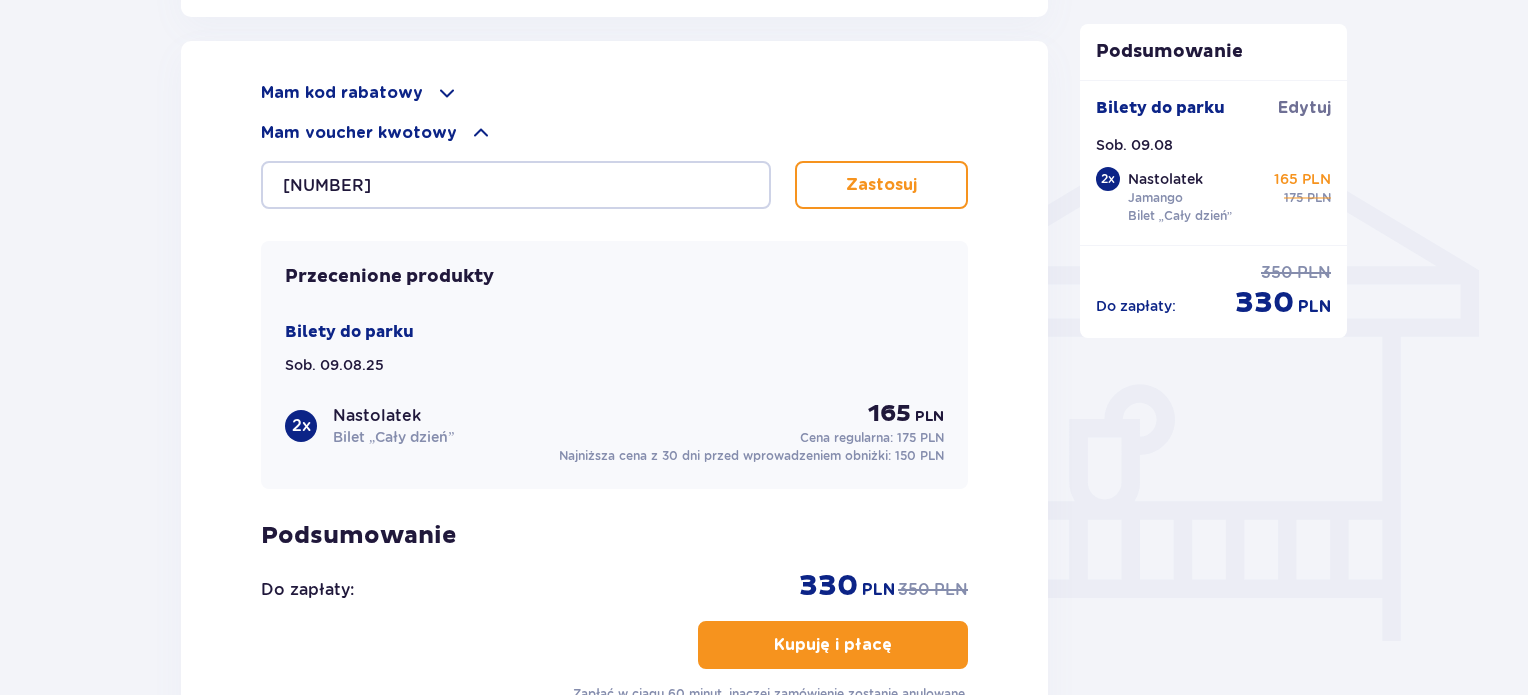 click on "Zastosuj" at bounding box center (881, 185) 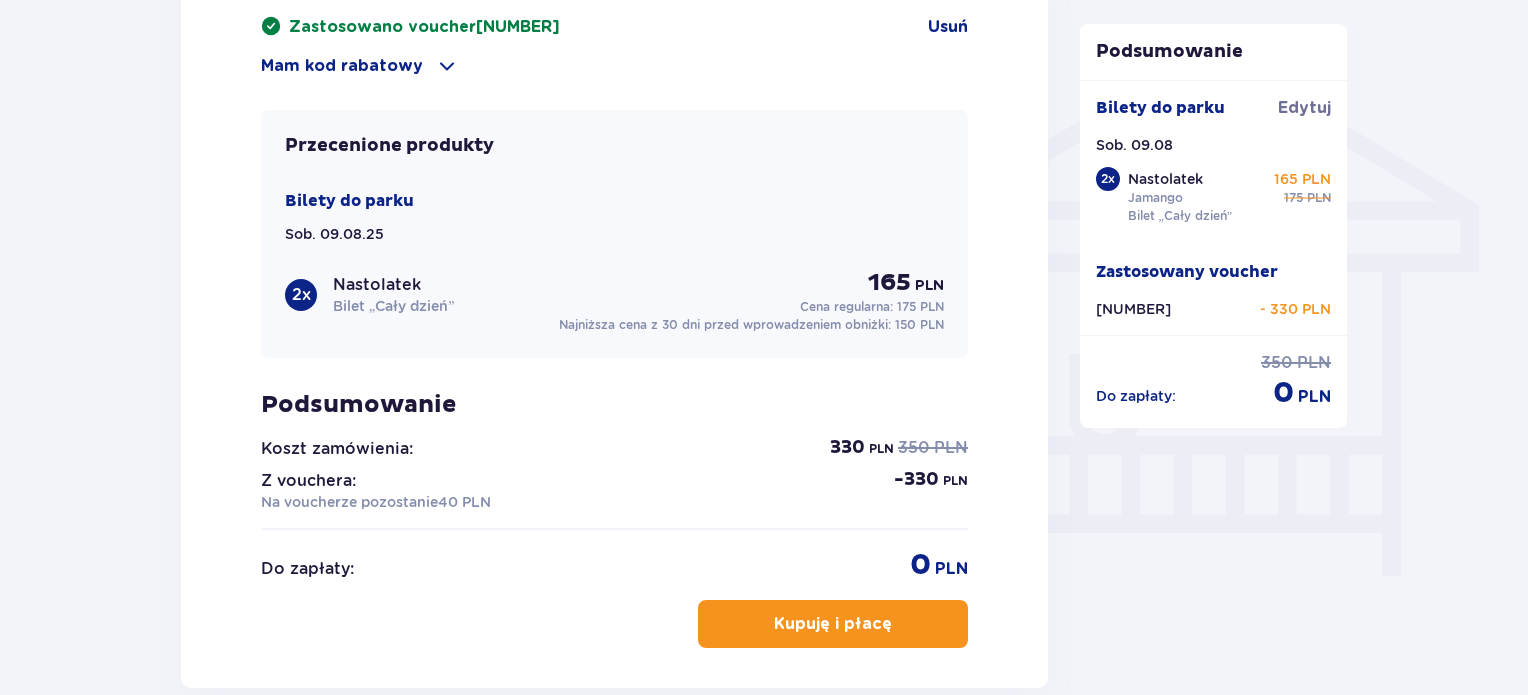scroll, scrollTop: 1716, scrollLeft: 0, axis: vertical 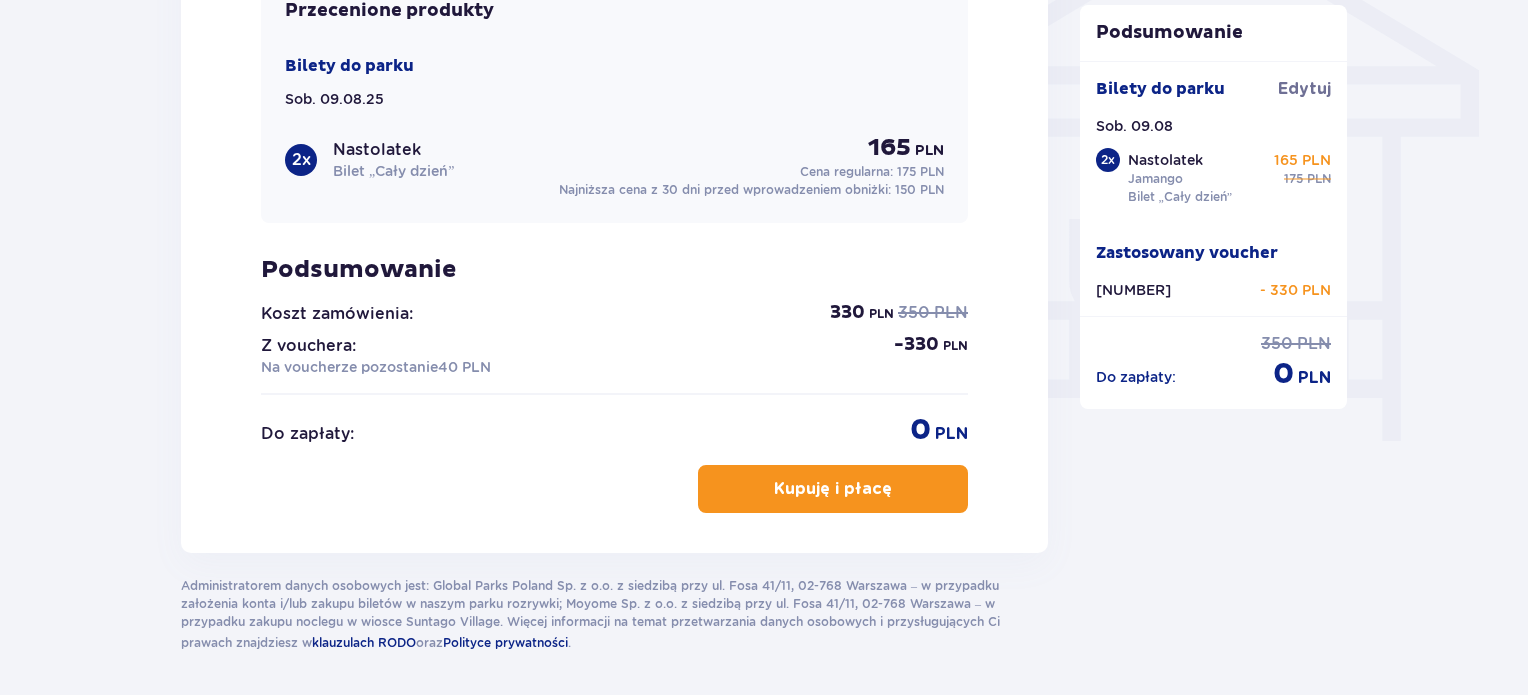 click on "Kupuję i płacę" at bounding box center [833, 489] 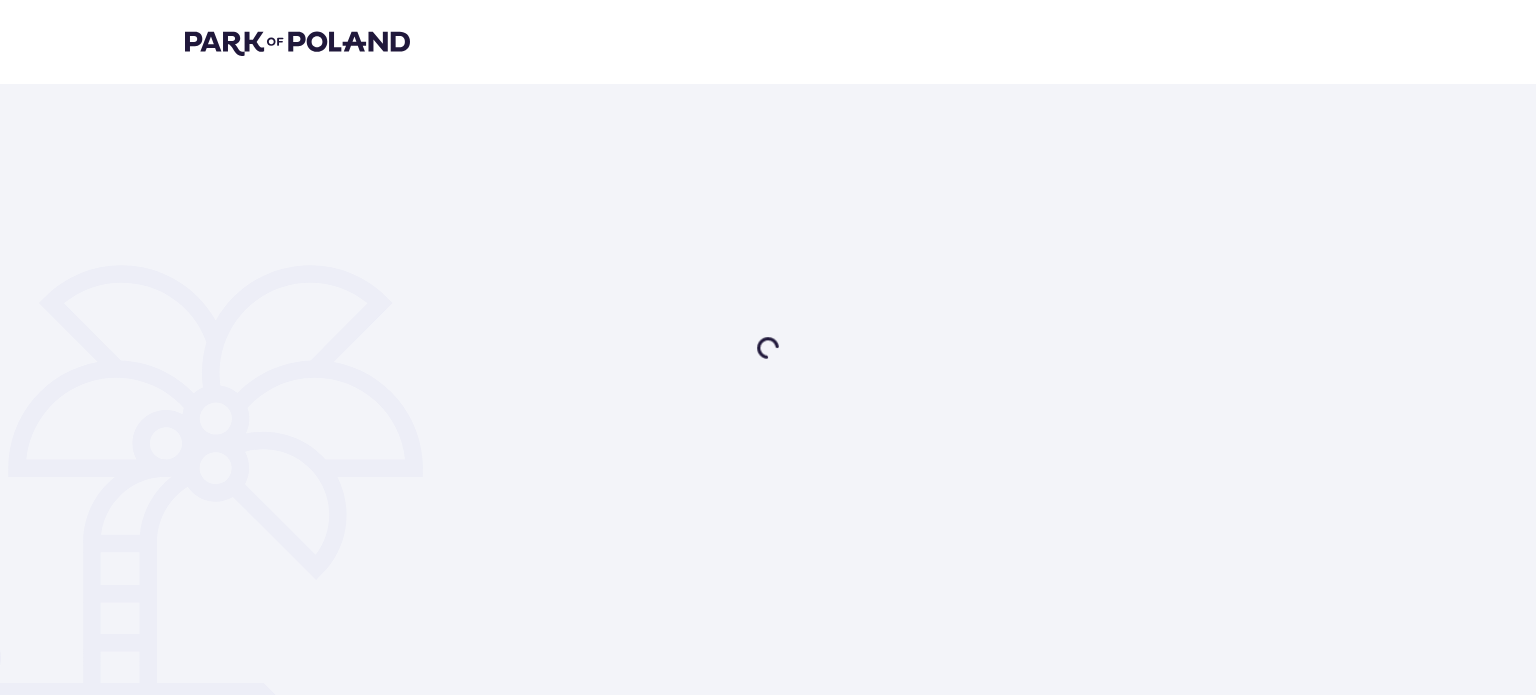 scroll, scrollTop: 0, scrollLeft: 0, axis: both 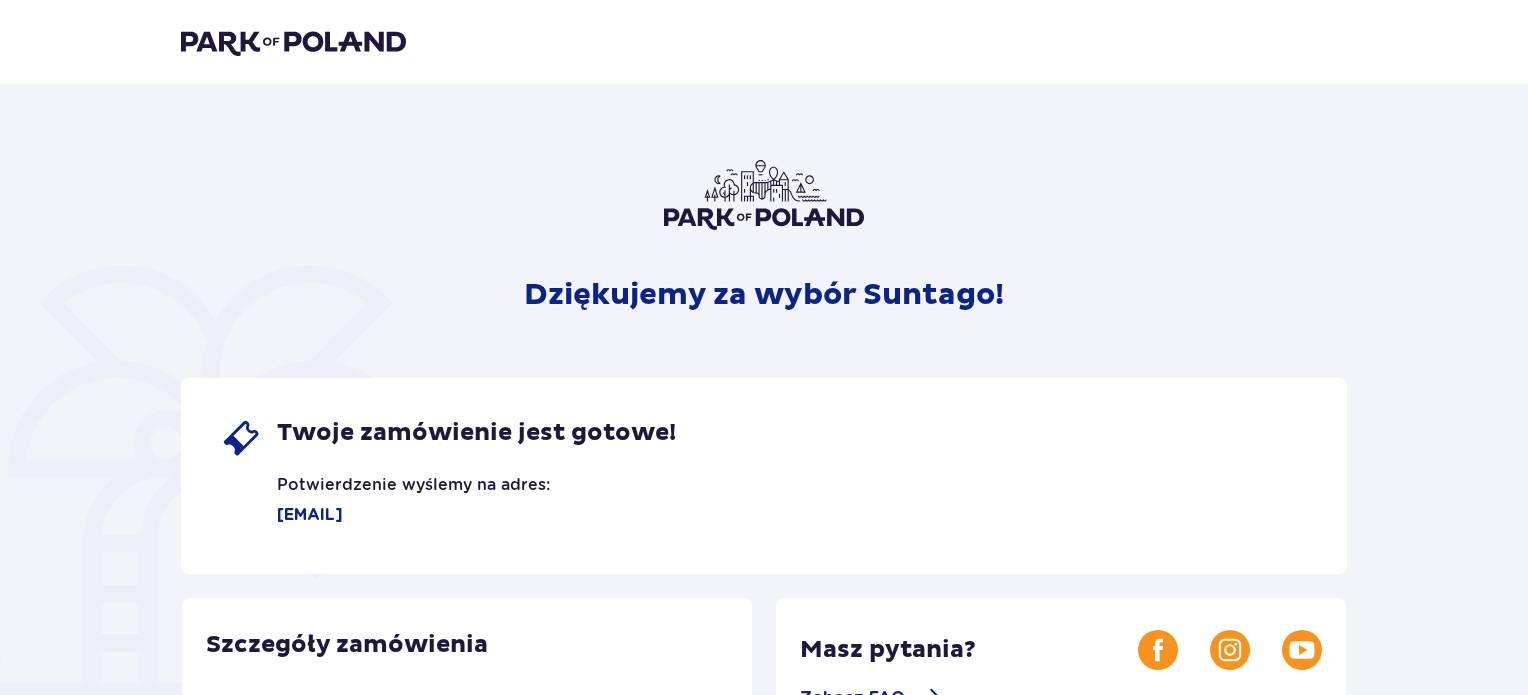 click at bounding box center [293, 42] 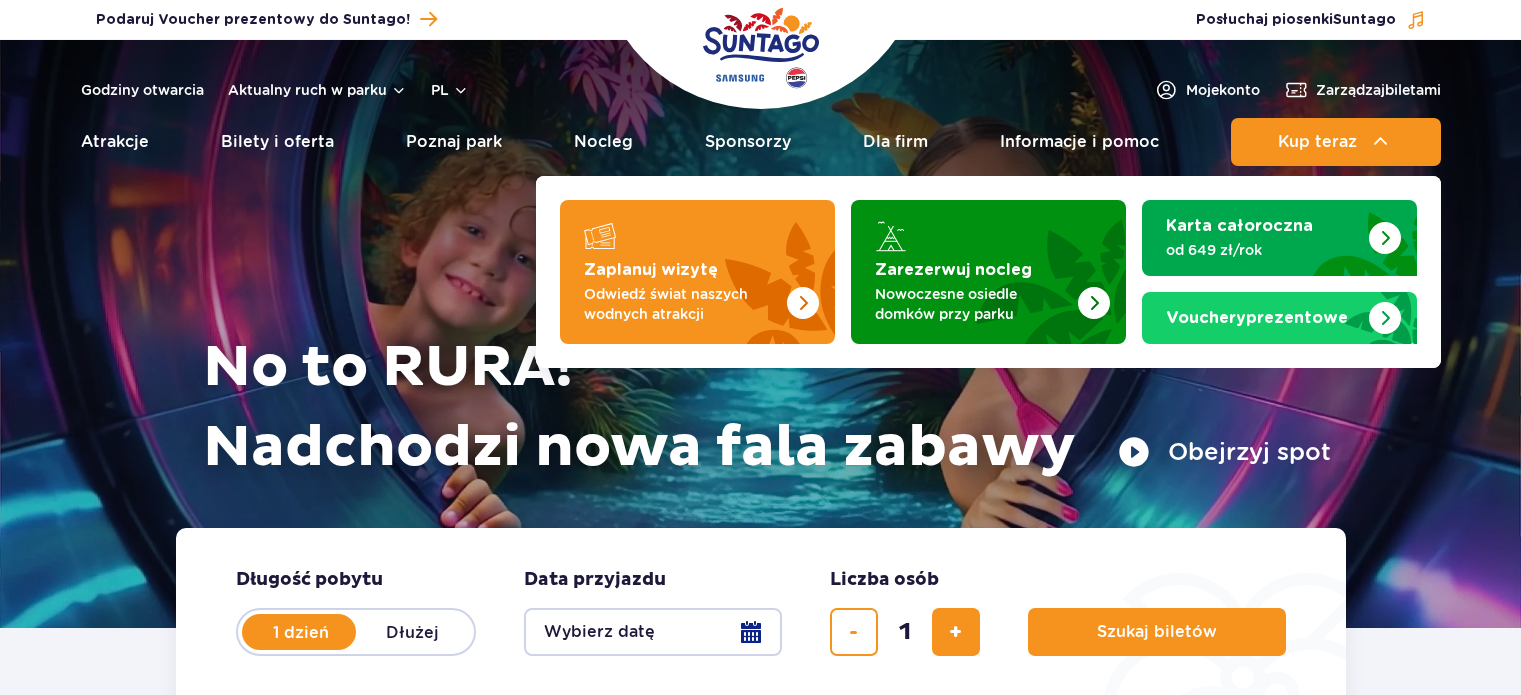 scroll, scrollTop: 0, scrollLeft: 0, axis: both 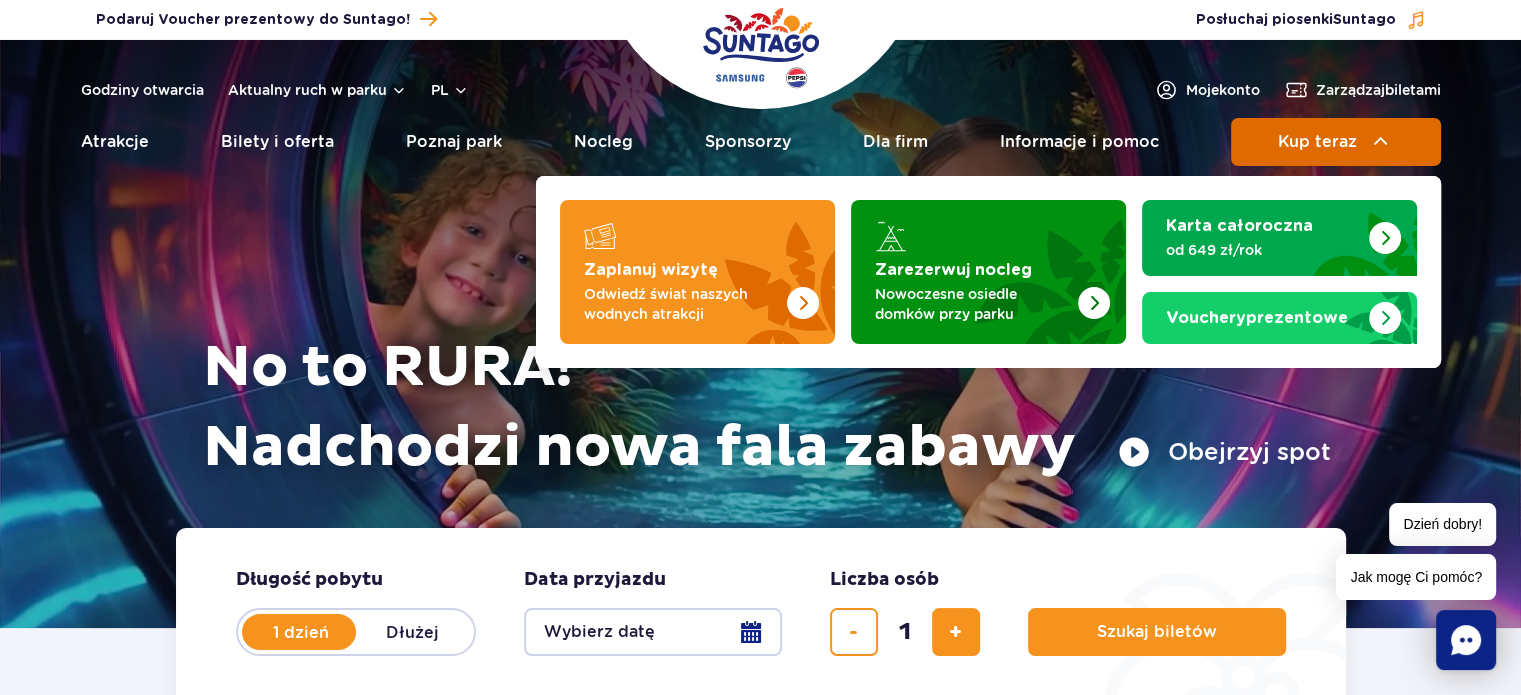 click on "Kup teraz" at bounding box center (1336, 142) 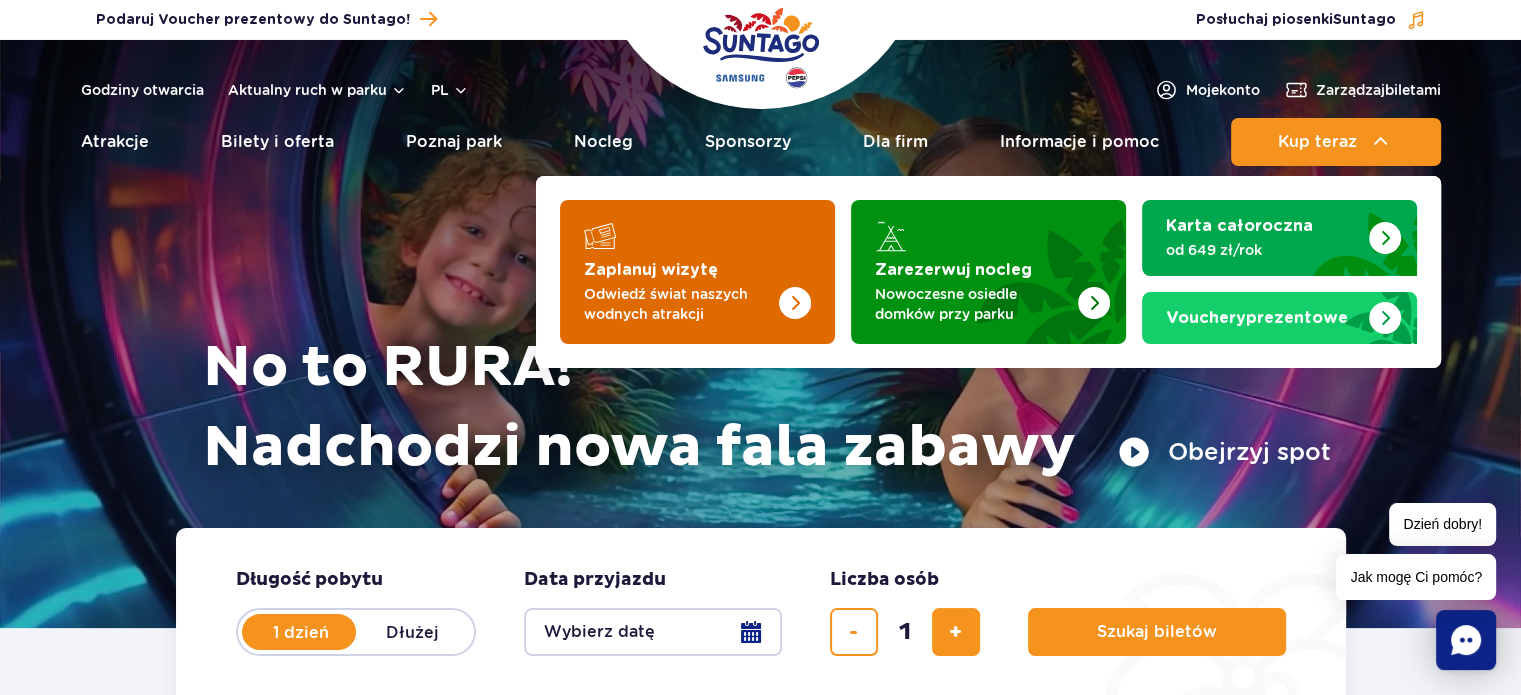 click on "Zaplanuj wizytę
Odwiedź świat naszych wodnych atrakcji" at bounding box center (697, 272) 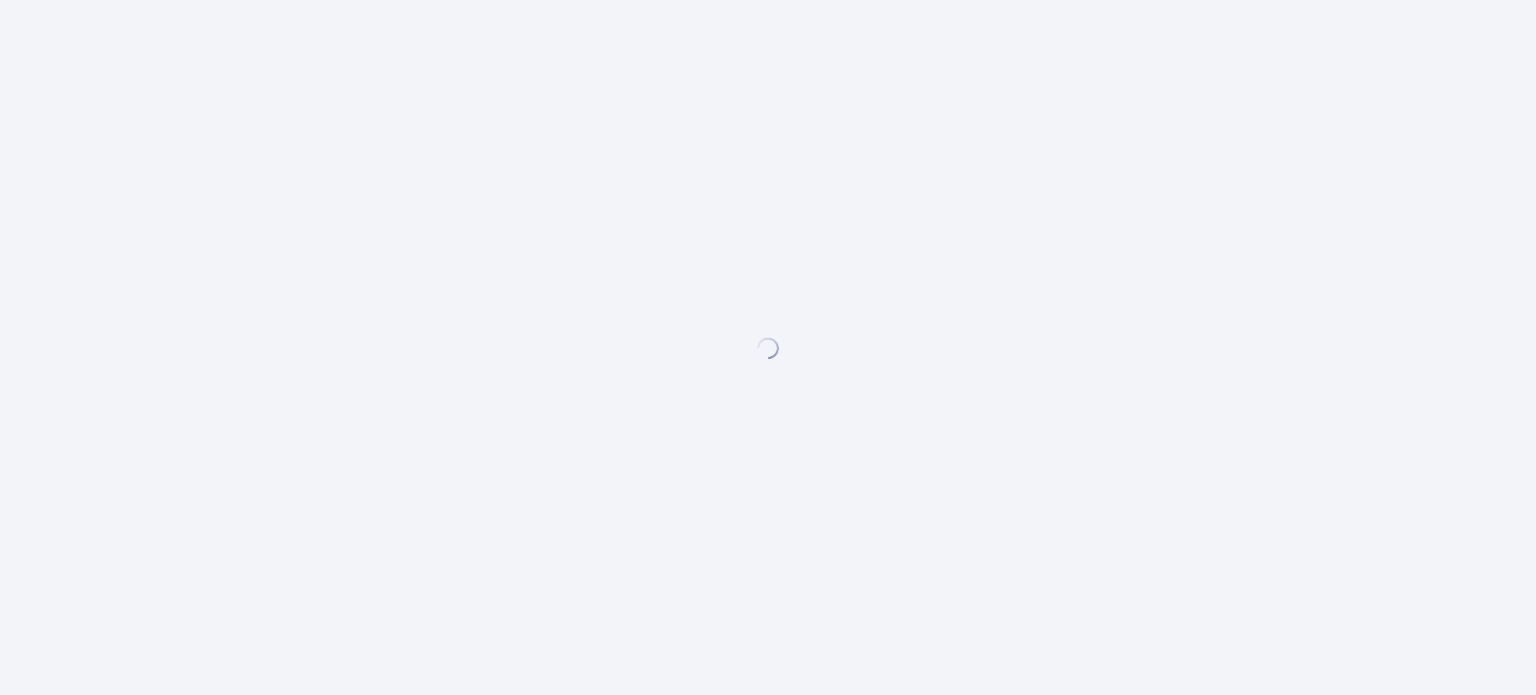 scroll, scrollTop: 0, scrollLeft: 0, axis: both 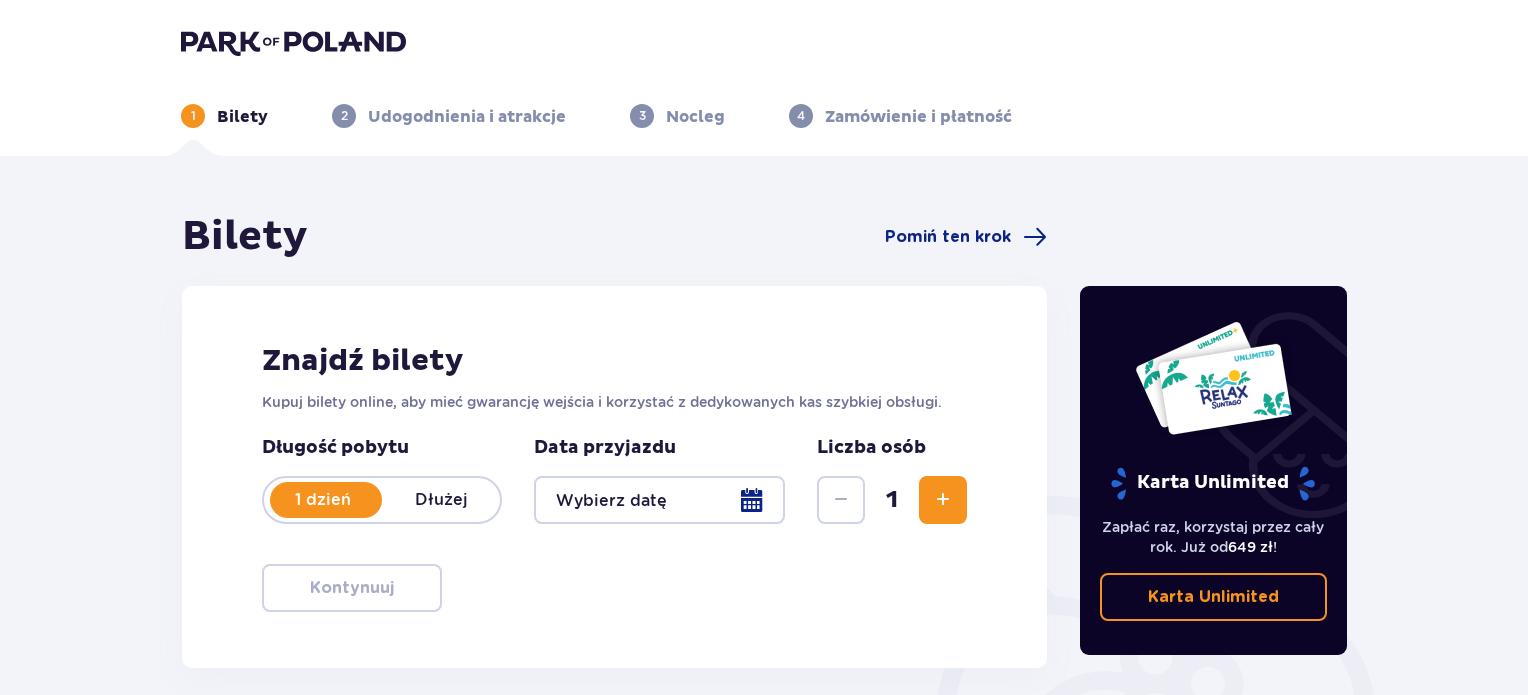 click on "Długość pobytu 1 dzień Dłużej Data przyjazdu Liczba osób 1" at bounding box center [614, 480] 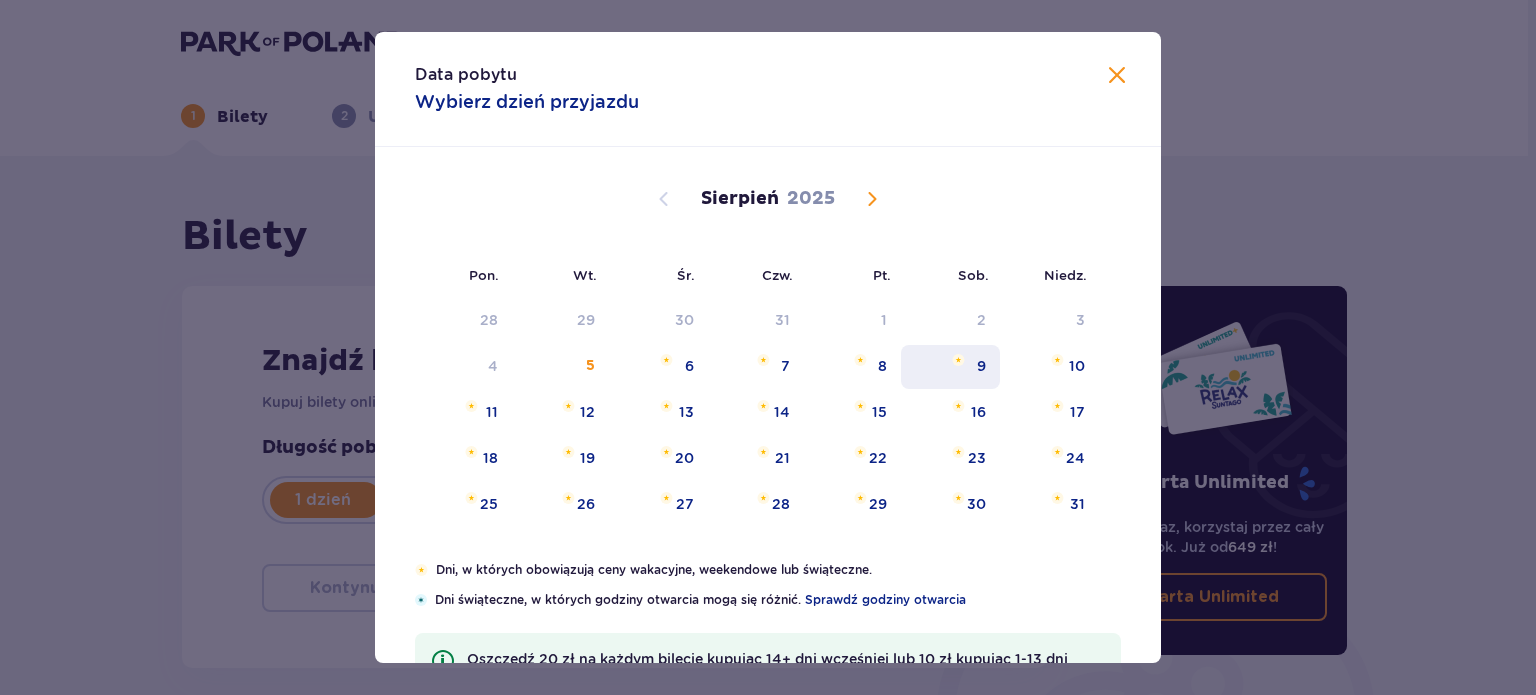 click on "9" at bounding box center (981, 366) 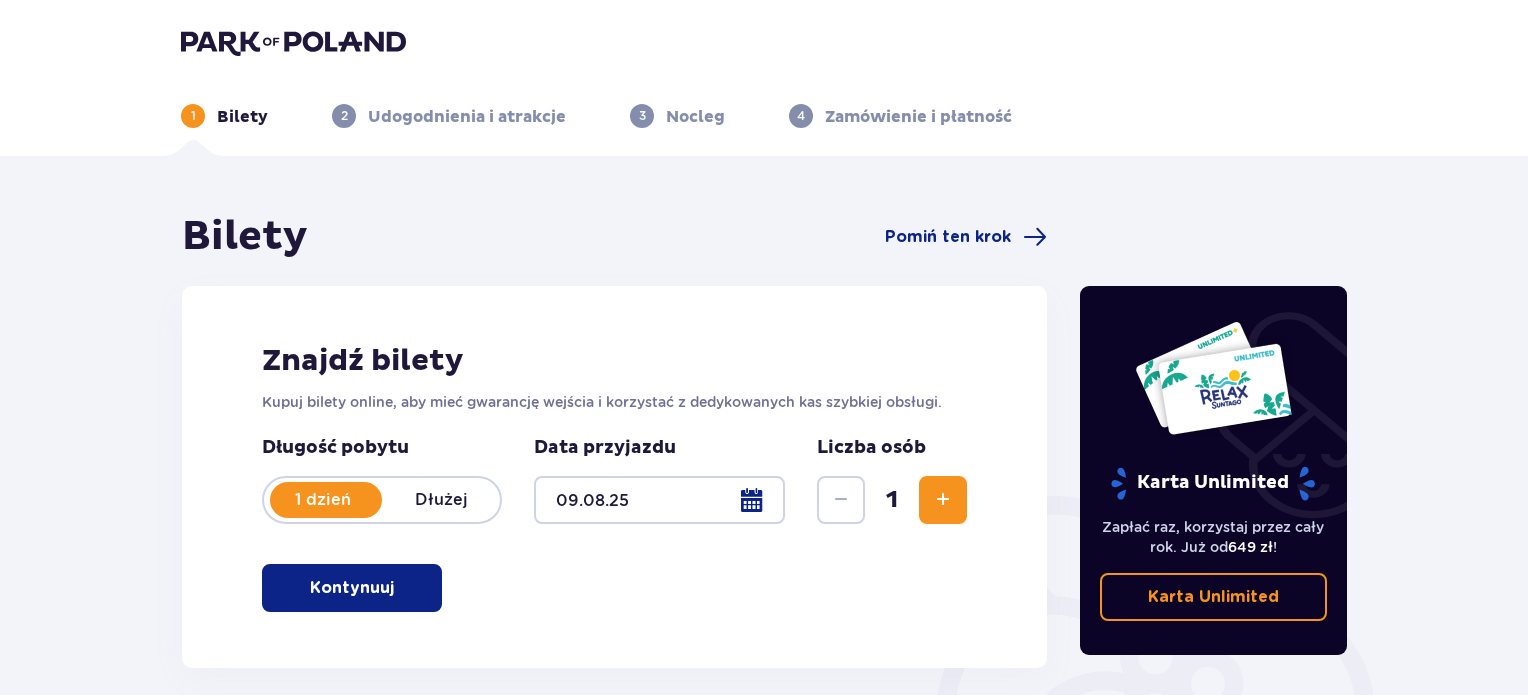 click on "Kontynuuj" at bounding box center [352, 588] 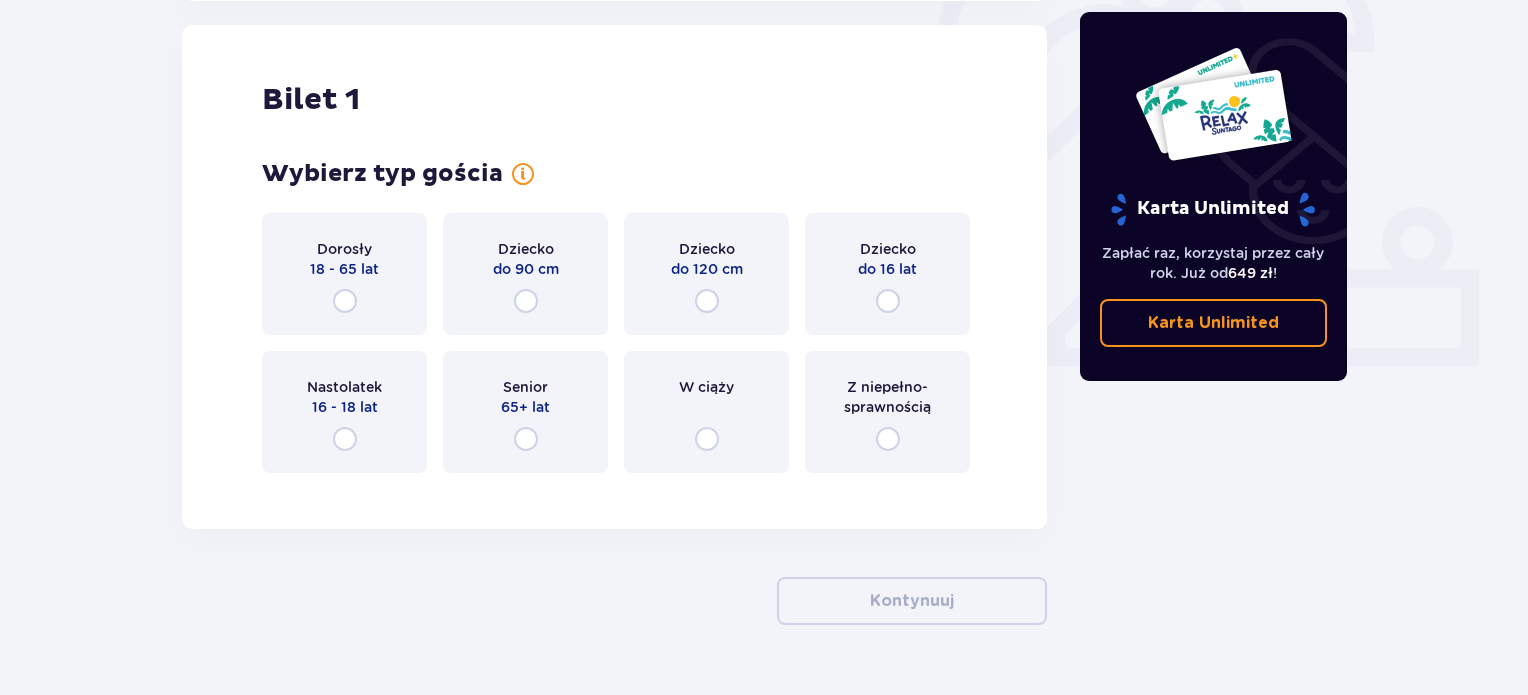 scroll, scrollTop: 668, scrollLeft: 0, axis: vertical 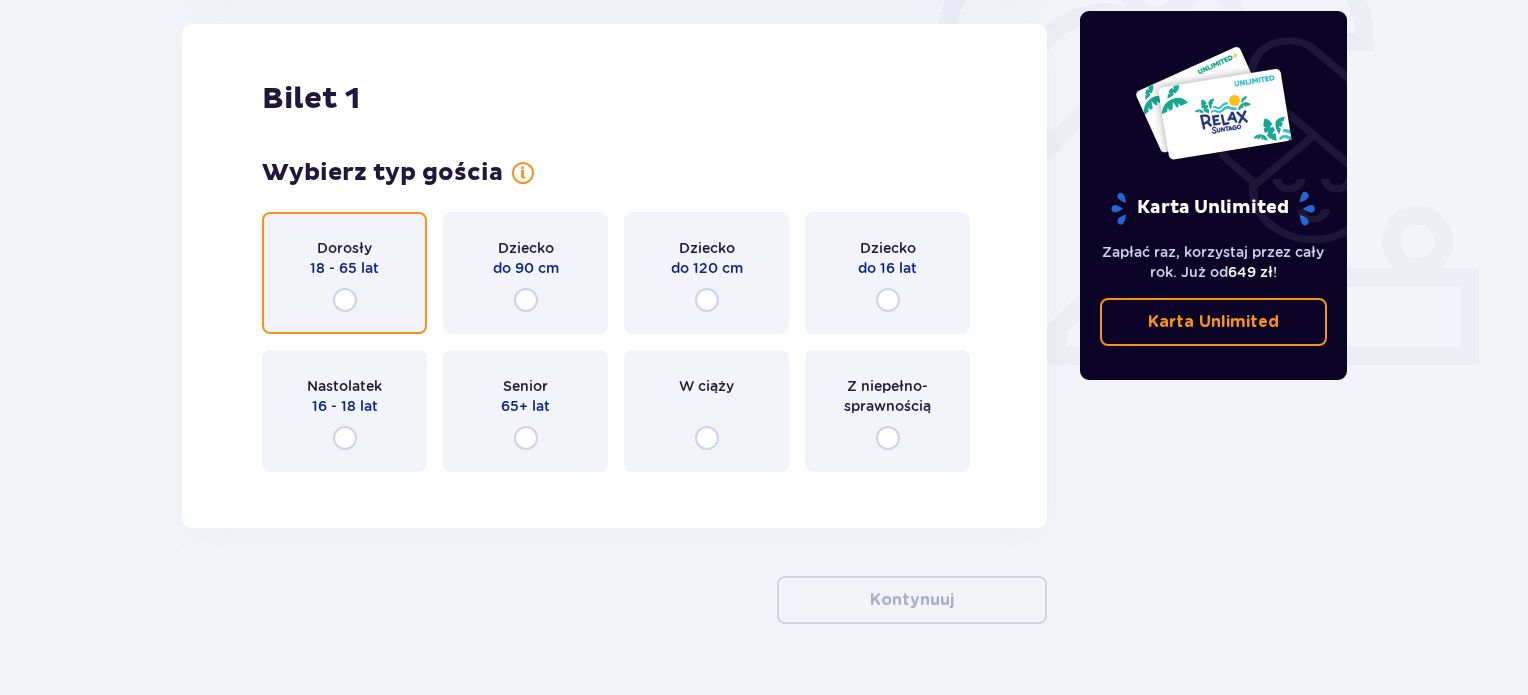 click at bounding box center [345, 300] 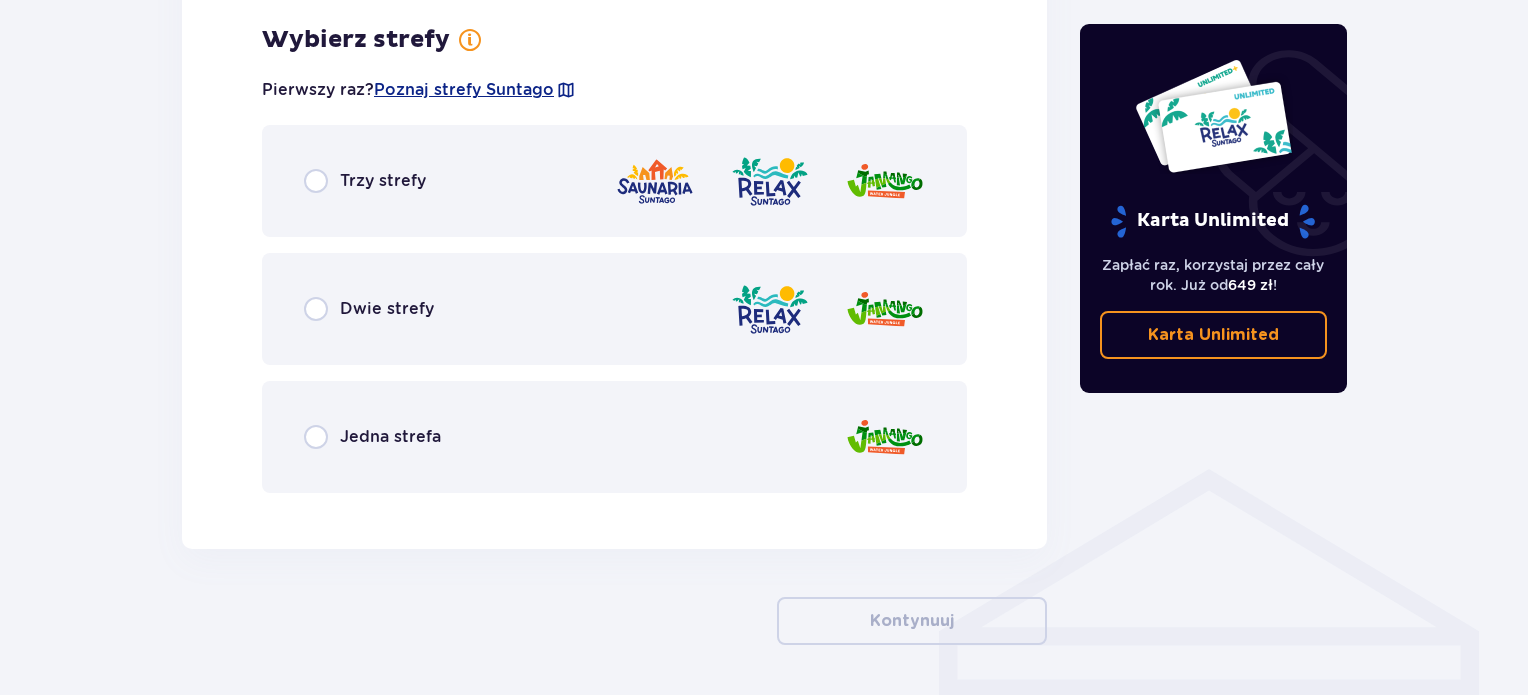 scroll, scrollTop: 1156, scrollLeft: 0, axis: vertical 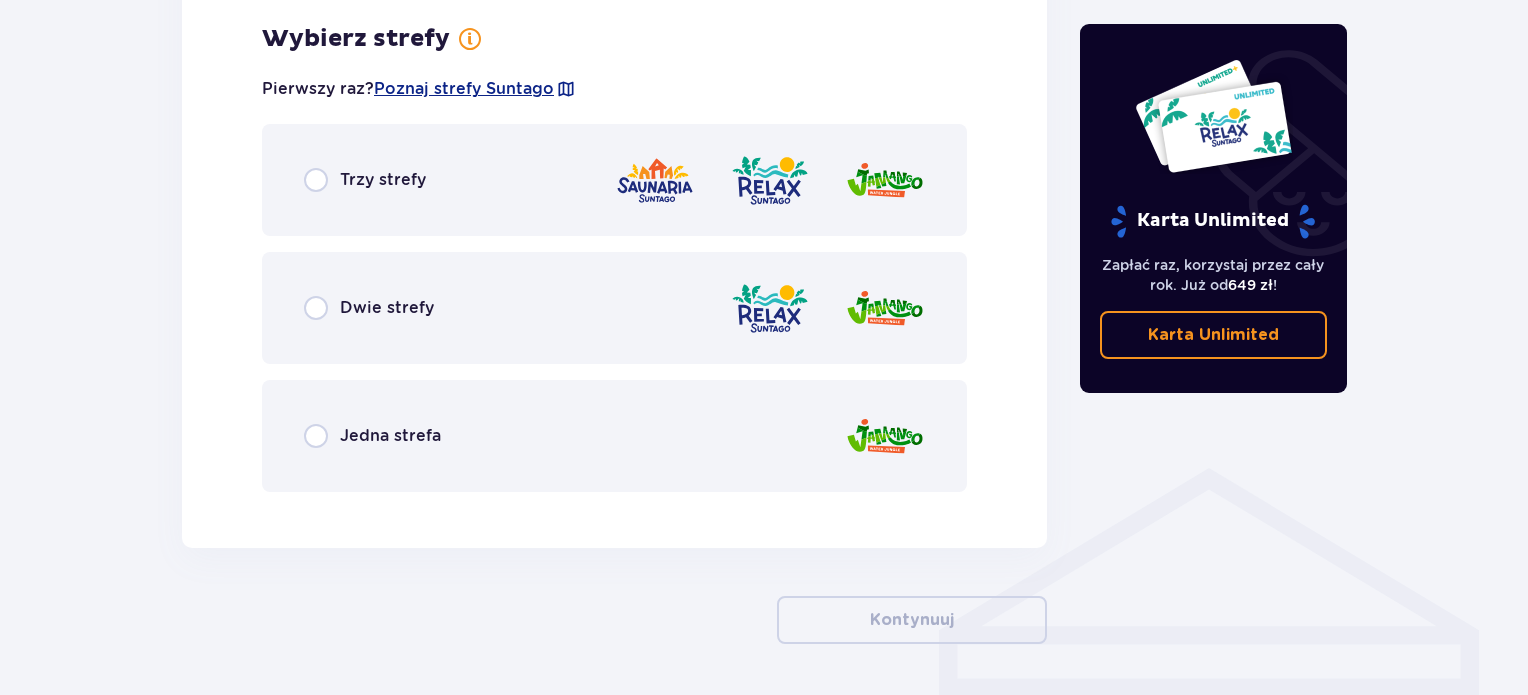 click on "Jedna strefa" at bounding box center [390, 436] 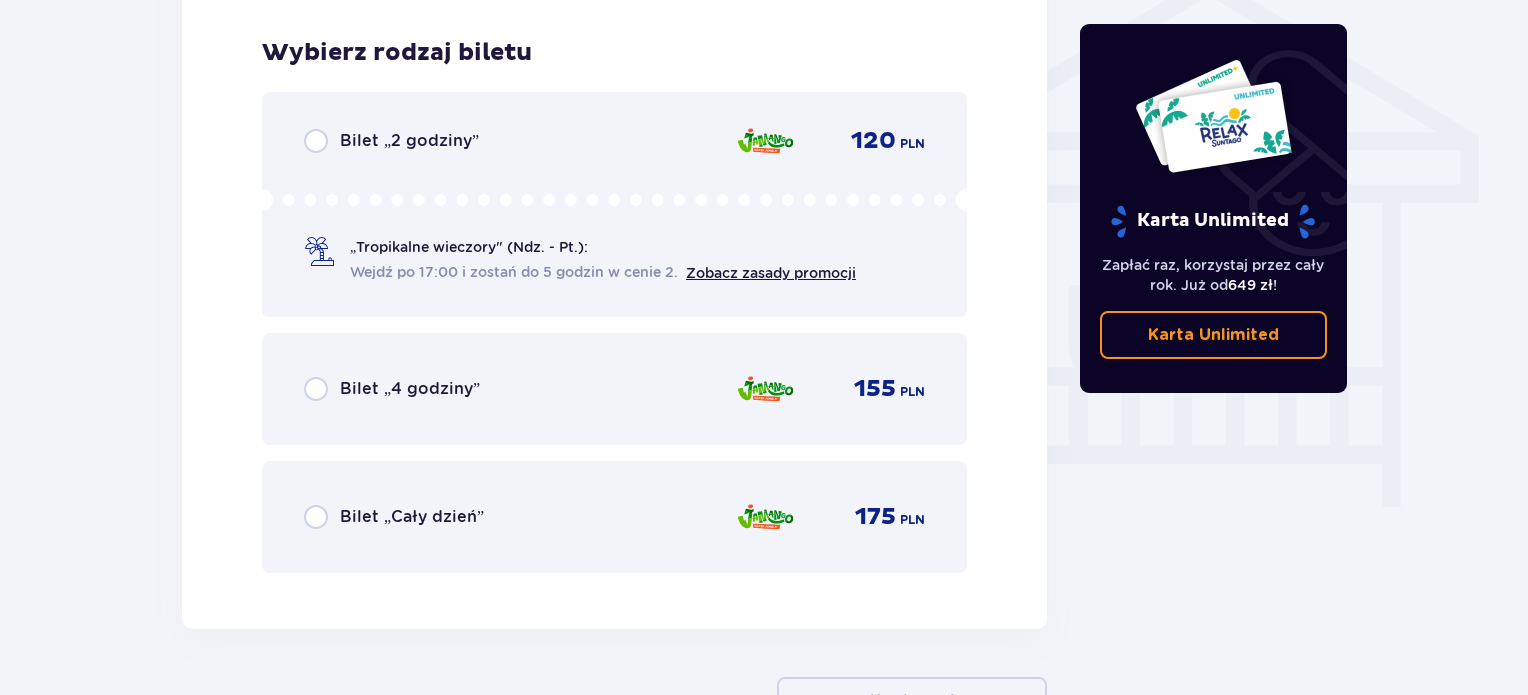 scroll, scrollTop: 1664, scrollLeft: 0, axis: vertical 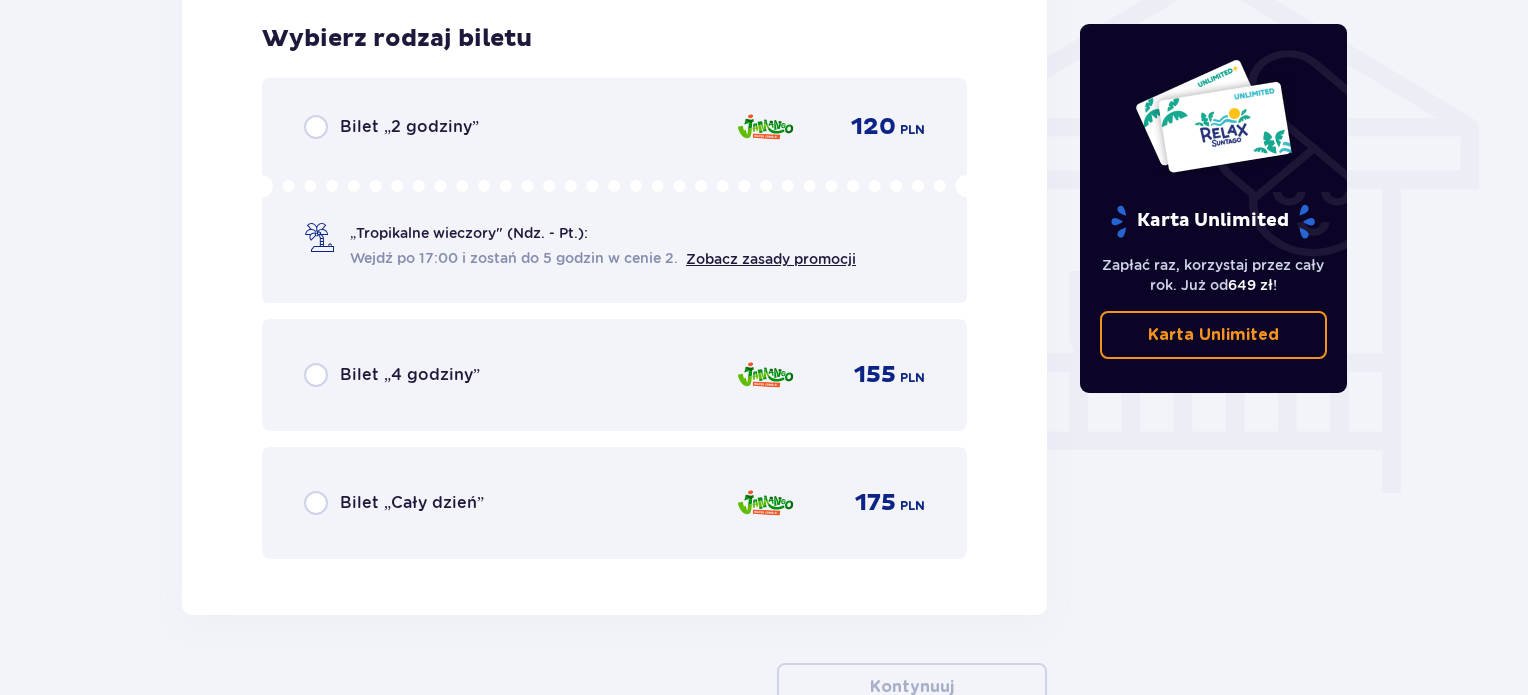 click on "Bilet „Cały dzień”" at bounding box center (412, 503) 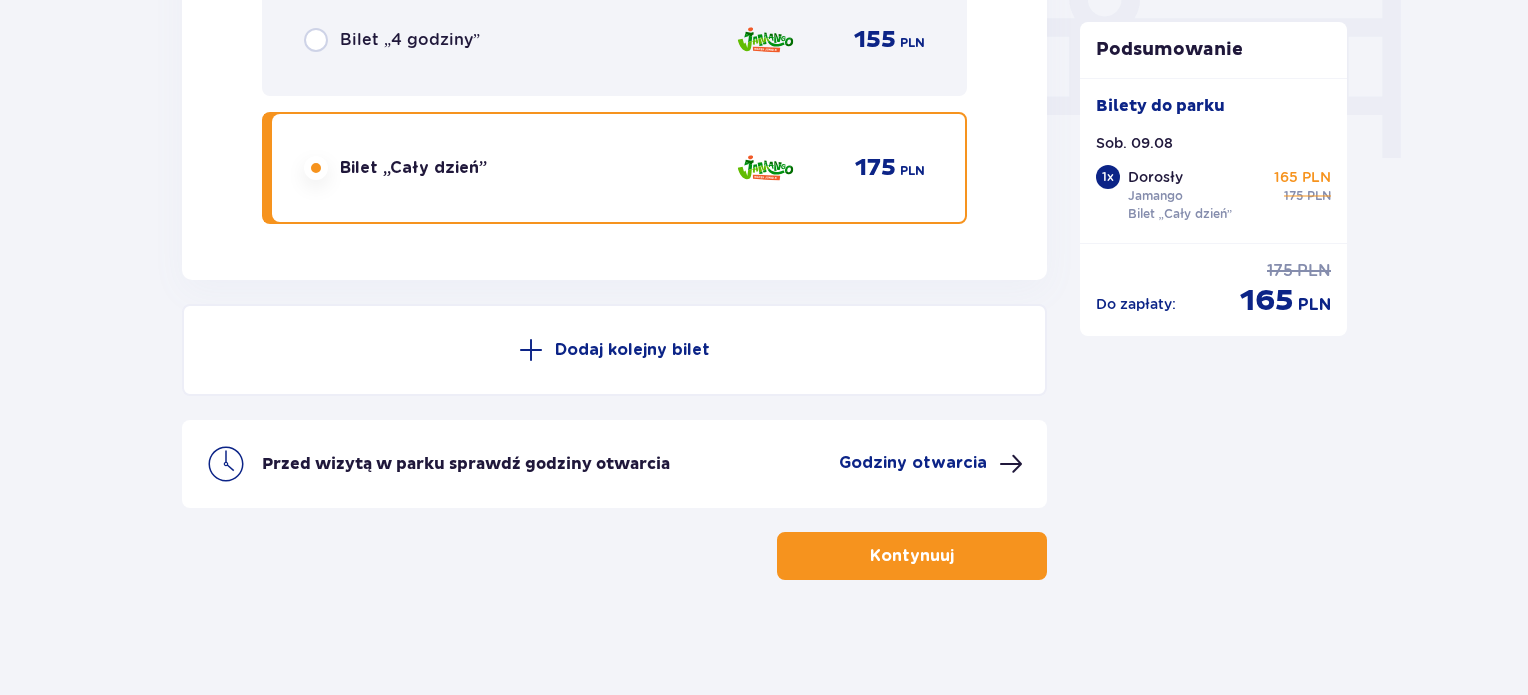 scroll, scrollTop: 2002, scrollLeft: 0, axis: vertical 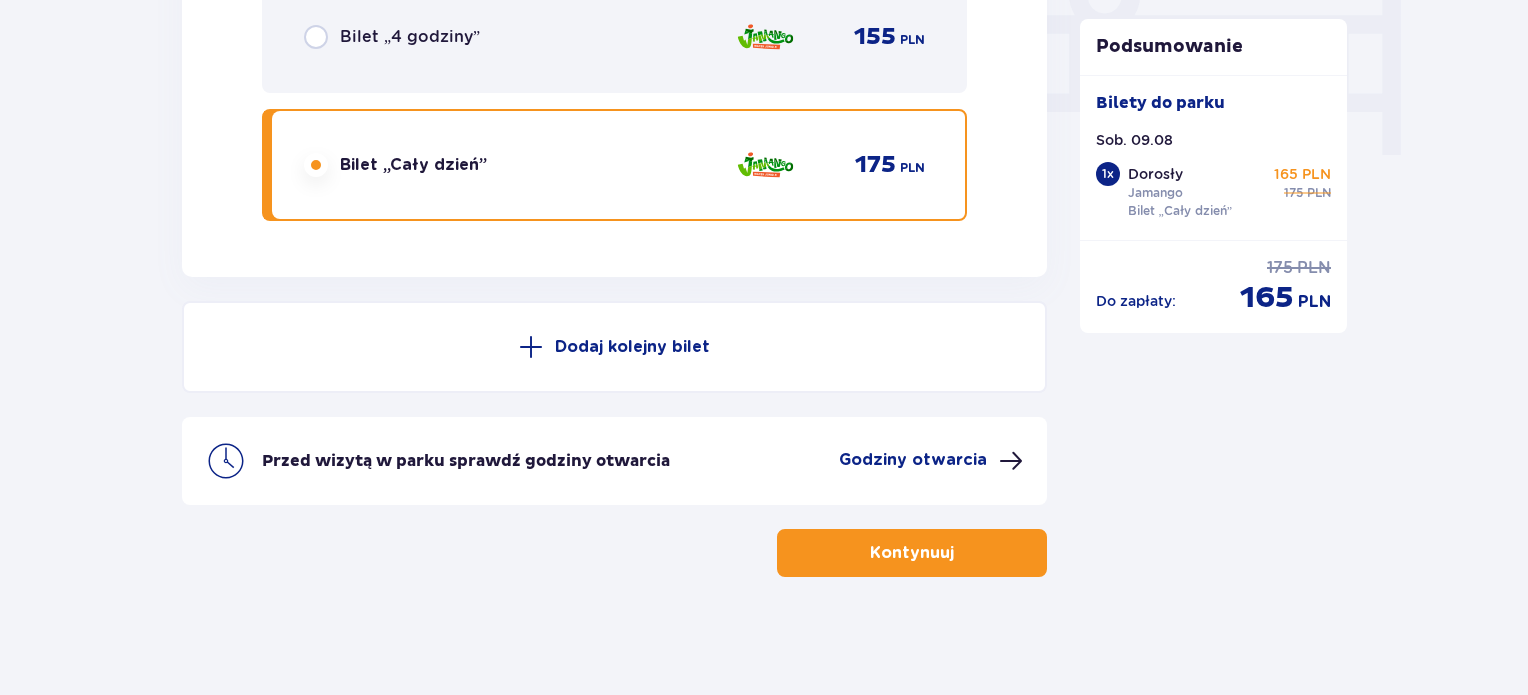 click on "Kontynuuj" at bounding box center (912, 553) 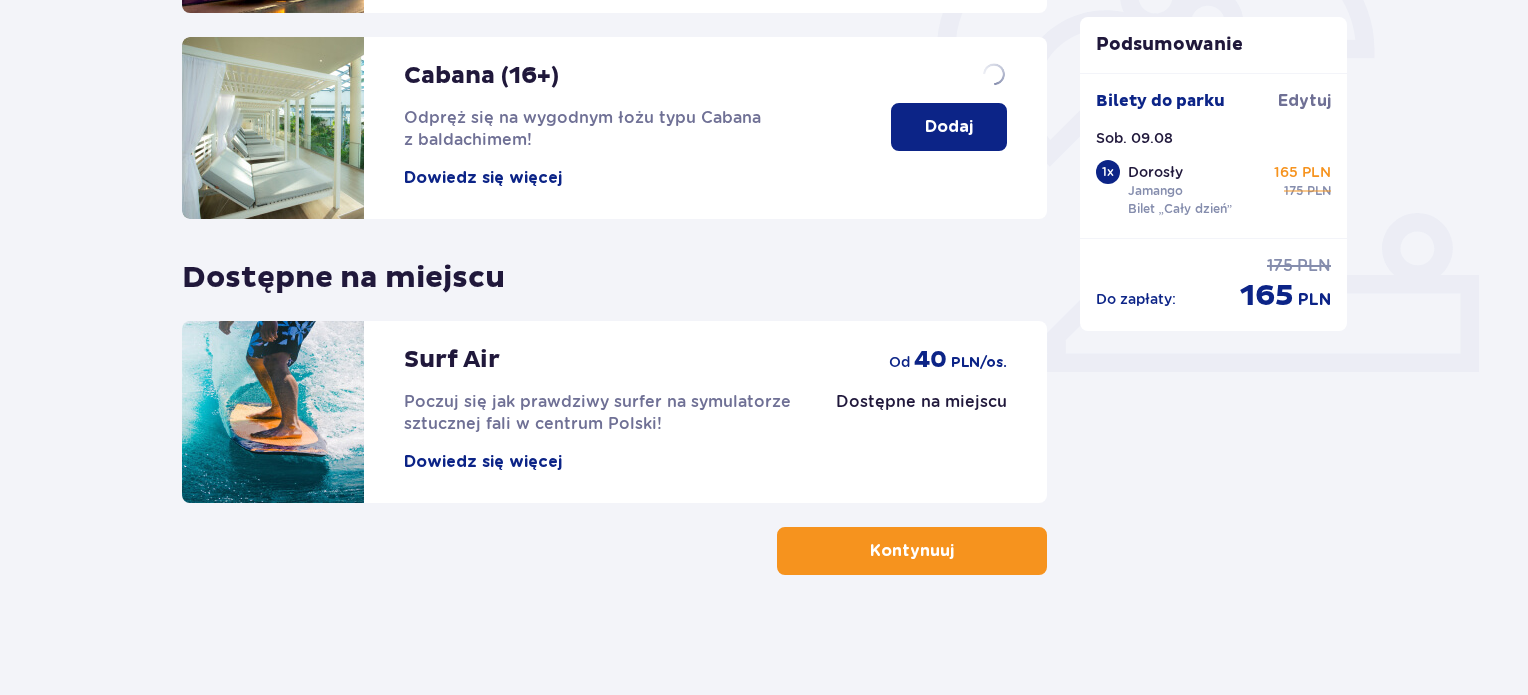 scroll, scrollTop: 0, scrollLeft: 0, axis: both 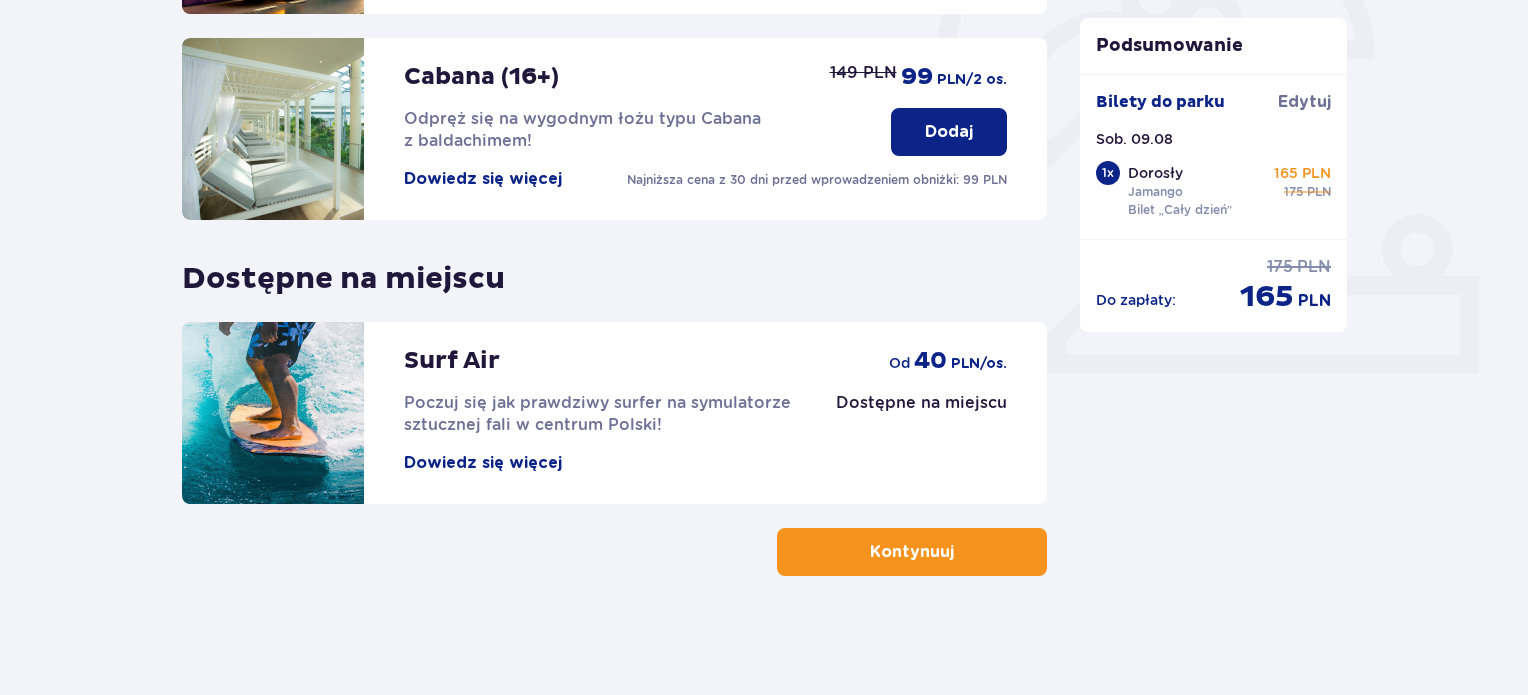 click at bounding box center [958, 552] 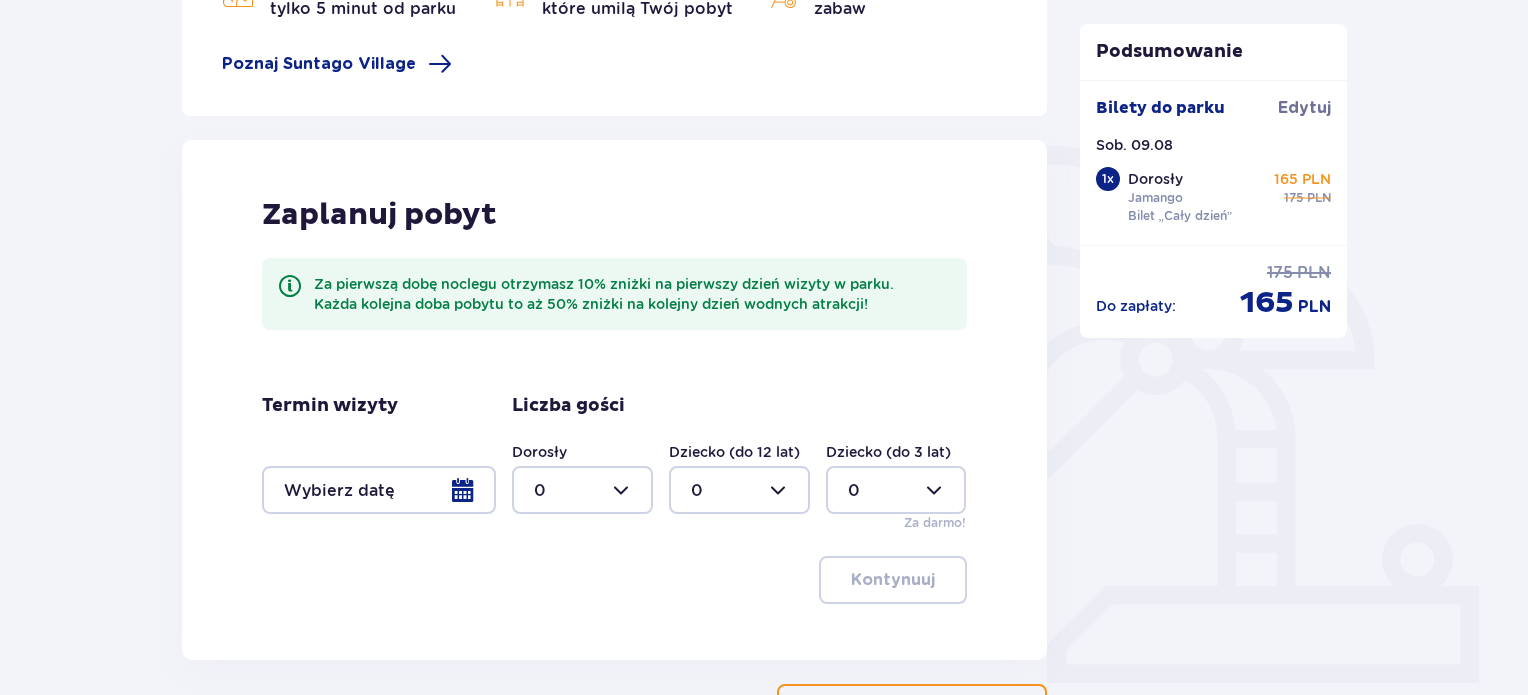 scroll, scrollTop: 444, scrollLeft: 0, axis: vertical 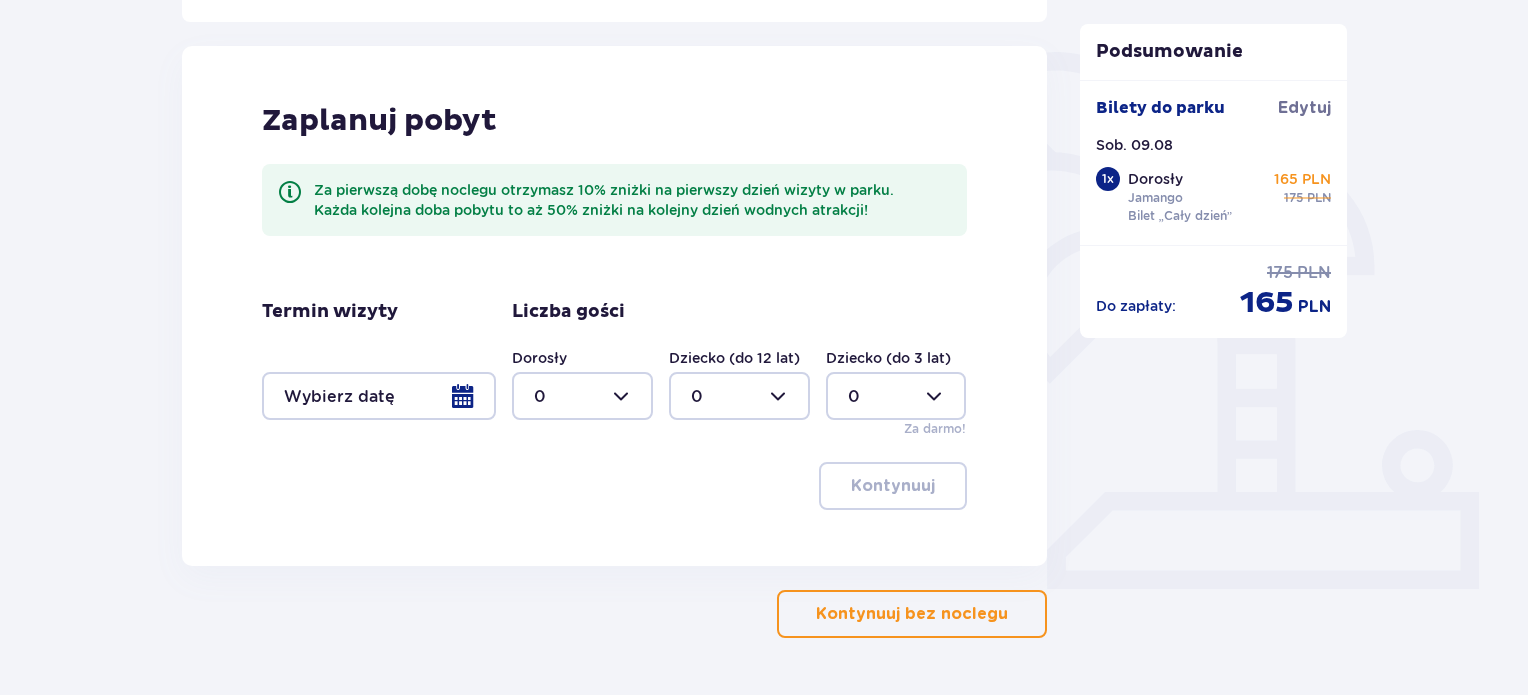 click on "Kontynuuj bez noclegu" at bounding box center (912, 614) 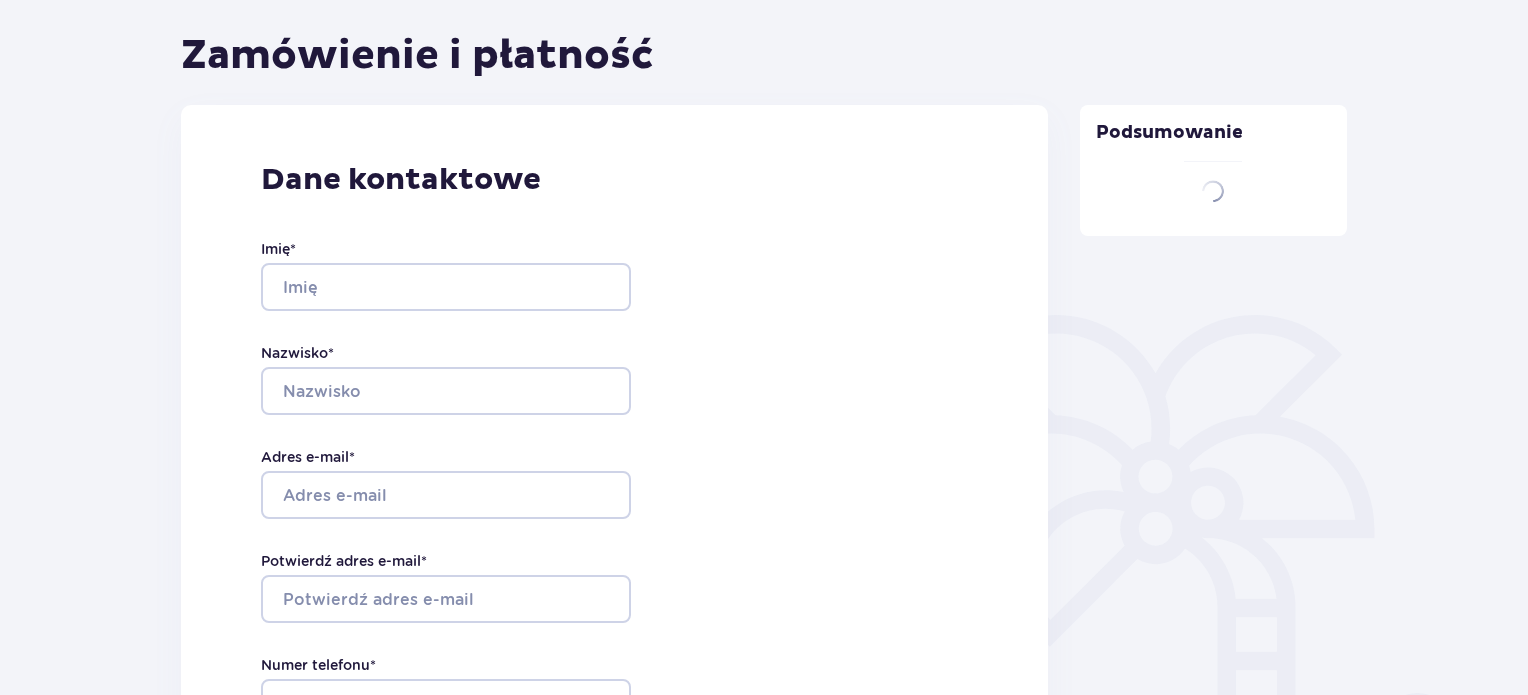 type on "Zbigniew" 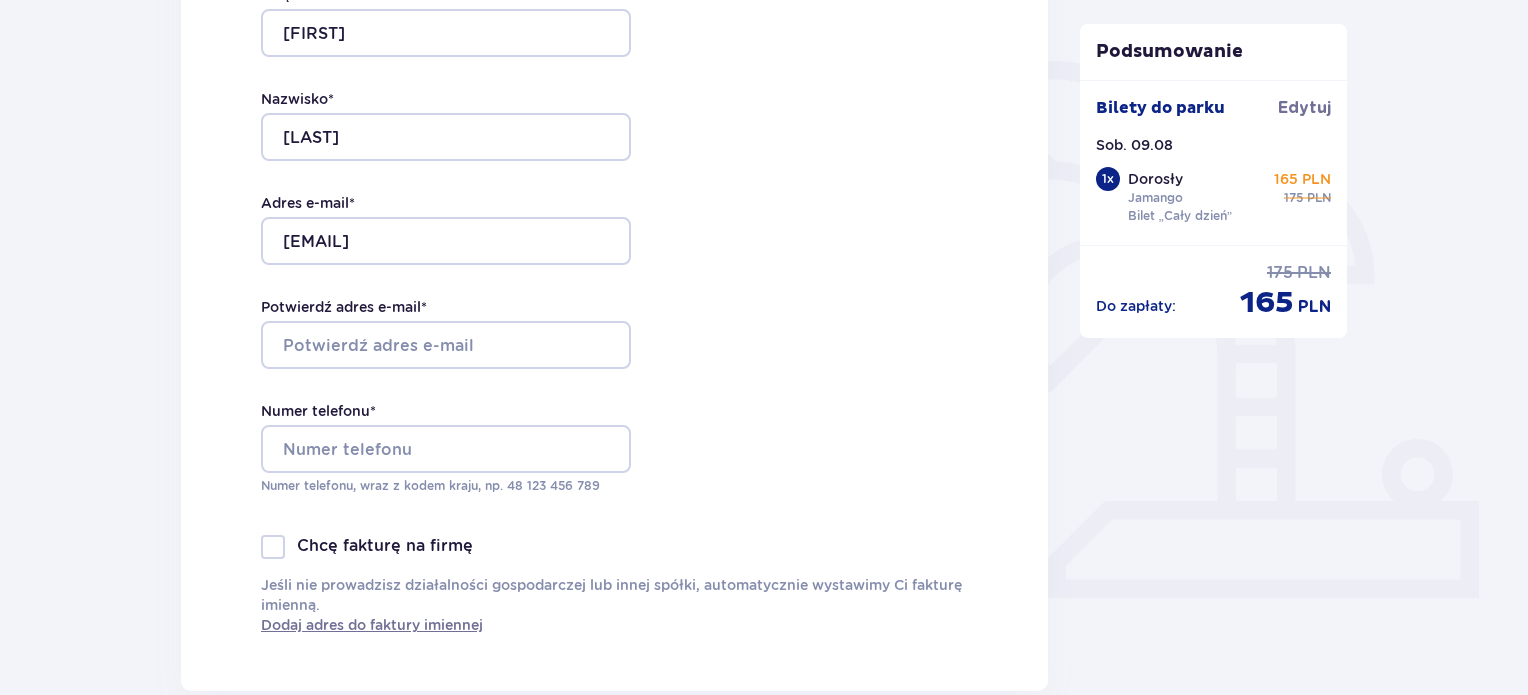 scroll, scrollTop: 500, scrollLeft: 0, axis: vertical 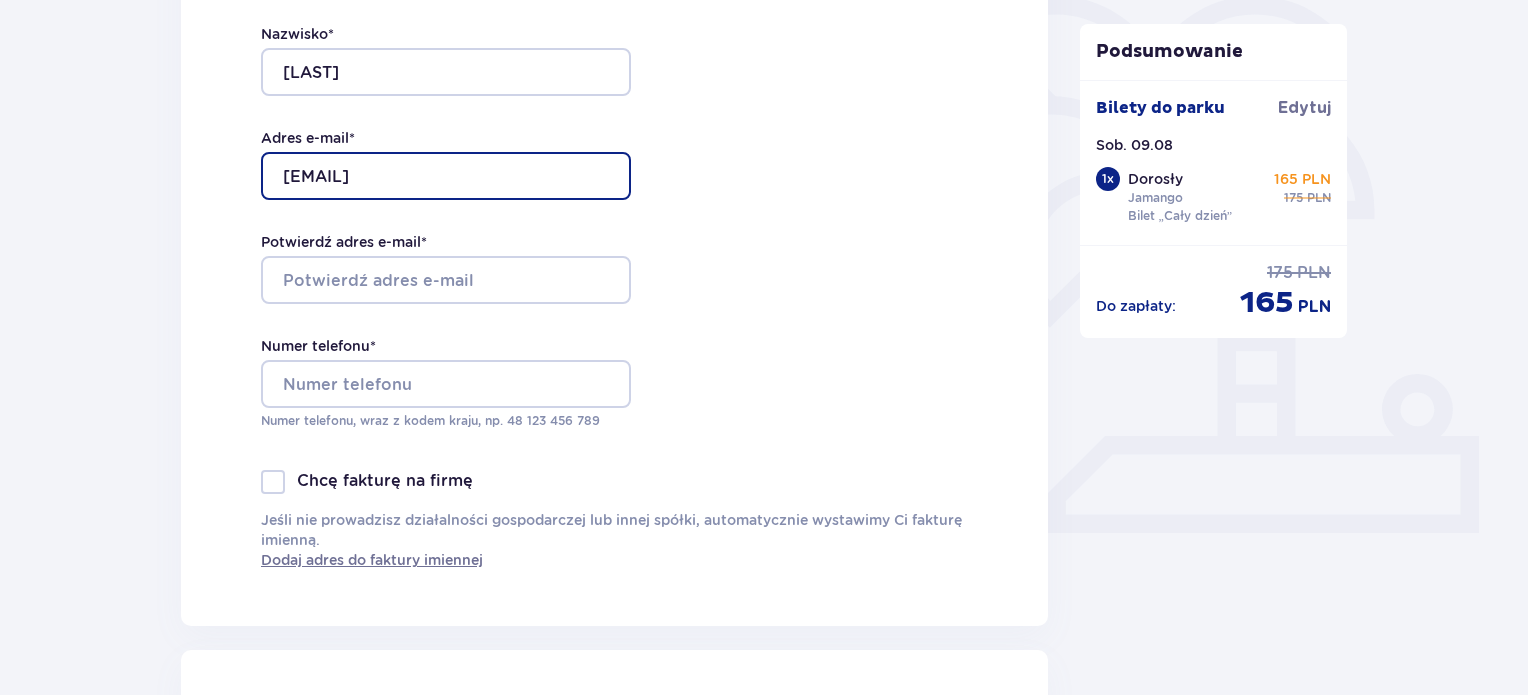 click on "[USERNAME]@example.com" at bounding box center [446, 176] 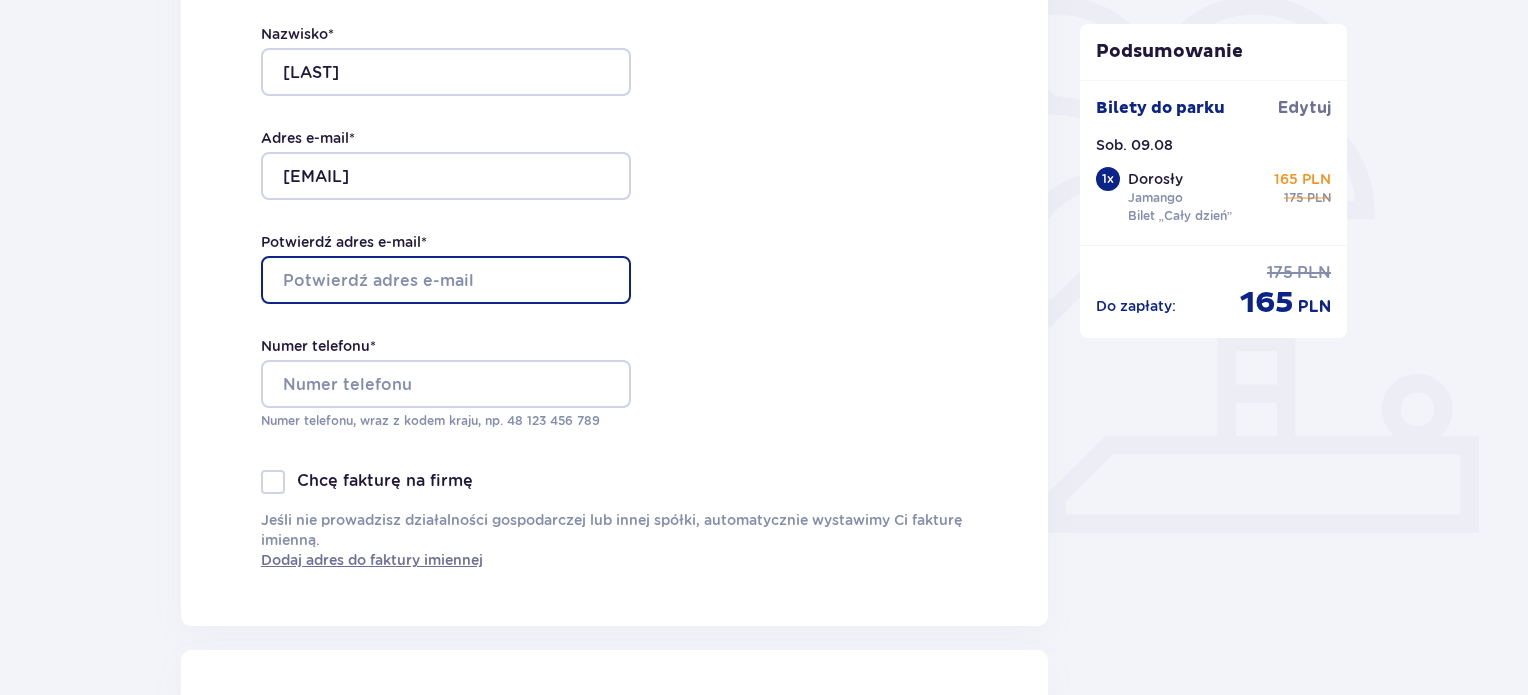 click on "Potwierdź adres e-mail *" at bounding box center (446, 280) 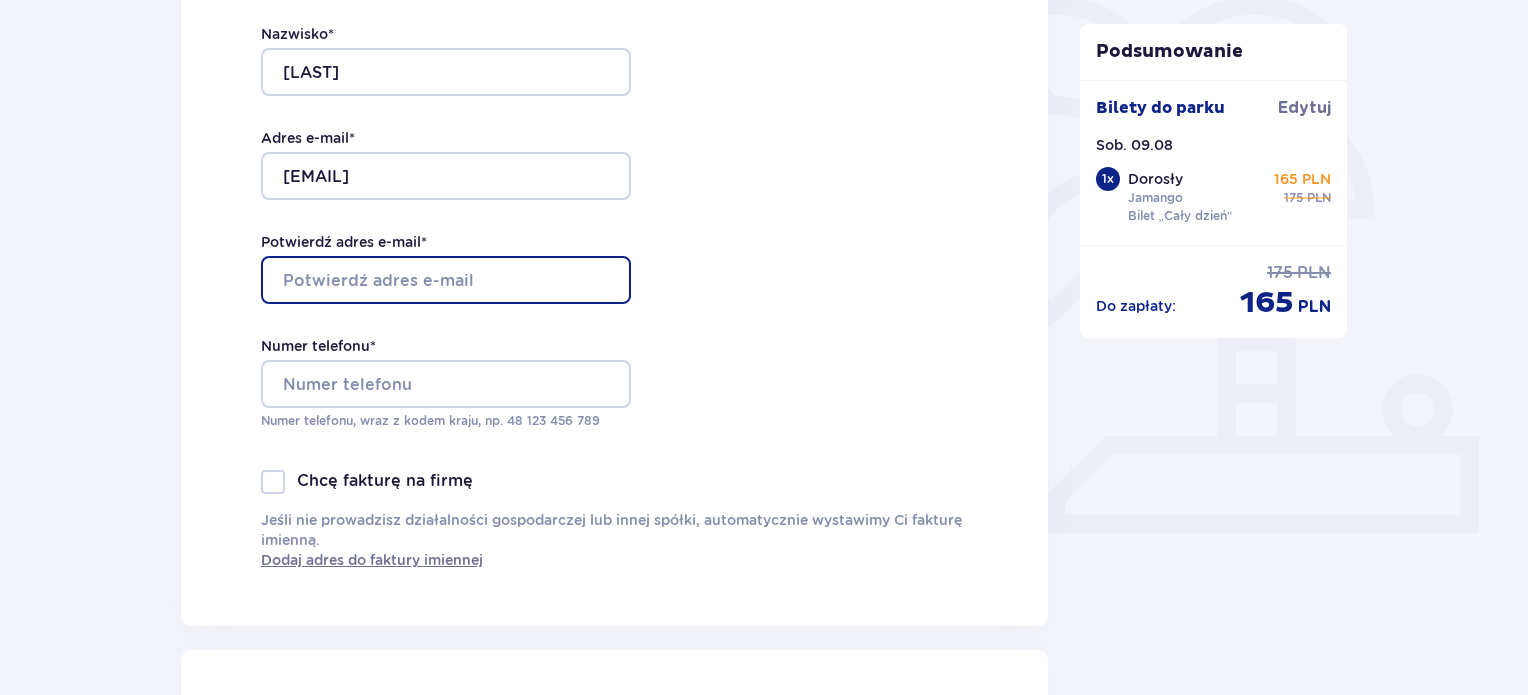paste on "toschiba37@gmail.com" 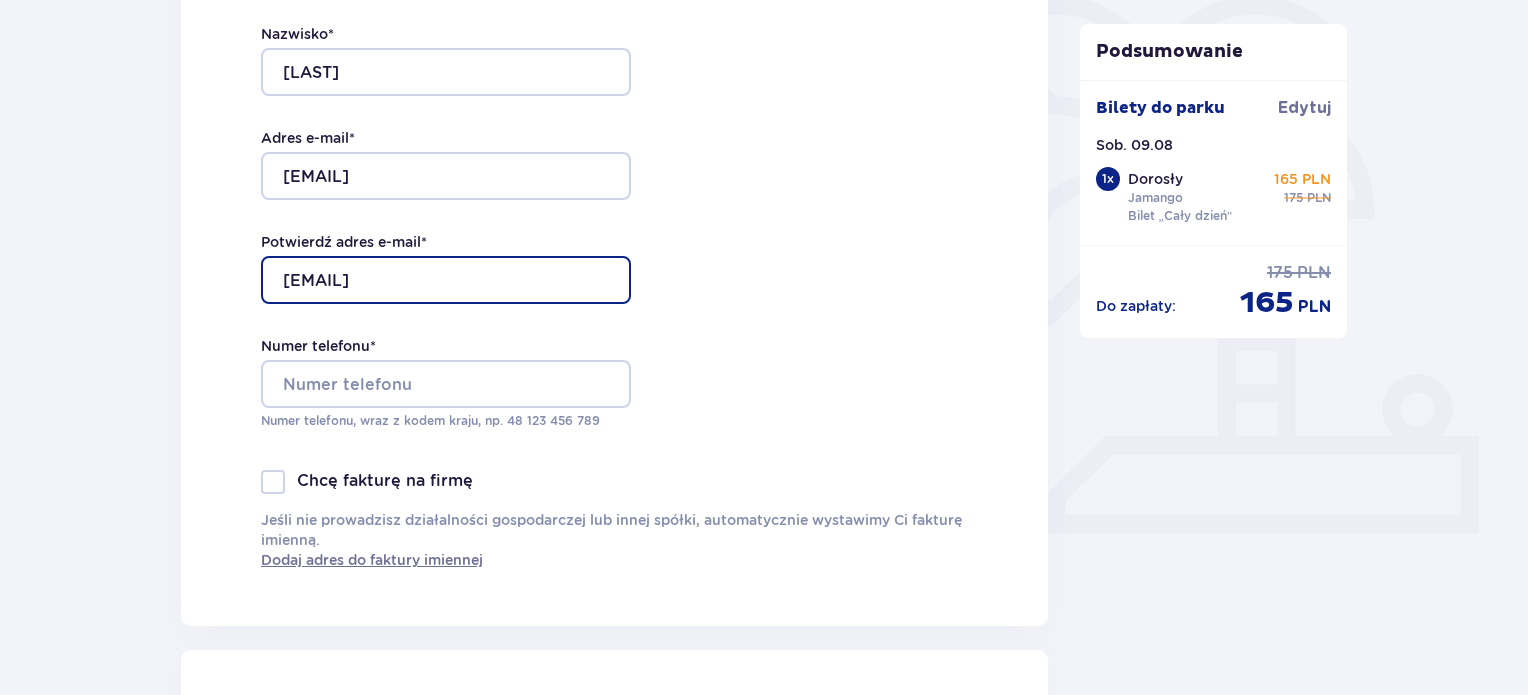 type on "toschiba37@gmail.com" 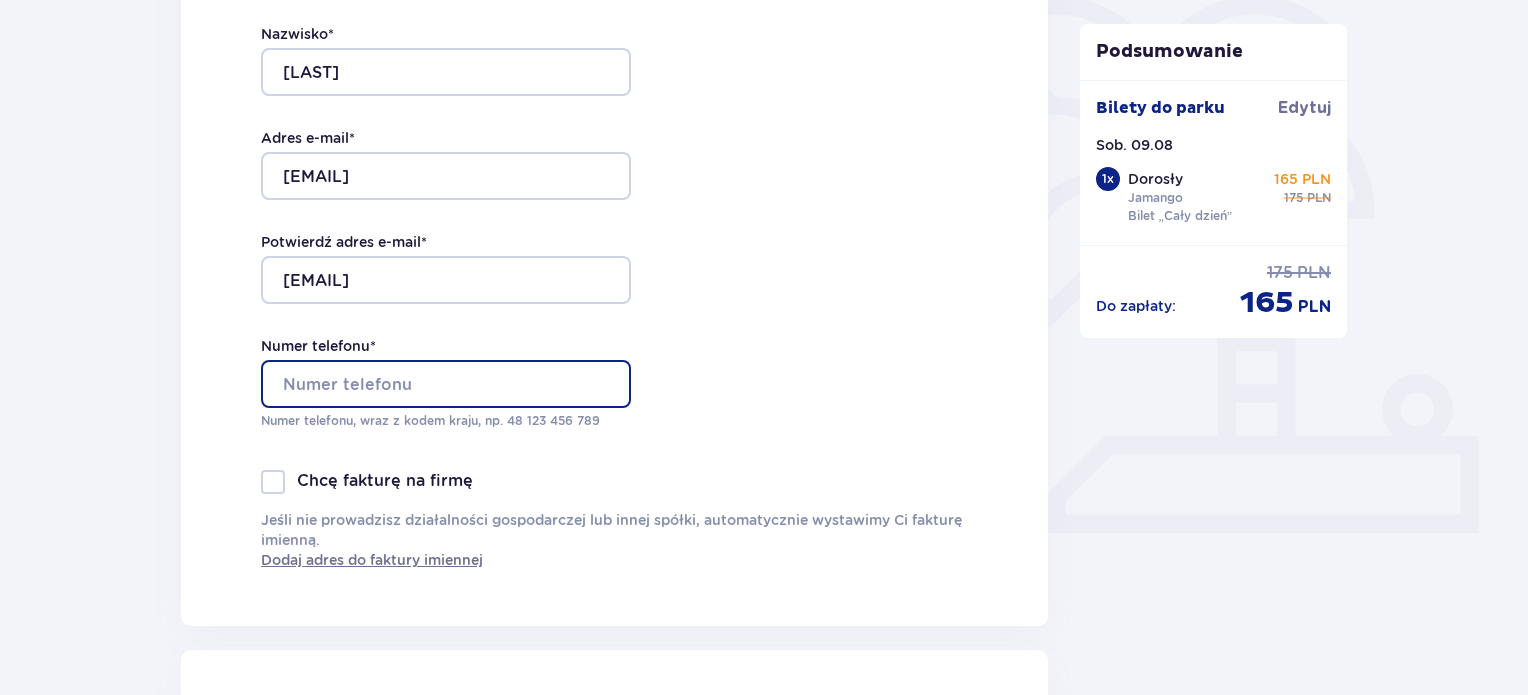 click on "Numer telefonu *" at bounding box center [446, 384] 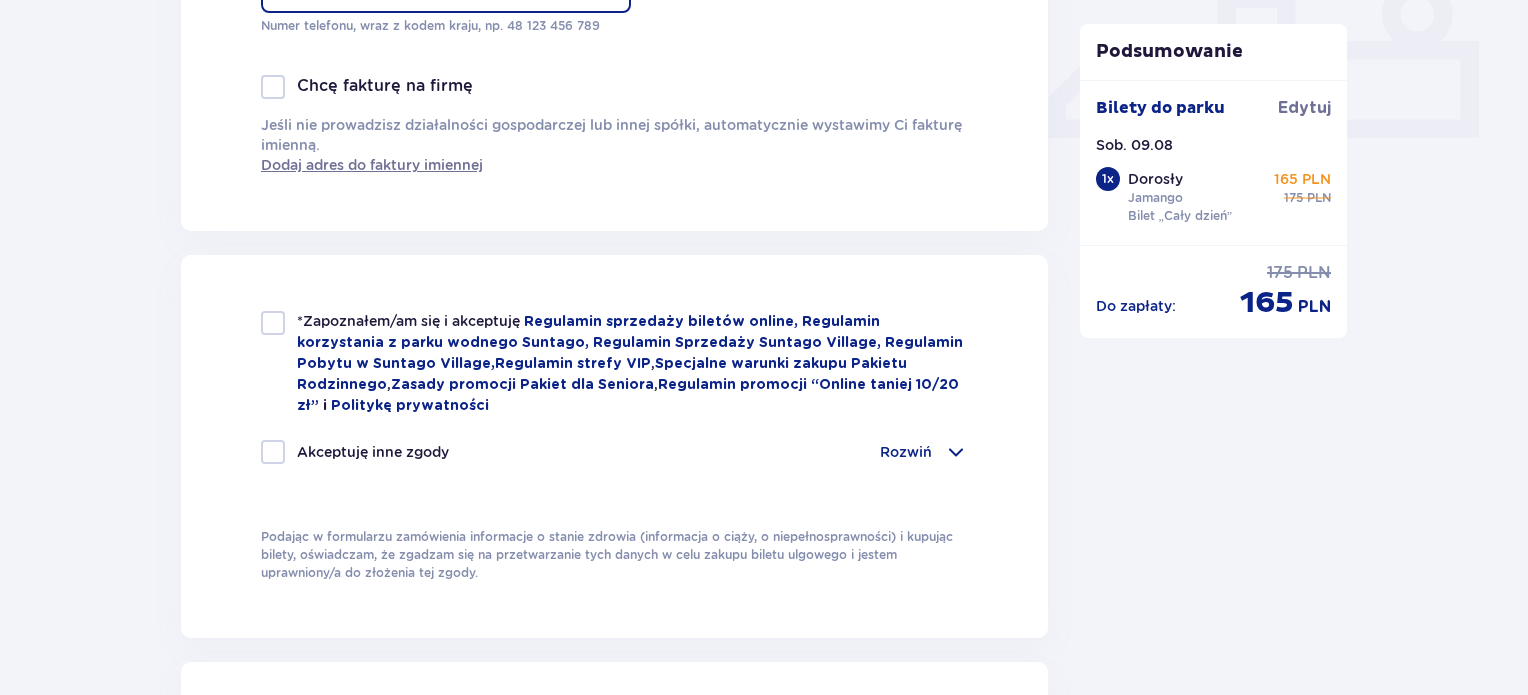scroll, scrollTop: 900, scrollLeft: 0, axis: vertical 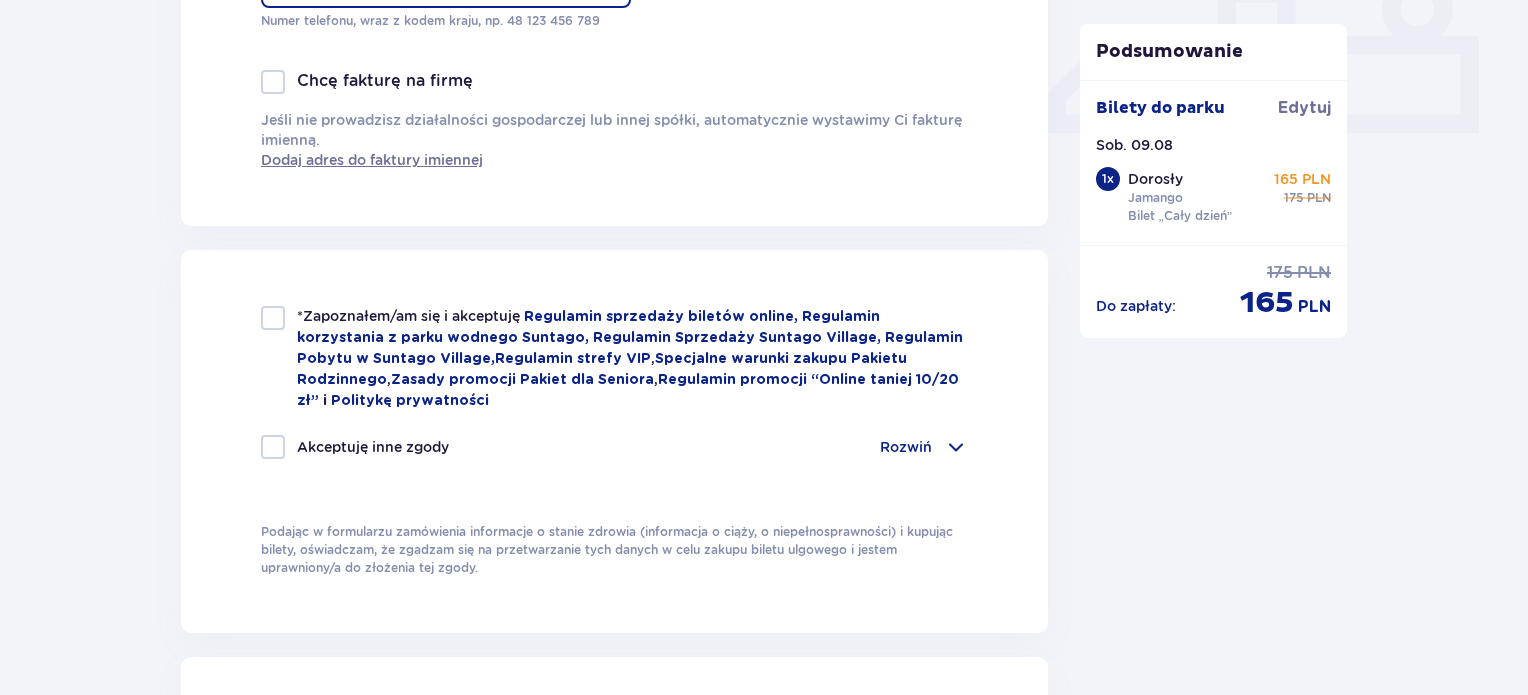 type on "533232456" 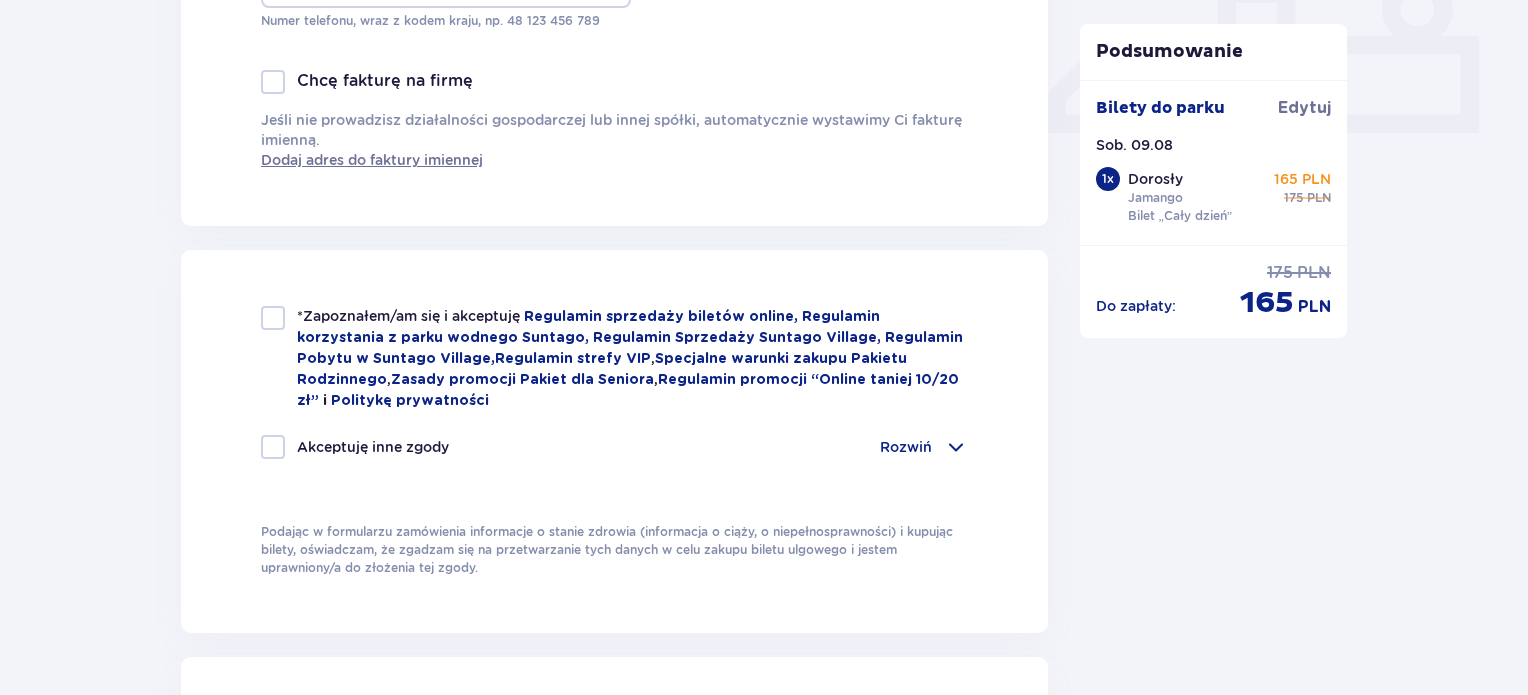 click at bounding box center (273, 318) 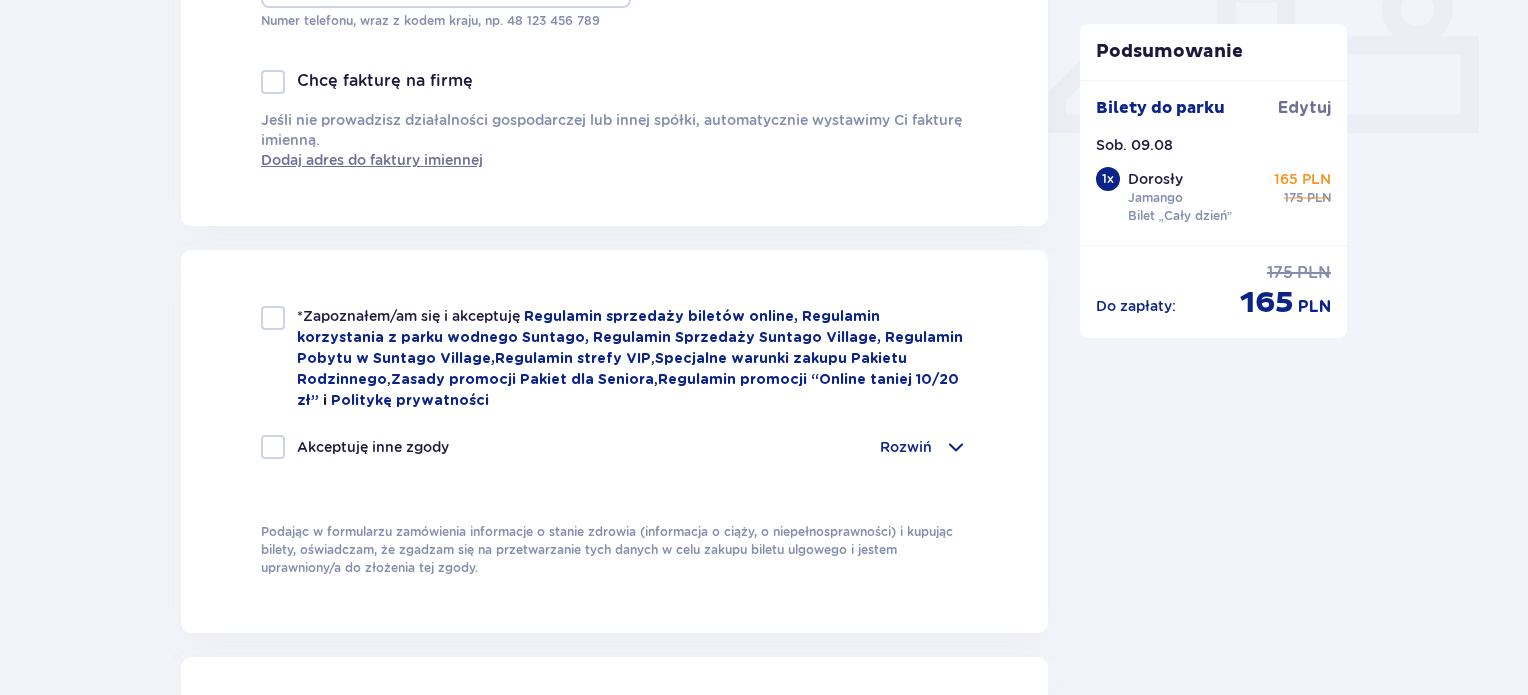checkbox on "true" 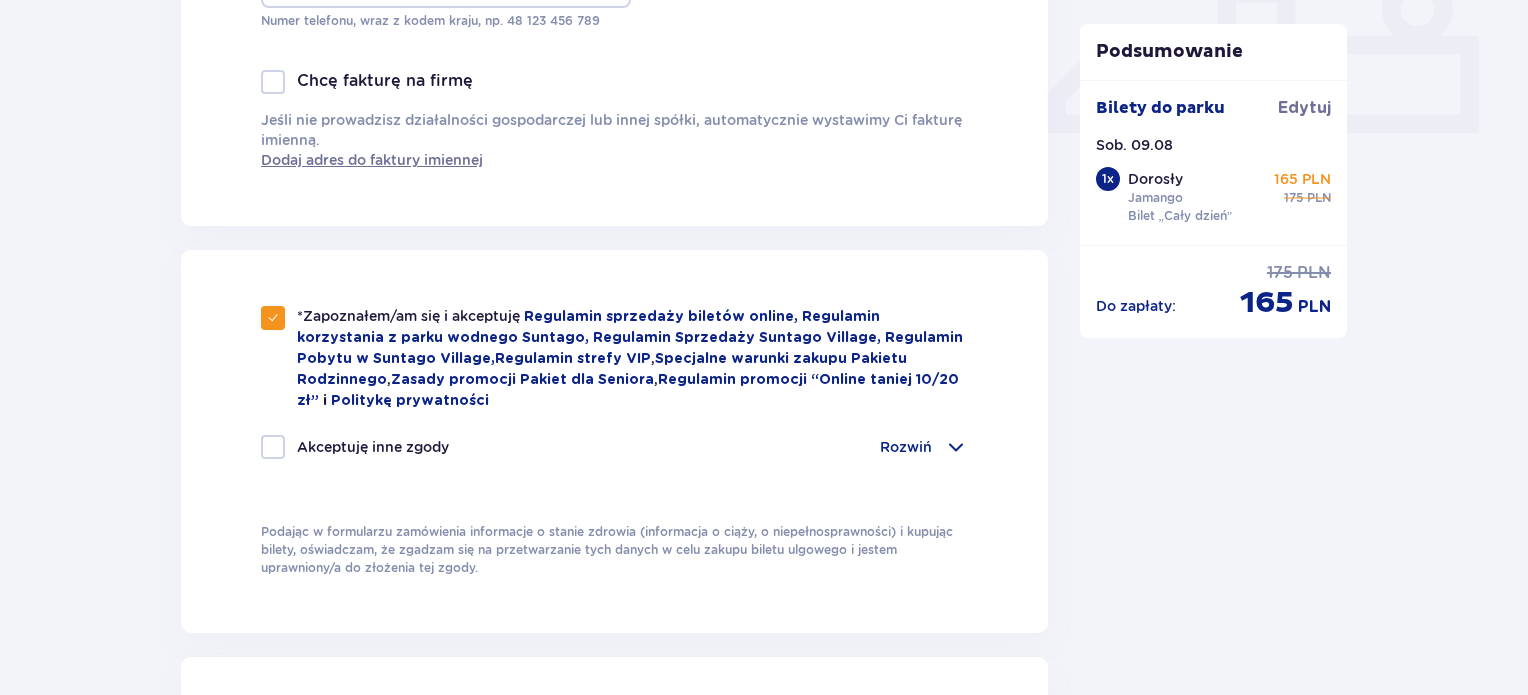 click at bounding box center (273, 447) 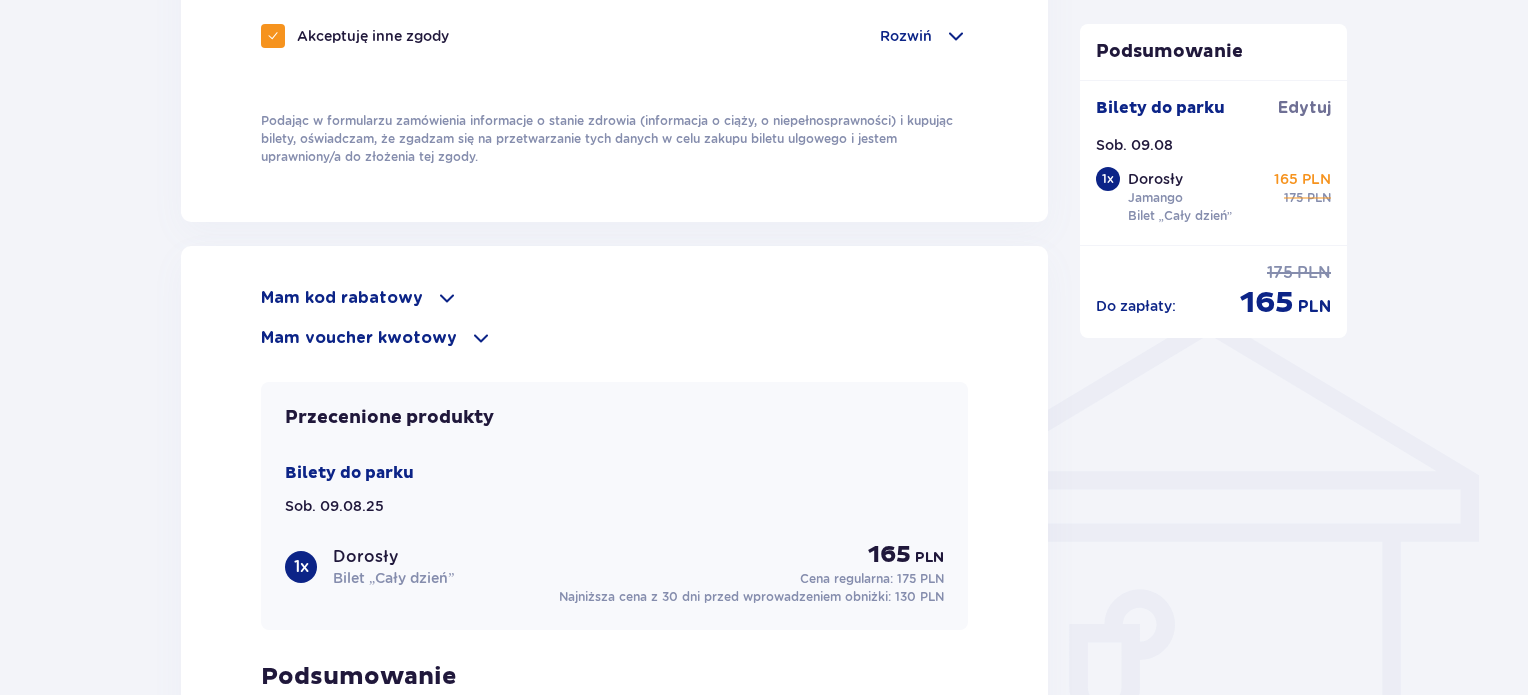 scroll, scrollTop: 1300, scrollLeft: 0, axis: vertical 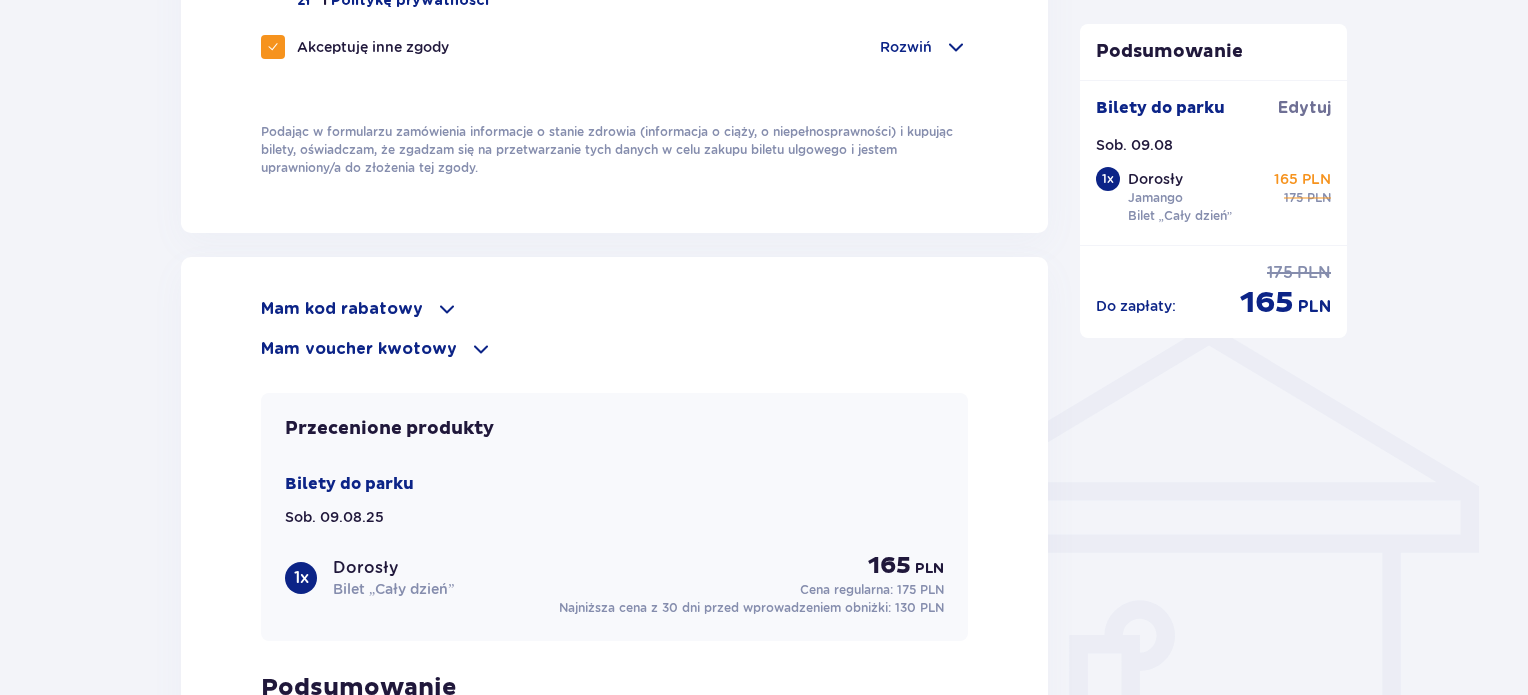 click on "Mam voucher kwotowy" at bounding box center (359, 349) 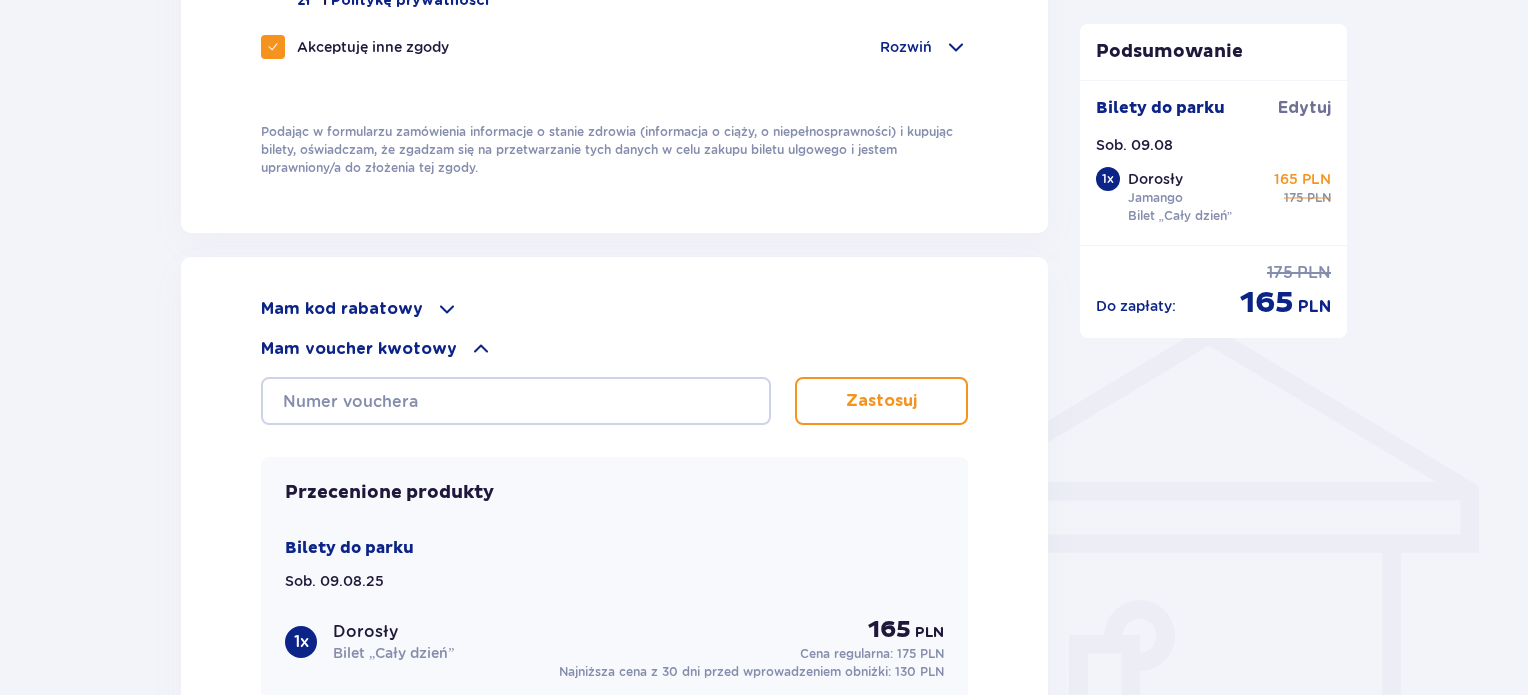 click on "Zamówienie i płatność Dane kontaktowe Imię * Zbigniew Nazwisko * Czyżewski Adres e-mail * toschiba37@gmail.com Potwierdź adres e-mail * toschiba37@gmail.com Numer telefonu * 533232456 Numer telefonu, wraz z kodem kraju, np. 48 ​123 ​456 ​789 Chcę fakturę na firmę Jeśli nie prowadzisz działalności gospodarczej lub innej spółki, automatycznie wystawimy Ci fakturę imienną. Dodaj adres do faktury imiennej *Zapoznałem/am się i akceptuję   Regulamin sprzedaży biletów online,   Regulamin korzystania z parku wodnego Suntago,   Regulamin Sprzedaży Suntago Village,   Regulamin Pobytu w Suntago Village ,  Regulamin strefy VIP ,  Specjalne warunki zakupu Pakietu Rodzinnego ,  Zasady promocji Pakiet dla Seniora ,  Regulamin promocji “Online taniej 10/20 zł”   i   Politykę prywatności Akceptuję inne zgody Rozwiń Mam kod rabatowy Zastosuj Mam voucher kwotowy Zastosuj Przecenione produkty Bilety do parku Sob. 09.08.25 1 x Dorosły Bilet „Cały dzień” 165 PLN Cena regularna:     : ." at bounding box center (764, 17) 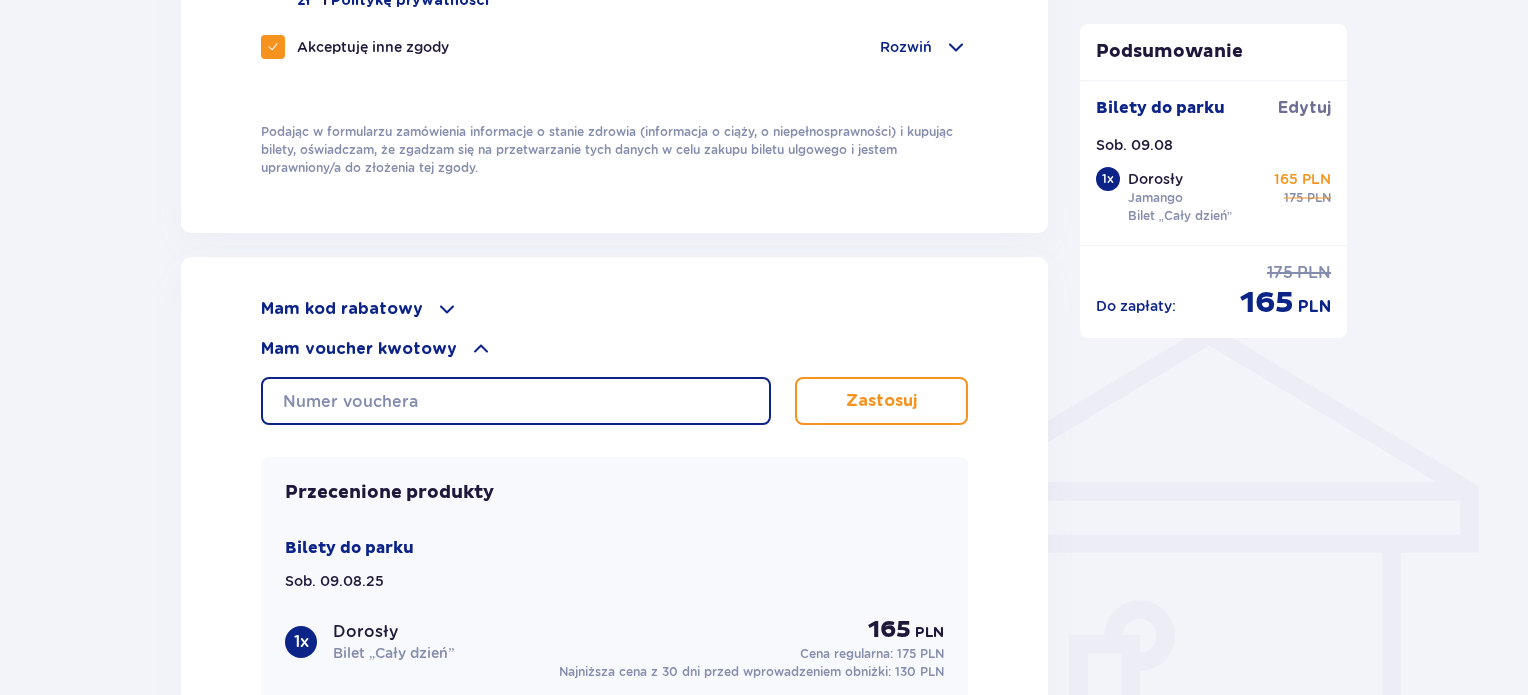 click at bounding box center (516, 401) 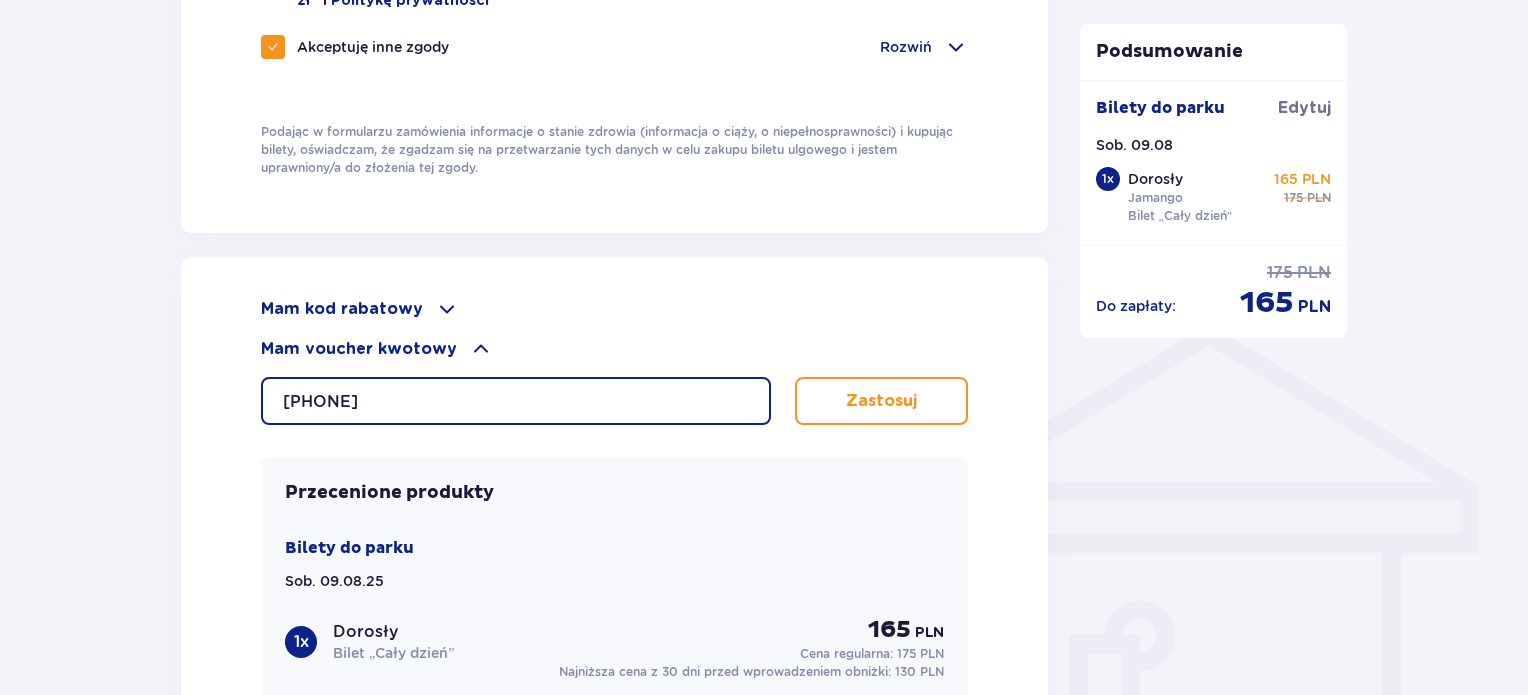 type on "0630002092382995" 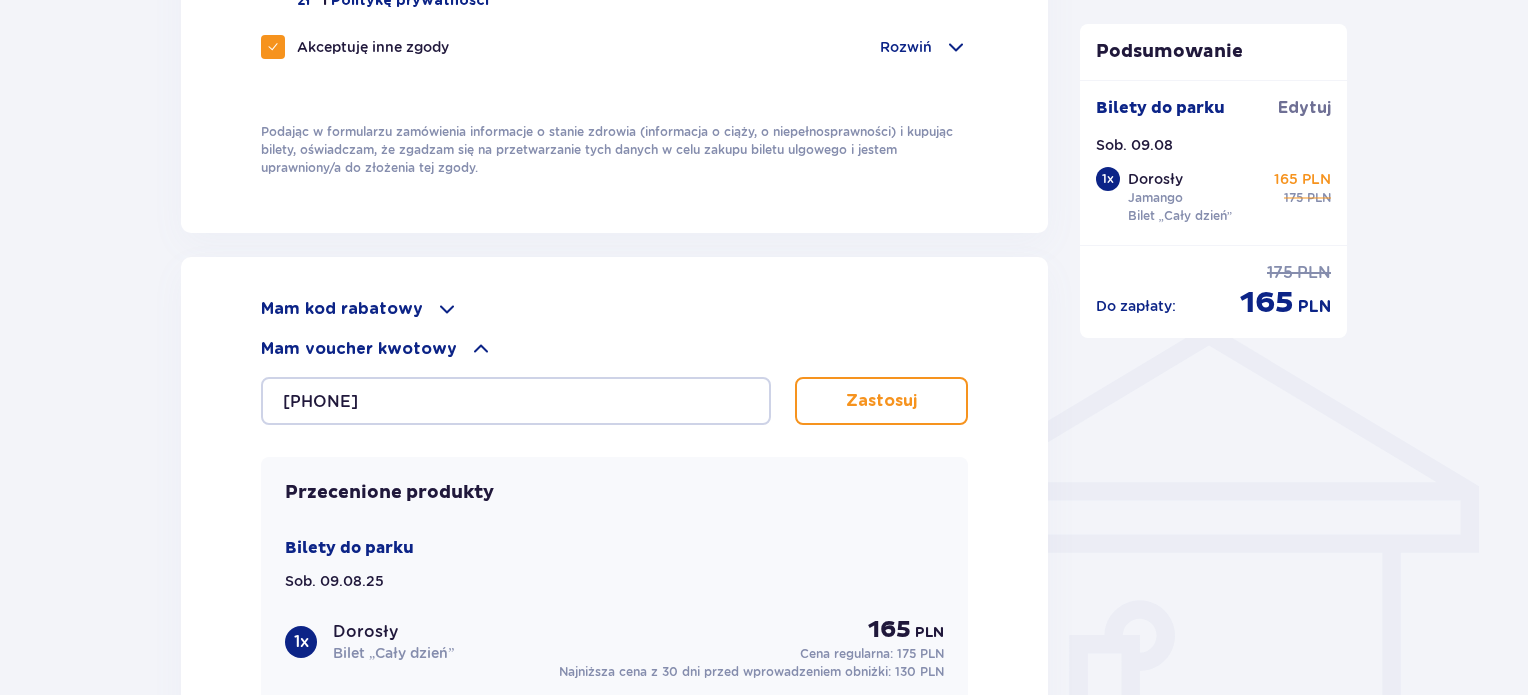 click on "Zastosuj" at bounding box center (881, 401) 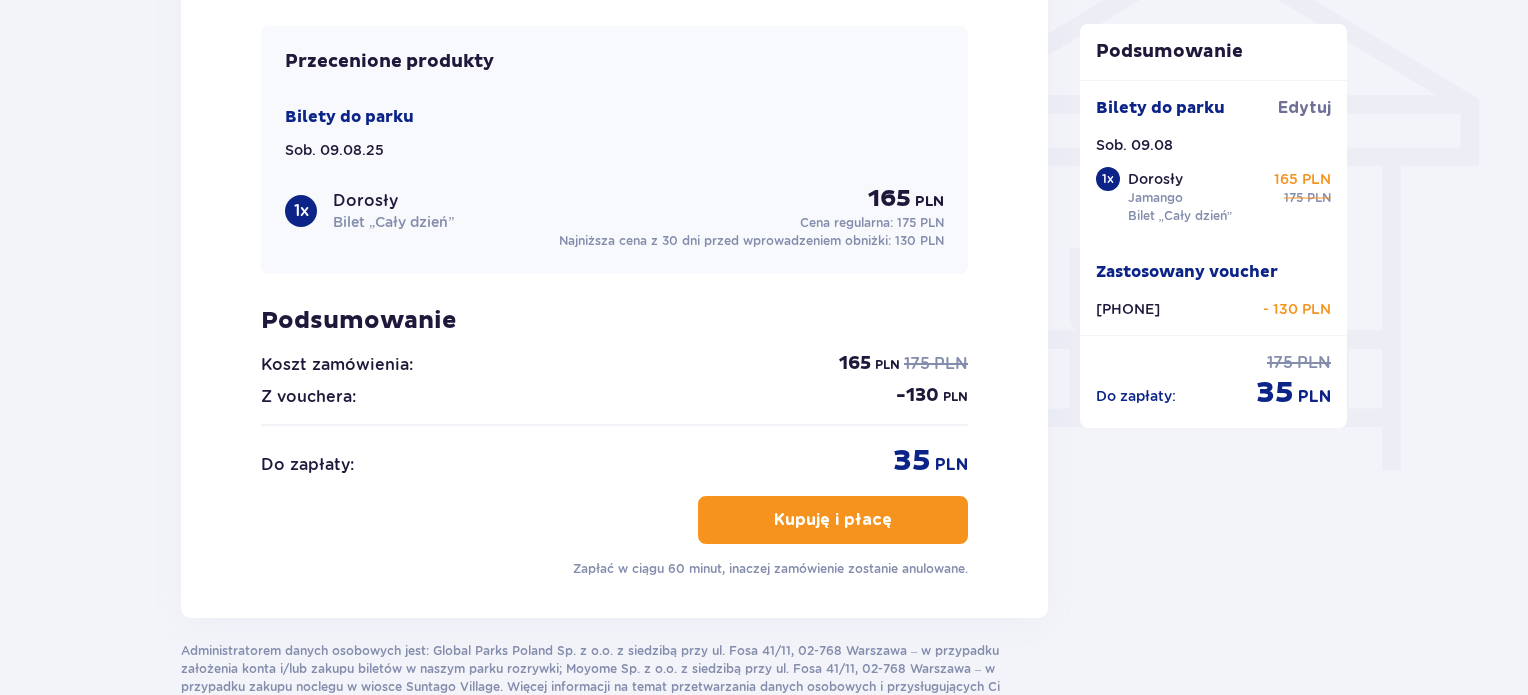 scroll, scrollTop: 1700, scrollLeft: 0, axis: vertical 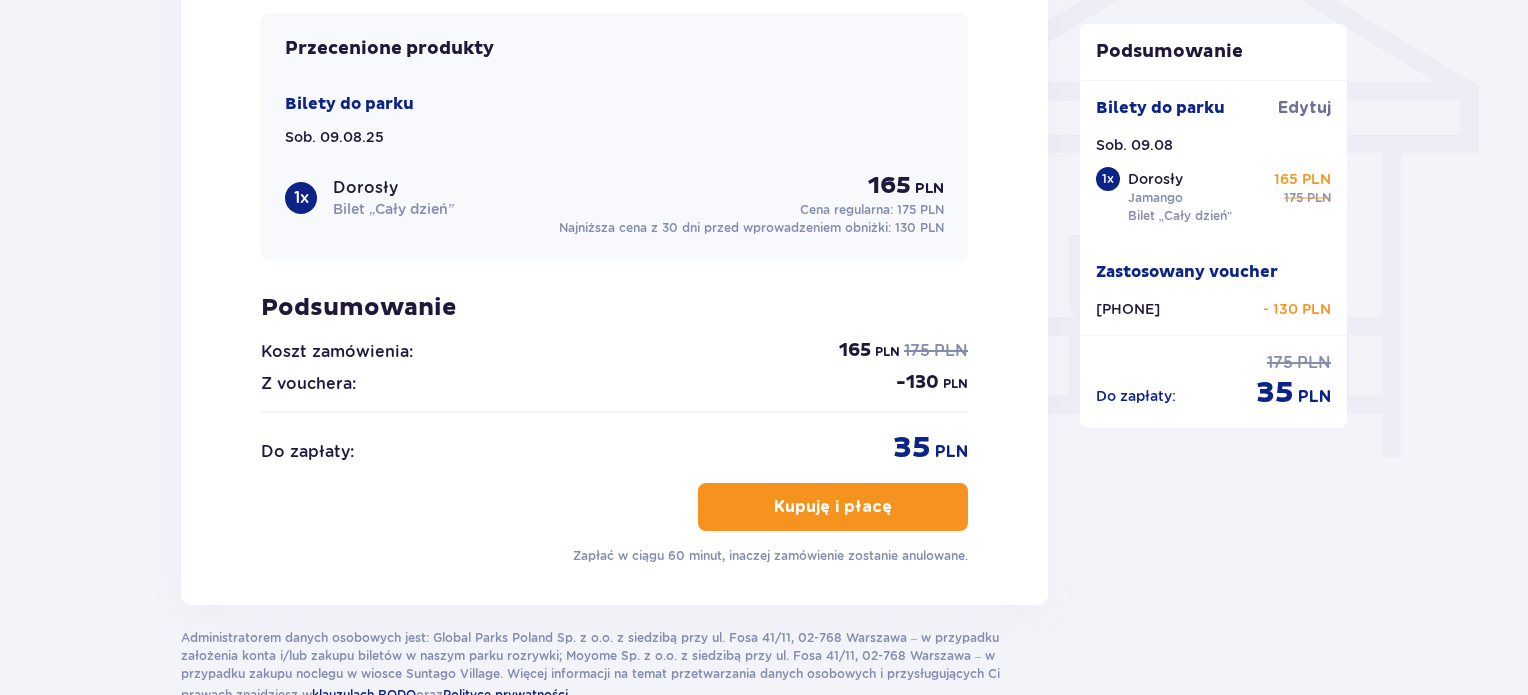 click on "Kupuję i płacę" at bounding box center (833, 507) 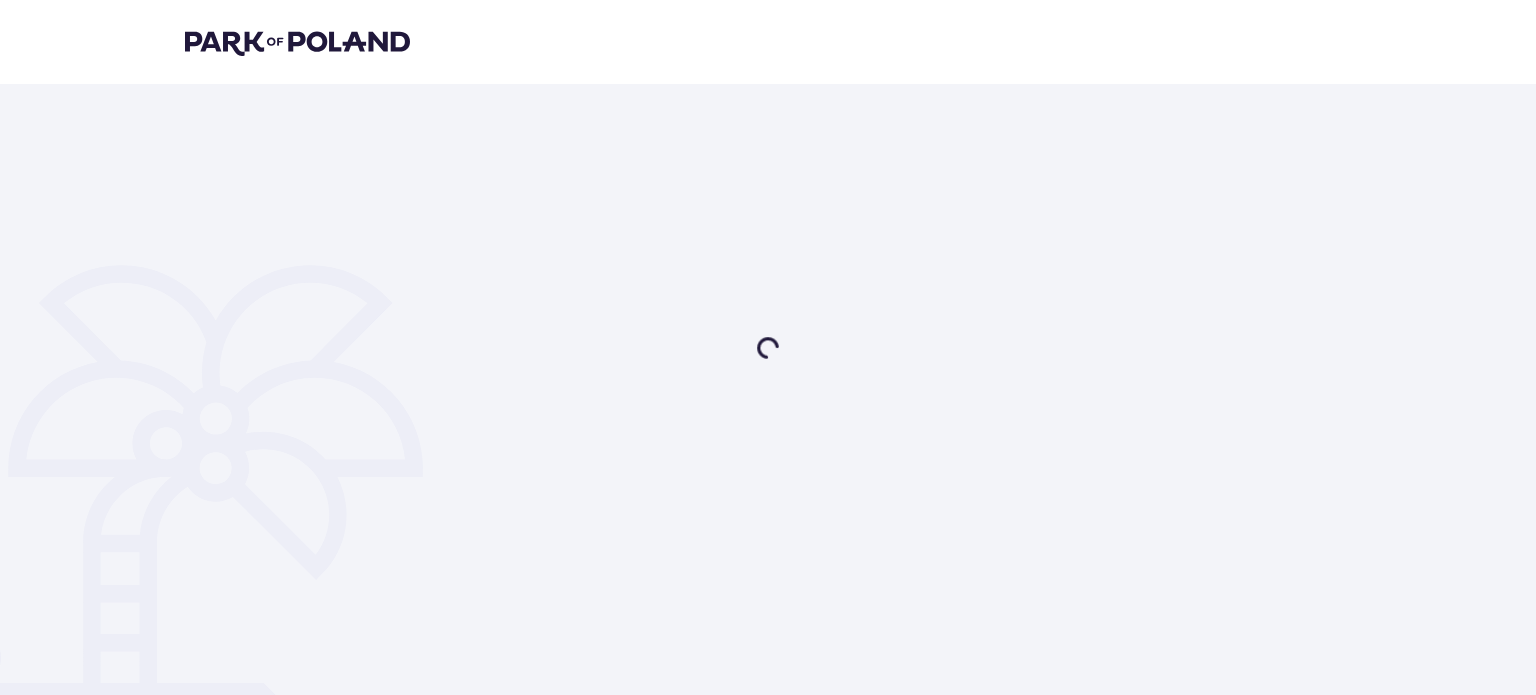 scroll, scrollTop: 0, scrollLeft: 0, axis: both 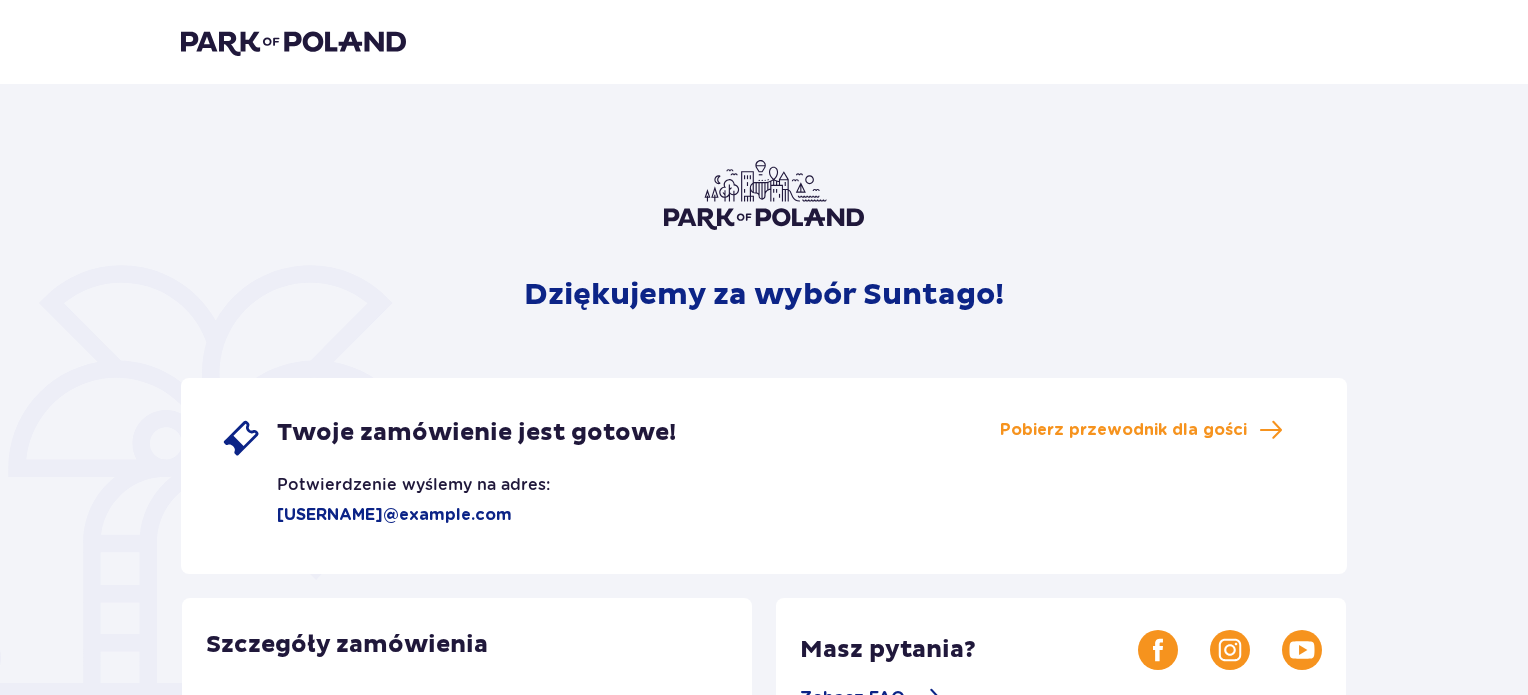 click at bounding box center (293, 42) 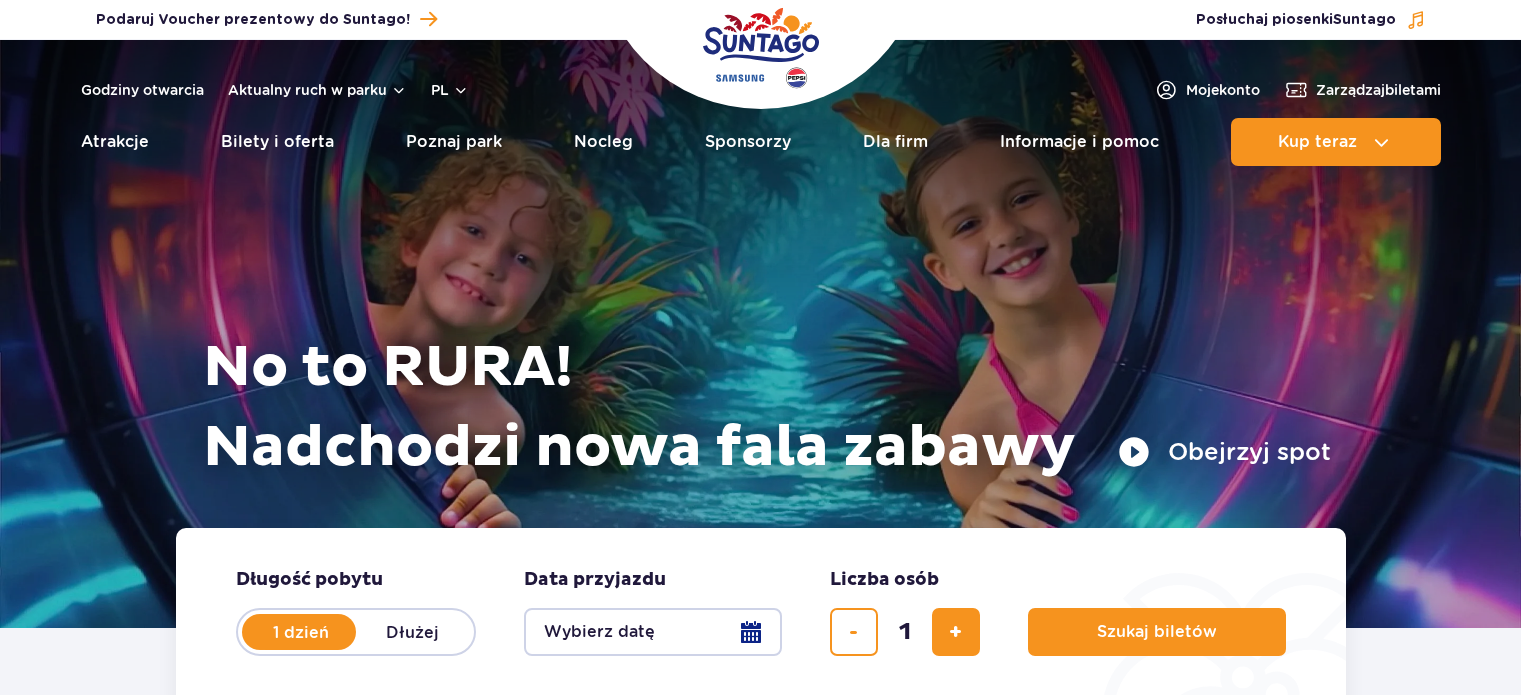 scroll, scrollTop: 0, scrollLeft: 0, axis: both 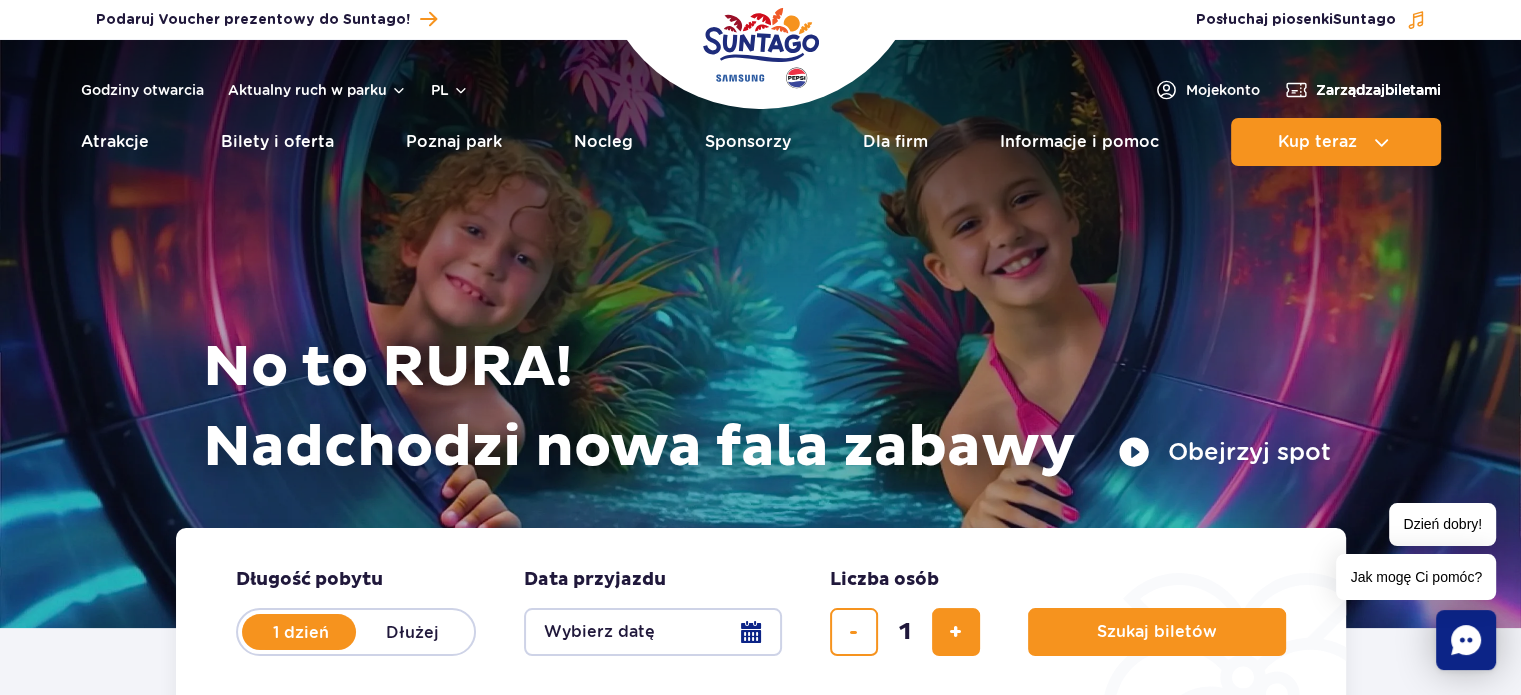 click on "Zarządzaj  biletami" at bounding box center (1378, 90) 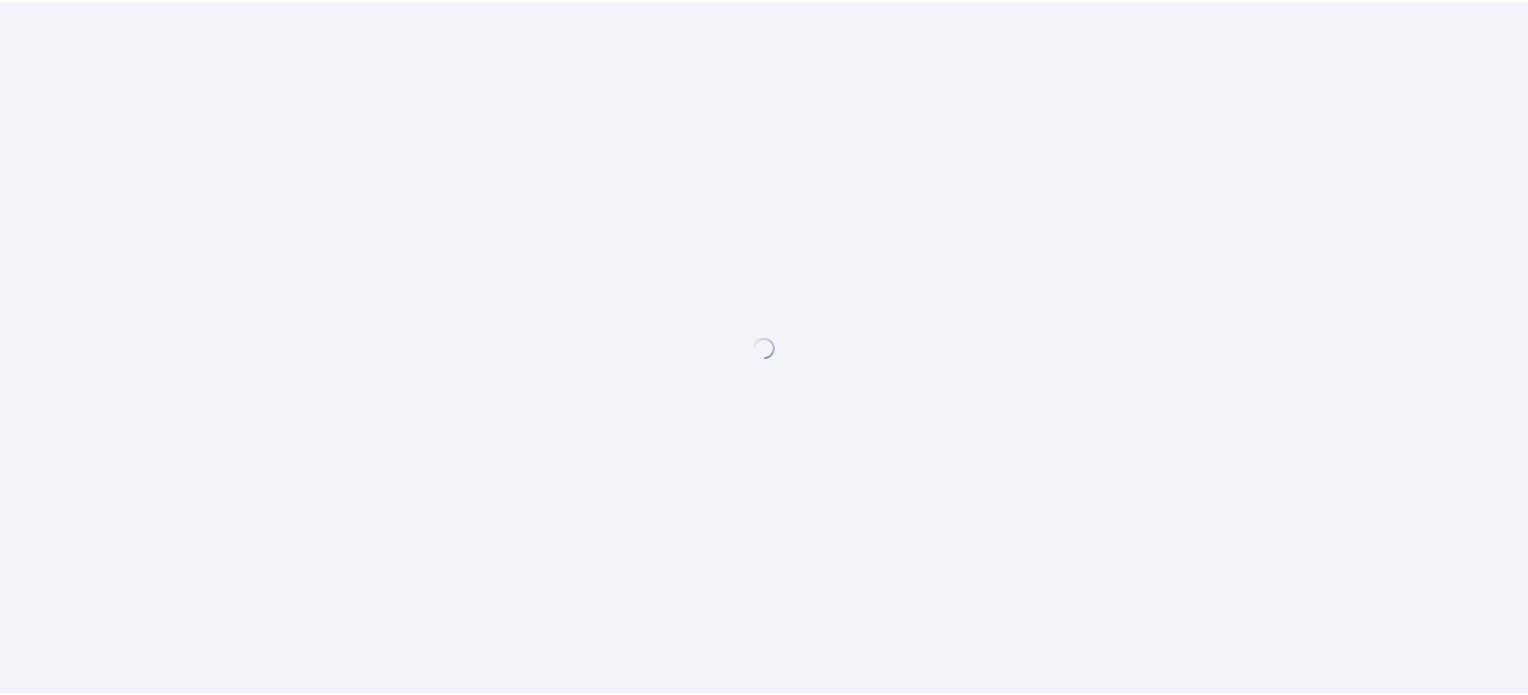 scroll, scrollTop: 0, scrollLeft: 0, axis: both 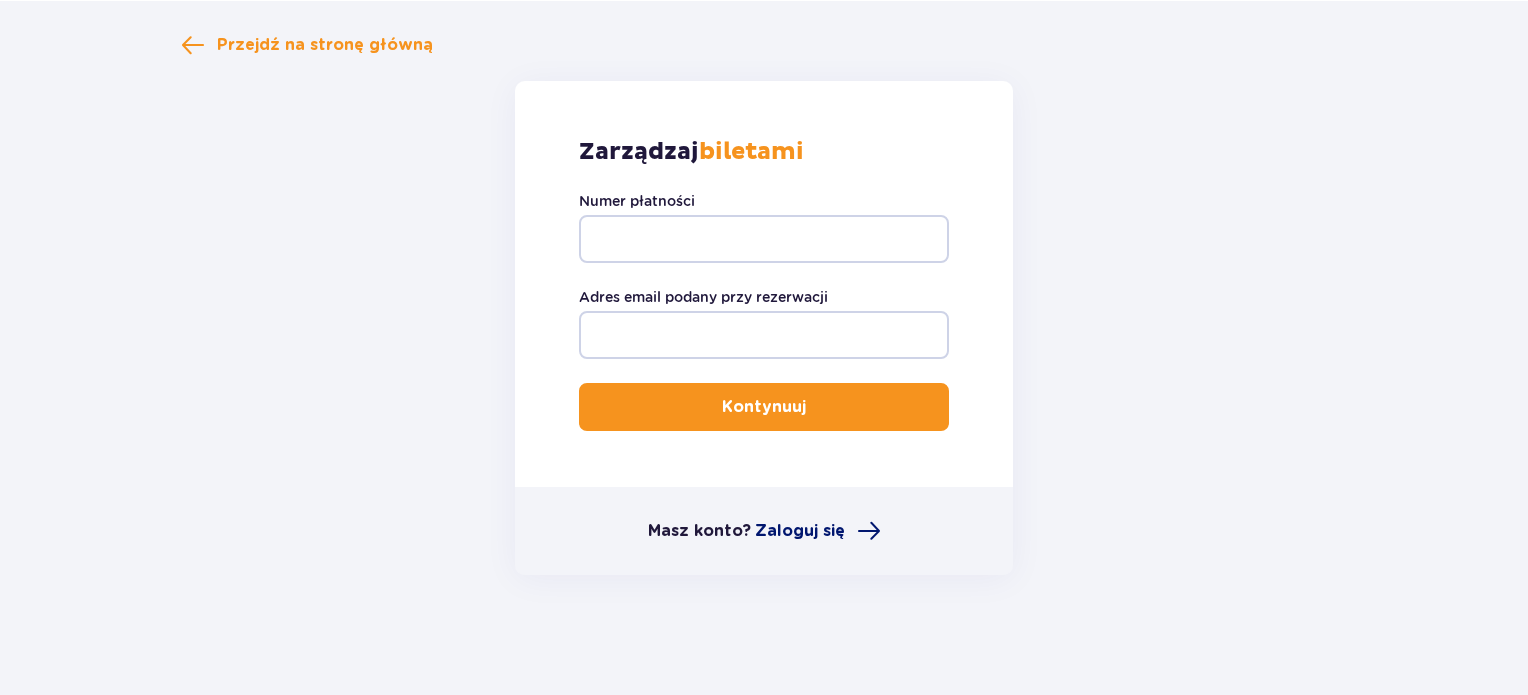 click on "Zaloguj się" at bounding box center (800, 531) 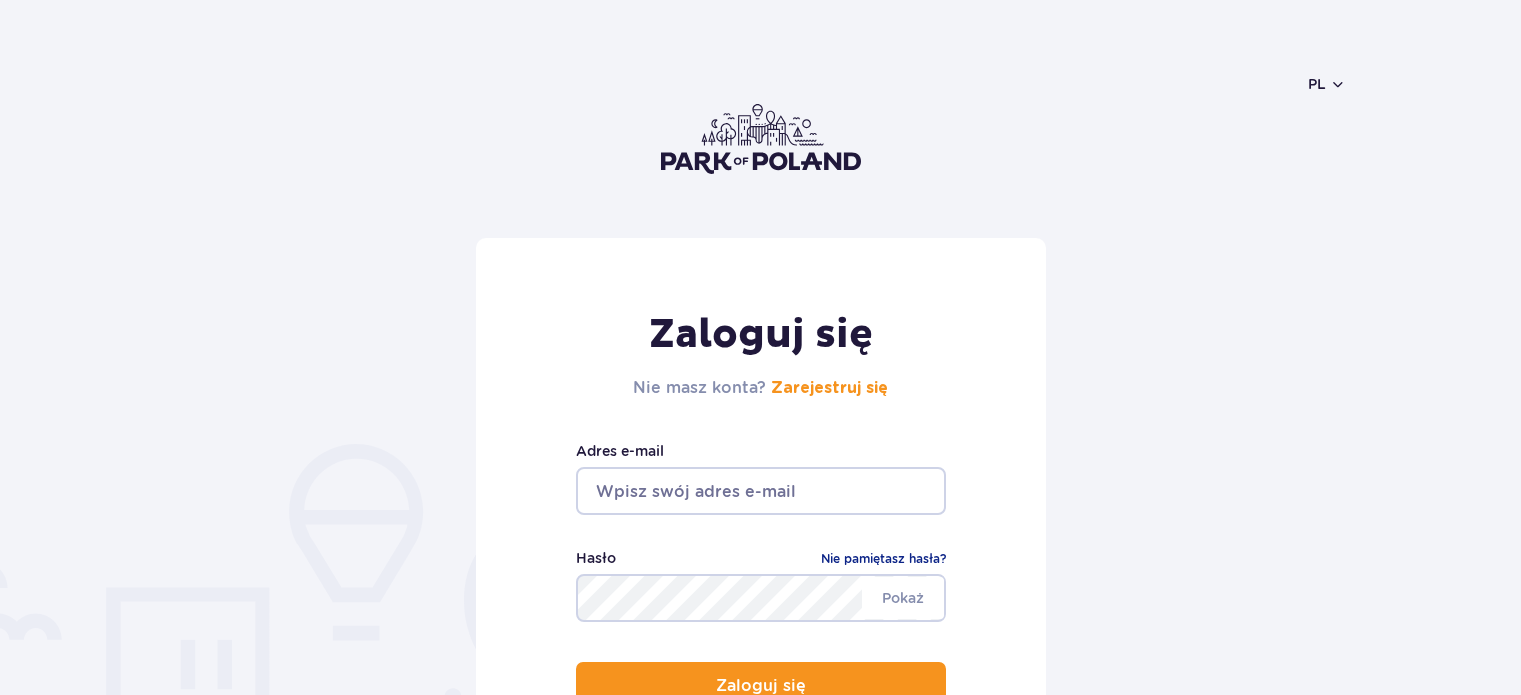scroll, scrollTop: 0, scrollLeft: 0, axis: both 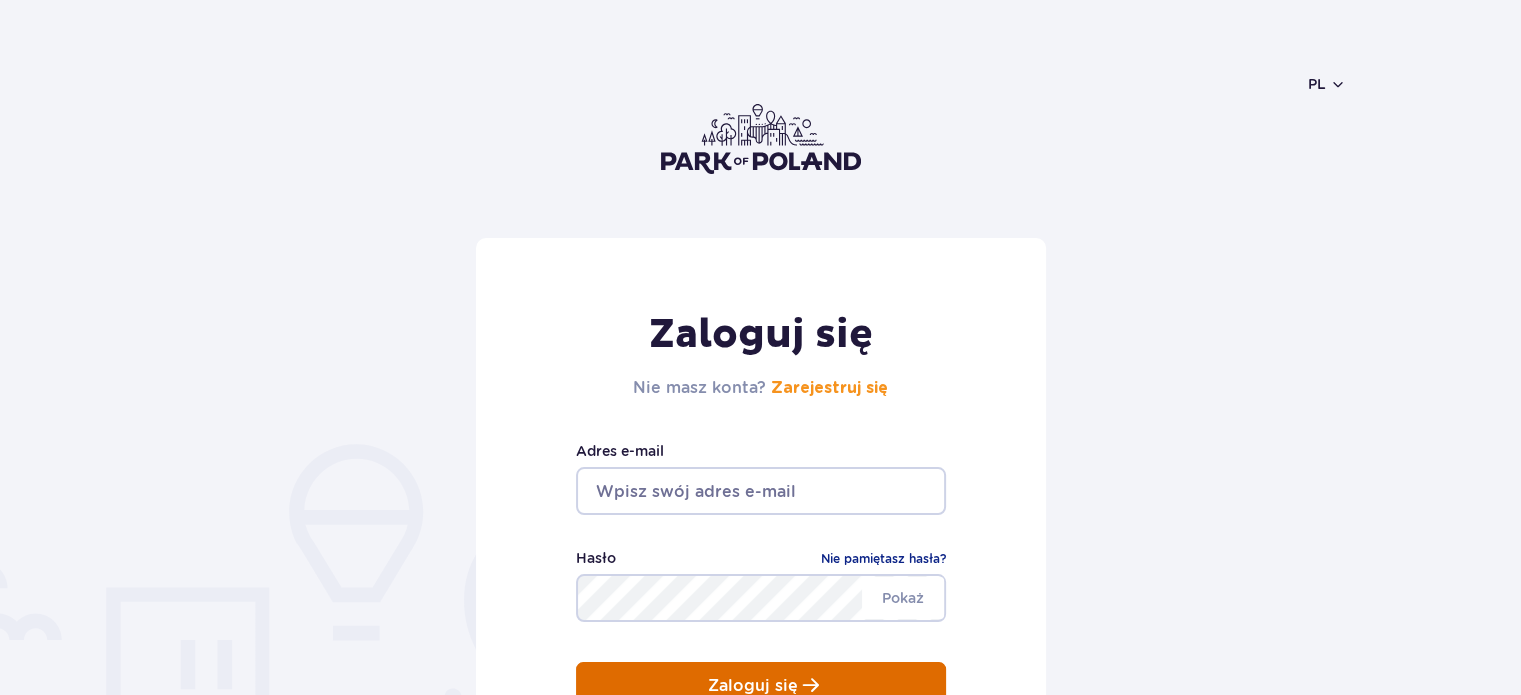 type on "[USERNAME]@[DOMAIN].com" 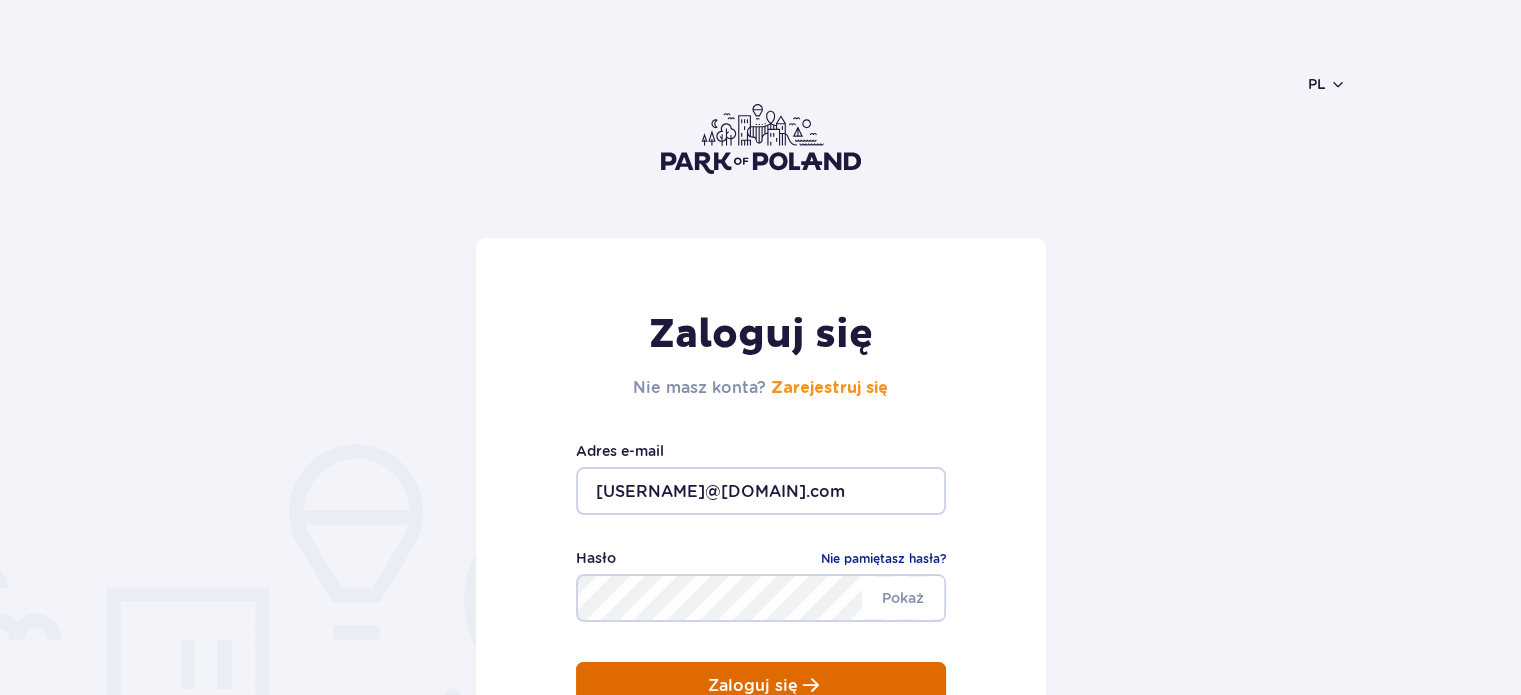 click on "Zaloguj się" at bounding box center (761, 686) 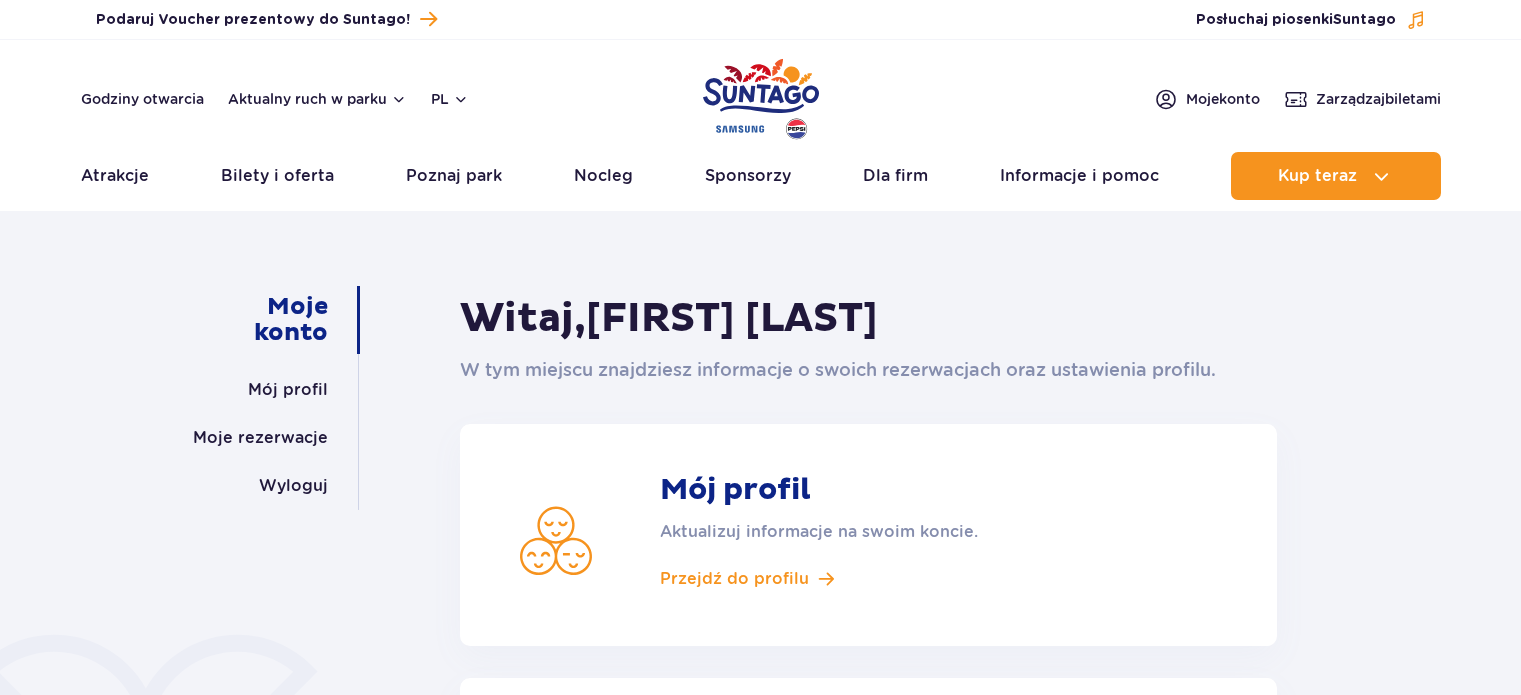 scroll, scrollTop: 0, scrollLeft: 0, axis: both 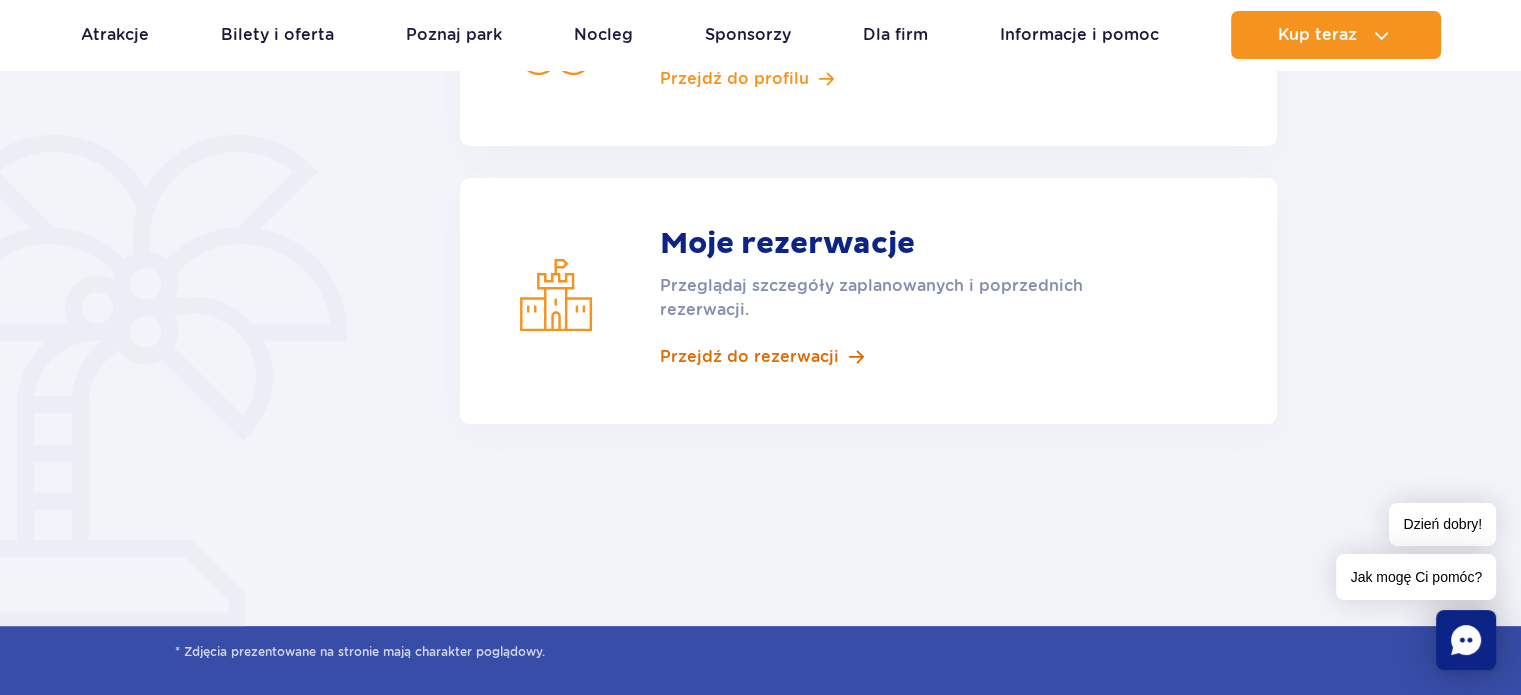 click on "Przejdź do rezerwacji" at bounding box center (749, 357) 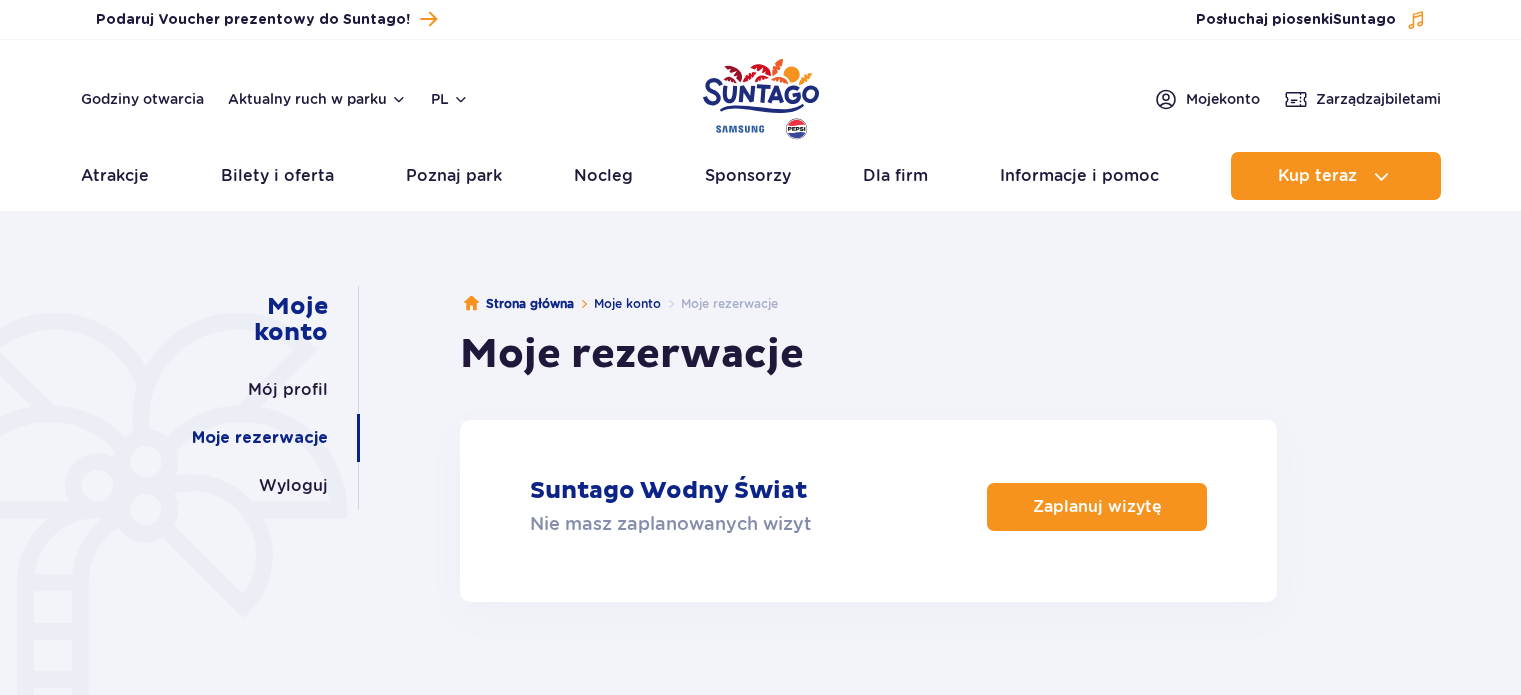 scroll, scrollTop: 0, scrollLeft: 0, axis: both 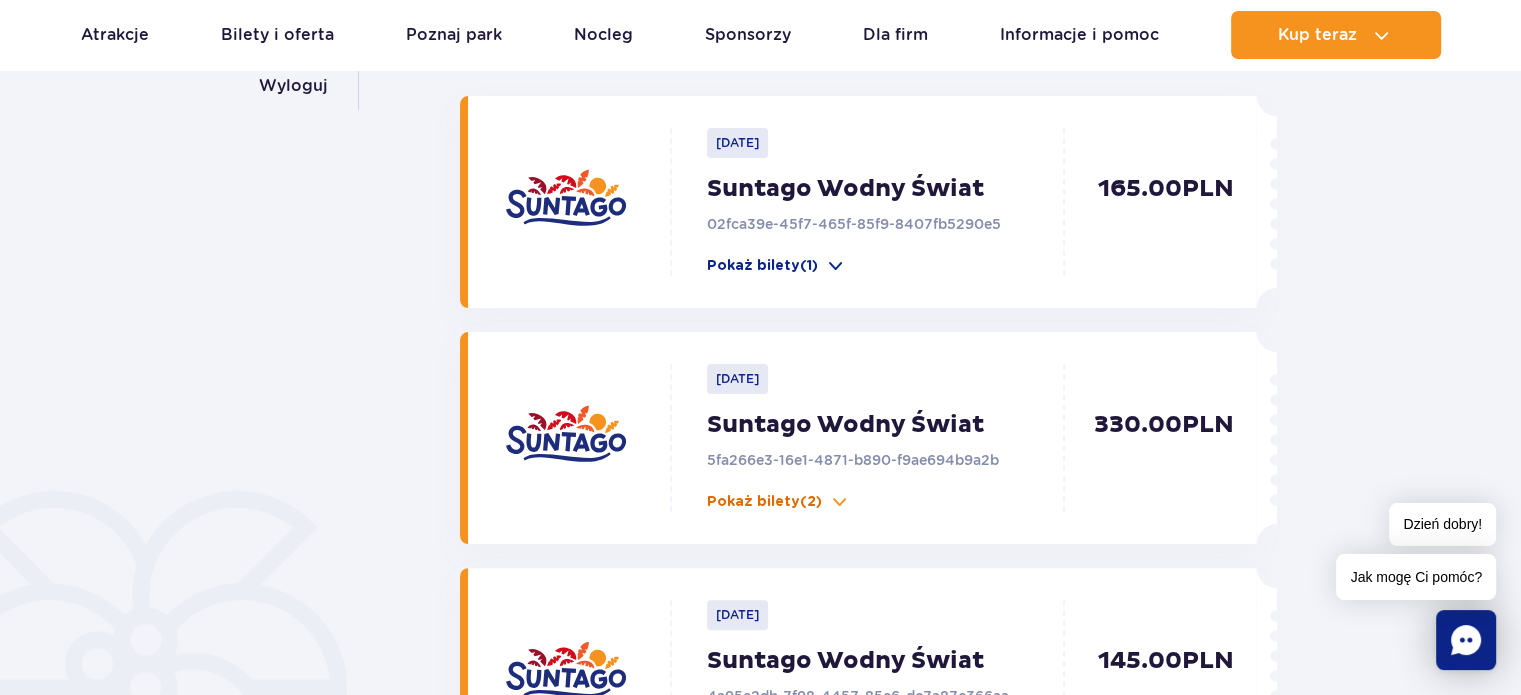 click at bounding box center (840, 502) 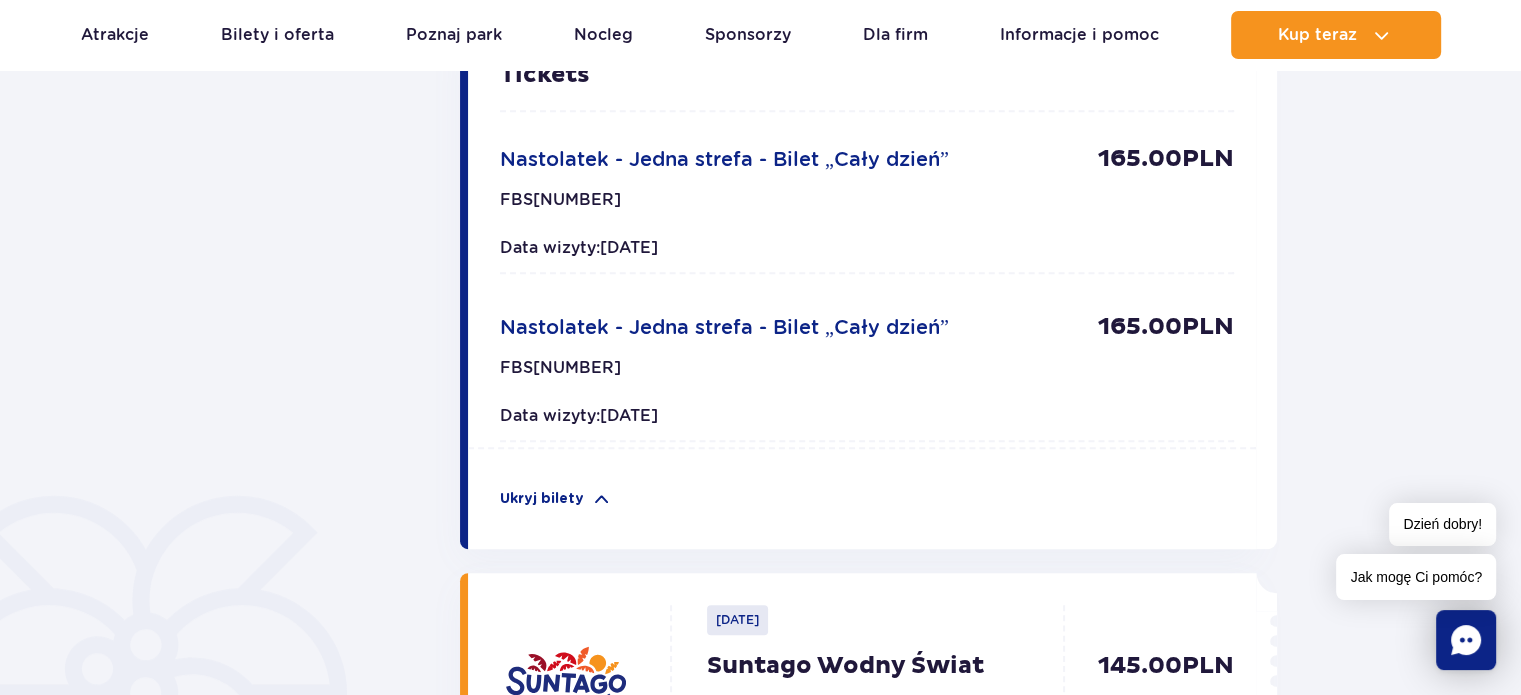 scroll, scrollTop: 1200, scrollLeft: 0, axis: vertical 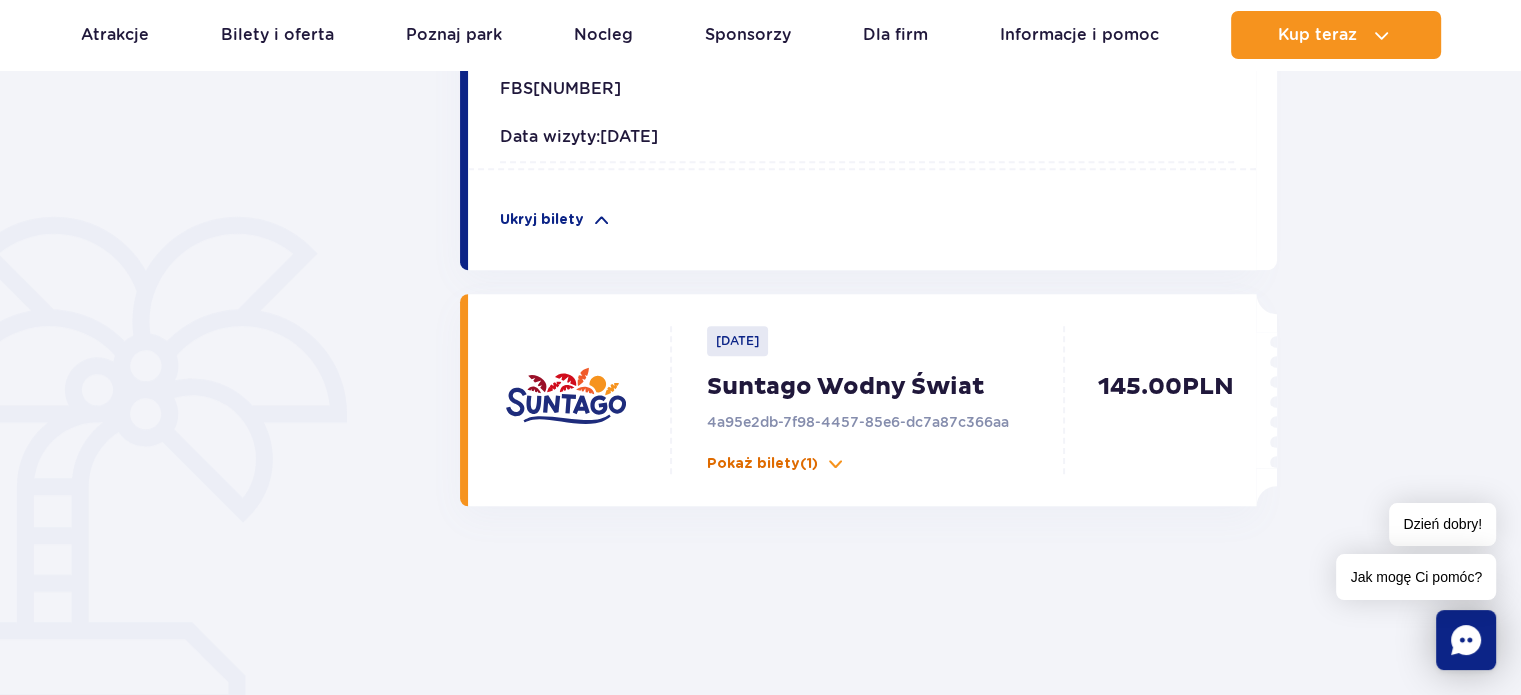 click at bounding box center [836, 464] 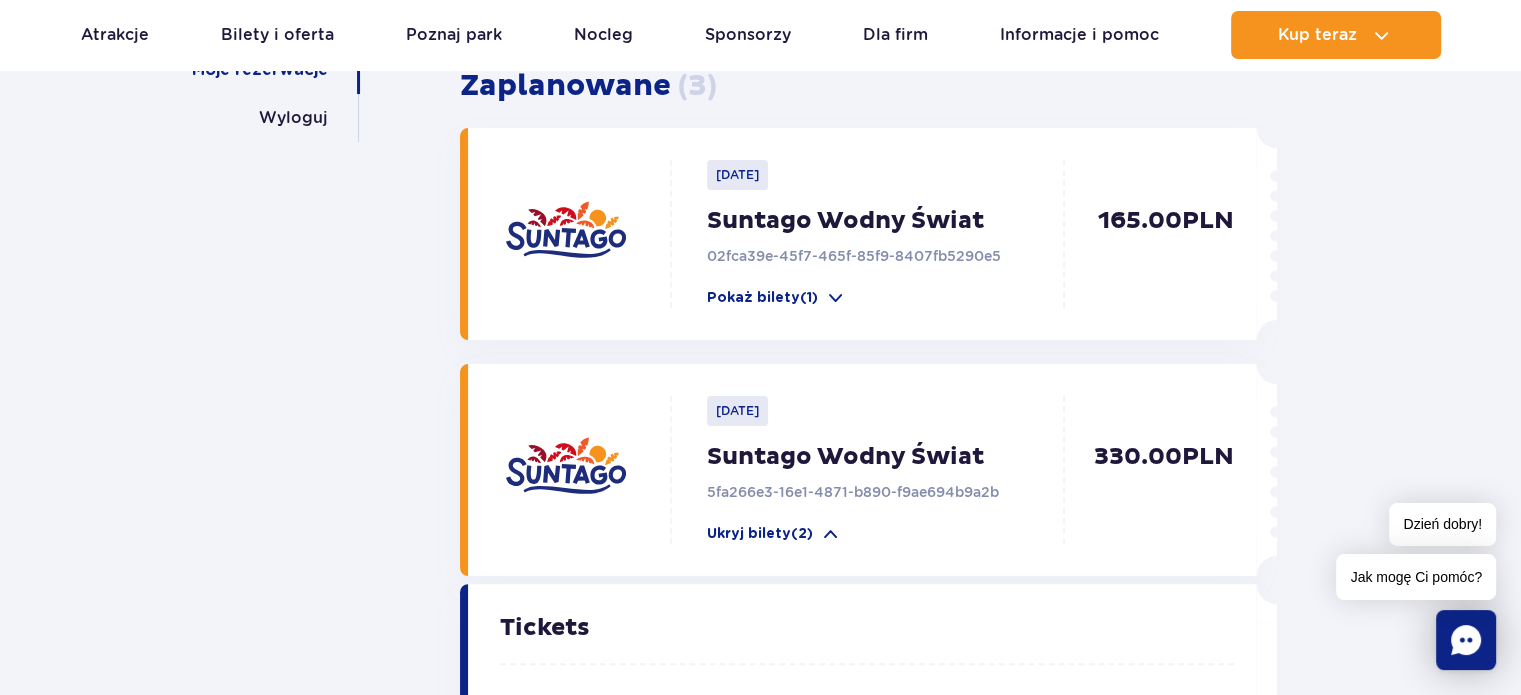 scroll, scrollTop: 300, scrollLeft: 0, axis: vertical 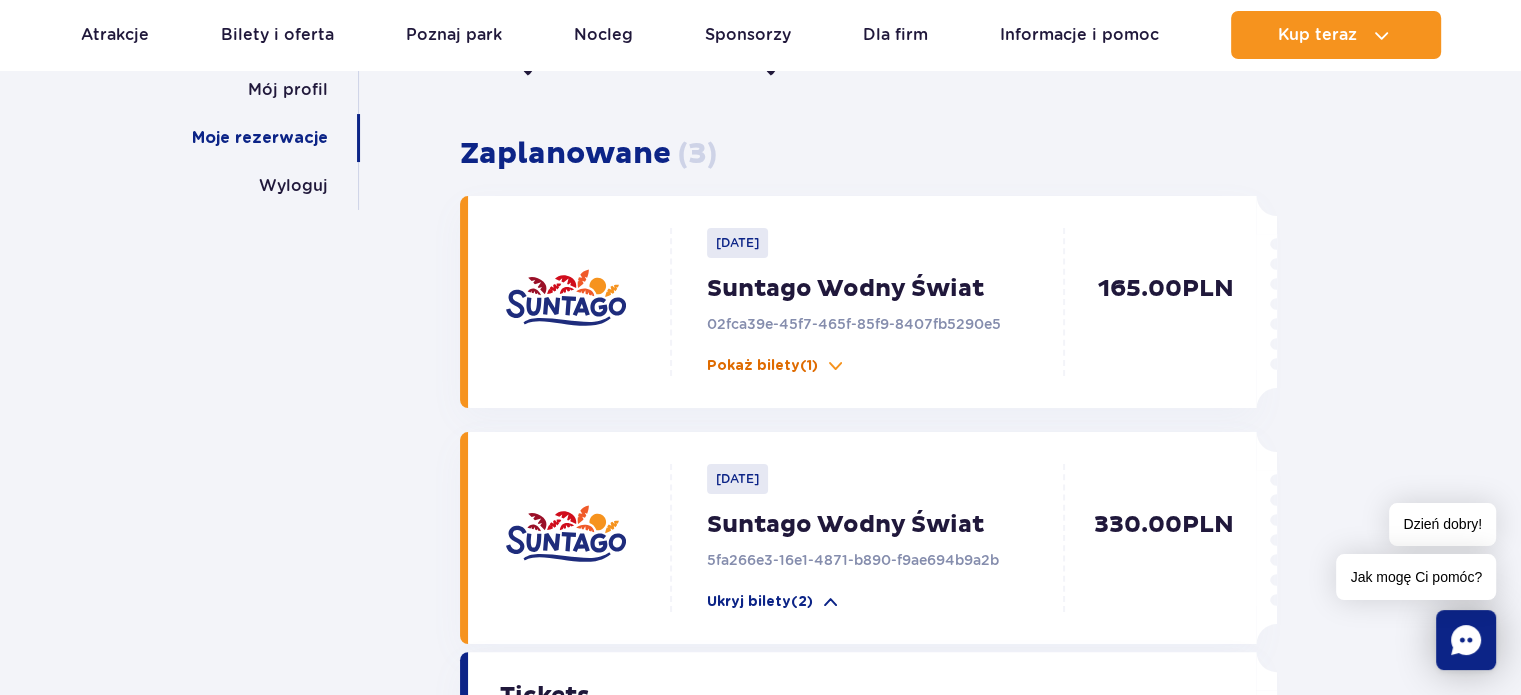 click on "Pokaż bilety  (1)" at bounding box center [762, 366] 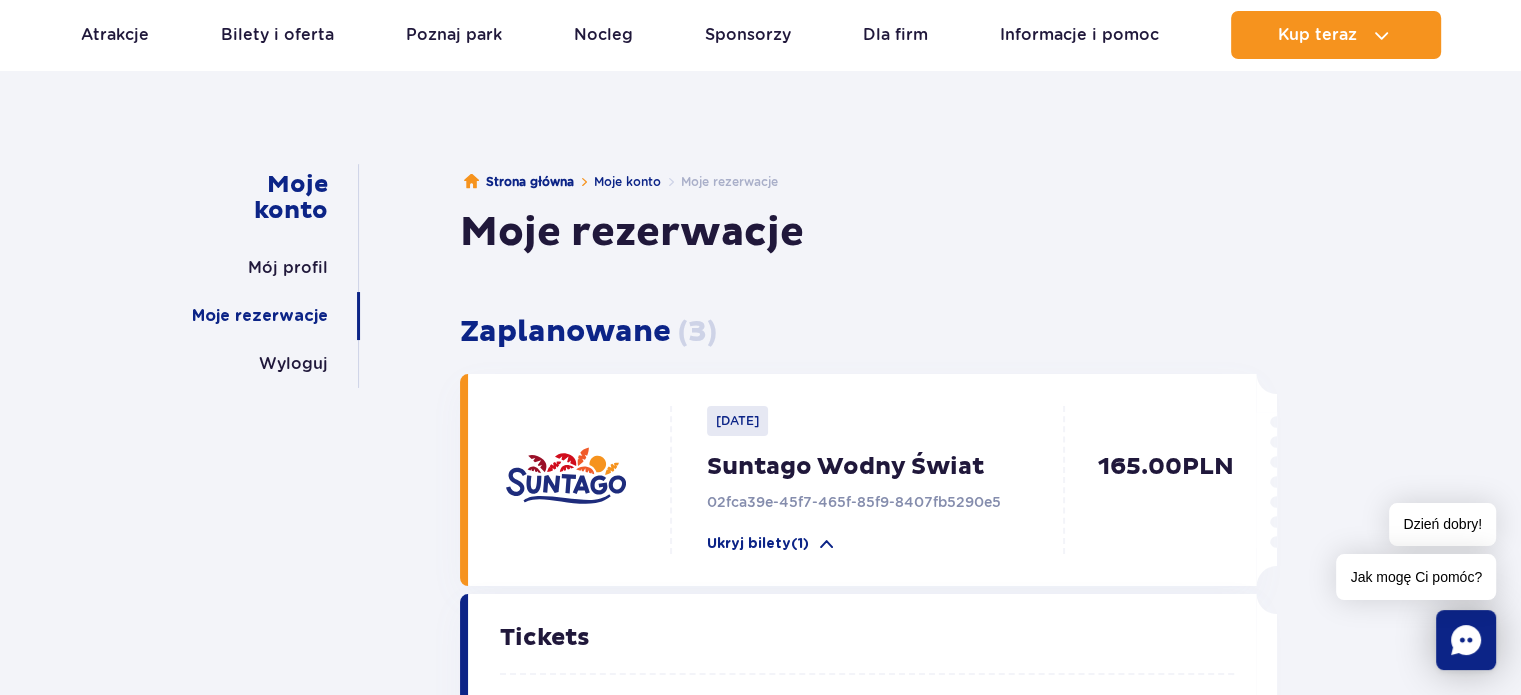 scroll, scrollTop: 0, scrollLeft: 0, axis: both 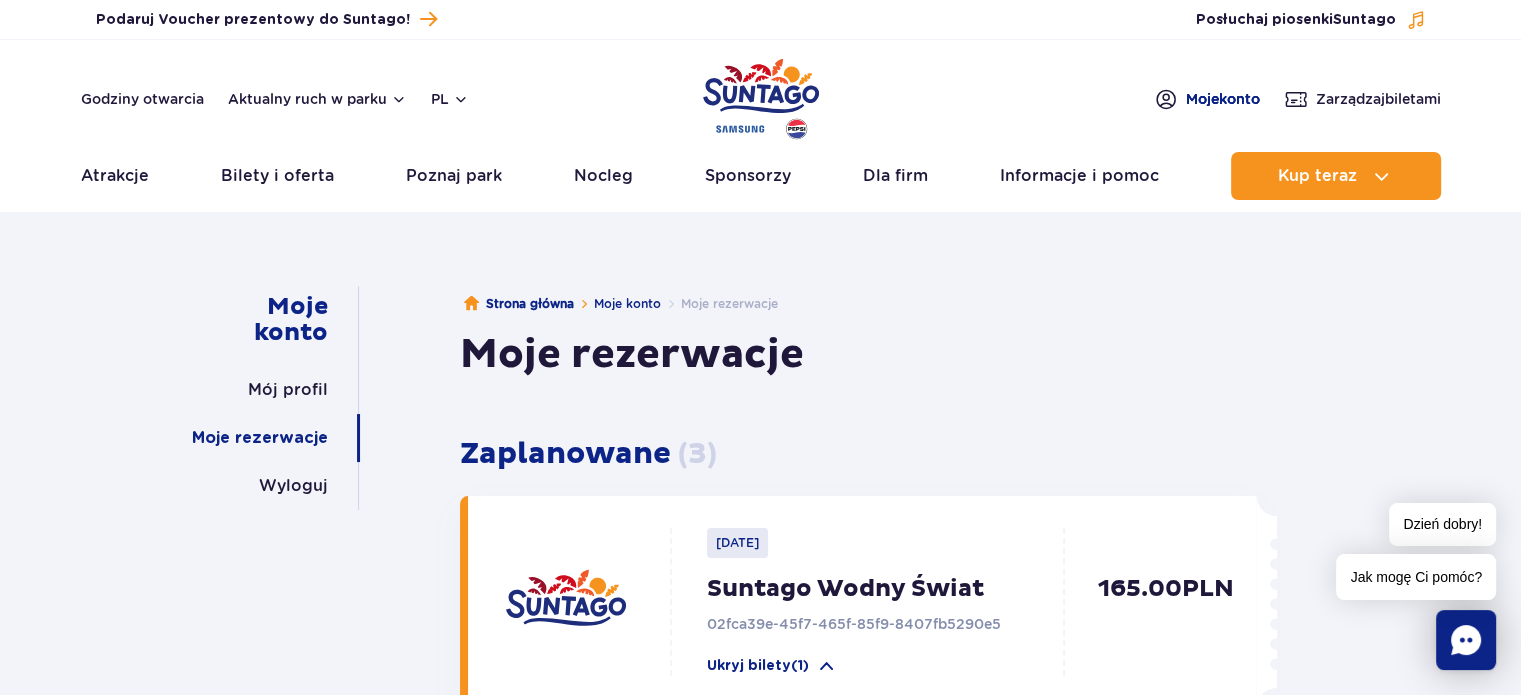 click on "Moje  konto" at bounding box center [1223, 99] 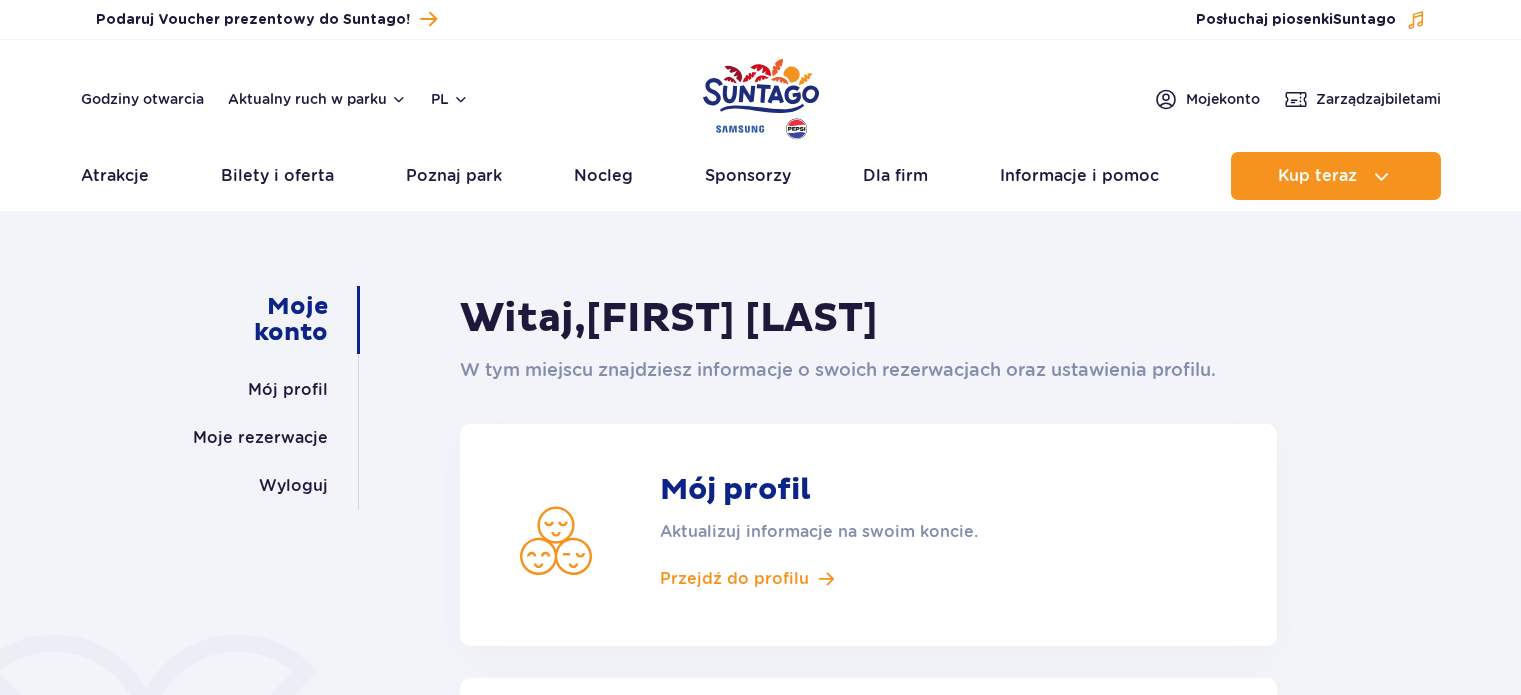scroll, scrollTop: 0, scrollLeft: 0, axis: both 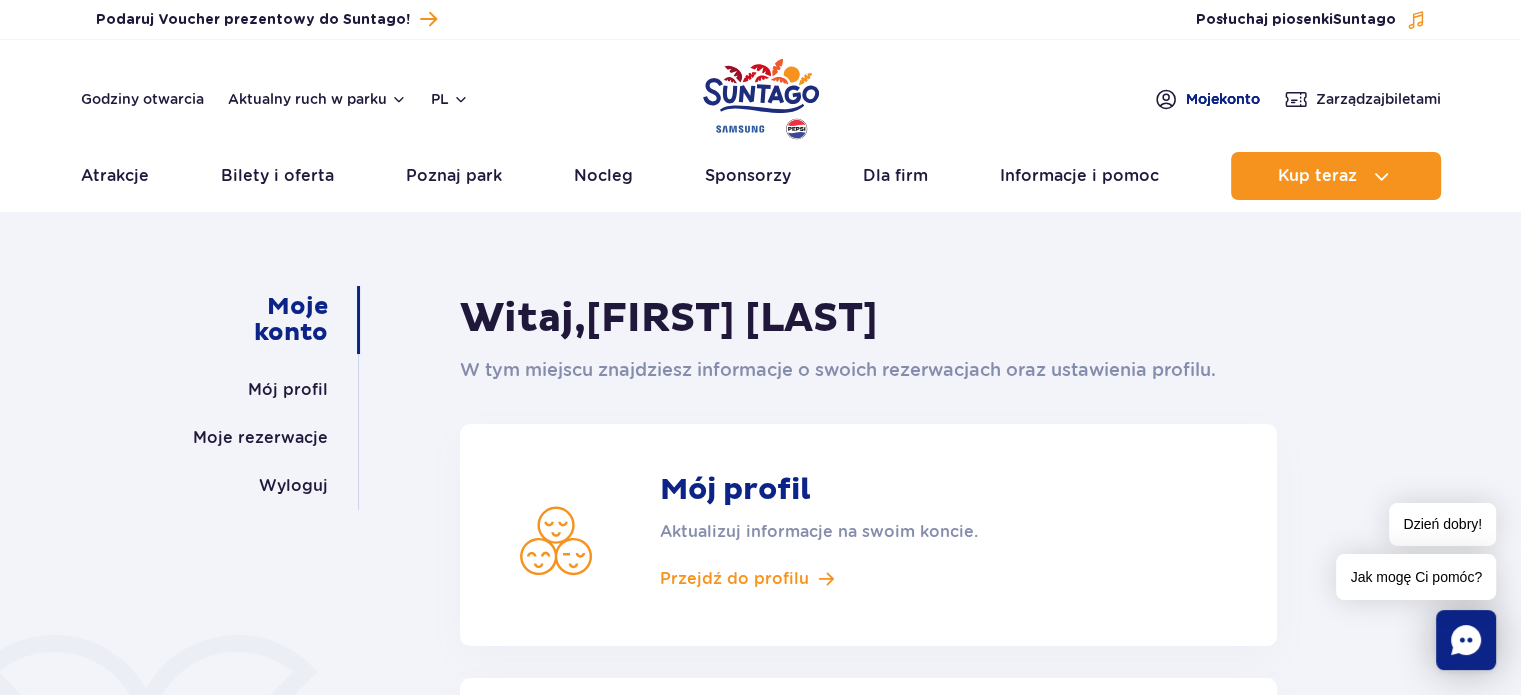 click on "Moje  konto" at bounding box center (1223, 99) 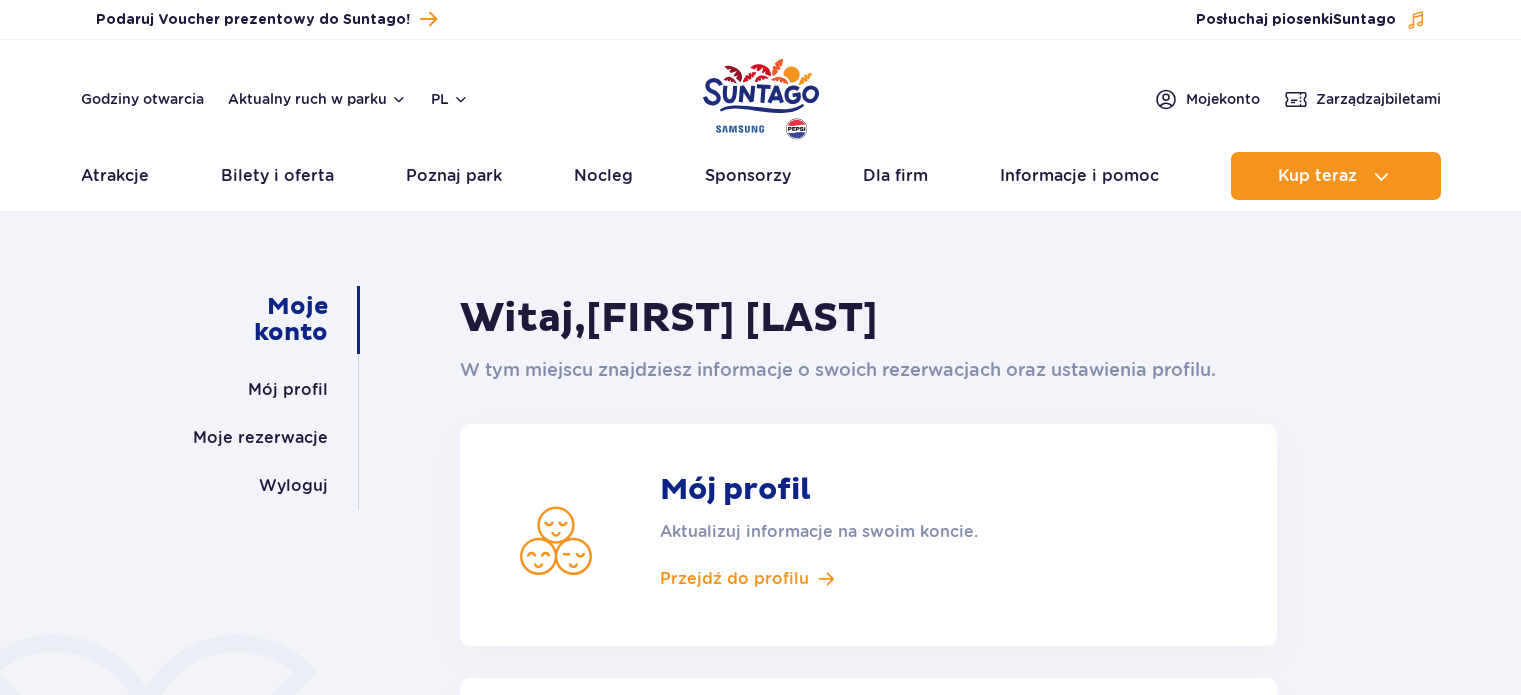 scroll, scrollTop: 0, scrollLeft: 0, axis: both 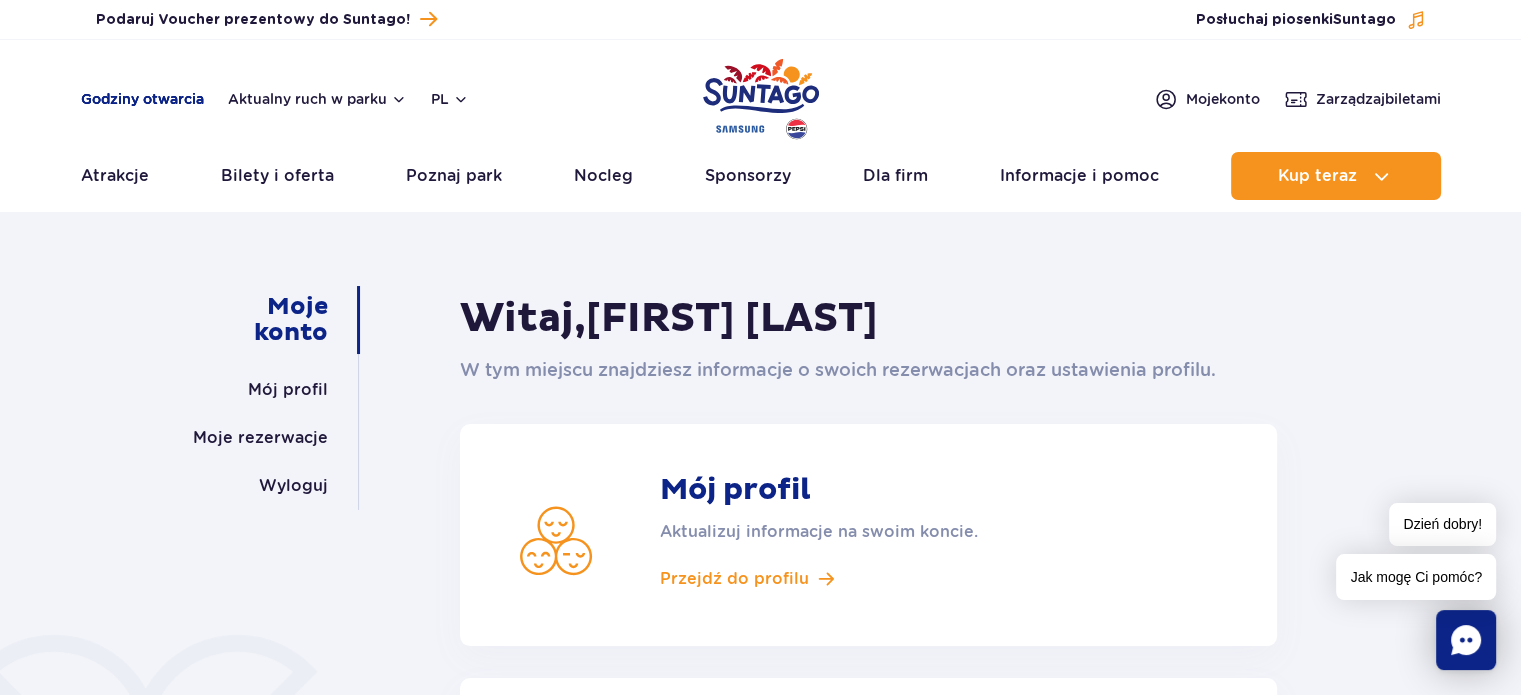 click on "Godziny otwarcia" at bounding box center [142, 99] 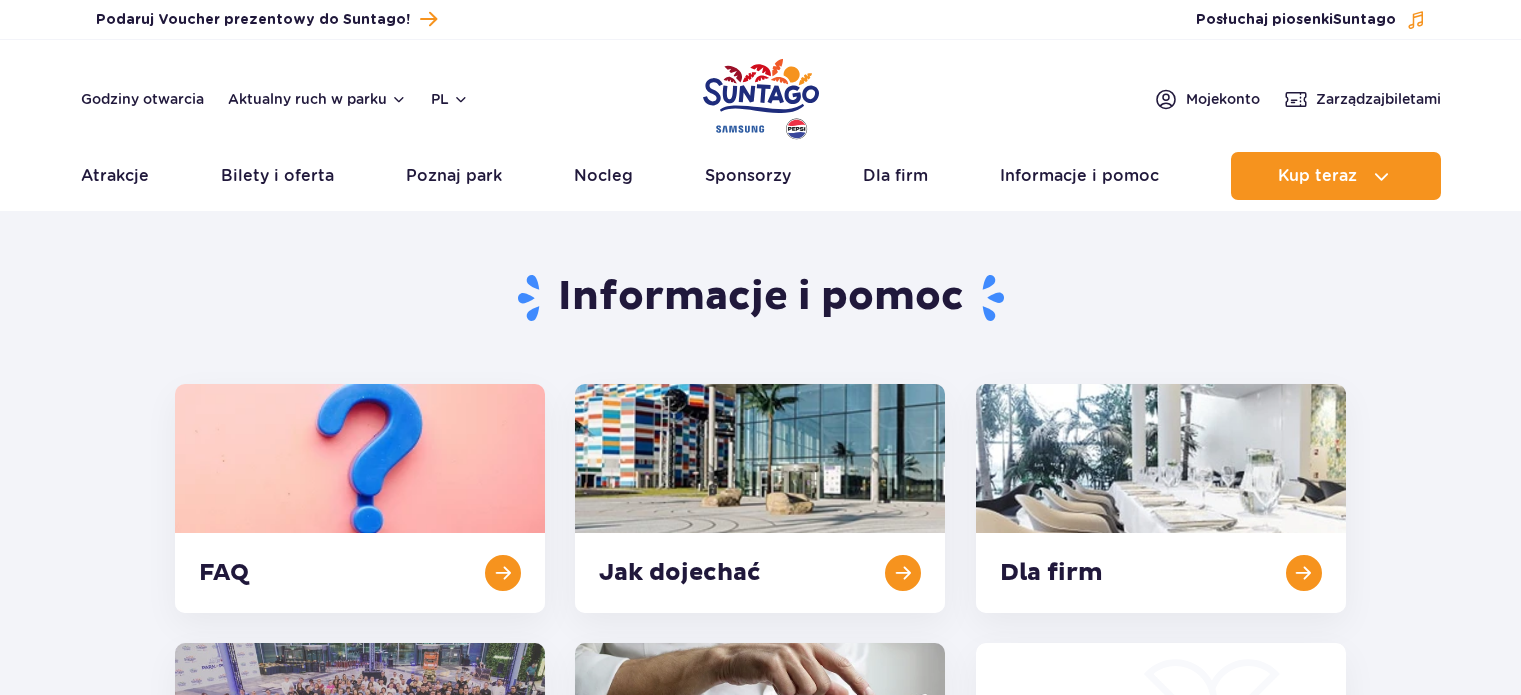 scroll, scrollTop: 827, scrollLeft: 0, axis: vertical 